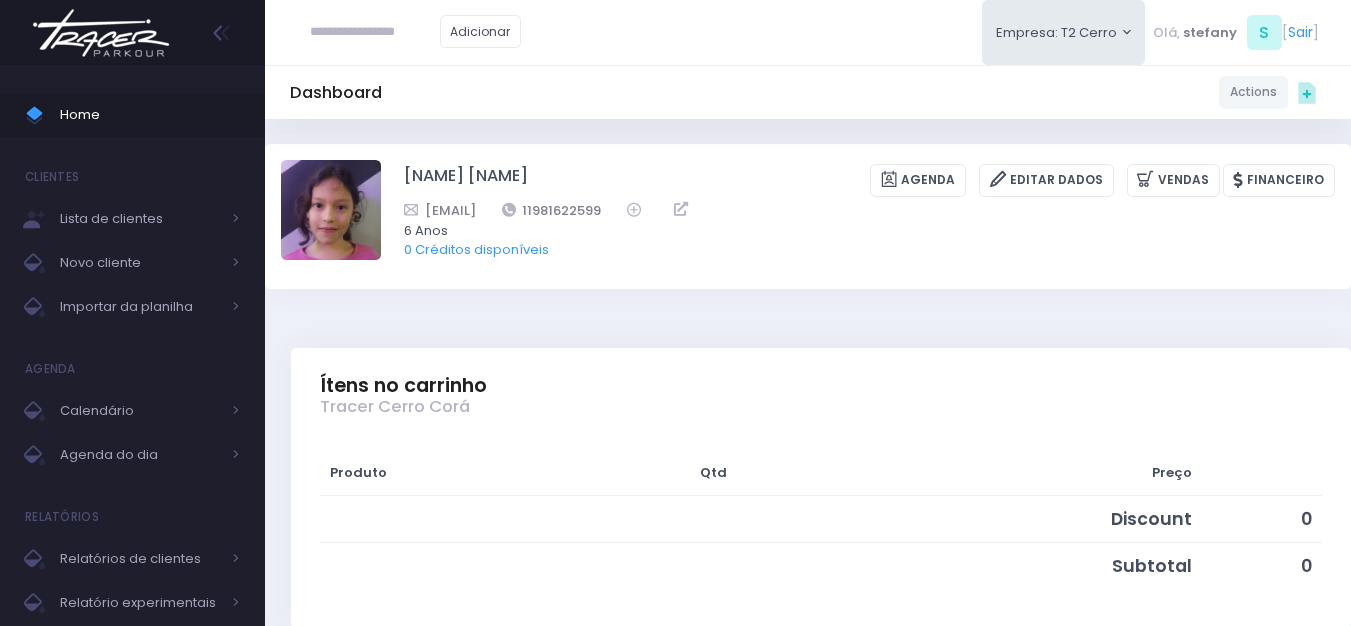 scroll, scrollTop: 0, scrollLeft: 0, axis: both 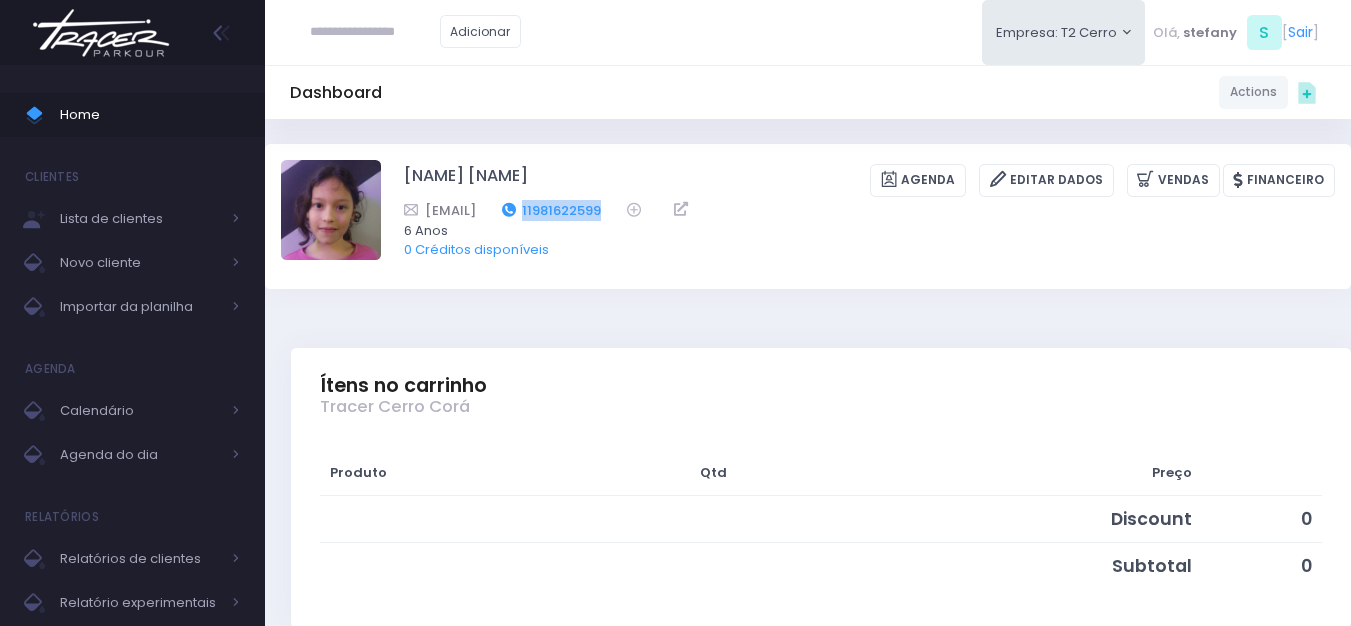 drag, startPoint x: 664, startPoint y: 206, endPoint x: 597, endPoint y: 206, distance: 67 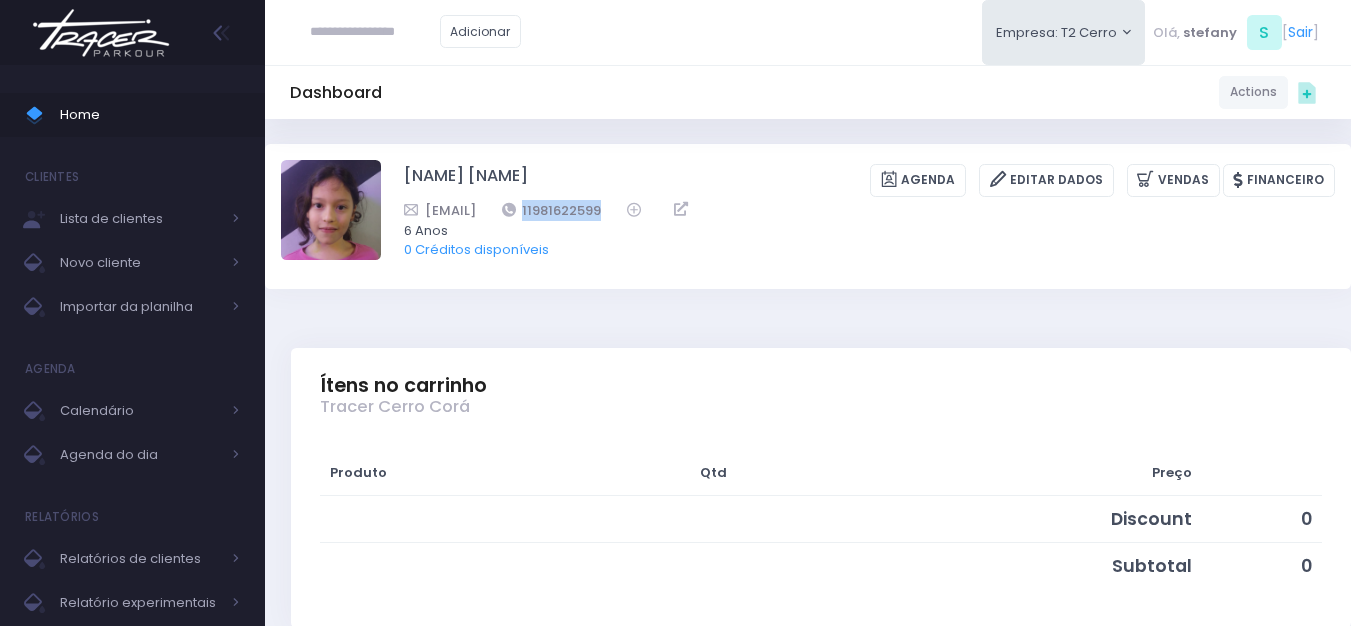 click at bounding box center (101, 33) 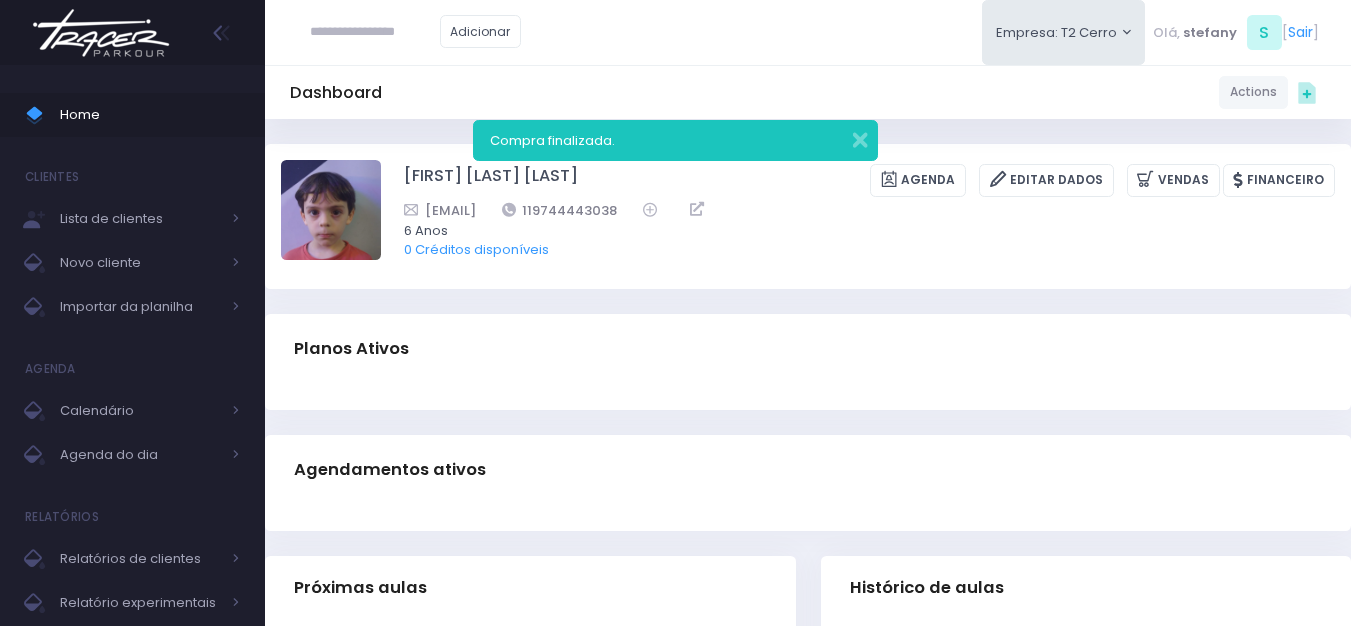 scroll, scrollTop: 0, scrollLeft: 0, axis: both 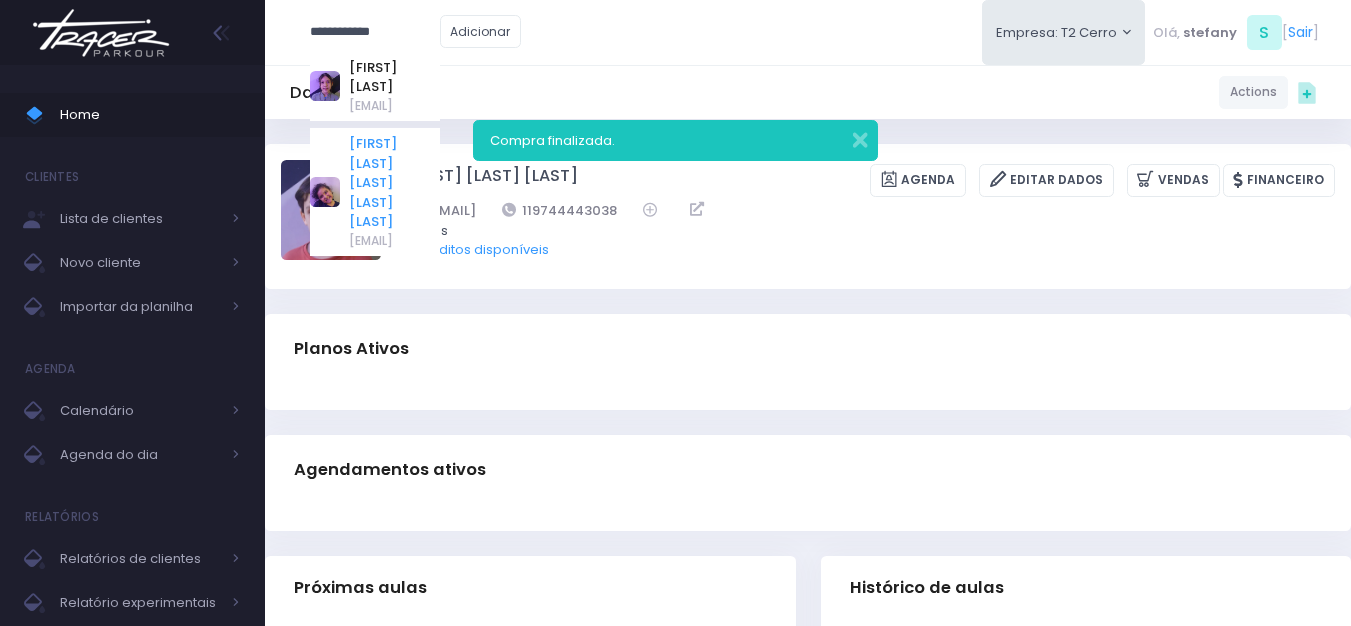 click on "Maria Olívia Assunção de Matoa" at bounding box center [394, 183] 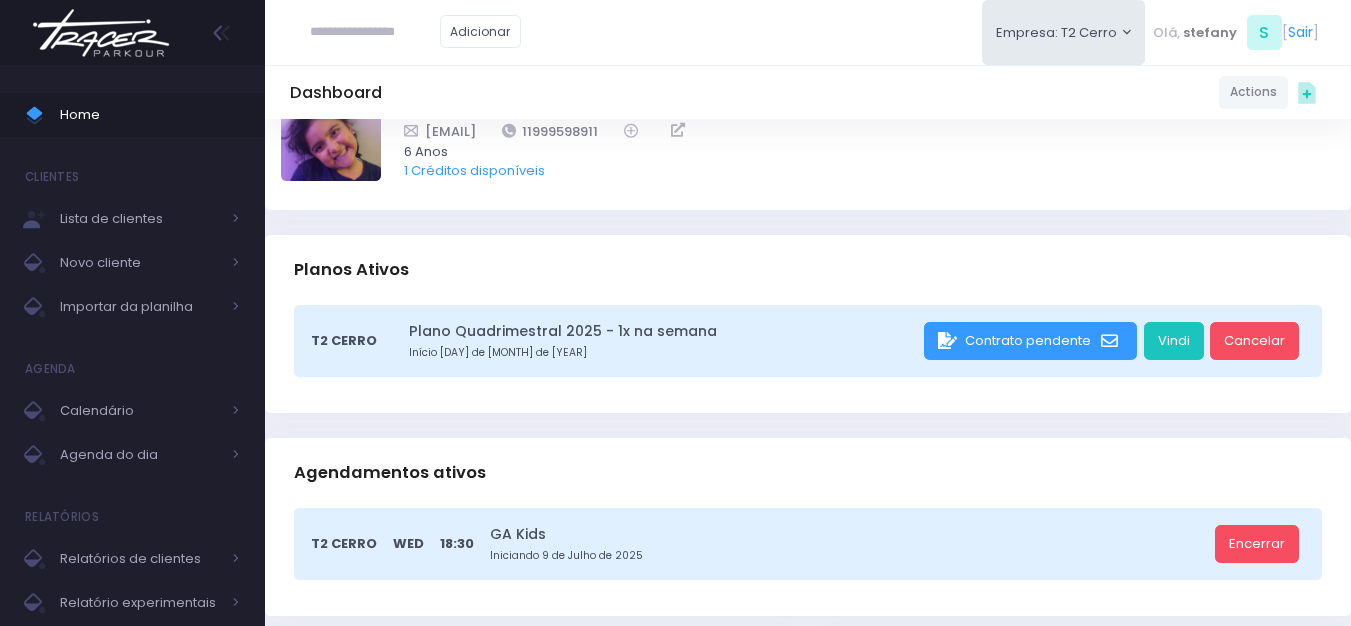 scroll, scrollTop: 0, scrollLeft: 0, axis: both 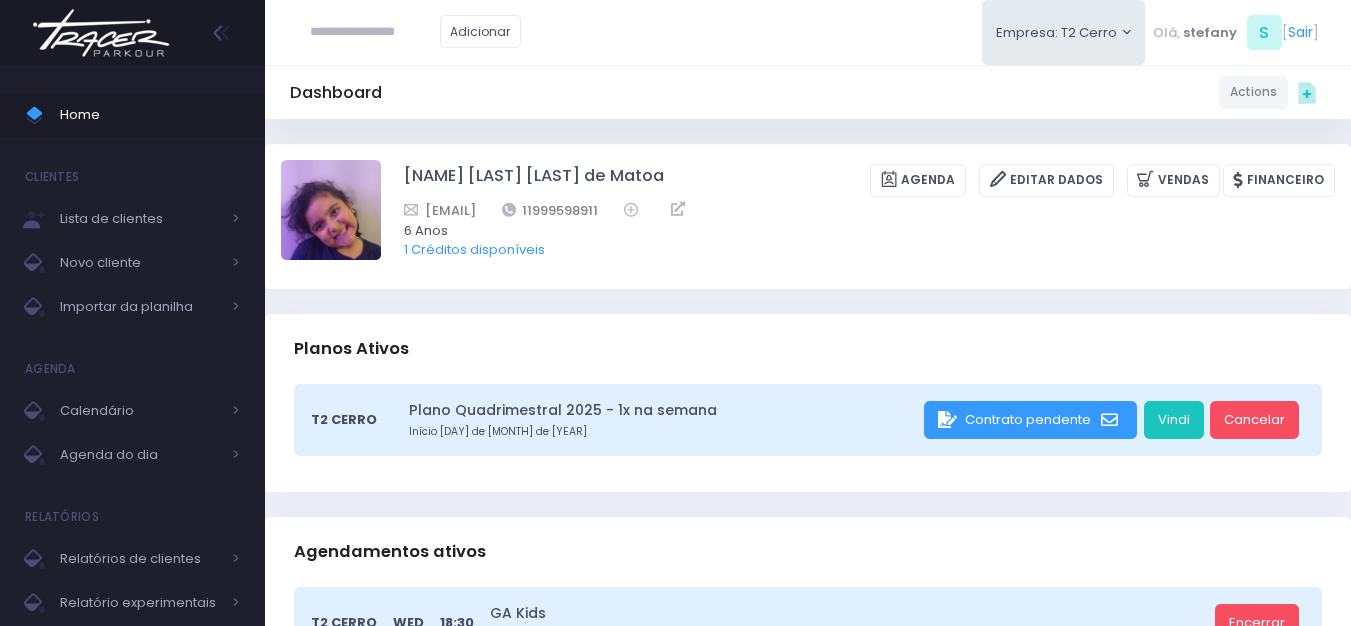 click at bounding box center (101, 33) 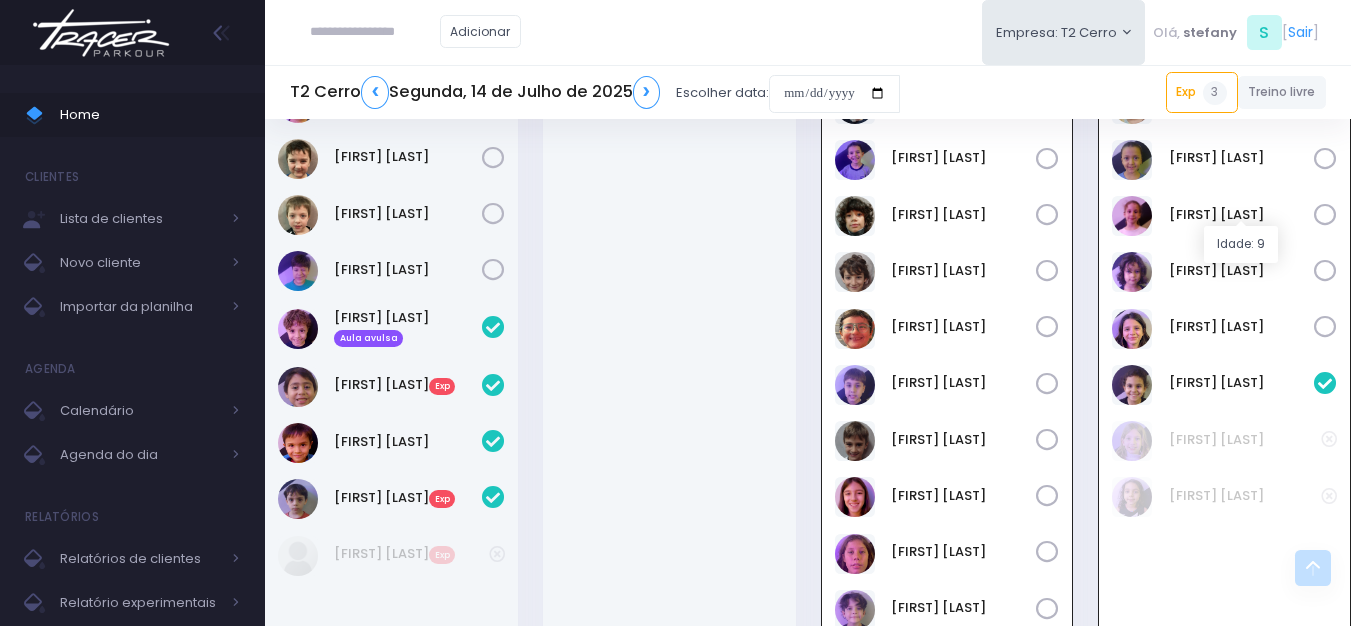 scroll, scrollTop: 1086, scrollLeft: 0, axis: vertical 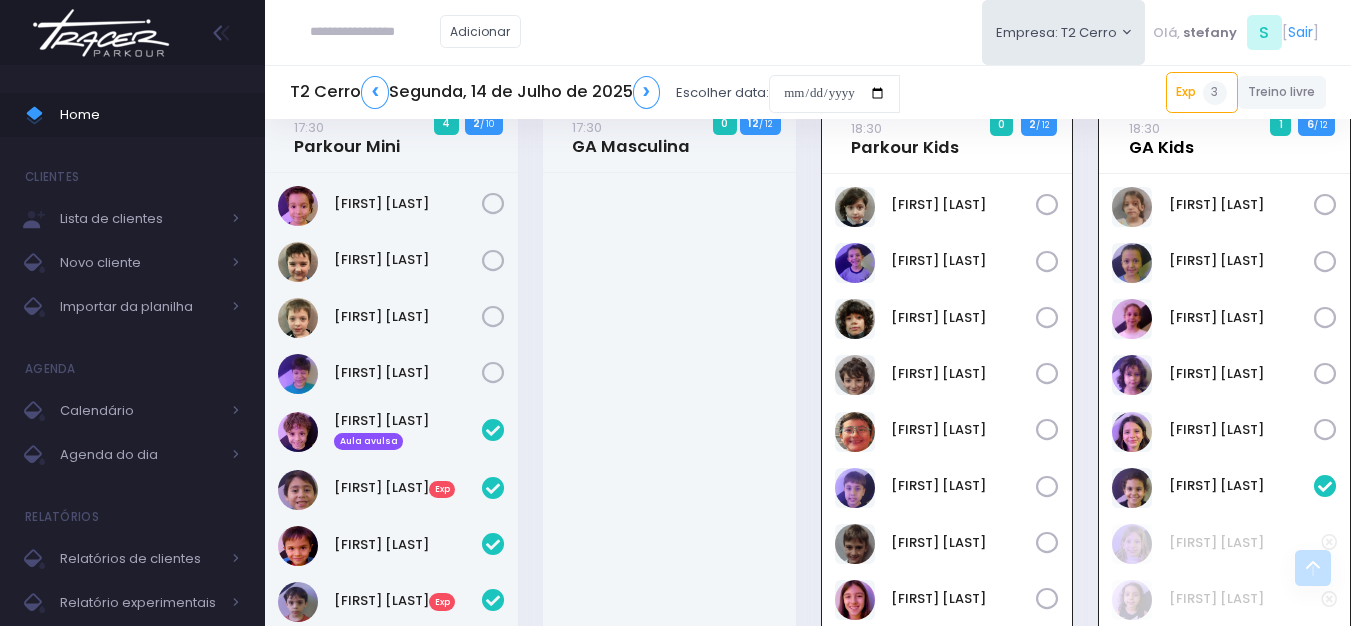 click on "18:30 GA Kids" at bounding box center (1161, 138) 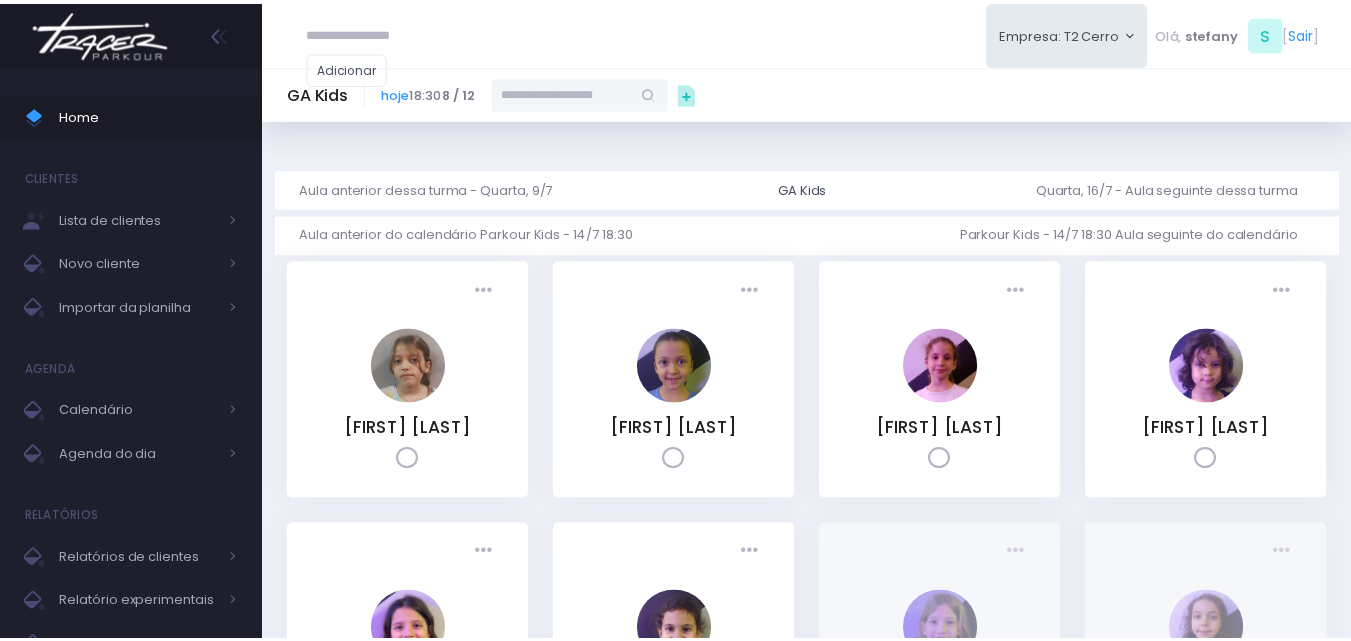 scroll, scrollTop: 0, scrollLeft: 0, axis: both 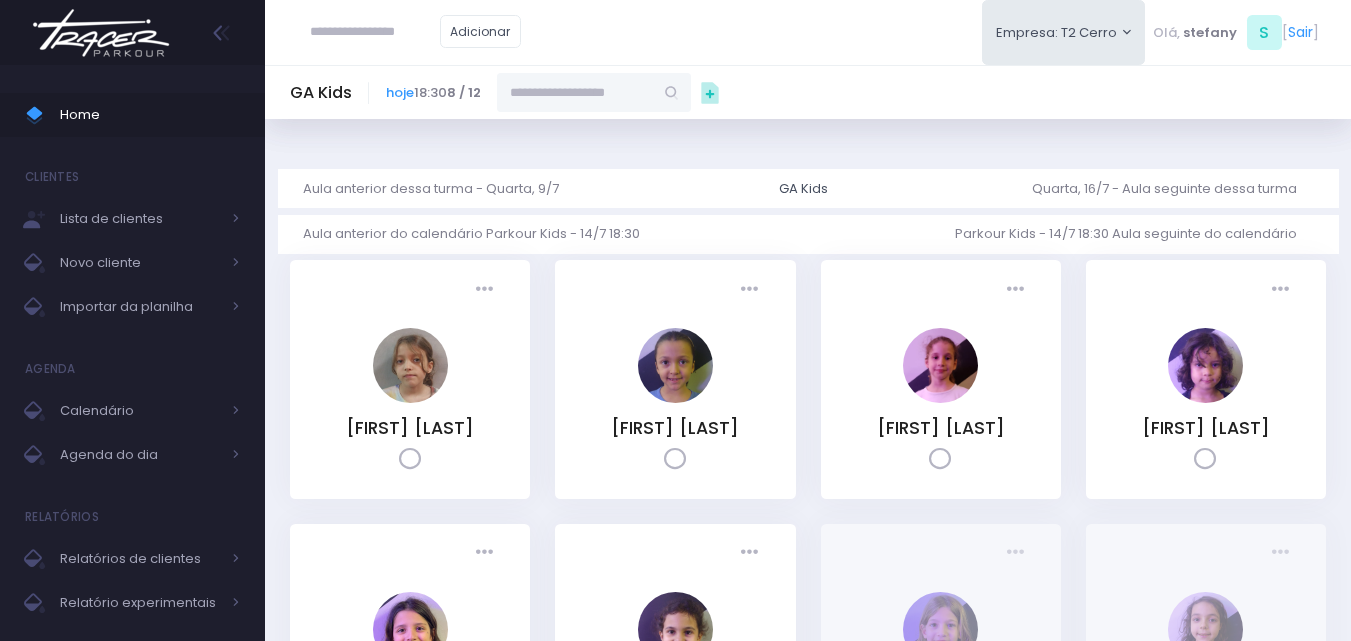 click at bounding box center (575, 92) 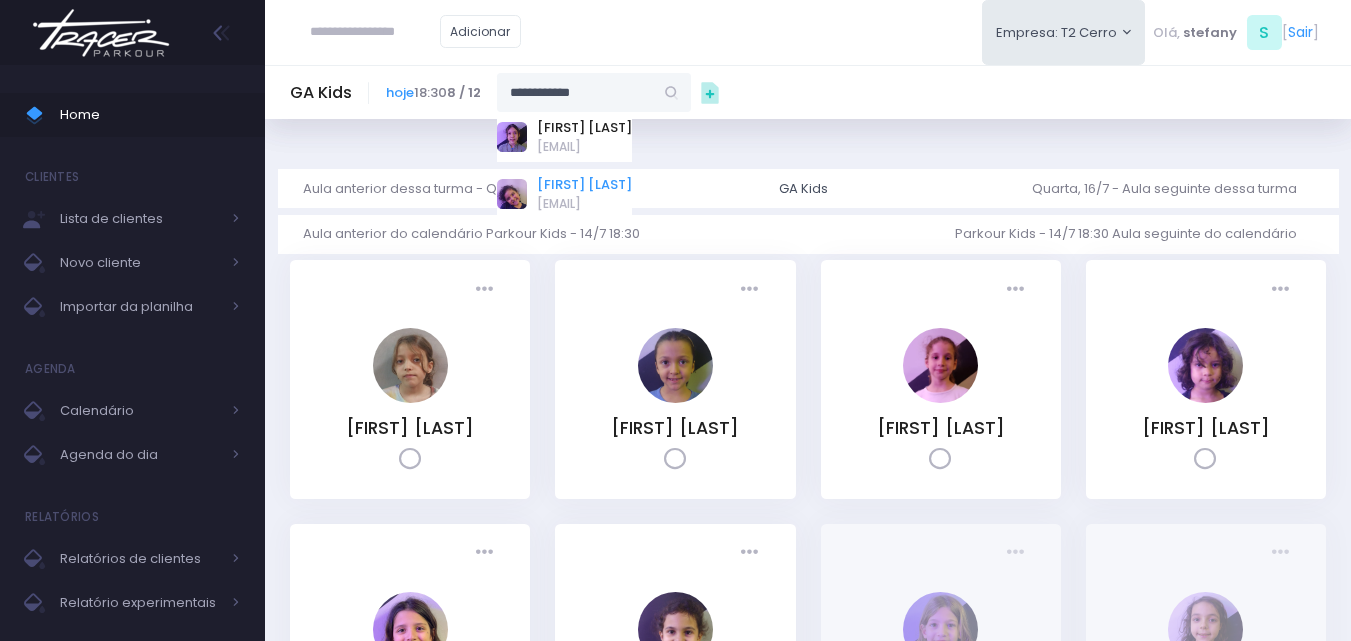 click on "Maria Olívia Assunção de Matoa" at bounding box center [584, 185] 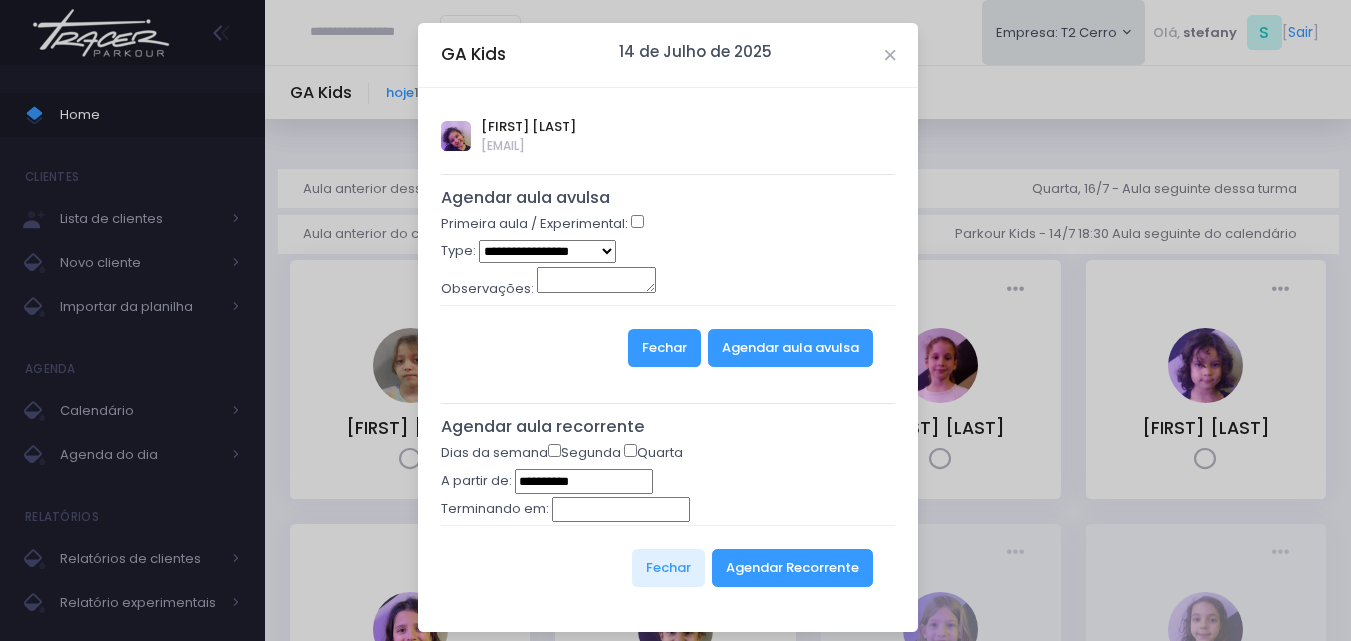type on "**********" 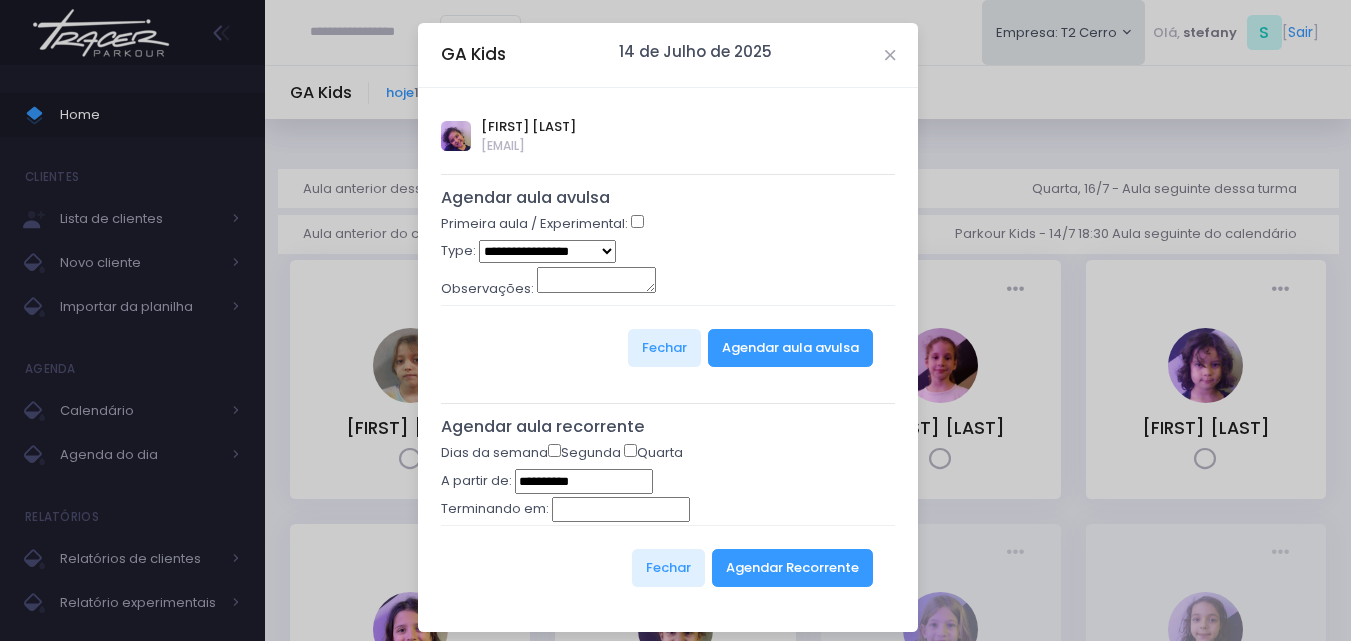 click on "**********" at bounding box center [547, 251] 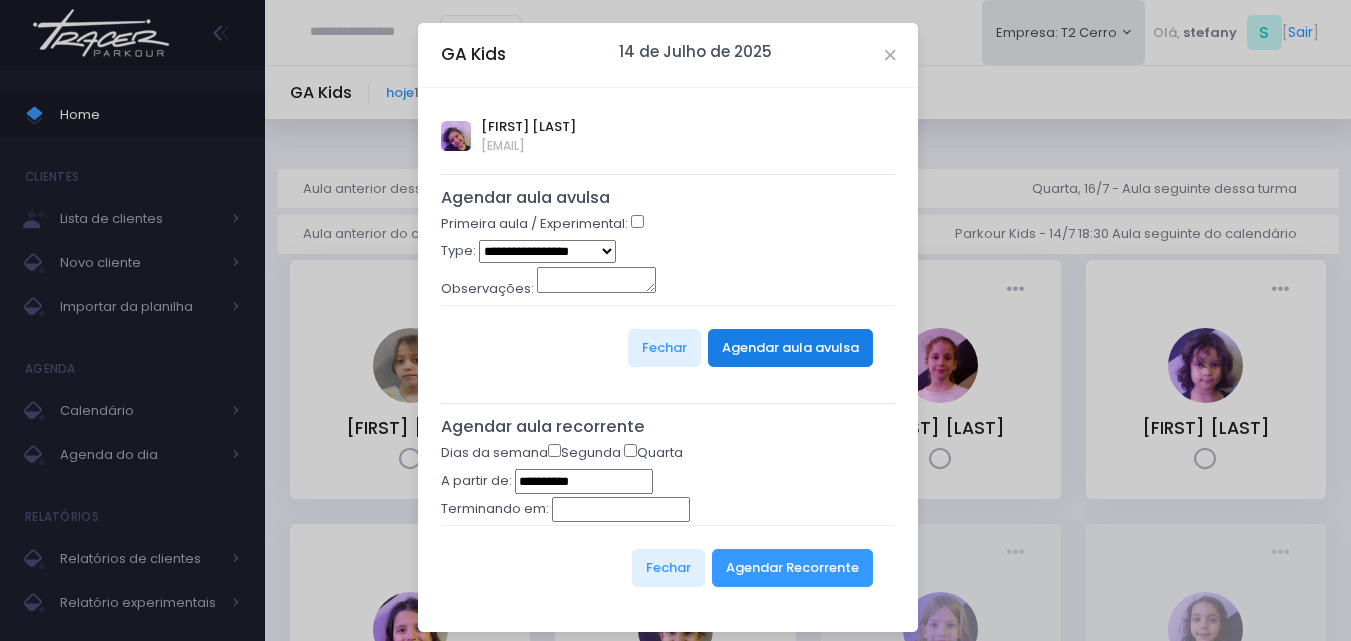 click on "Agendar aula avulsa" at bounding box center (790, 348) 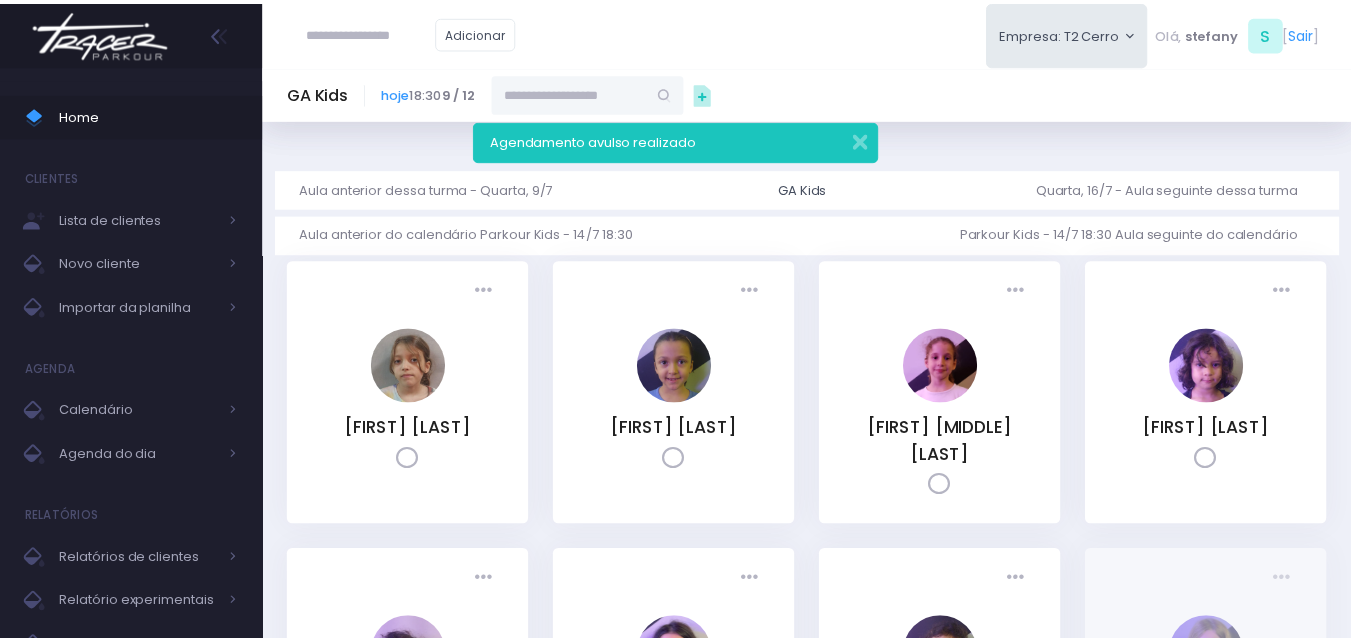 scroll, scrollTop: 0, scrollLeft: 0, axis: both 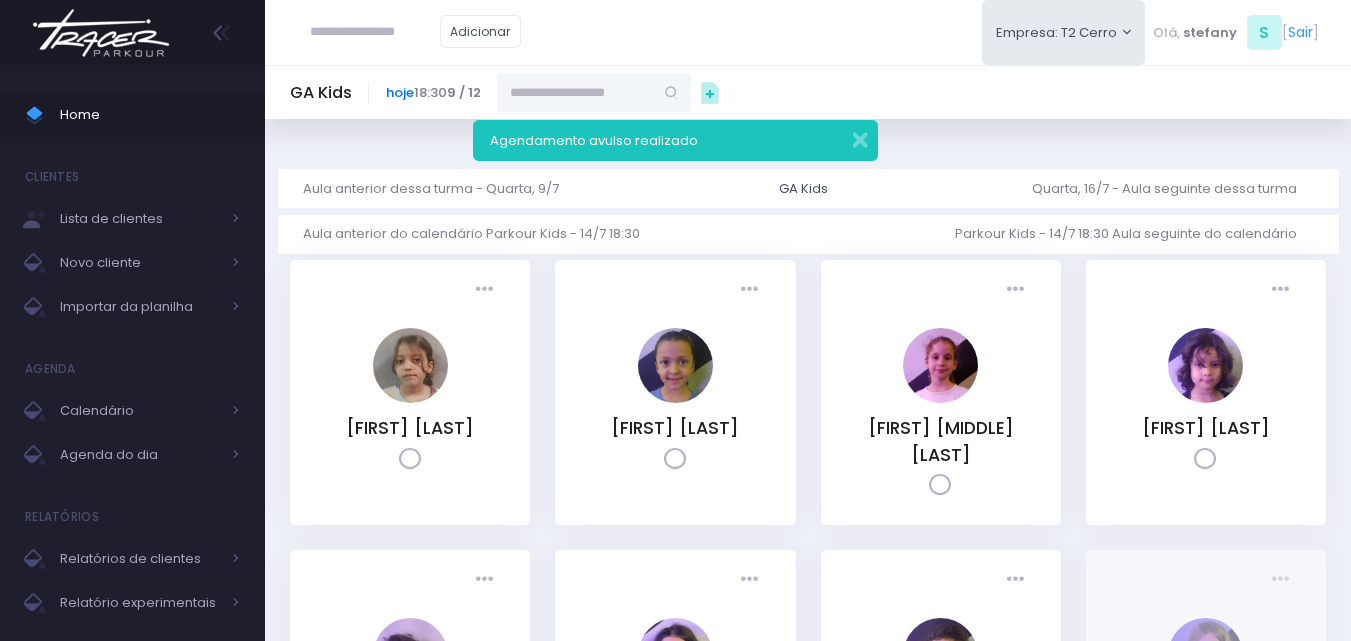 click on "hoje" at bounding box center (400, 92) 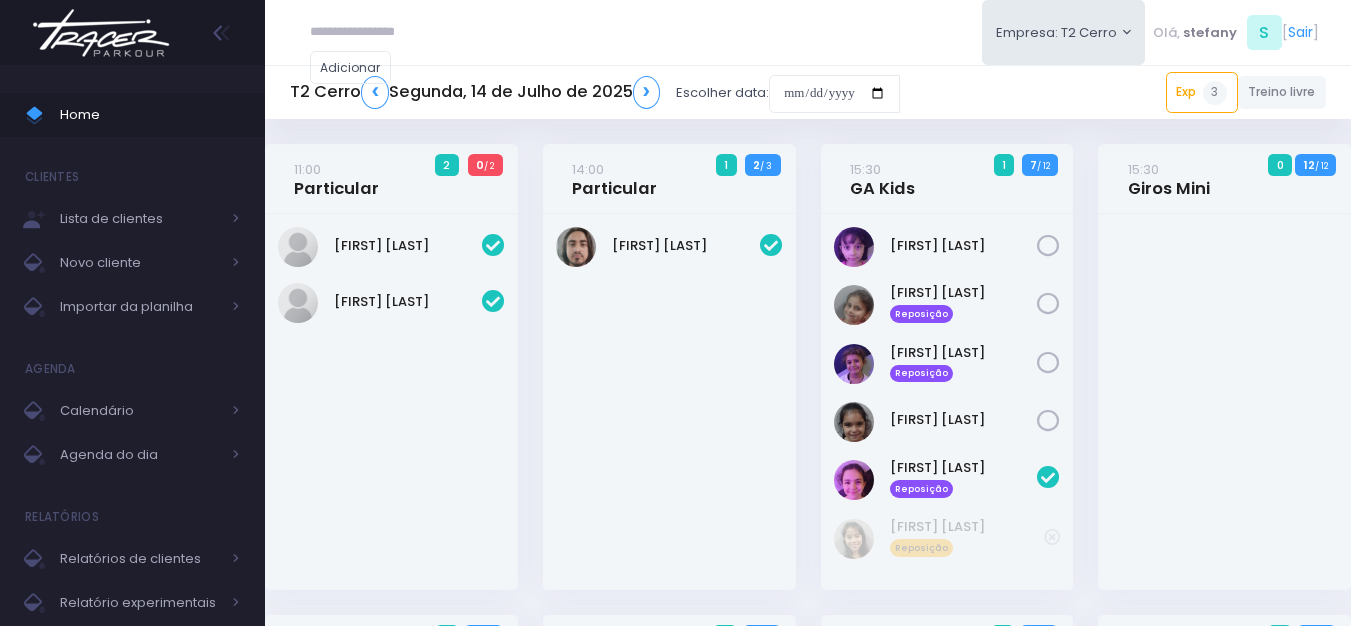 scroll, scrollTop: 0, scrollLeft: 0, axis: both 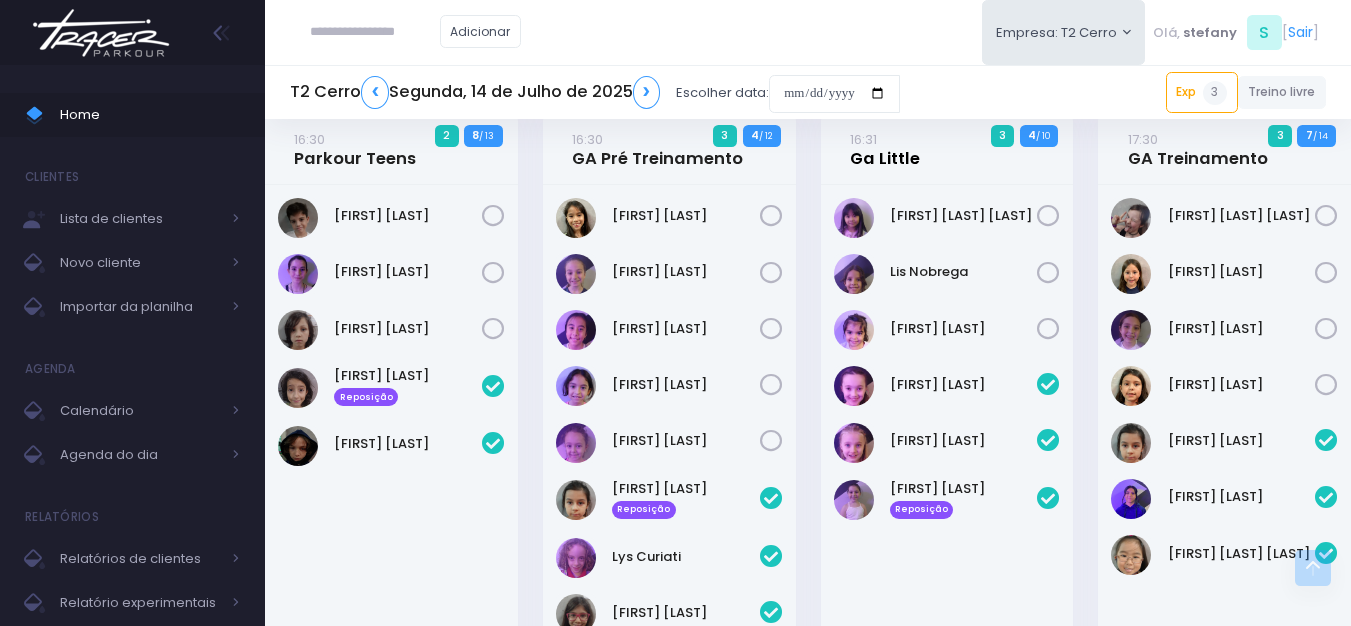 click on "16:31 Ga Little" at bounding box center [885, 149] 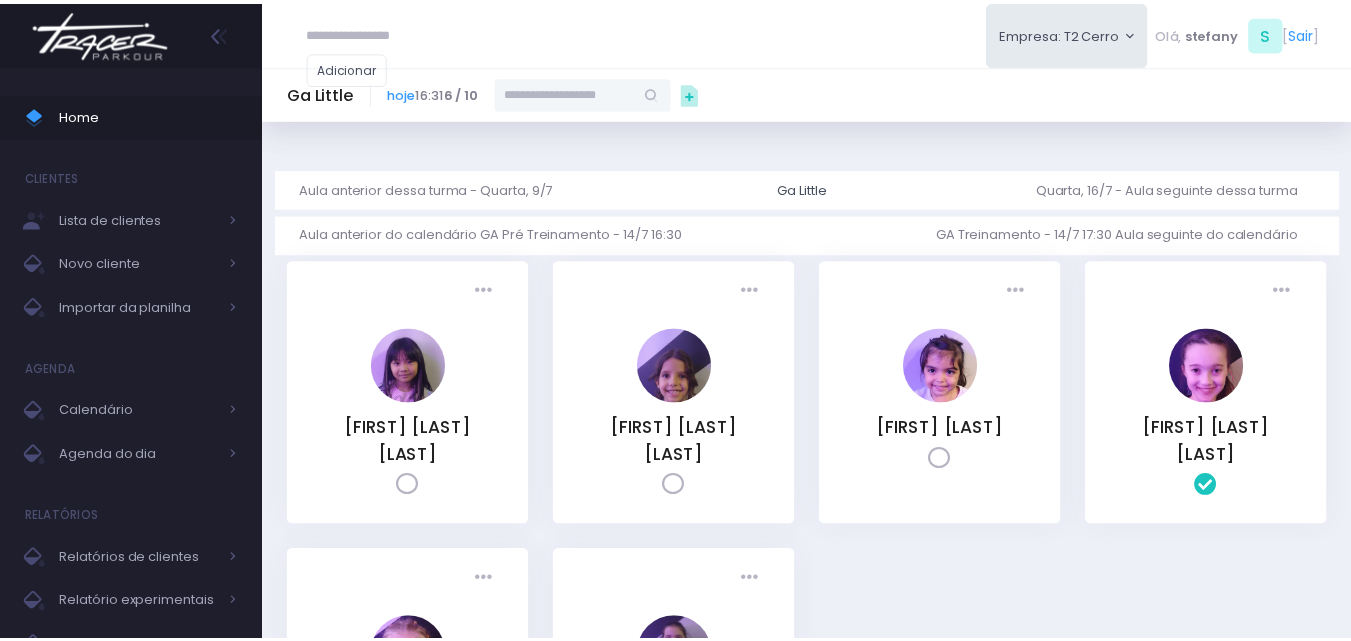 scroll, scrollTop: 0, scrollLeft: 0, axis: both 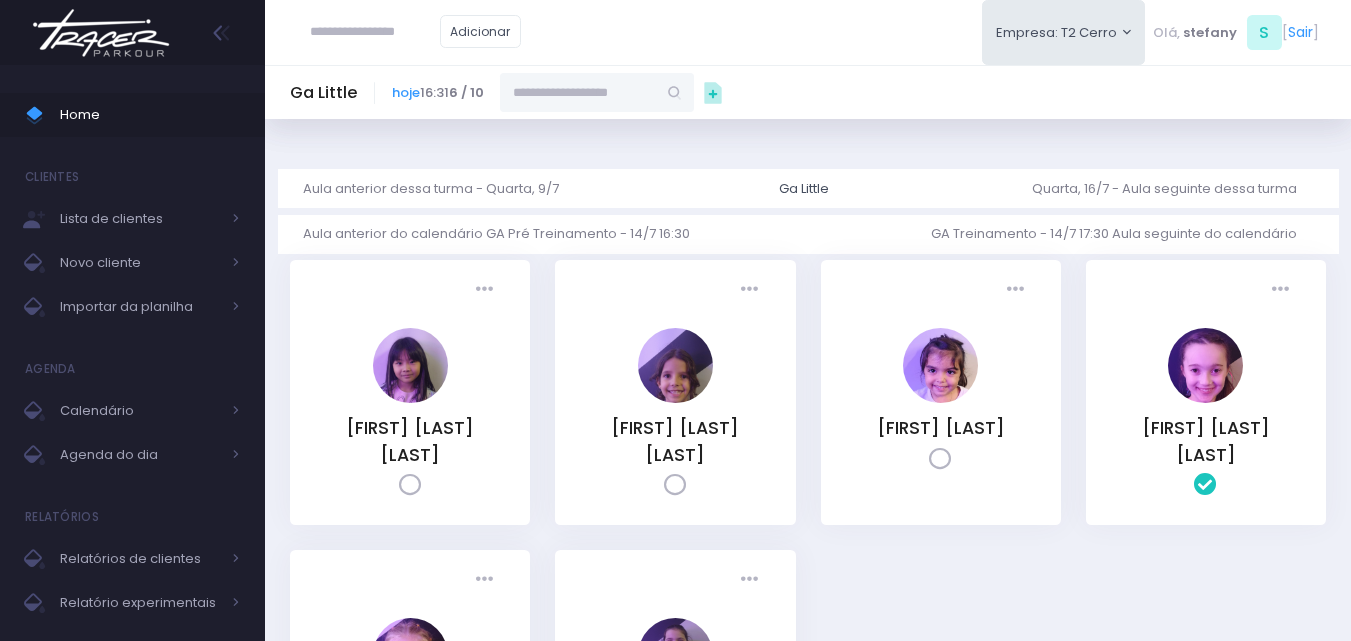 click at bounding box center (578, 92) 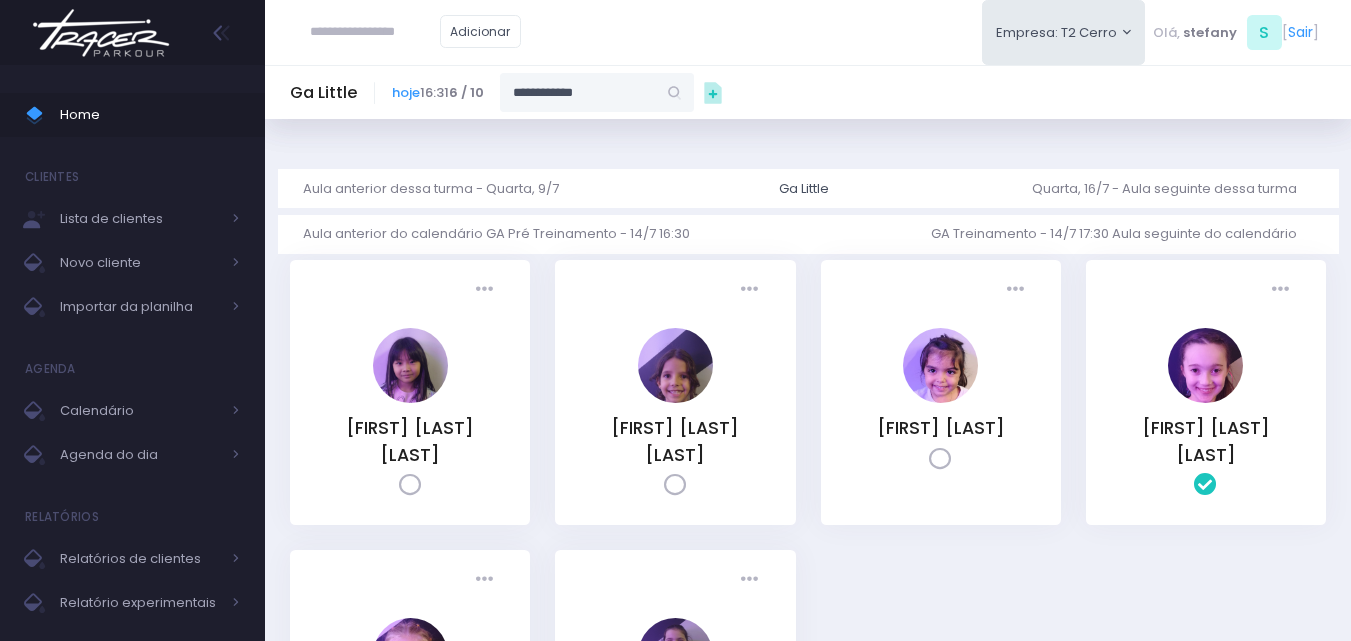 type on "**********" 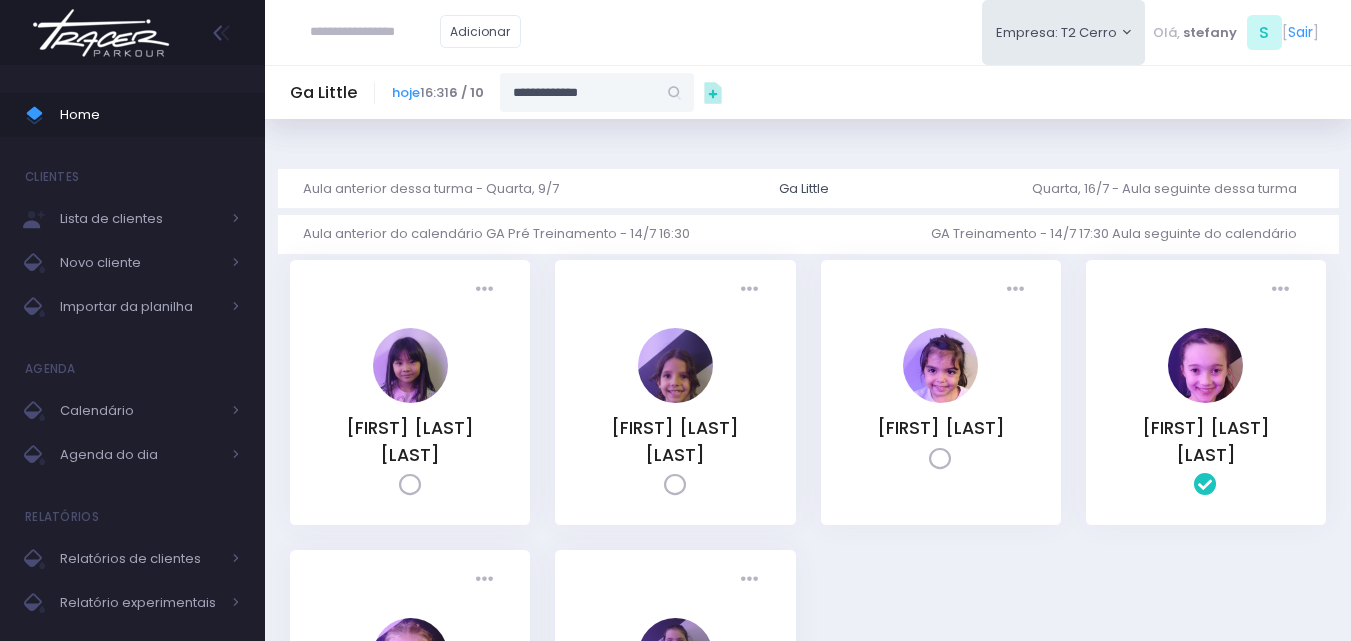 type on "**********" 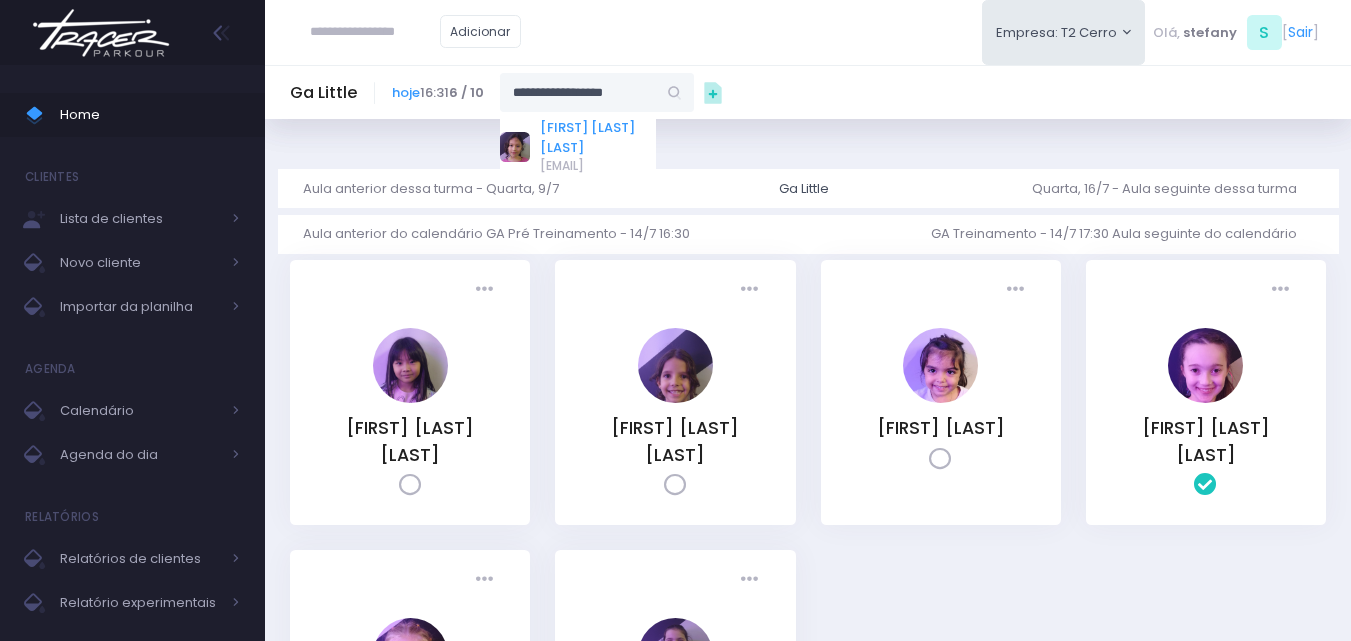 click on "[FIRST] [LAST] [LAST]" at bounding box center [598, 137] 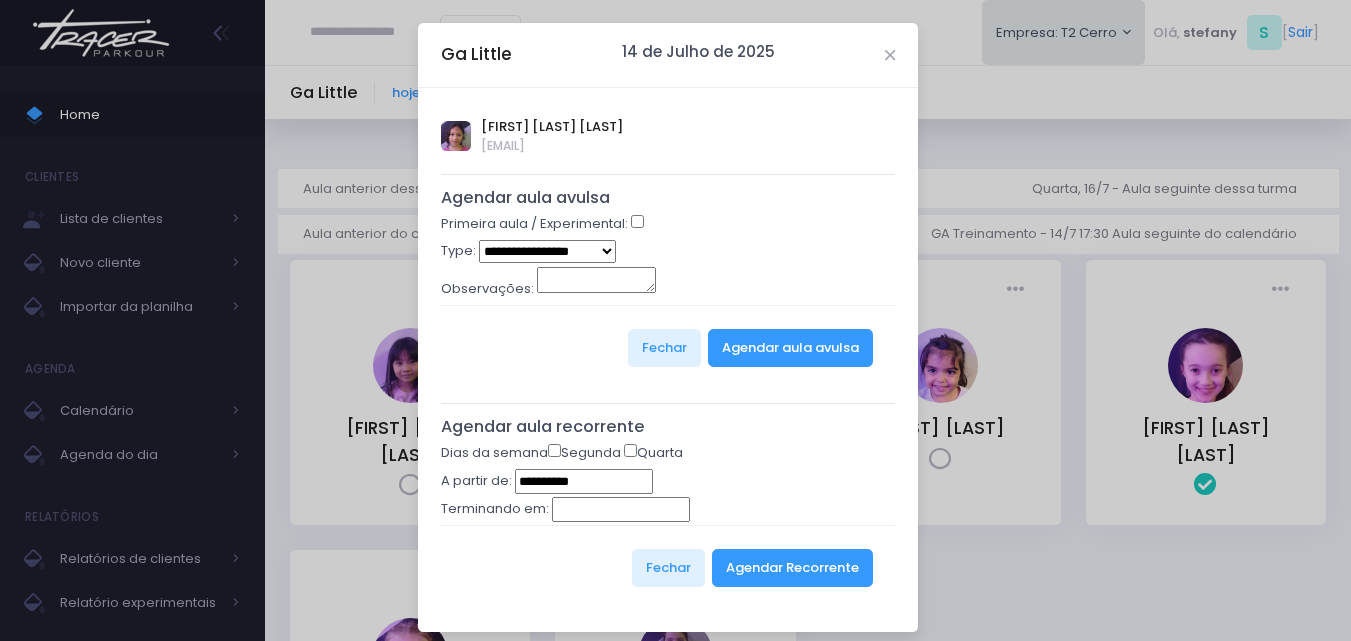 type on "**********" 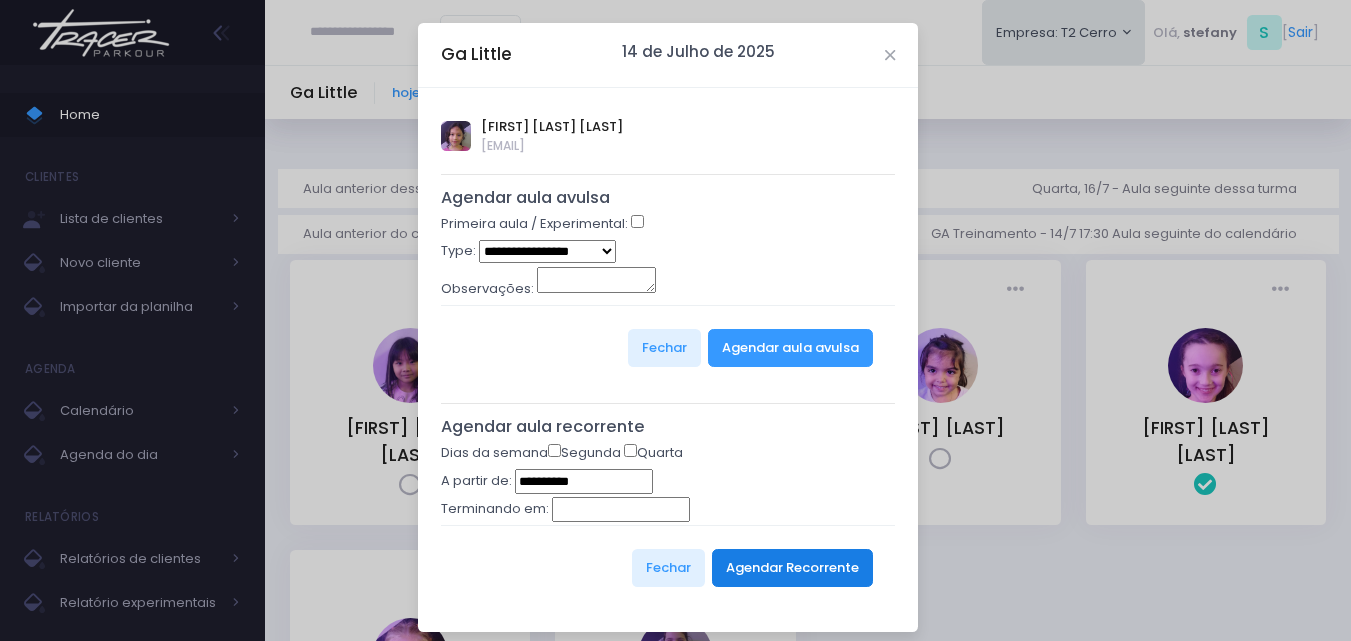 click on "Agendar Recorrente" at bounding box center [792, 568] 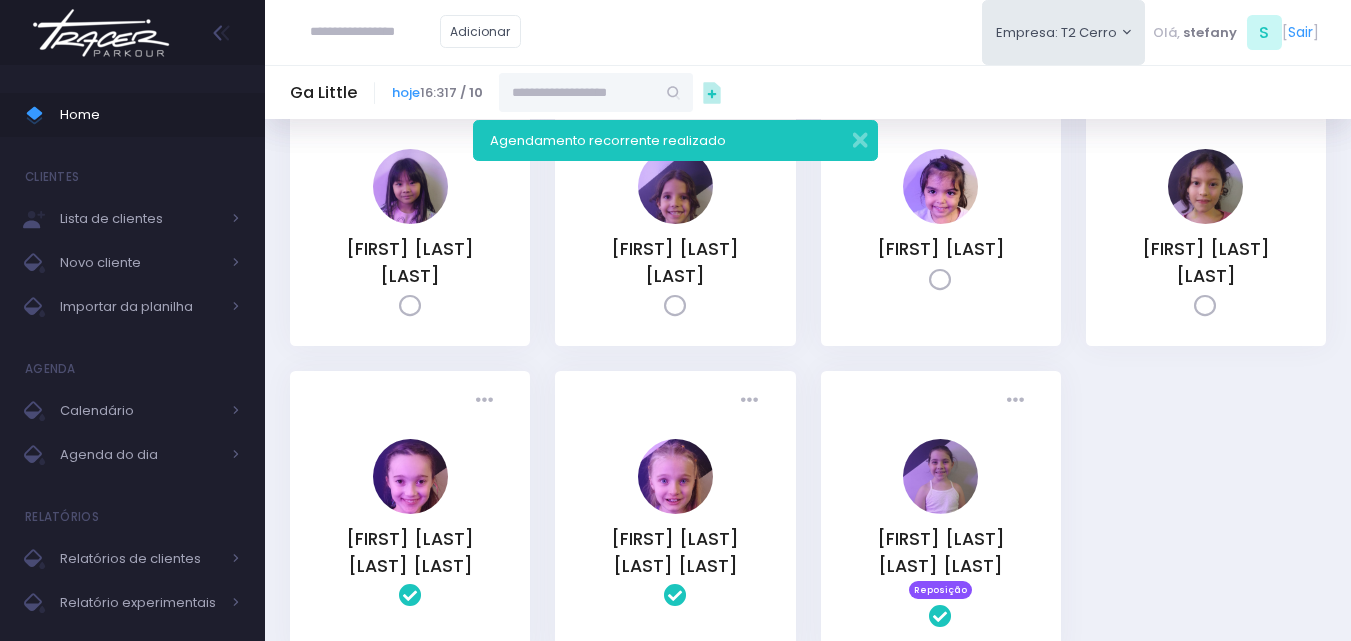 scroll, scrollTop: 200, scrollLeft: 0, axis: vertical 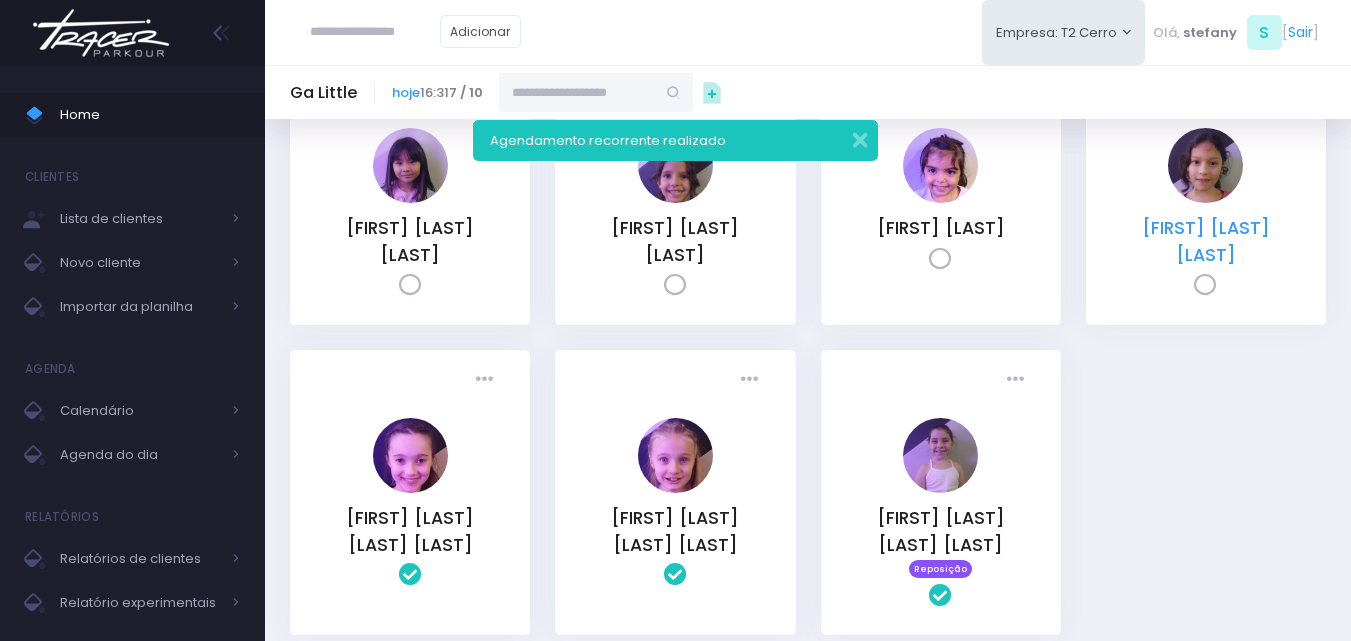 click on "[FIRST] [LAST] [LAST]" at bounding box center [1206, 241] 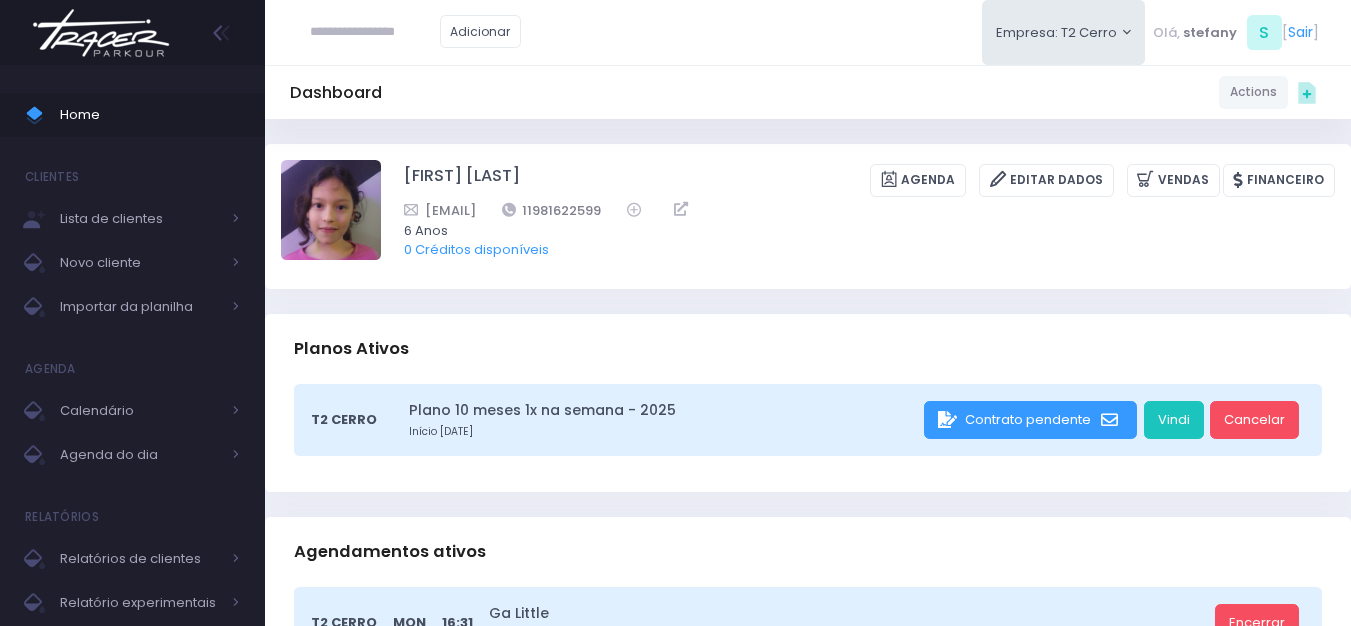 scroll, scrollTop: 0, scrollLeft: 0, axis: both 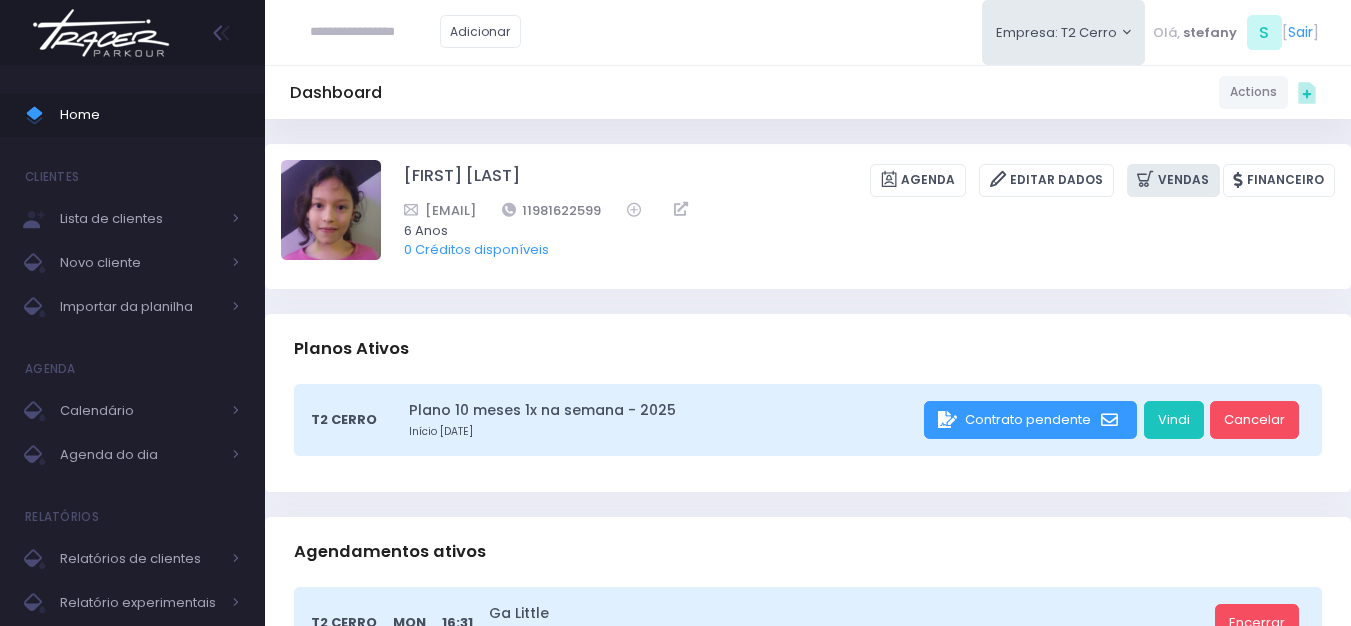 click at bounding box center (1147, 179) 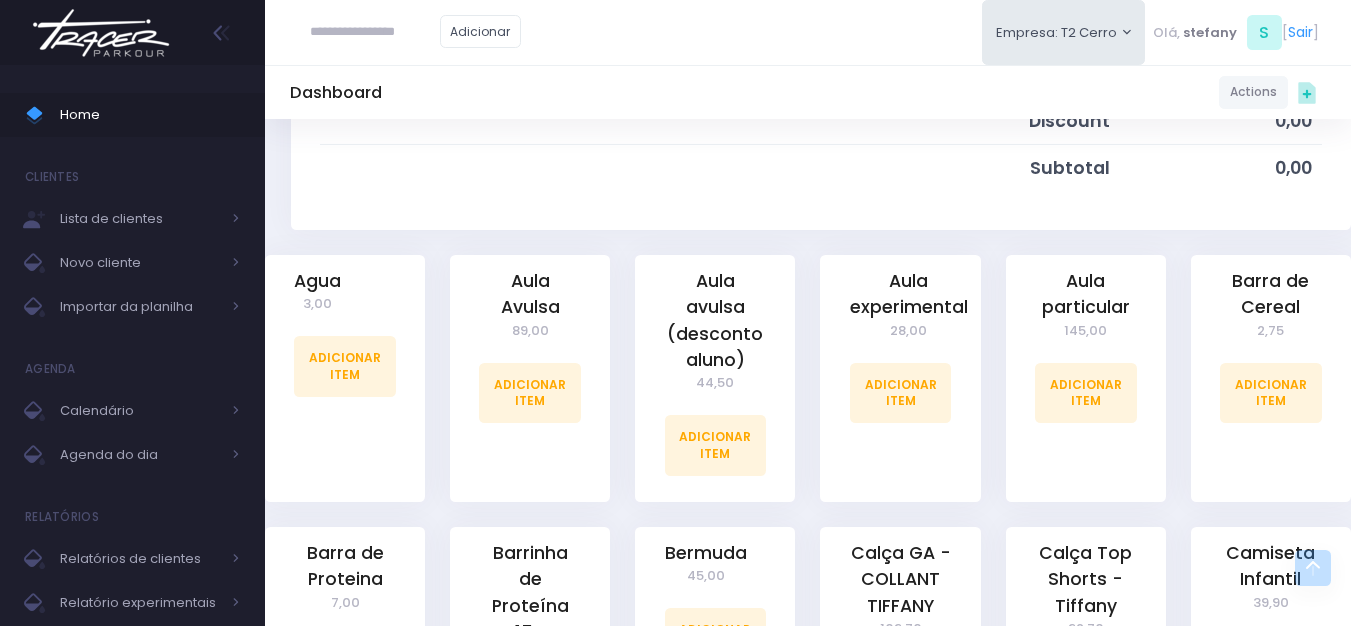 scroll, scrollTop: 400, scrollLeft: 0, axis: vertical 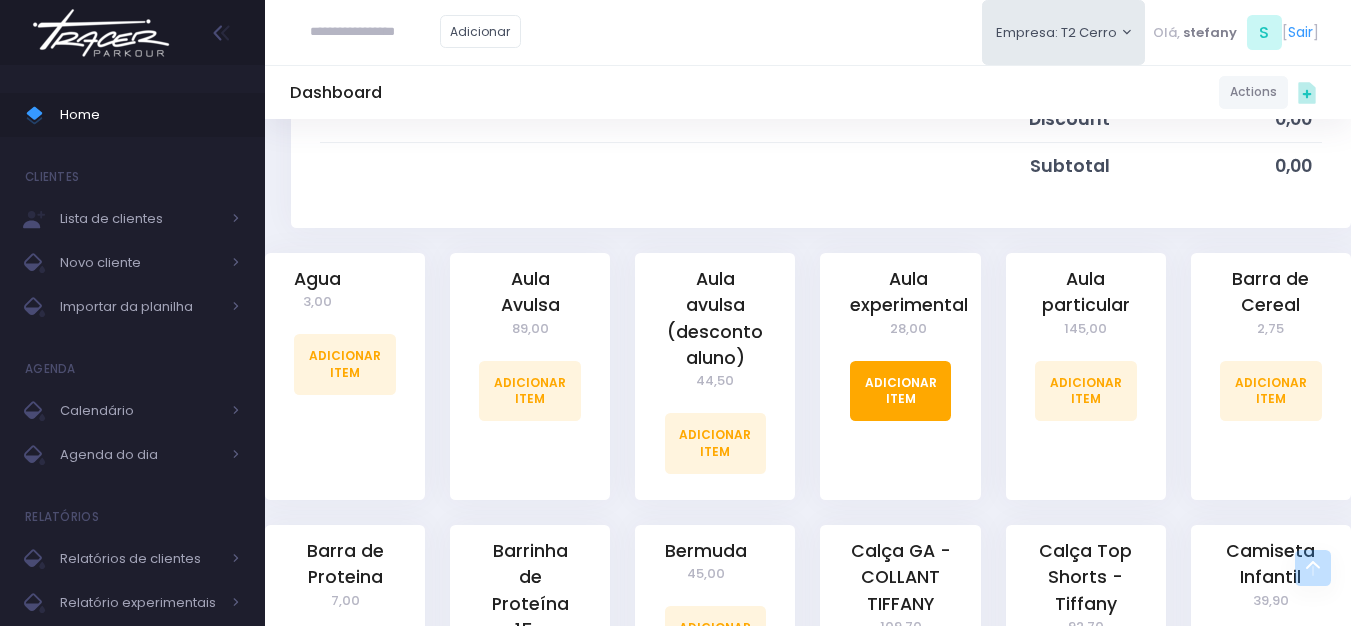 click on "Adicionar Item" at bounding box center (901, 391) 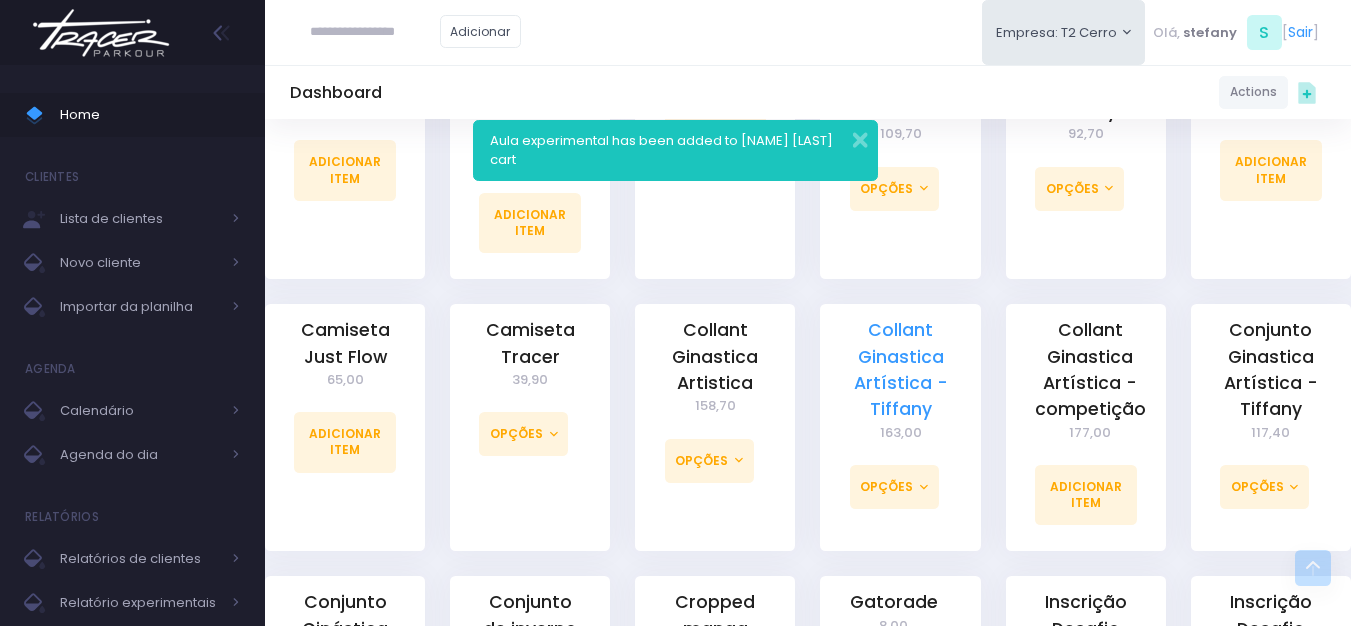 scroll, scrollTop: 1100, scrollLeft: 0, axis: vertical 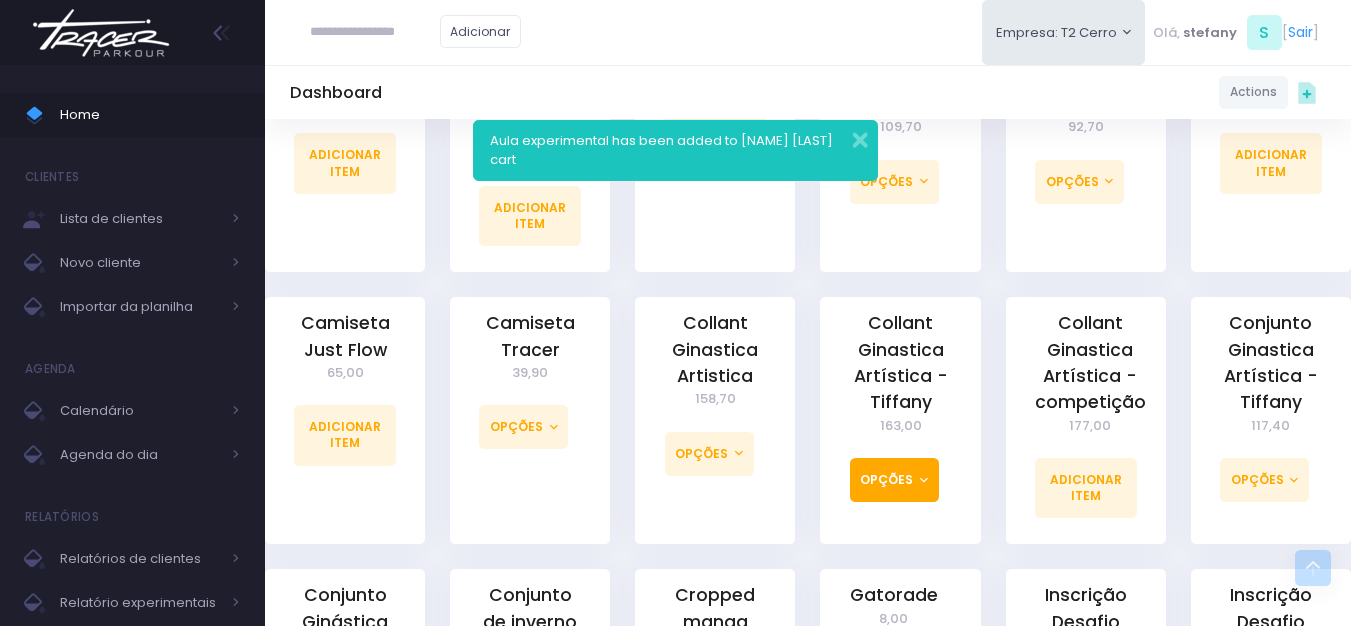 click on "Opções" at bounding box center (894, 480) 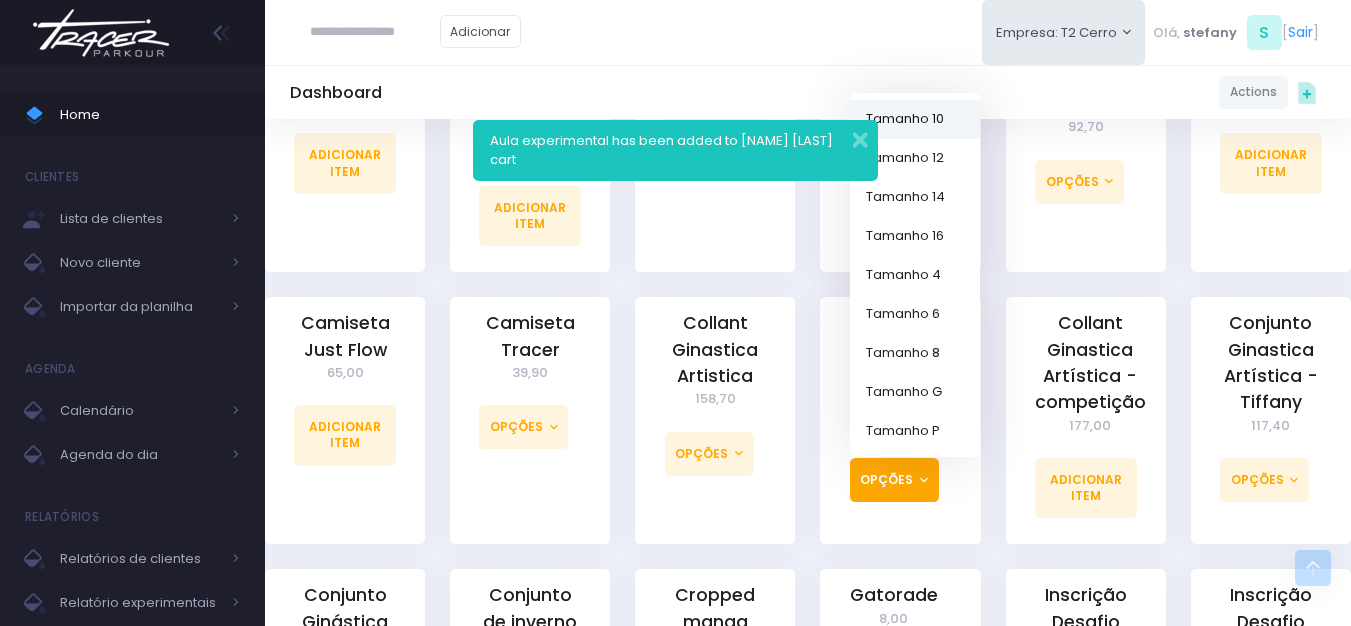 click on "Tamanho 10" at bounding box center (915, 119) 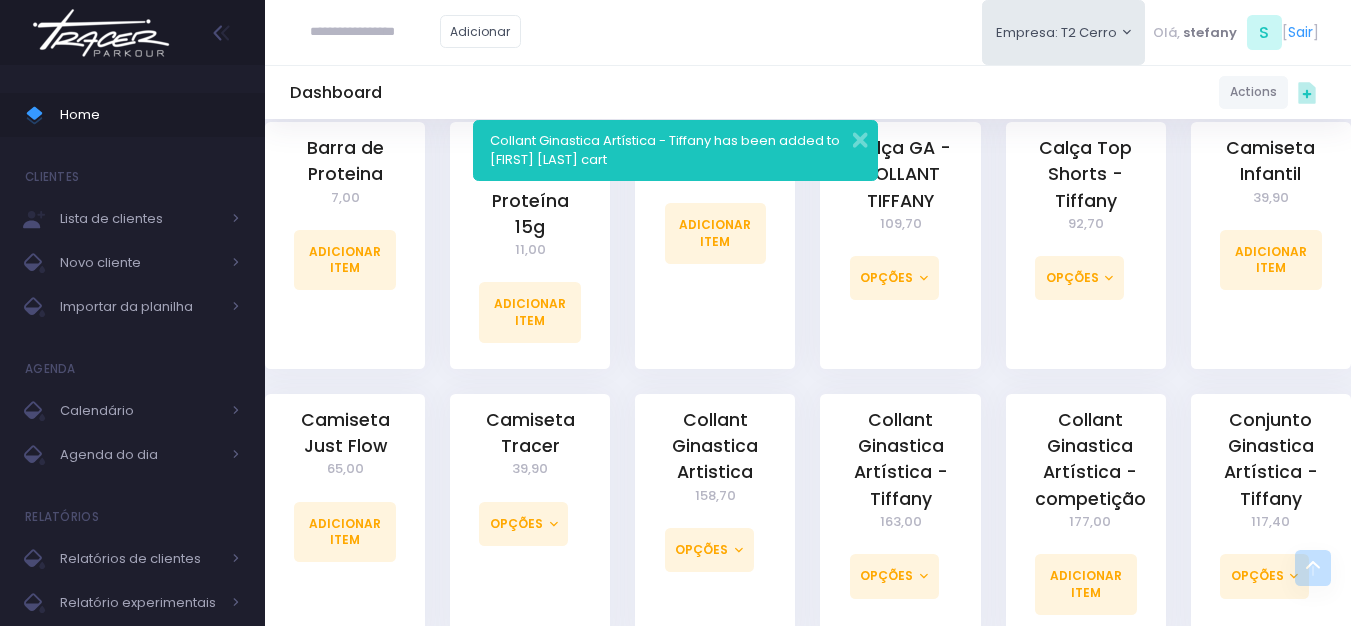scroll, scrollTop: 1100, scrollLeft: 0, axis: vertical 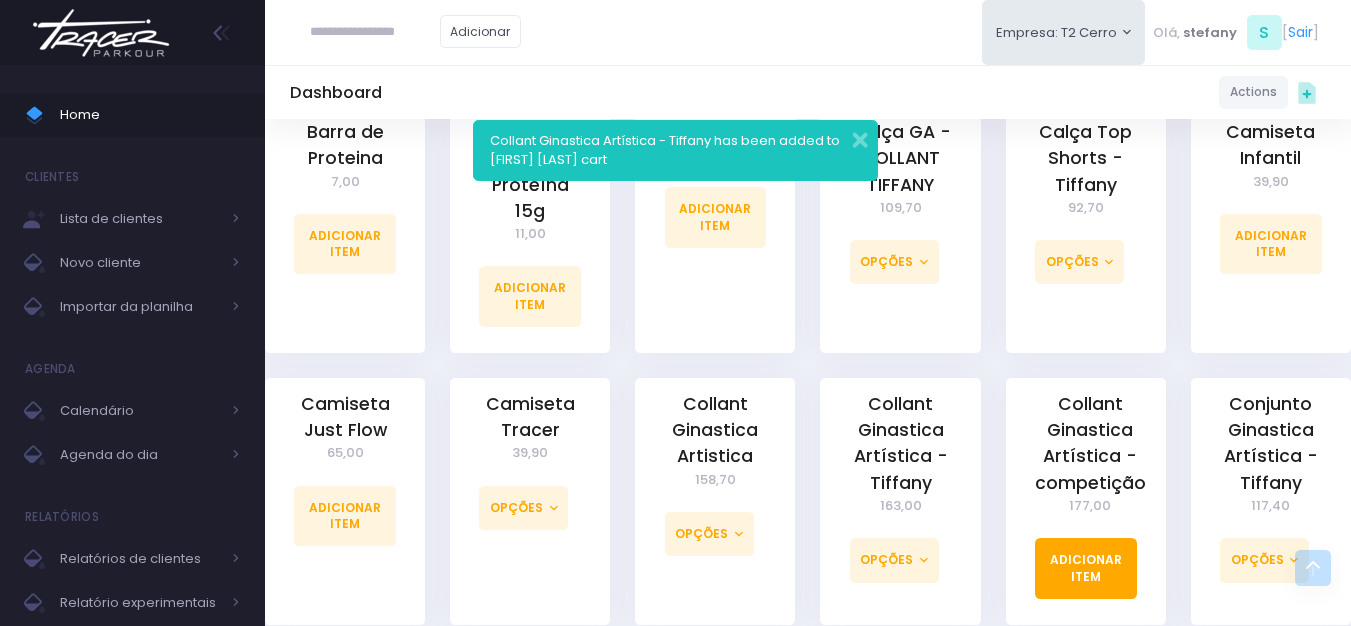 click on "Adicionar Item" at bounding box center (1086, 568) 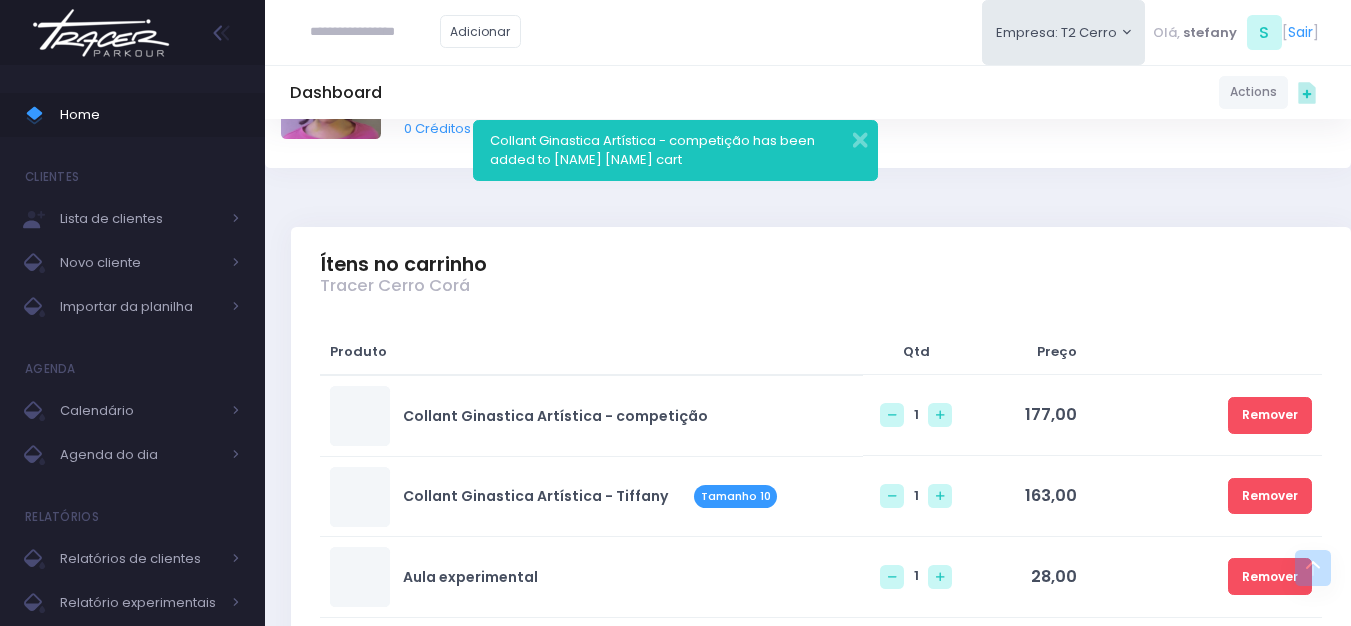 scroll, scrollTop: 100, scrollLeft: 0, axis: vertical 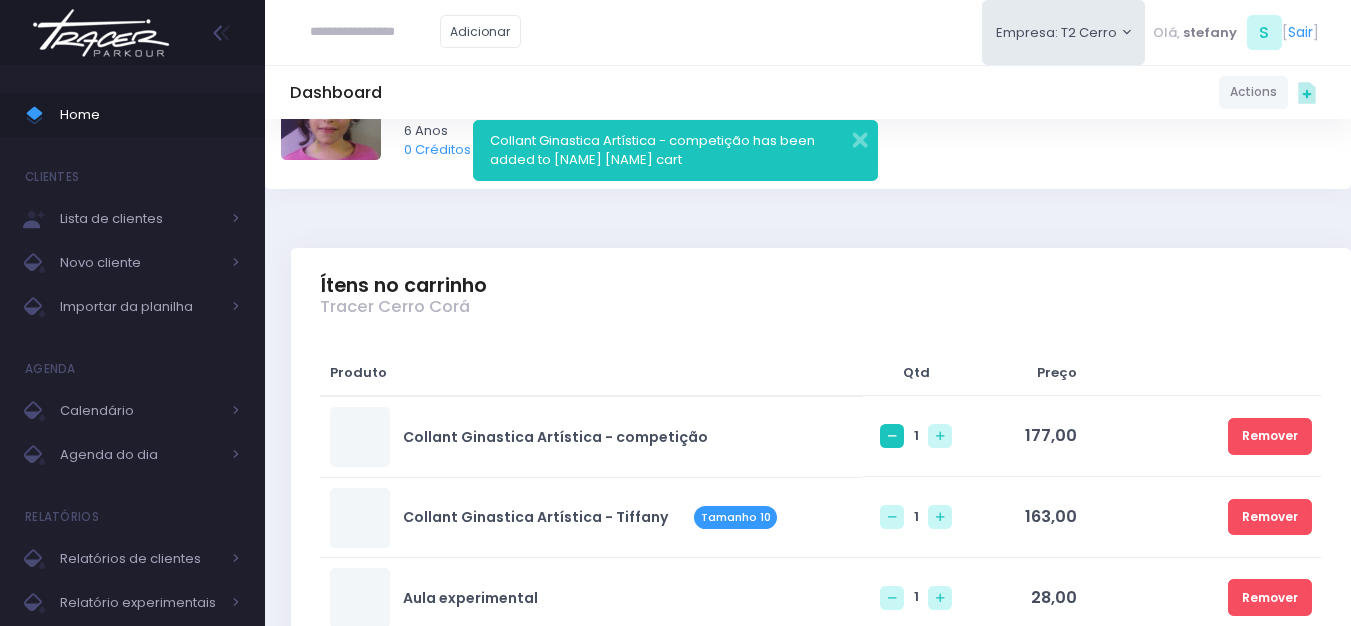 click at bounding box center [892, 436] 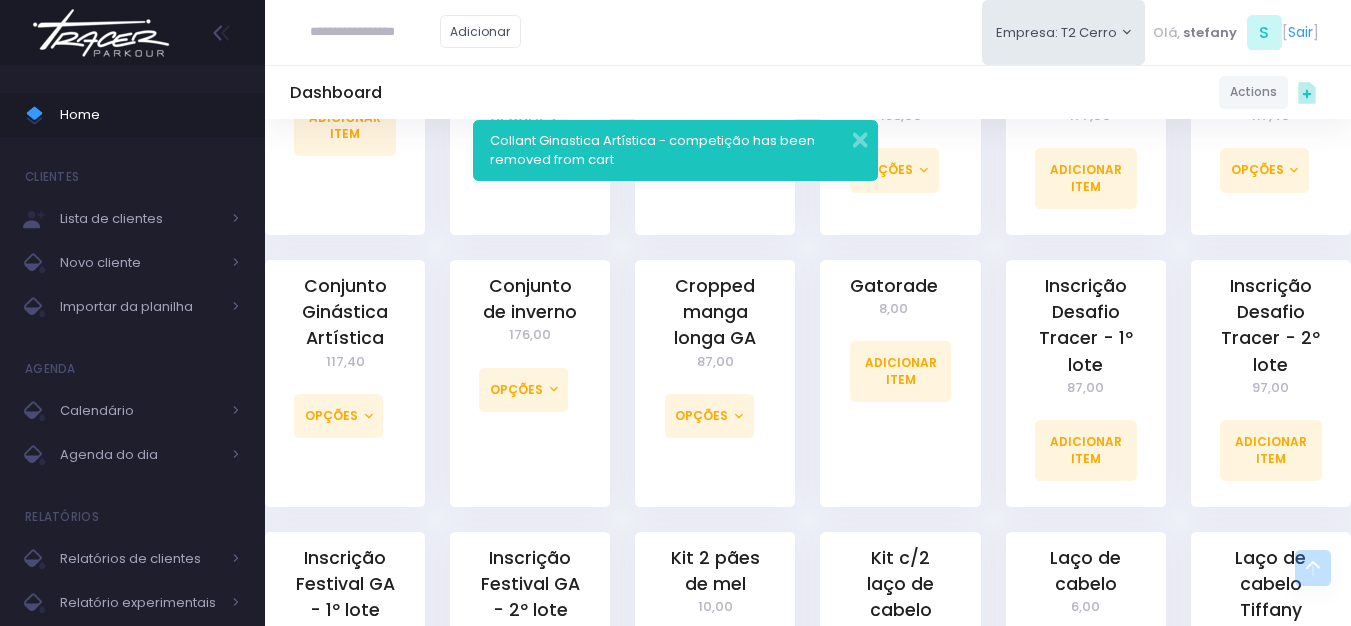 scroll, scrollTop: 1500, scrollLeft: 0, axis: vertical 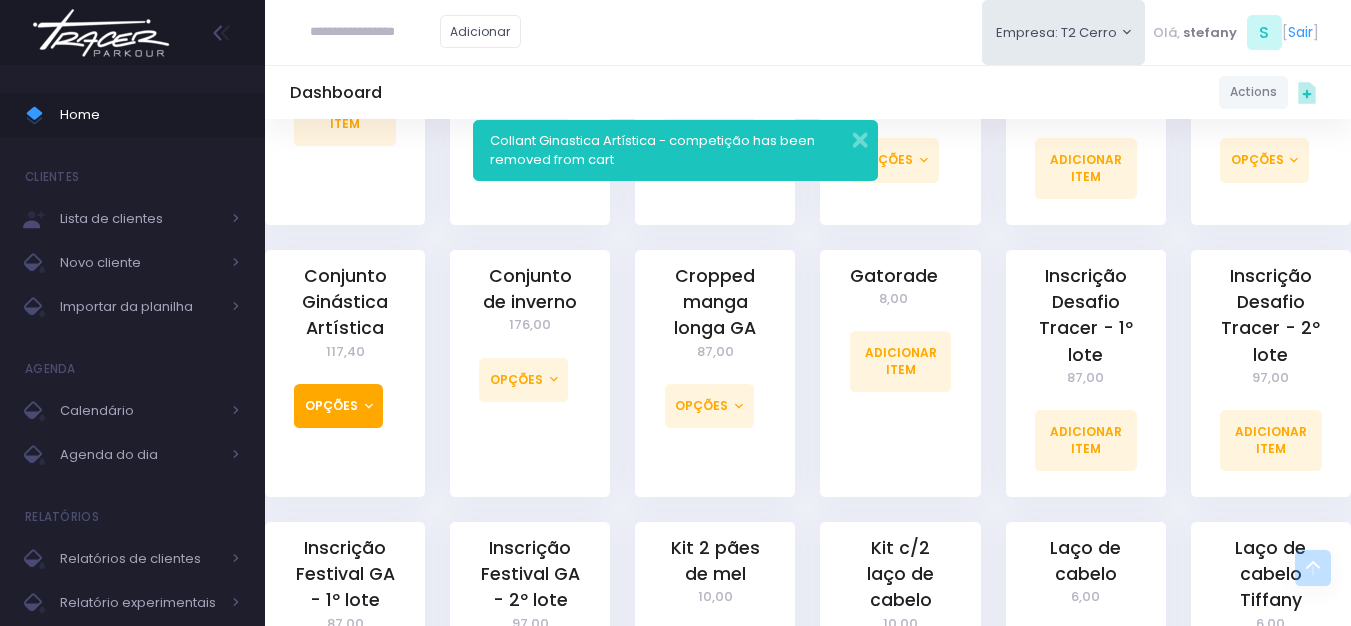 click on "Opções" at bounding box center [338, 406] 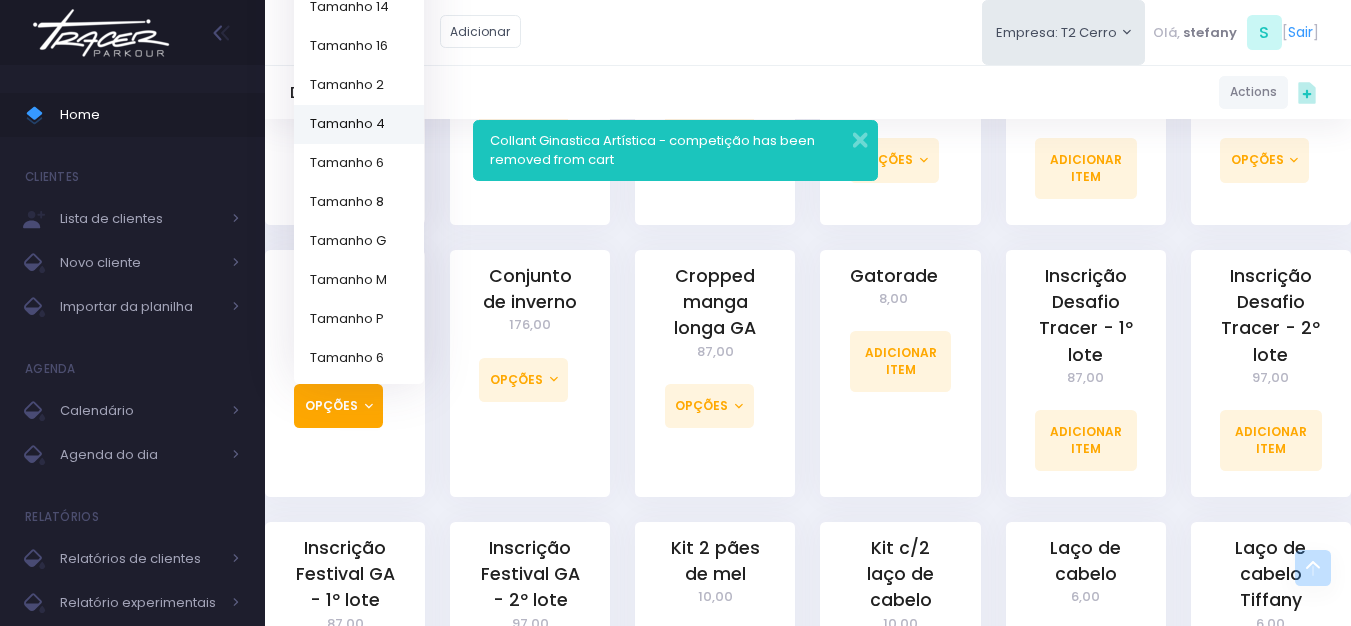scroll, scrollTop: 1400, scrollLeft: 0, axis: vertical 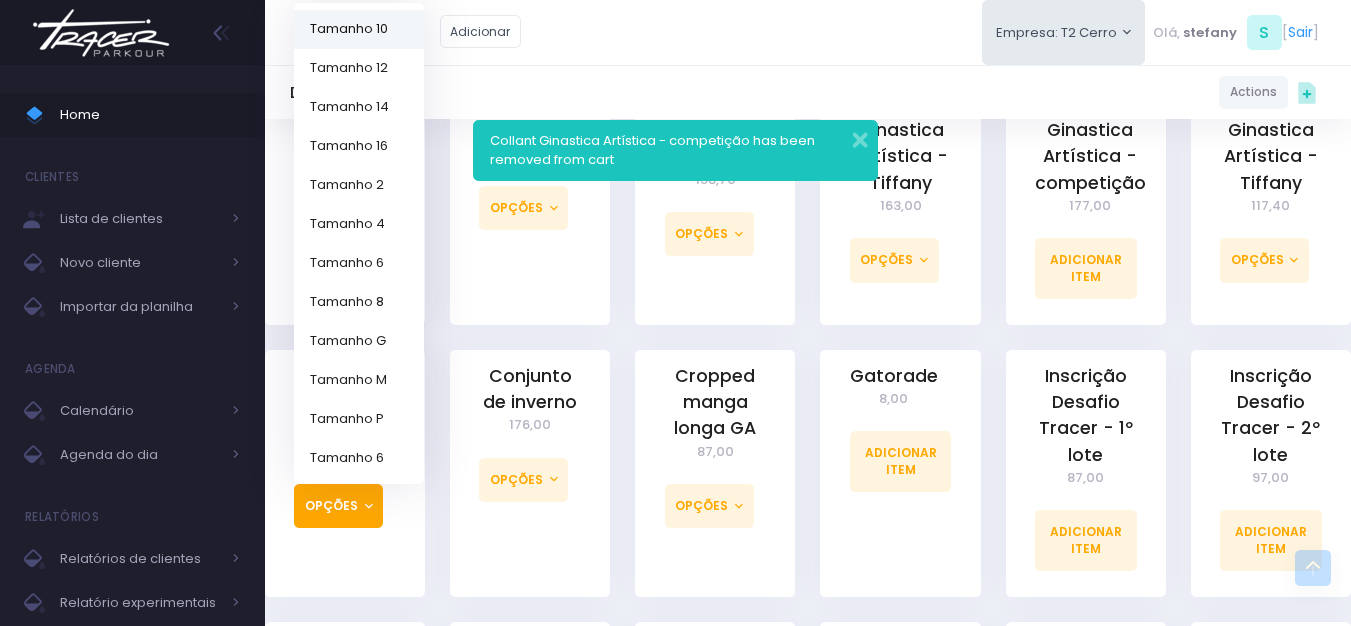 click on "Tamanho 10" at bounding box center (359, 28) 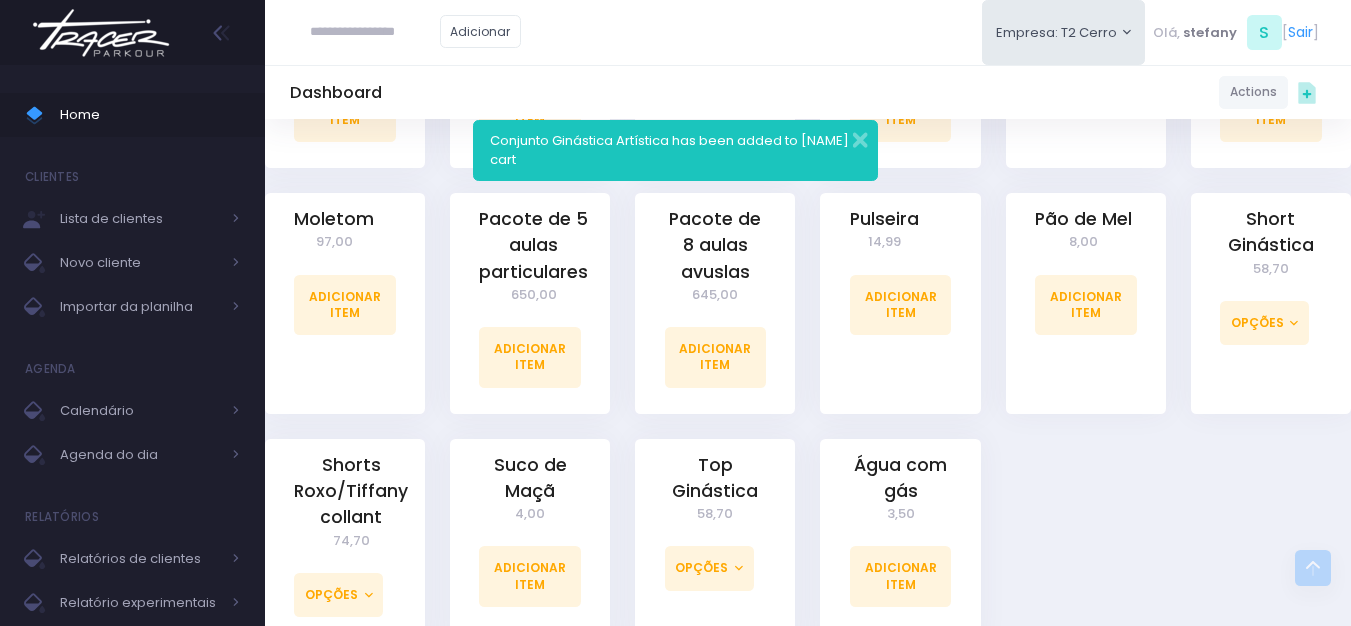 scroll, scrollTop: 2200, scrollLeft: 0, axis: vertical 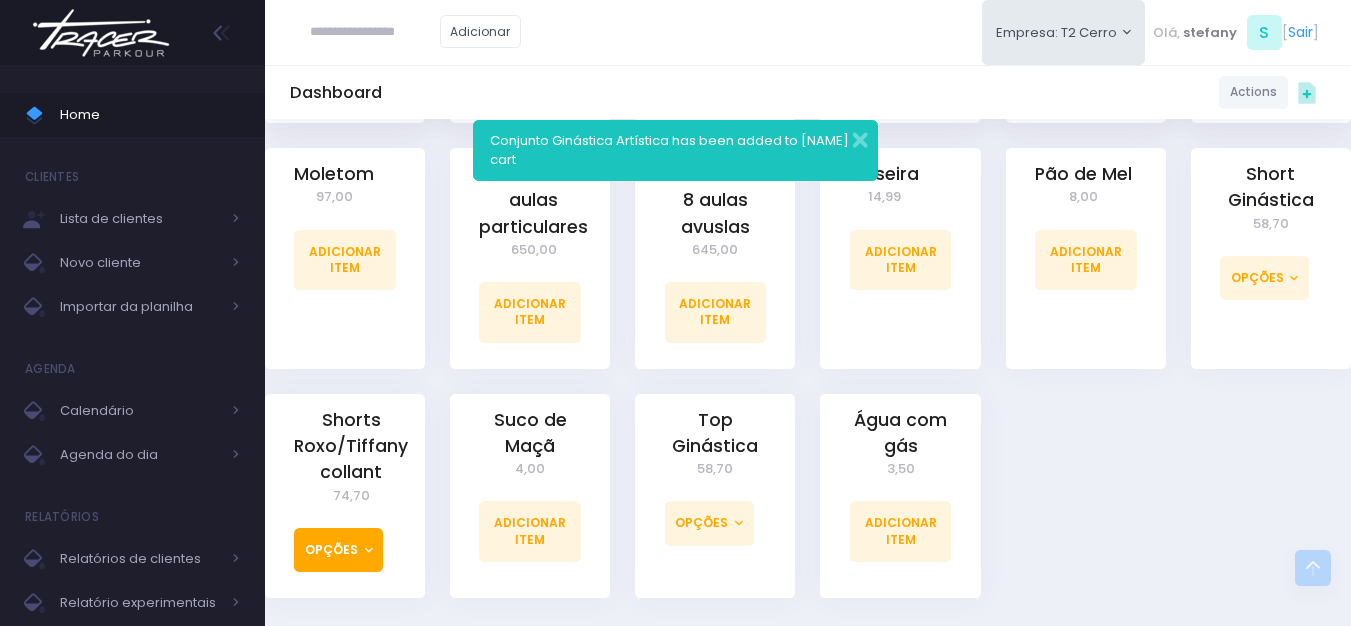 click on "Opções" at bounding box center (338, 550) 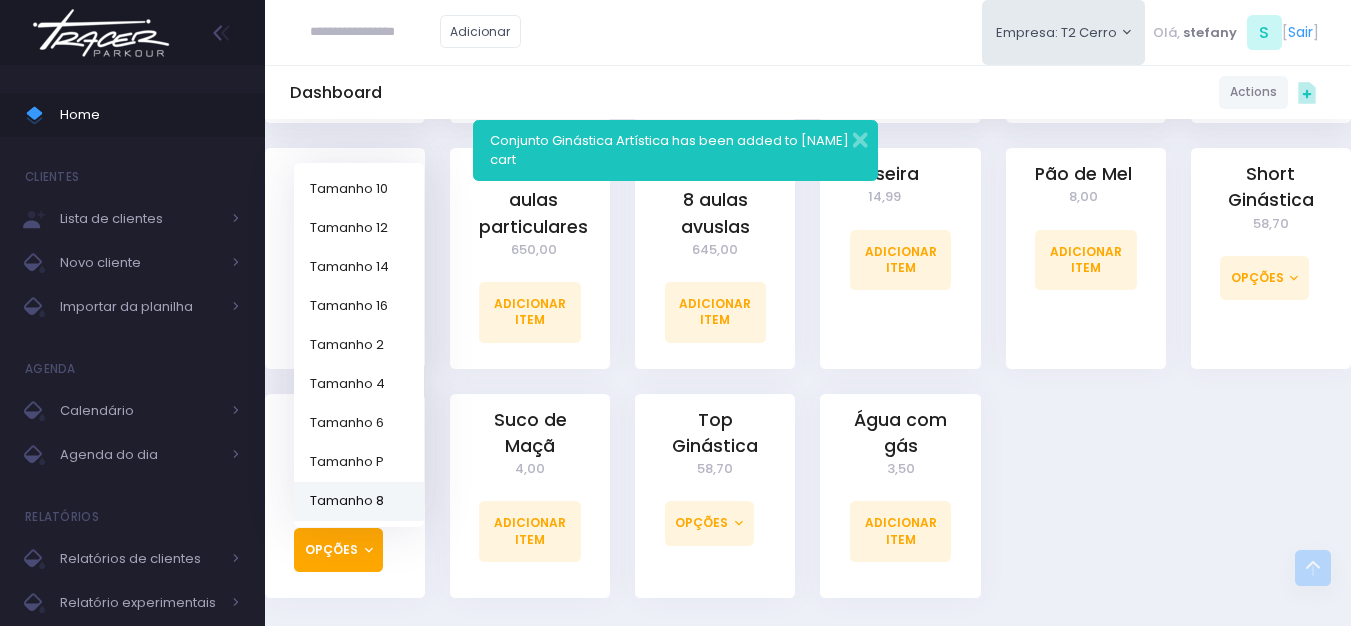 click on "Tamanho 8" at bounding box center (359, 501) 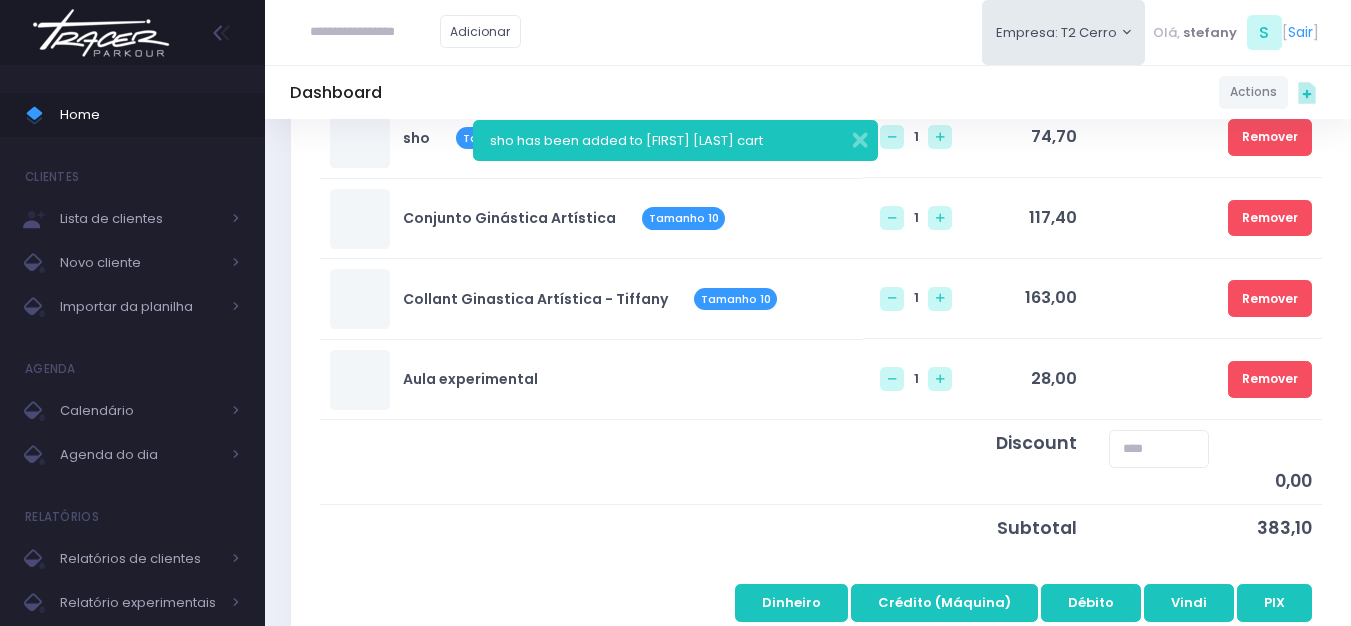 scroll, scrollTop: 400, scrollLeft: 0, axis: vertical 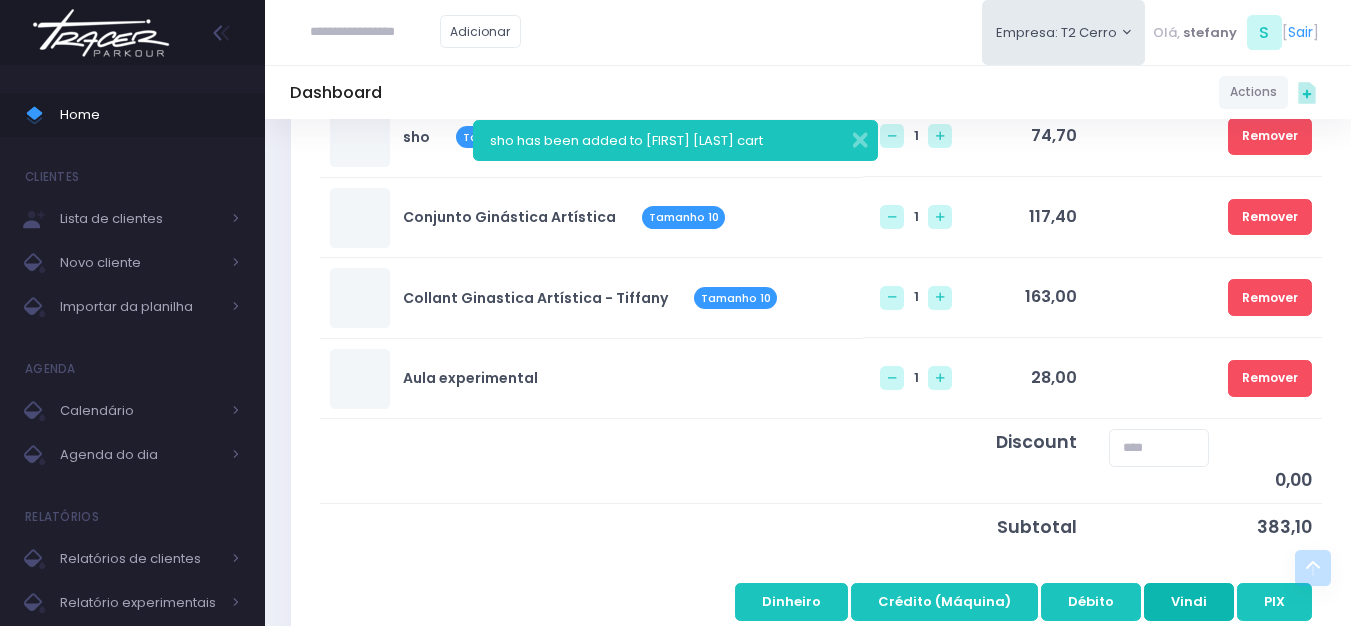 click on "Vindi" at bounding box center [1189, 602] 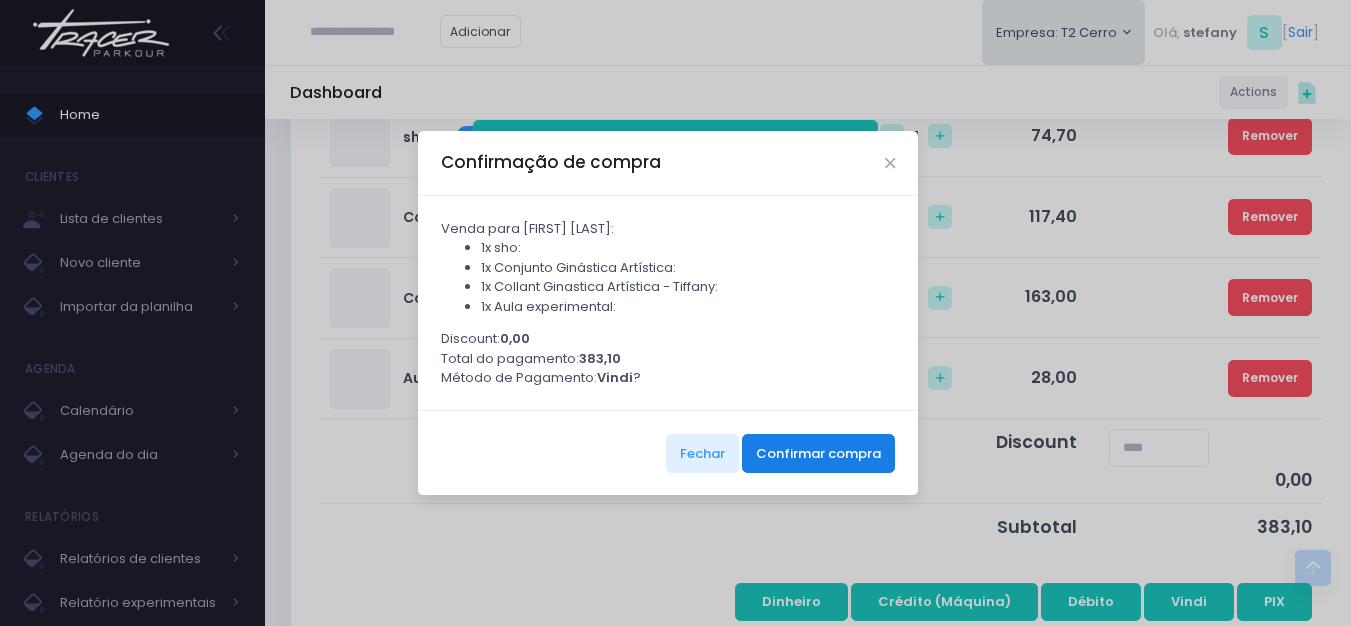 click on "Confirmar compra" at bounding box center (818, 453) 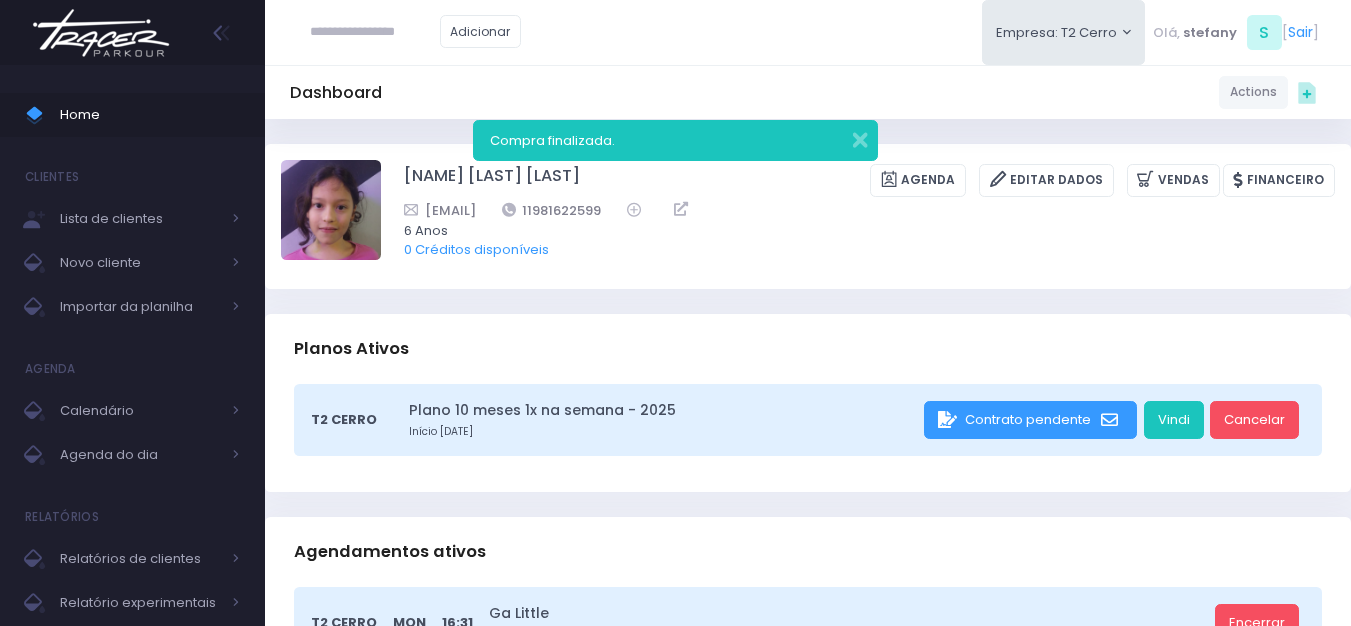 scroll, scrollTop: 0, scrollLeft: 0, axis: both 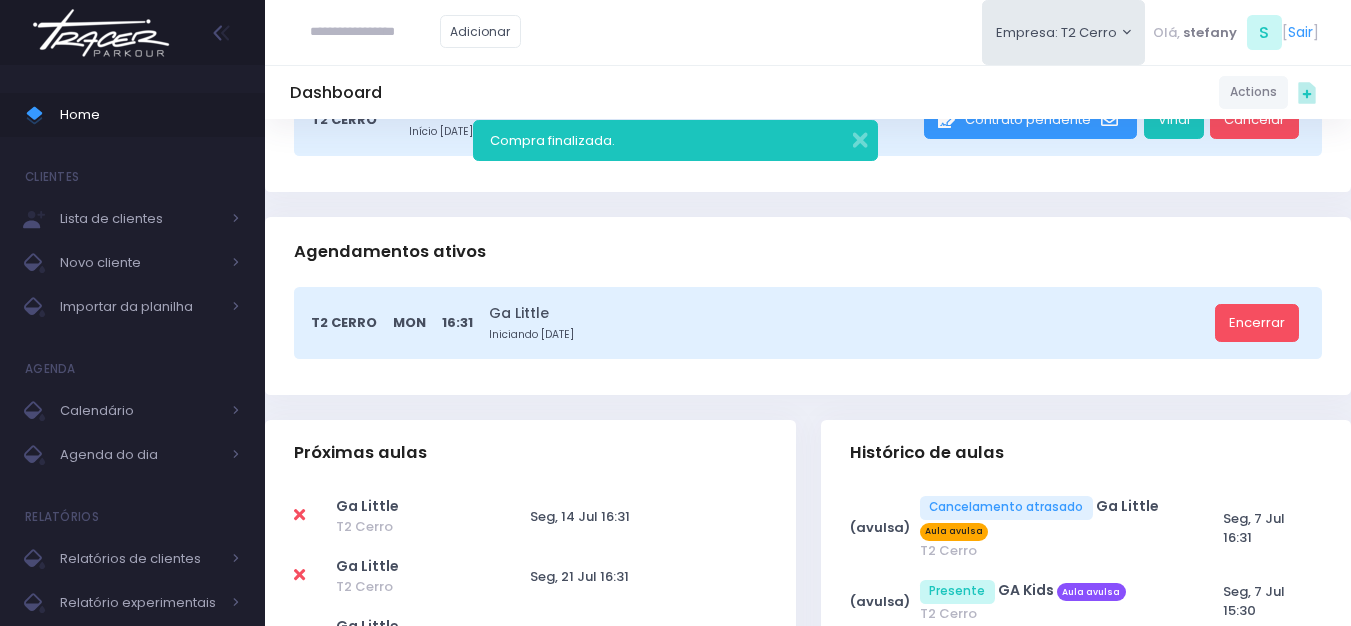click at bounding box center [101, 33] 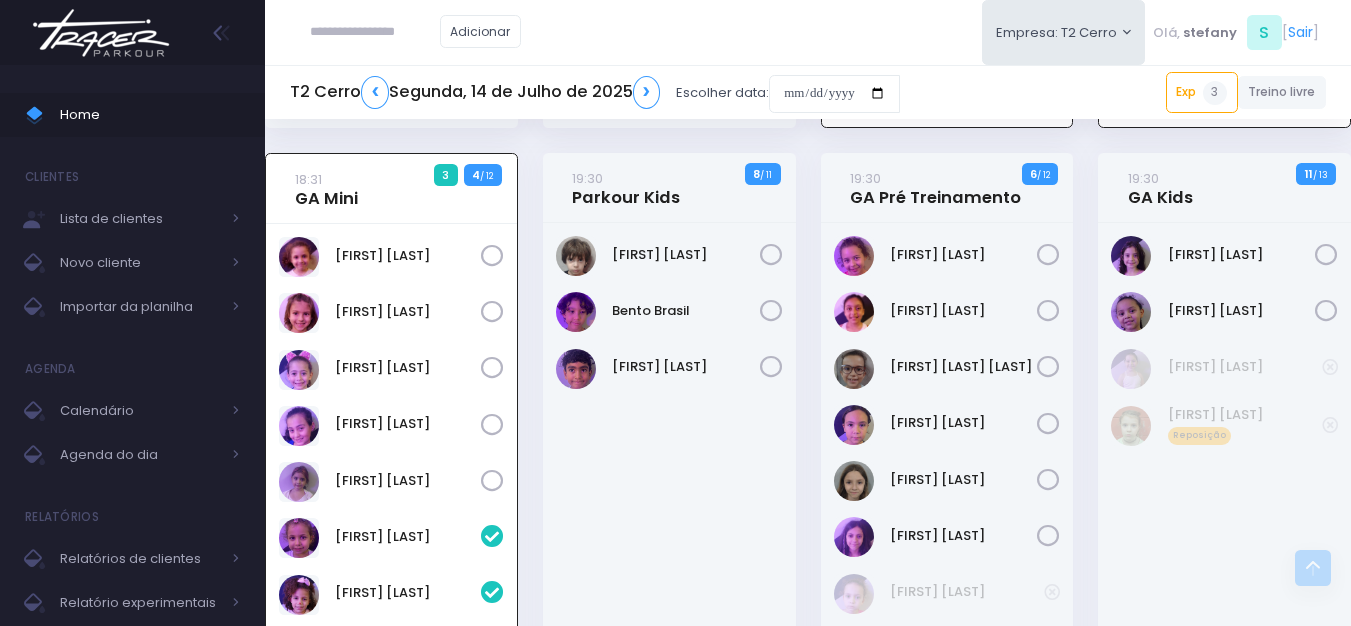 scroll, scrollTop: 1686, scrollLeft: 0, axis: vertical 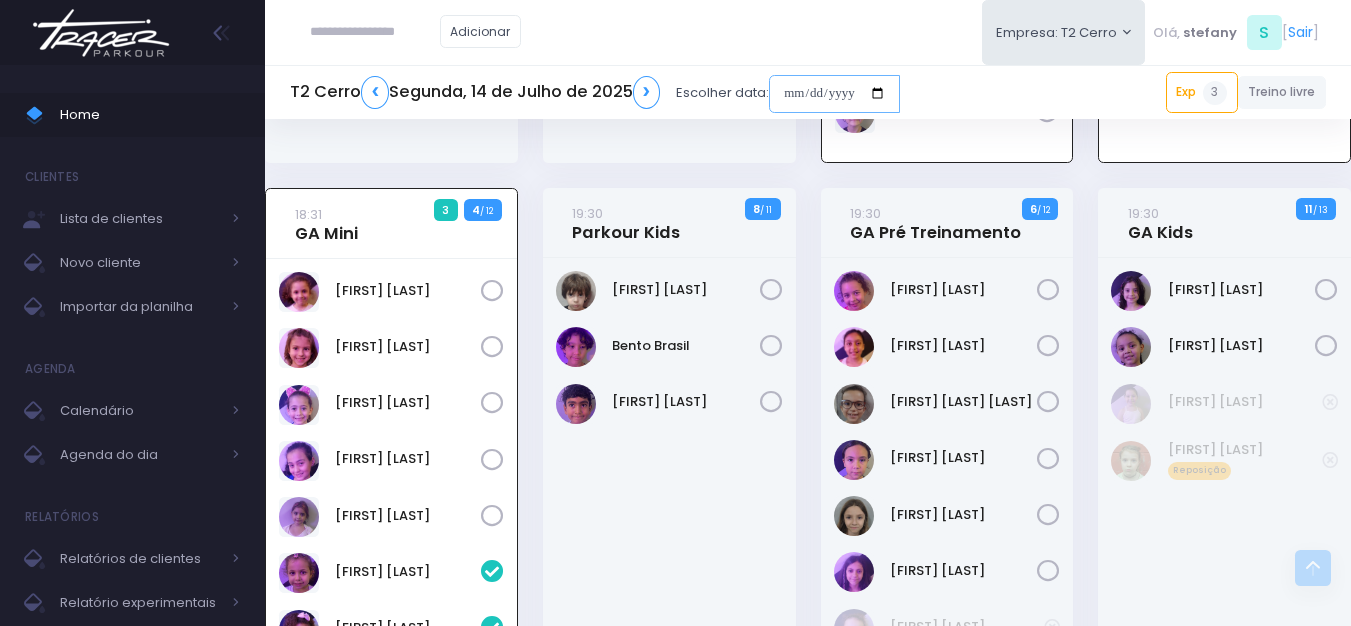 click at bounding box center (834, 94) 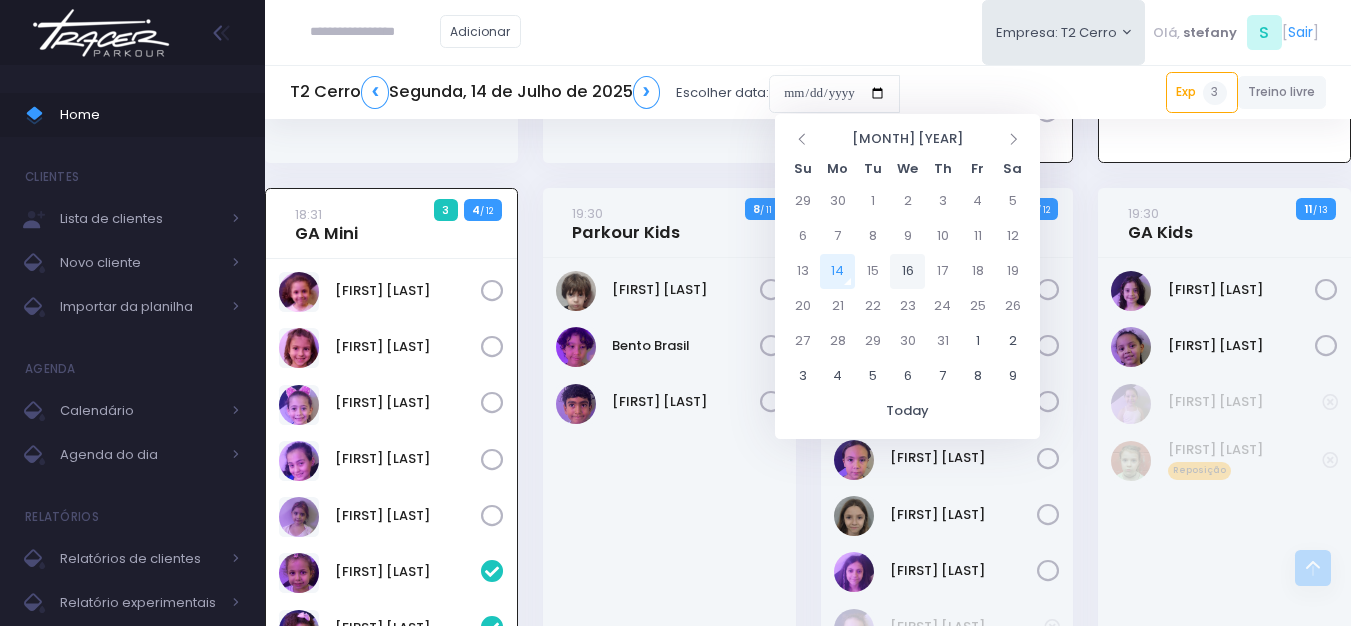 click on "16" at bounding box center (907, 271) 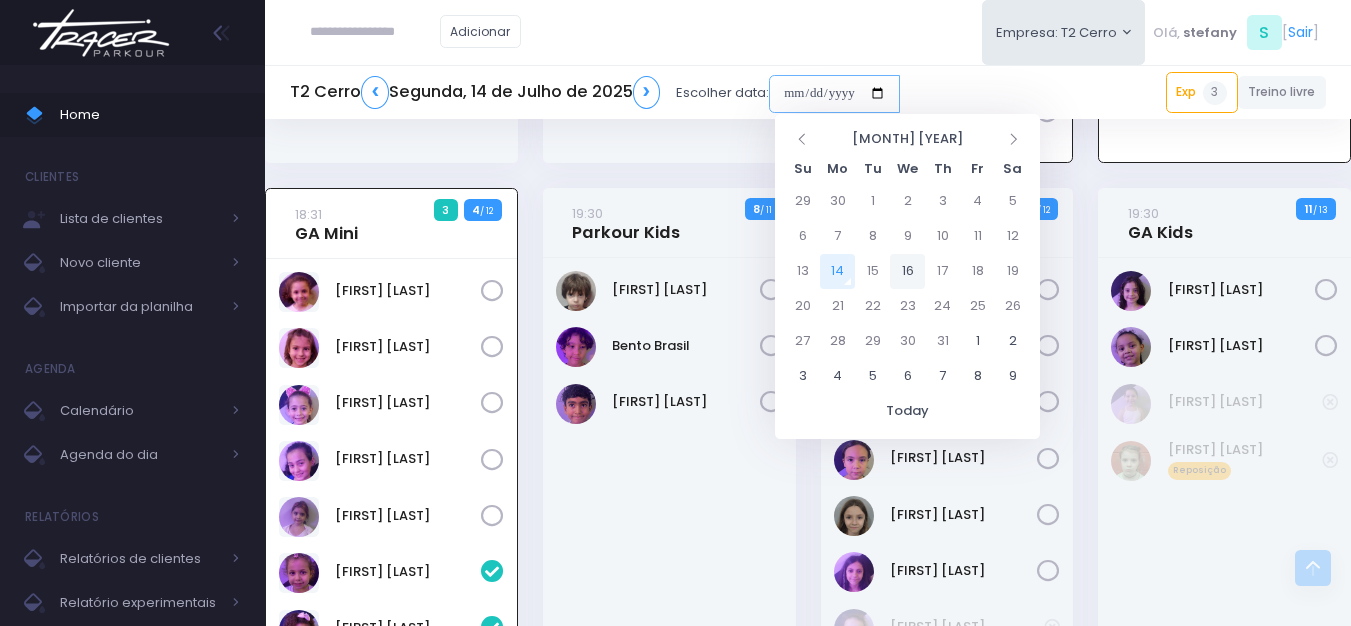 type on "**********" 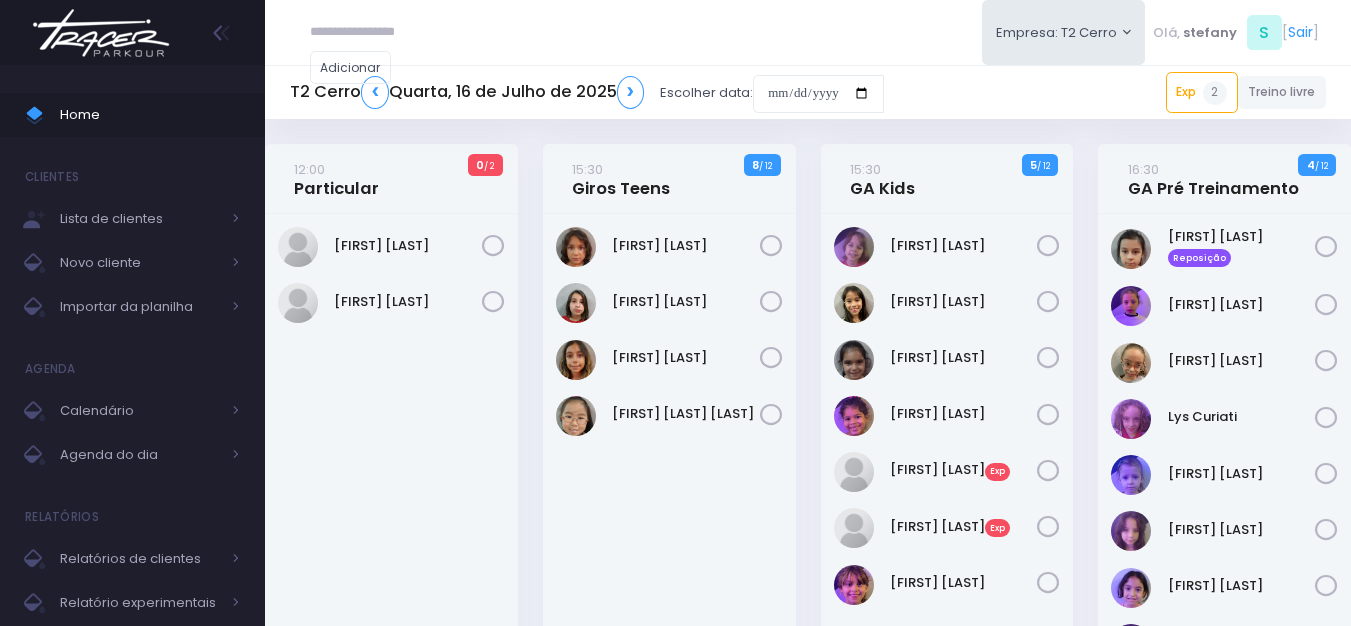 scroll, scrollTop: 0, scrollLeft: 0, axis: both 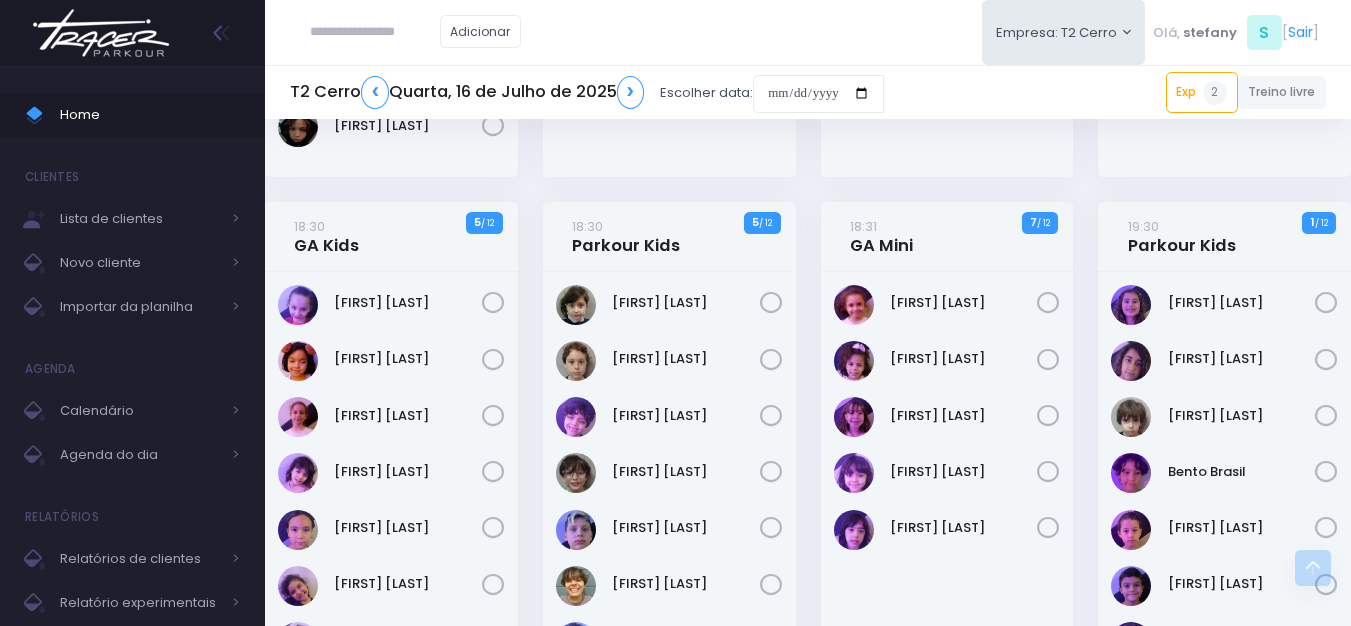 click on "Arthur Buranello" at bounding box center (669, 361) 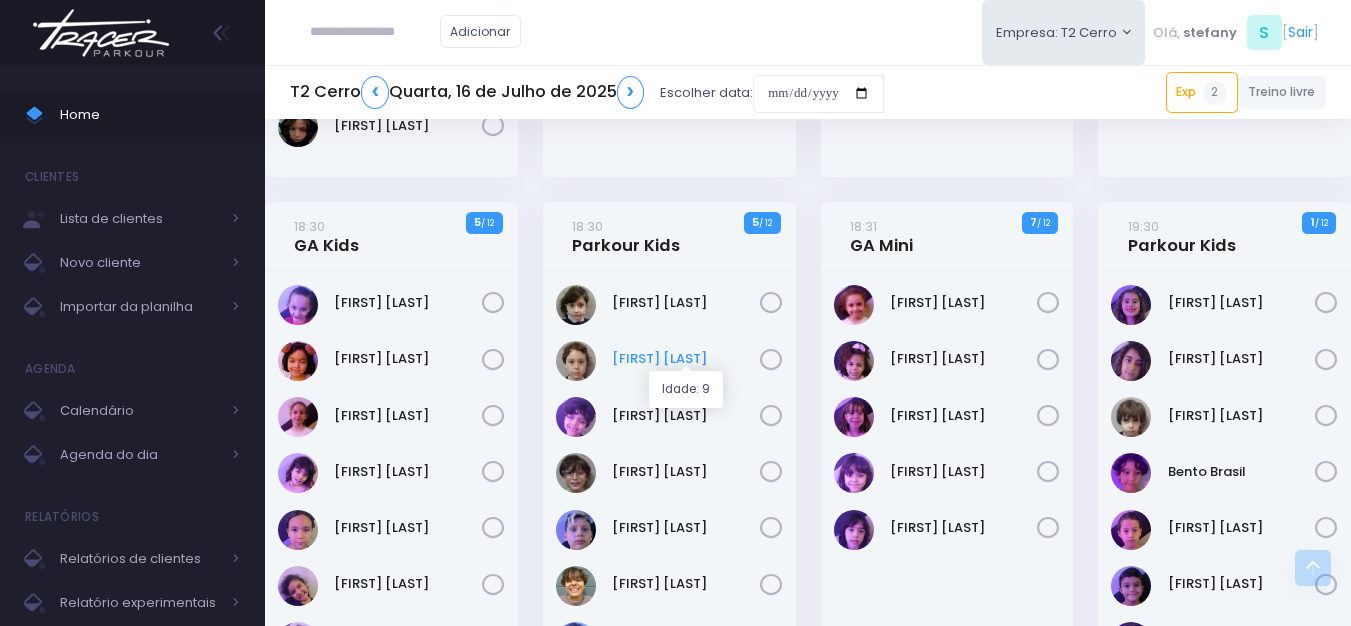 click on "Arthur Buranello" at bounding box center (686, 359) 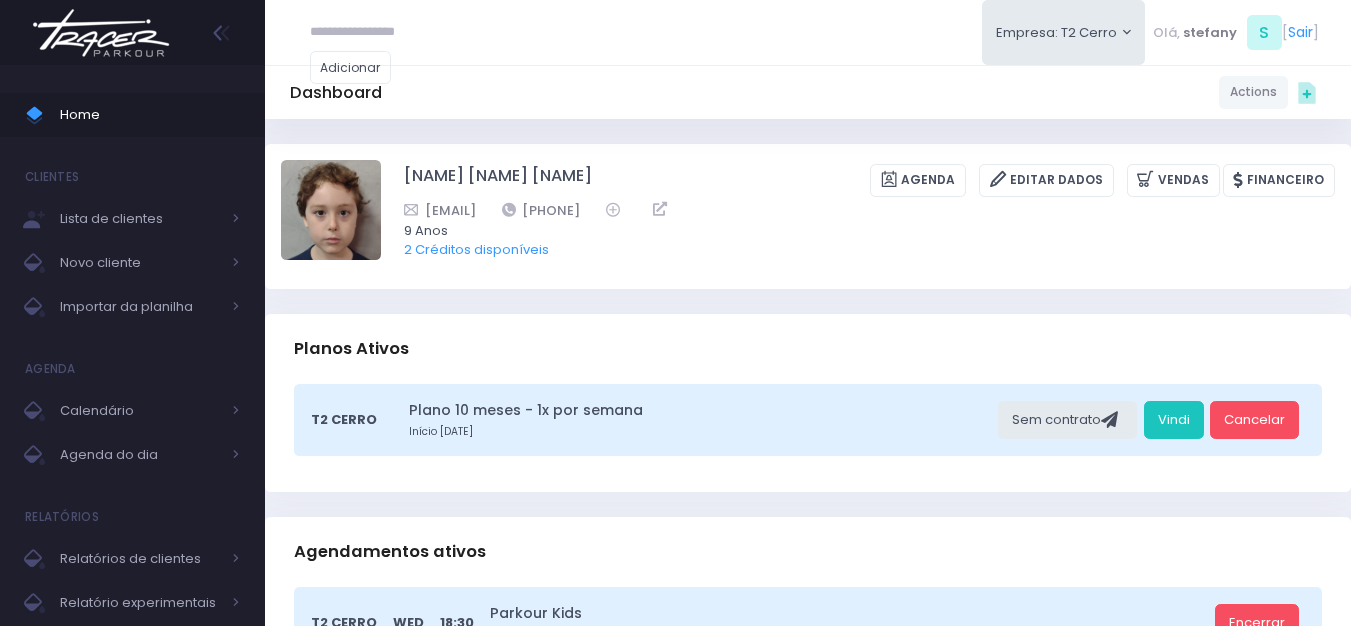 scroll, scrollTop: 0, scrollLeft: 0, axis: both 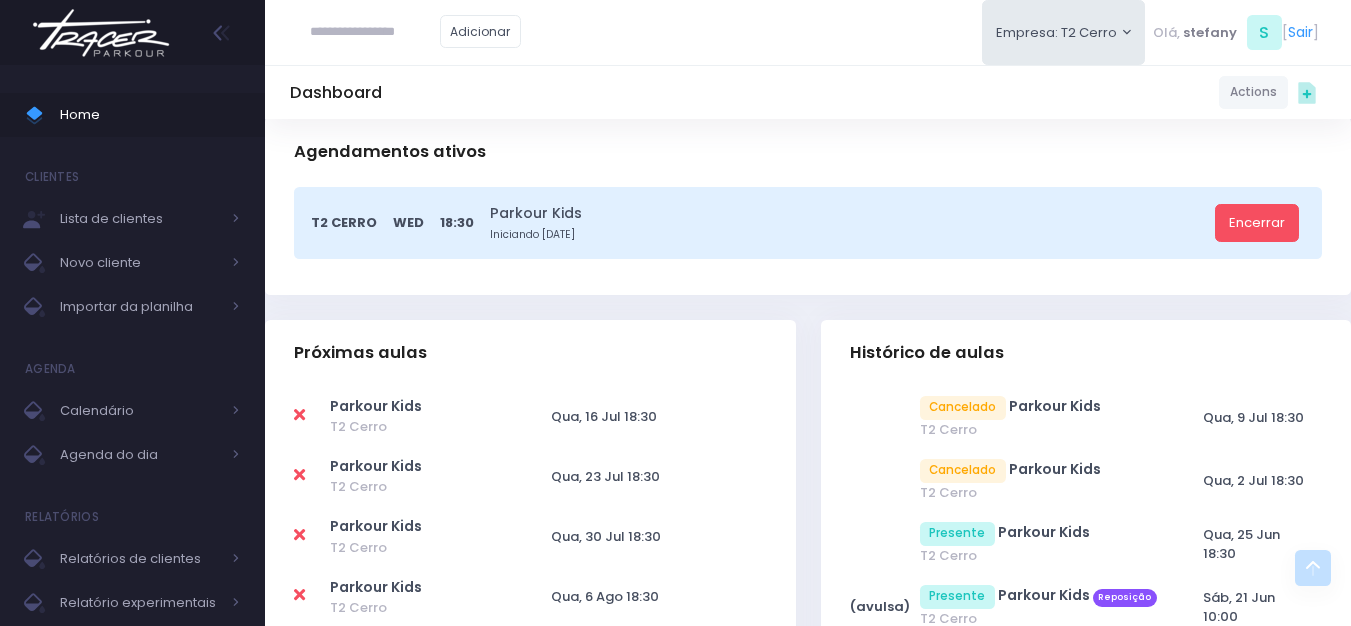 click at bounding box center [299, 415] 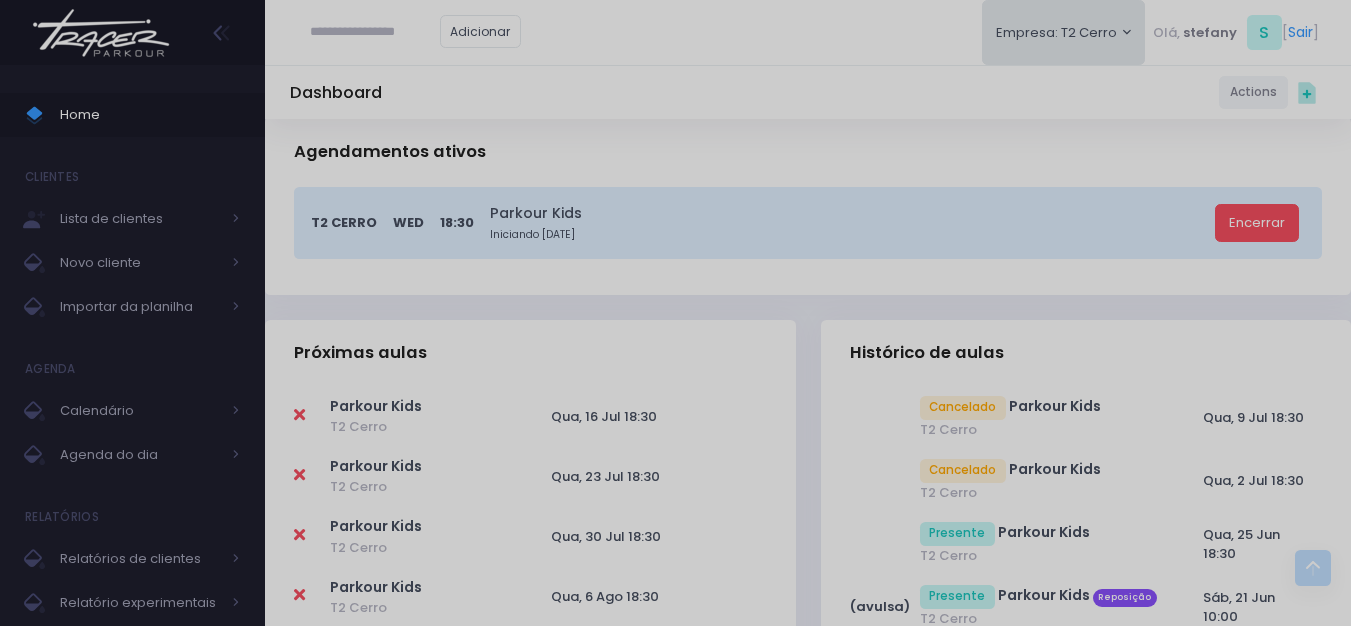 scroll, scrollTop: 0, scrollLeft: 0, axis: both 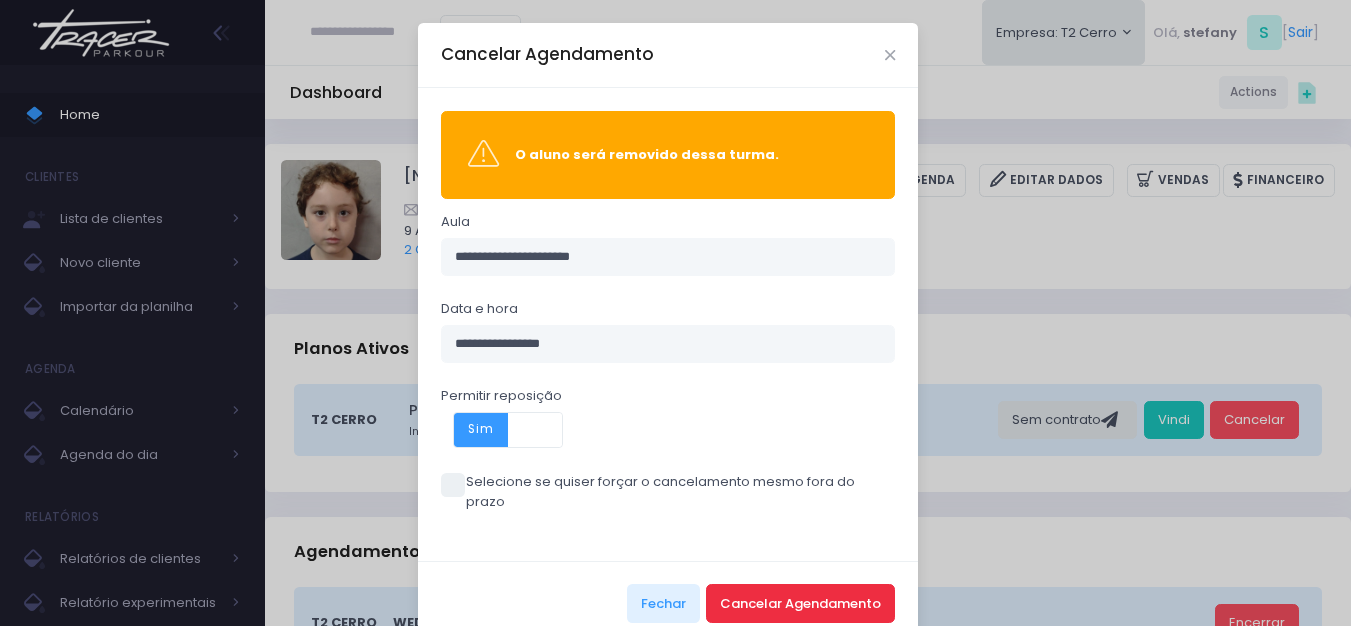 click on "Cancelar Agendamento" at bounding box center [800, 603] 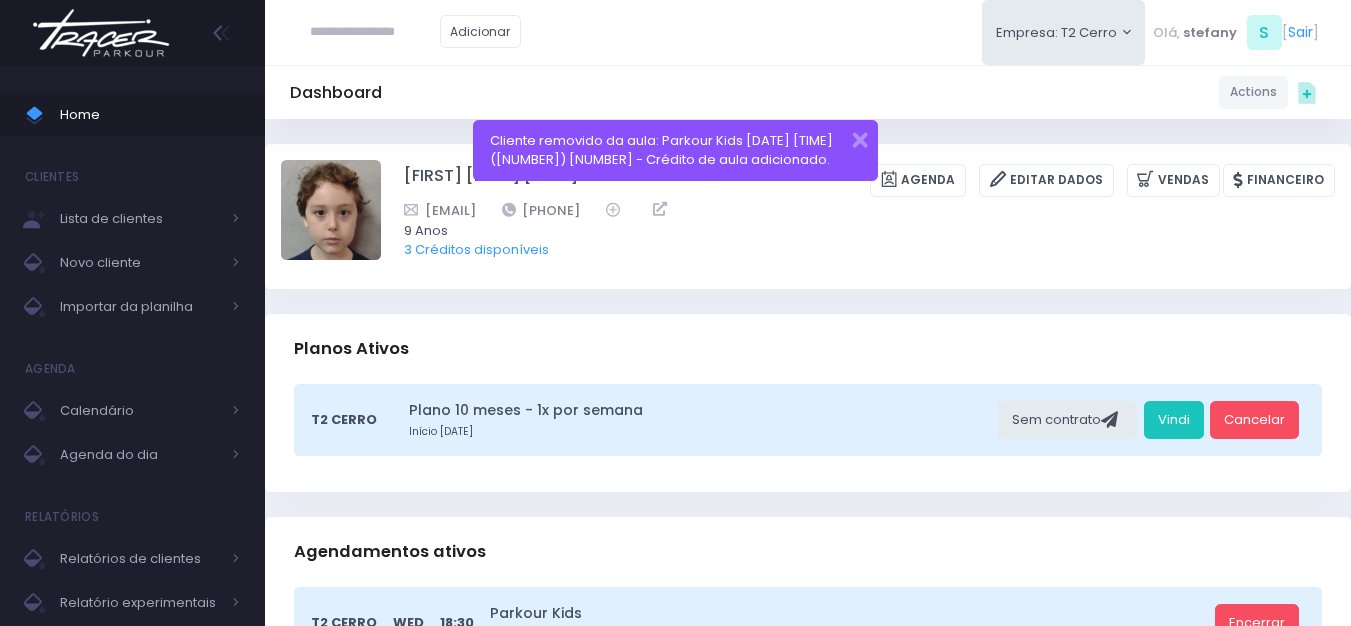 scroll, scrollTop: 0, scrollLeft: 0, axis: both 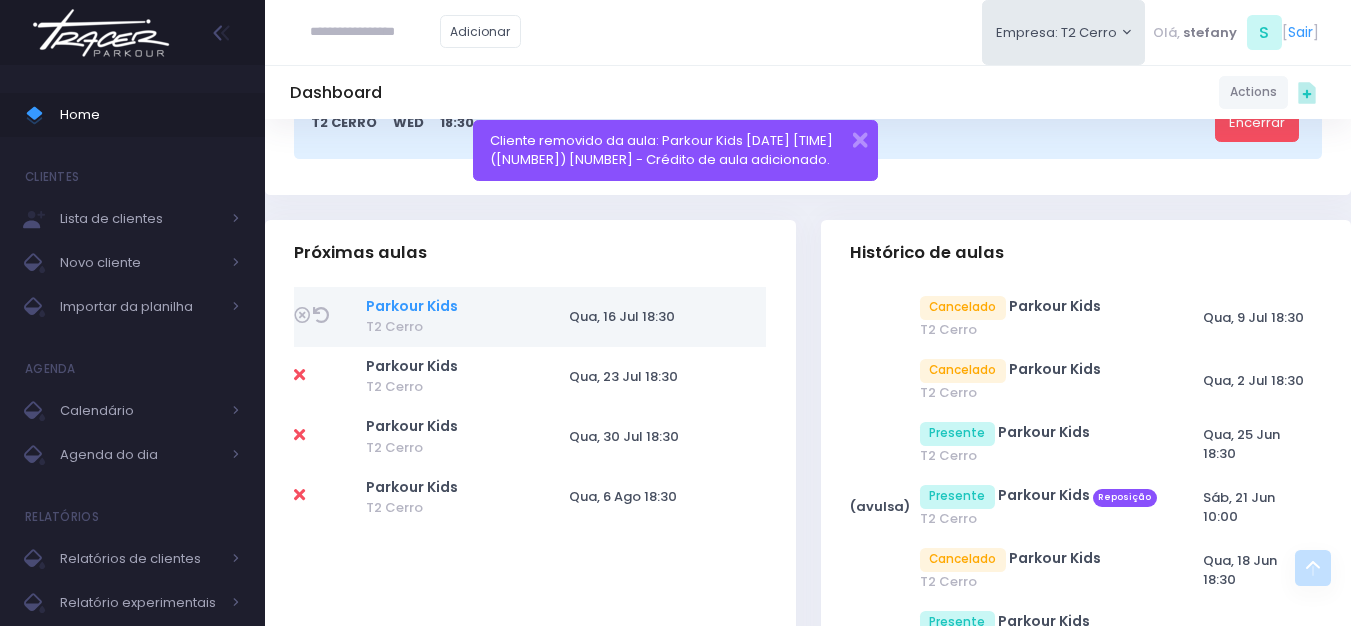 click on "Parkour Kids" at bounding box center (412, 306) 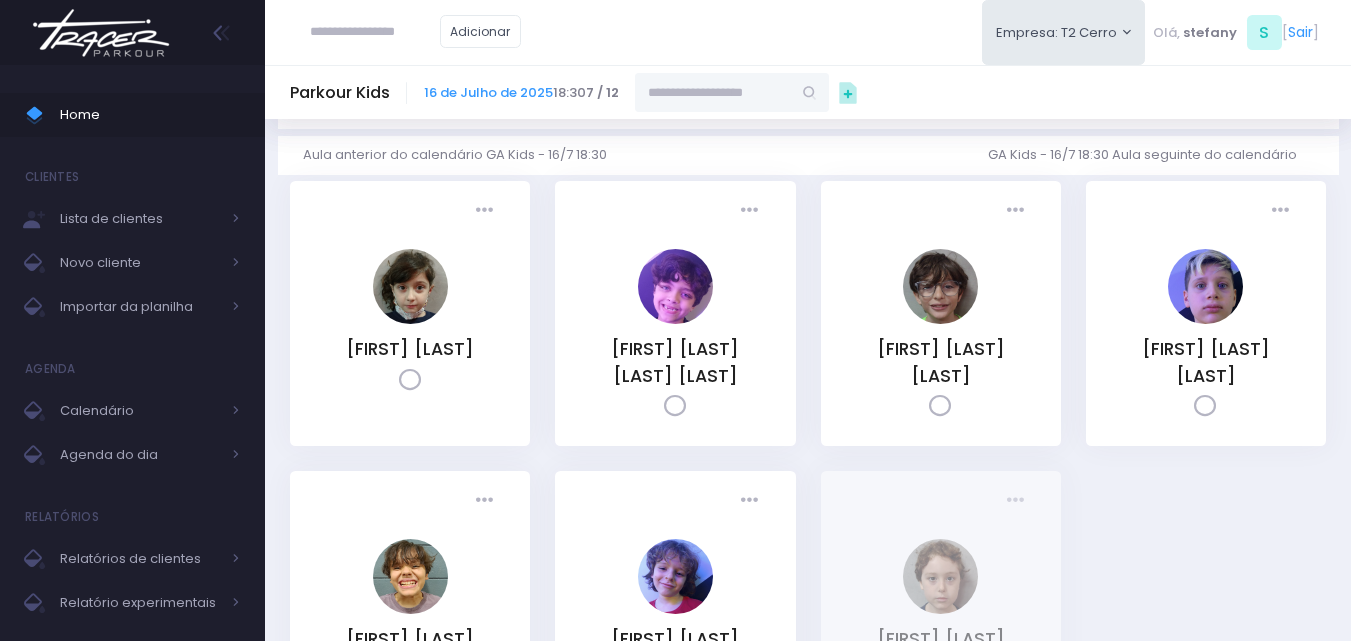 scroll, scrollTop: 200, scrollLeft: 0, axis: vertical 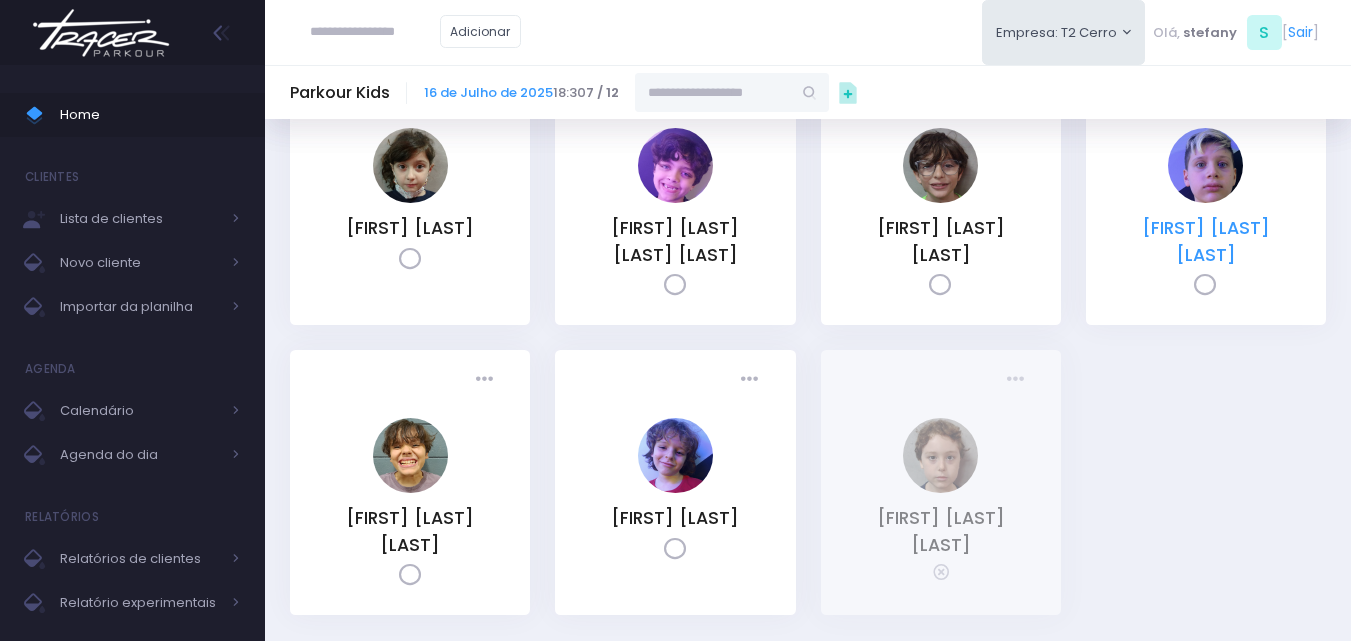 click on "[FIRST] [LAST] [LAST]" at bounding box center (1206, 241) 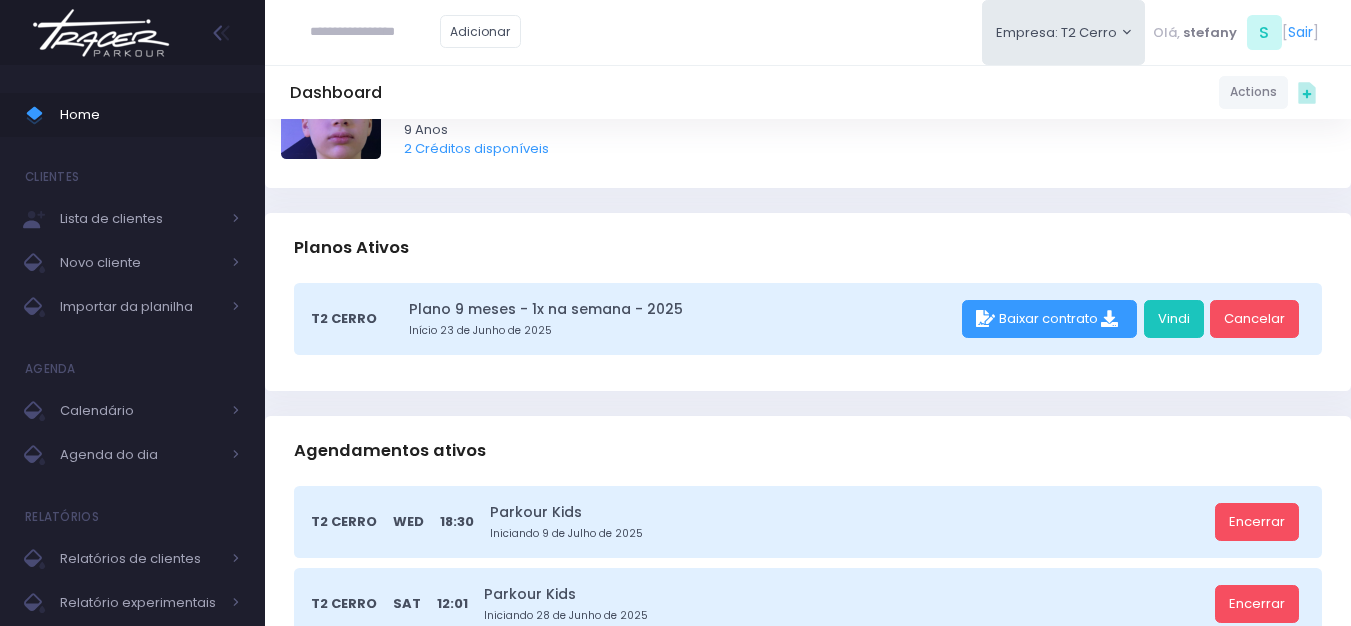 scroll, scrollTop: 400, scrollLeft: 0, axis: vertical 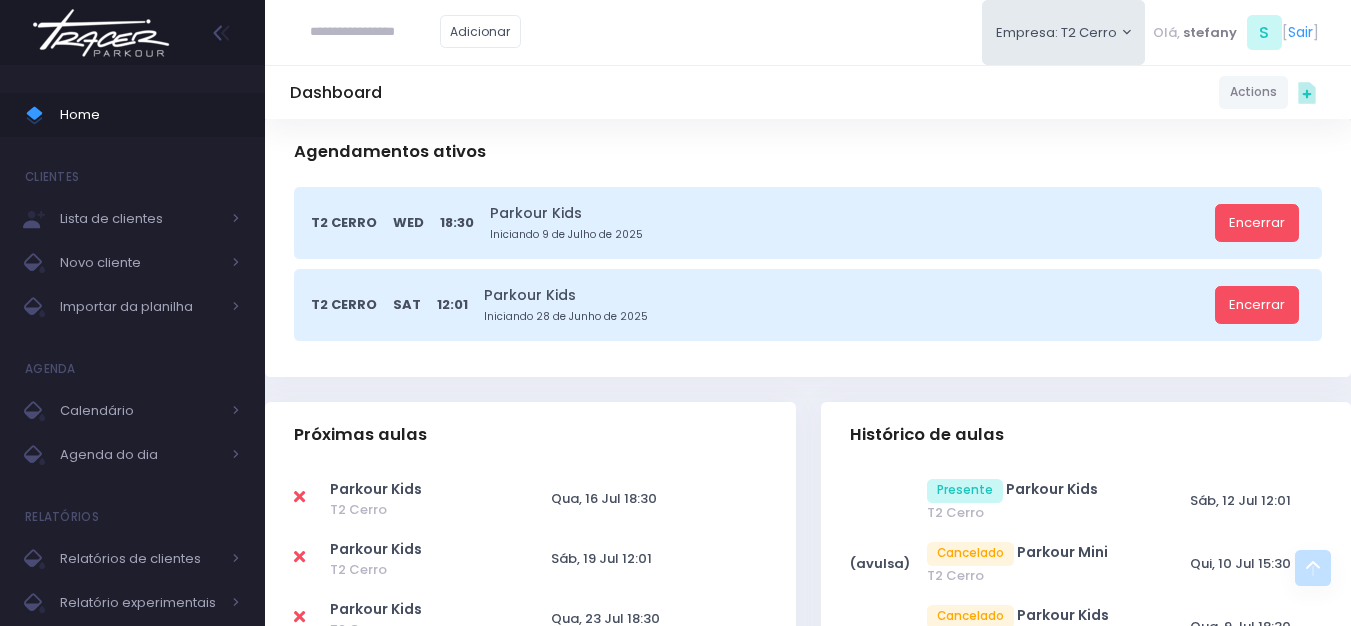 click at bounding box center (299, 497) 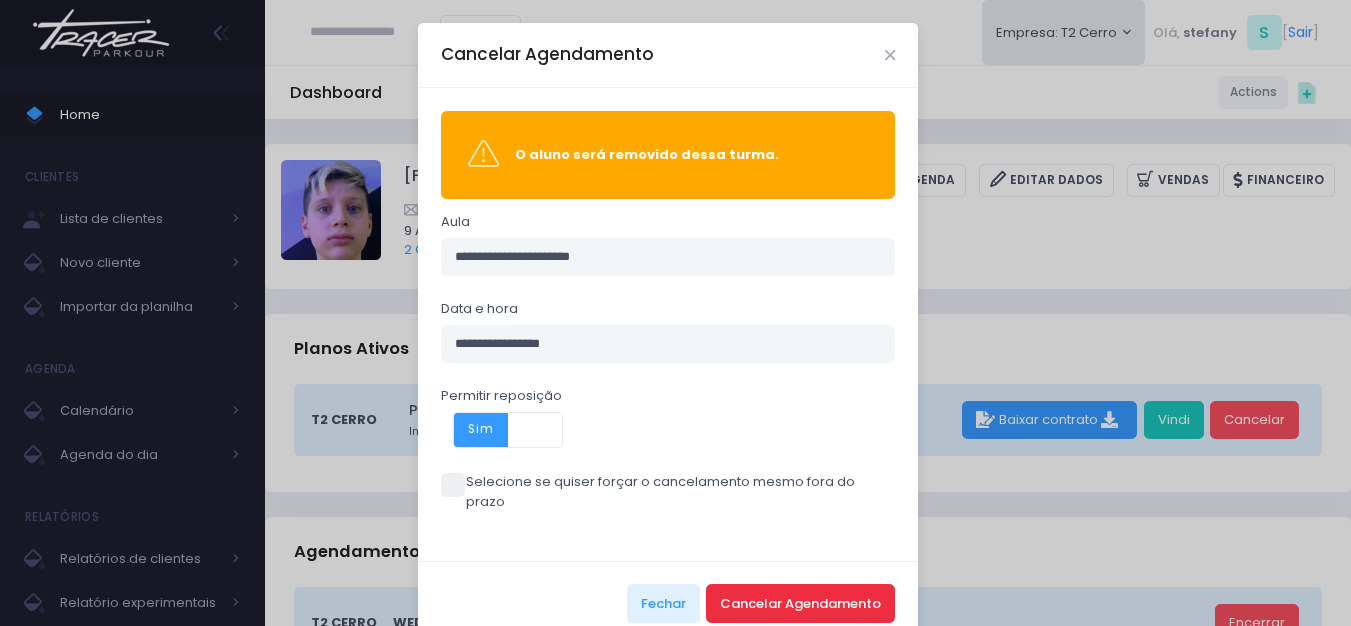 click on "Cancelar Agendamento" at bounding box center (800, 603) 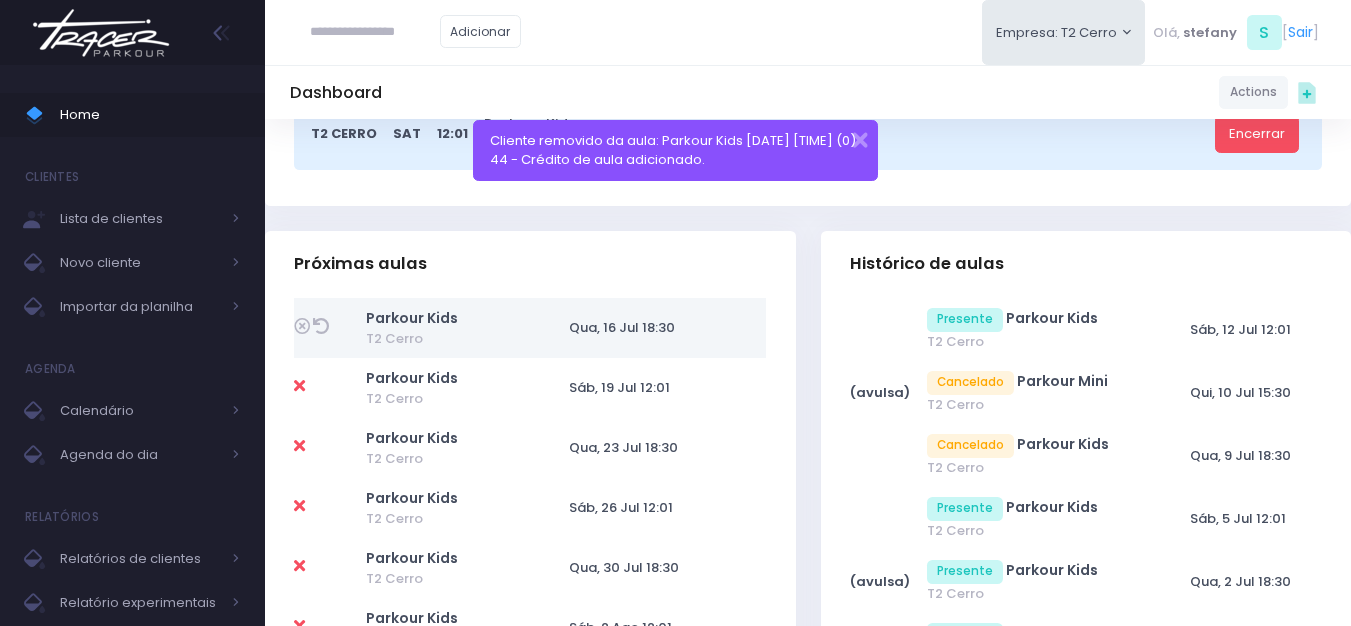 scroll, scrollTop: 600, scrollLeft: 0, axis: vertical 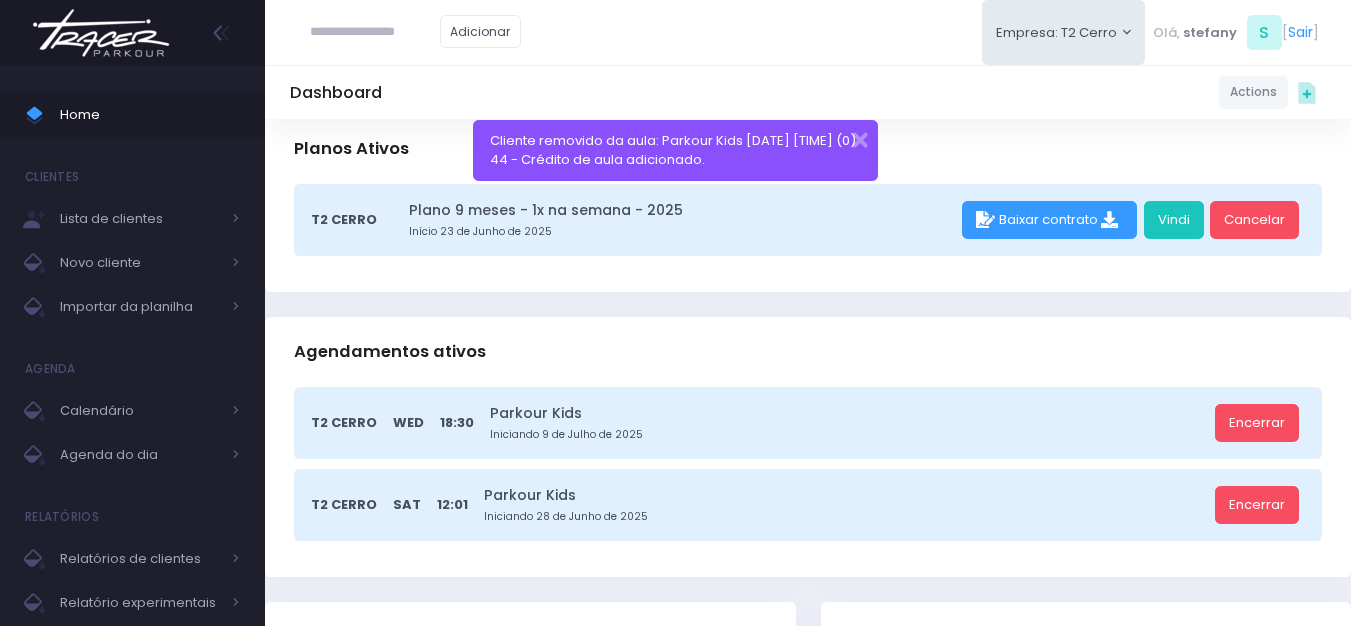 click on "Adicionar" at bounding box center [415, 32] 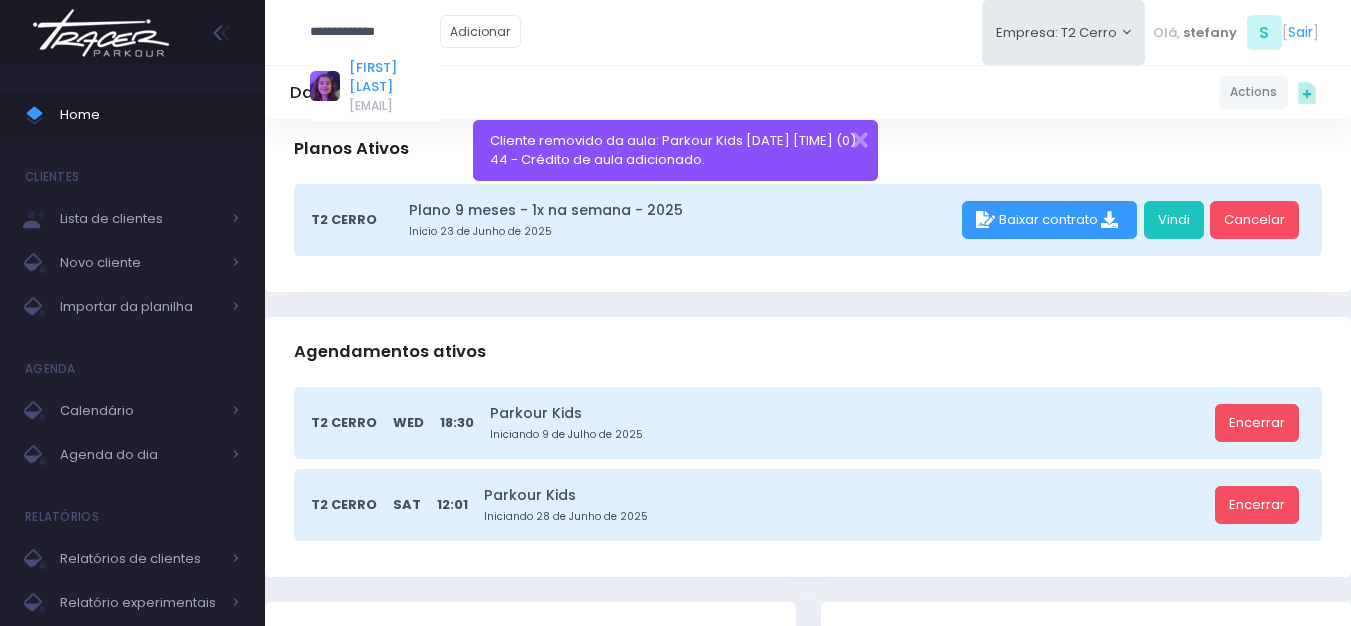 click on "Athena Rosier" at bounding box center (394, 77) 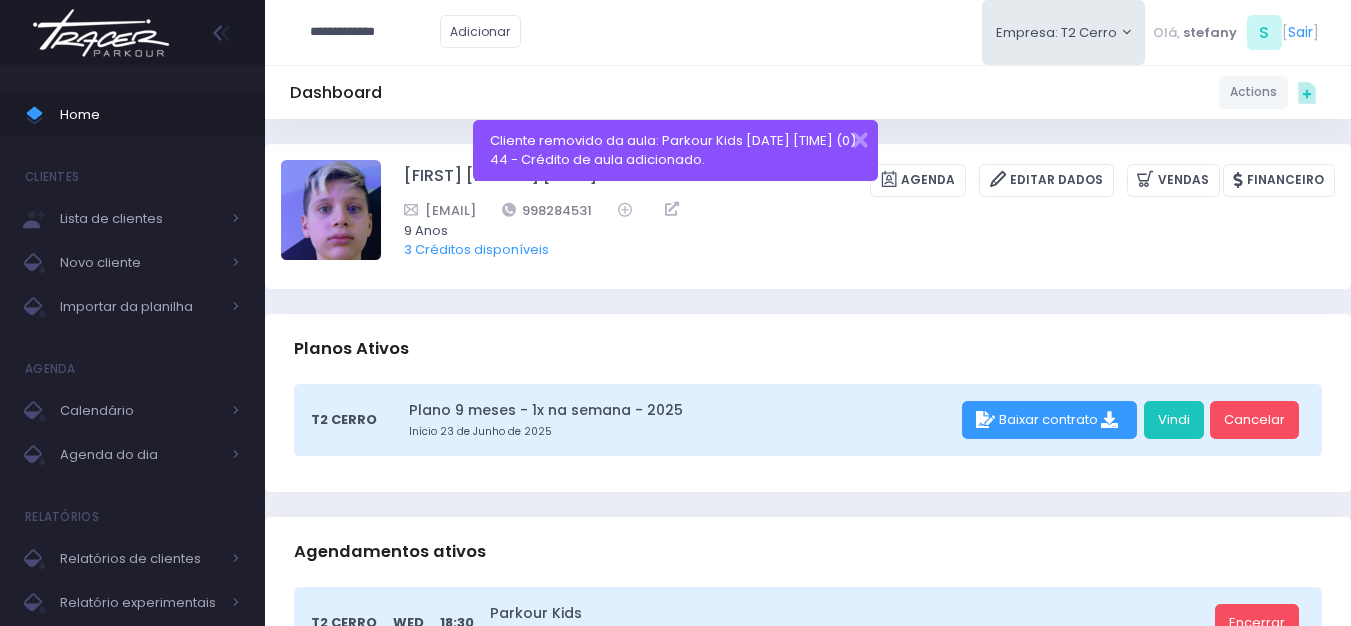 type on "**********" 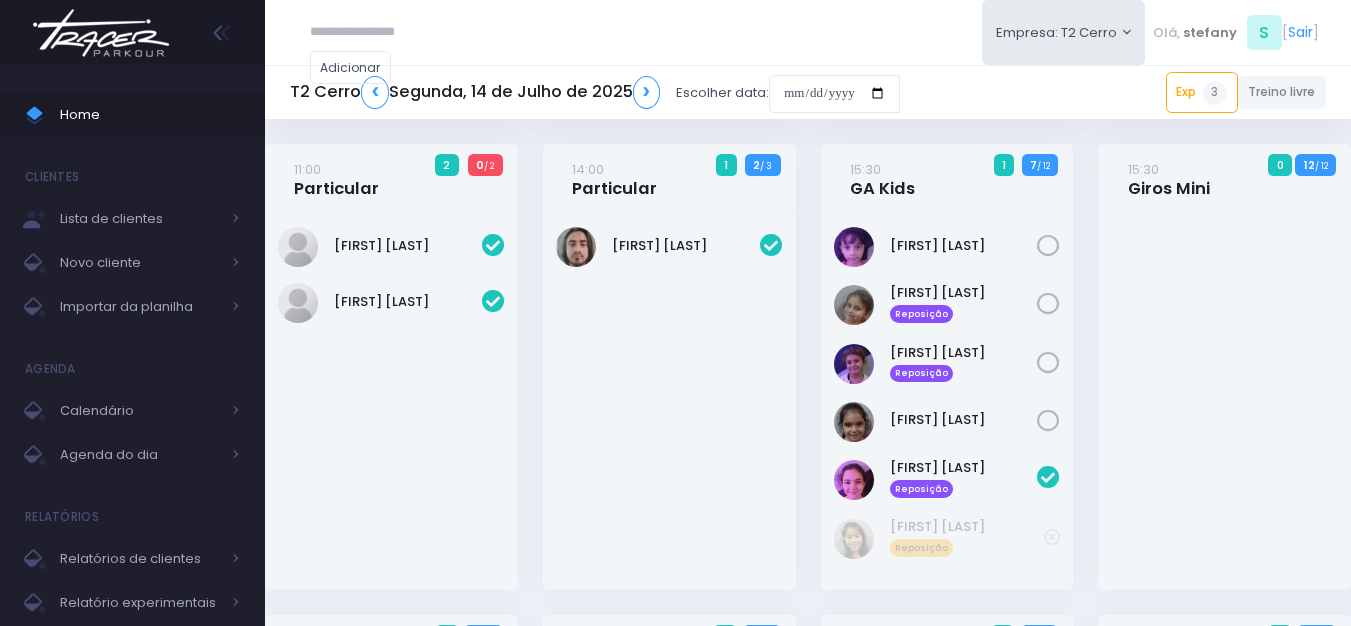 click on "Calendário" at bounding box center (140, 411) 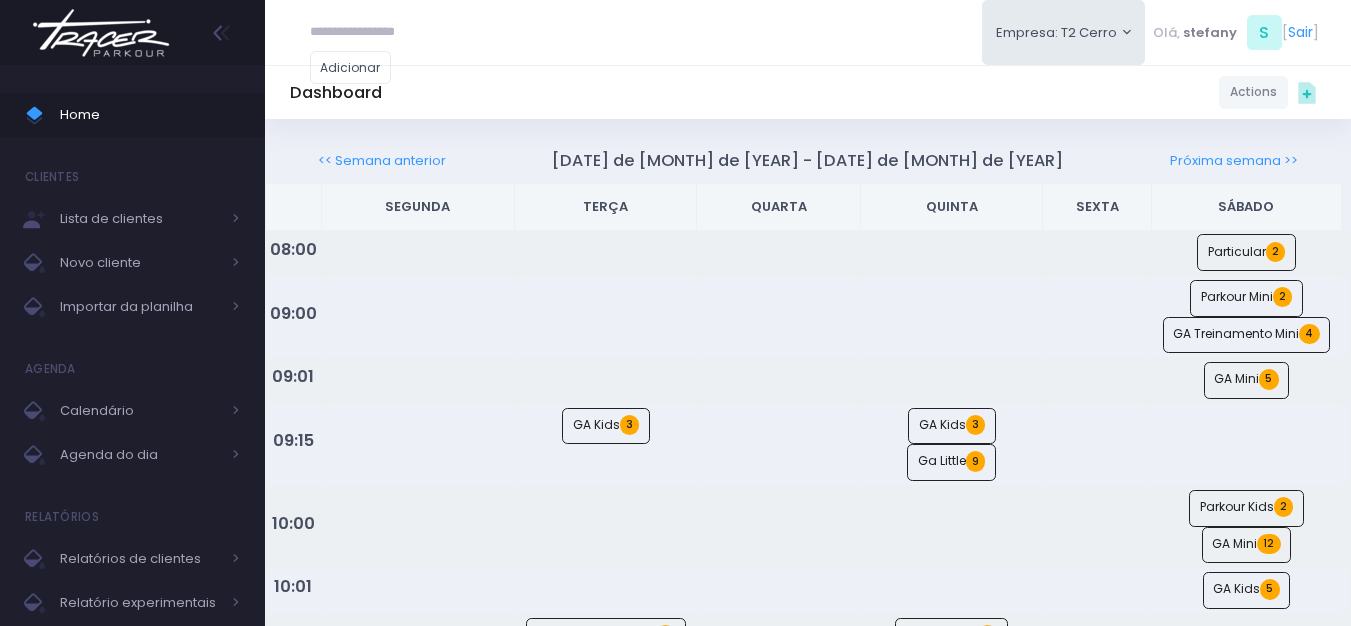 scroll, scrollTop: 0, scrollLeft: 0, axis: both 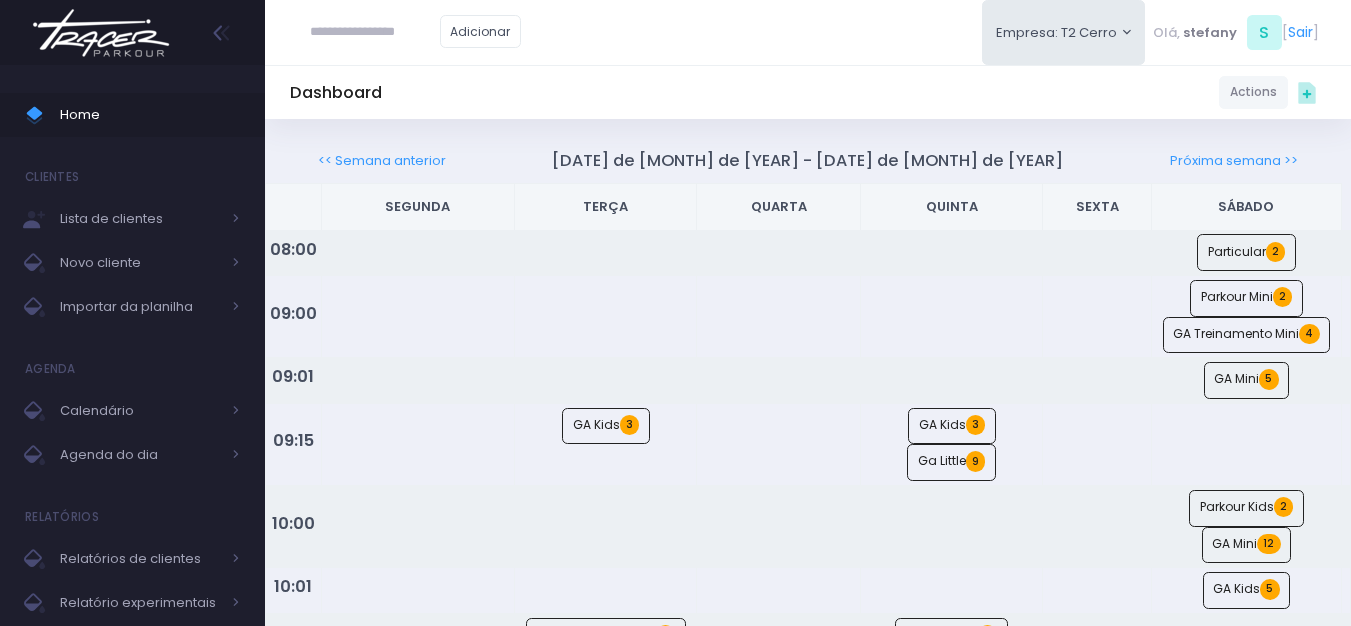 click on "Calendário" at bounding box center [140, 411] 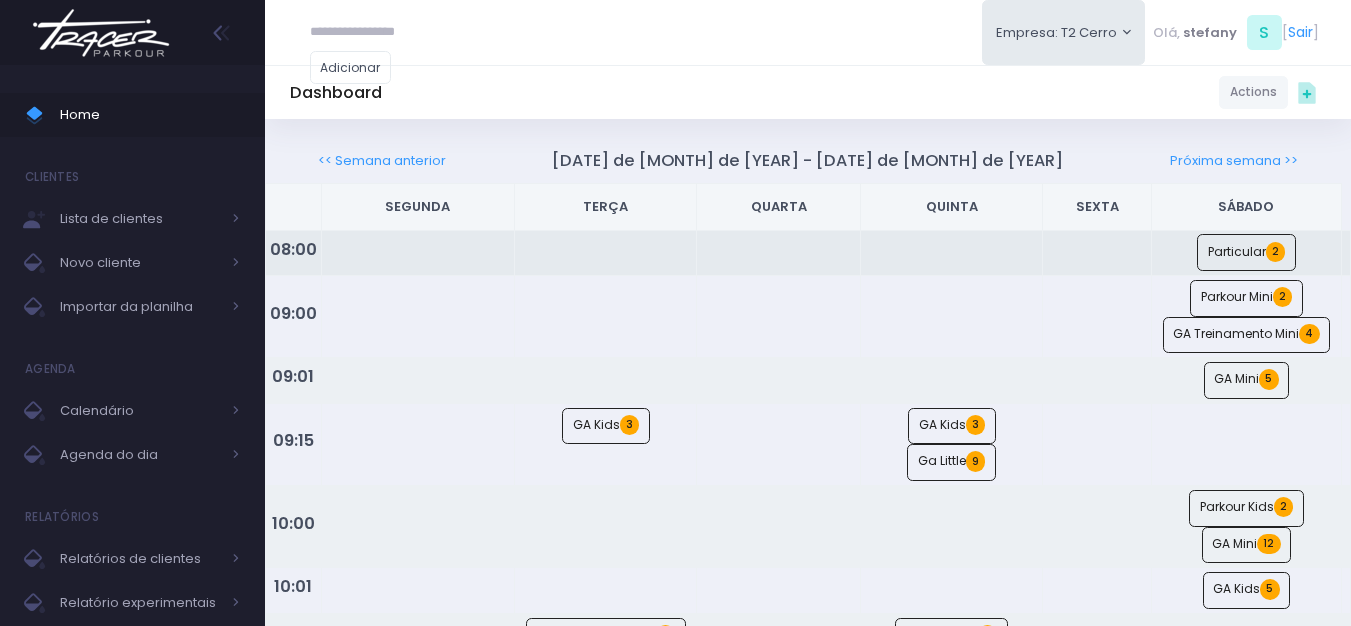 scroll, scrollTop: 0, scrollLeft: 0, axis: both 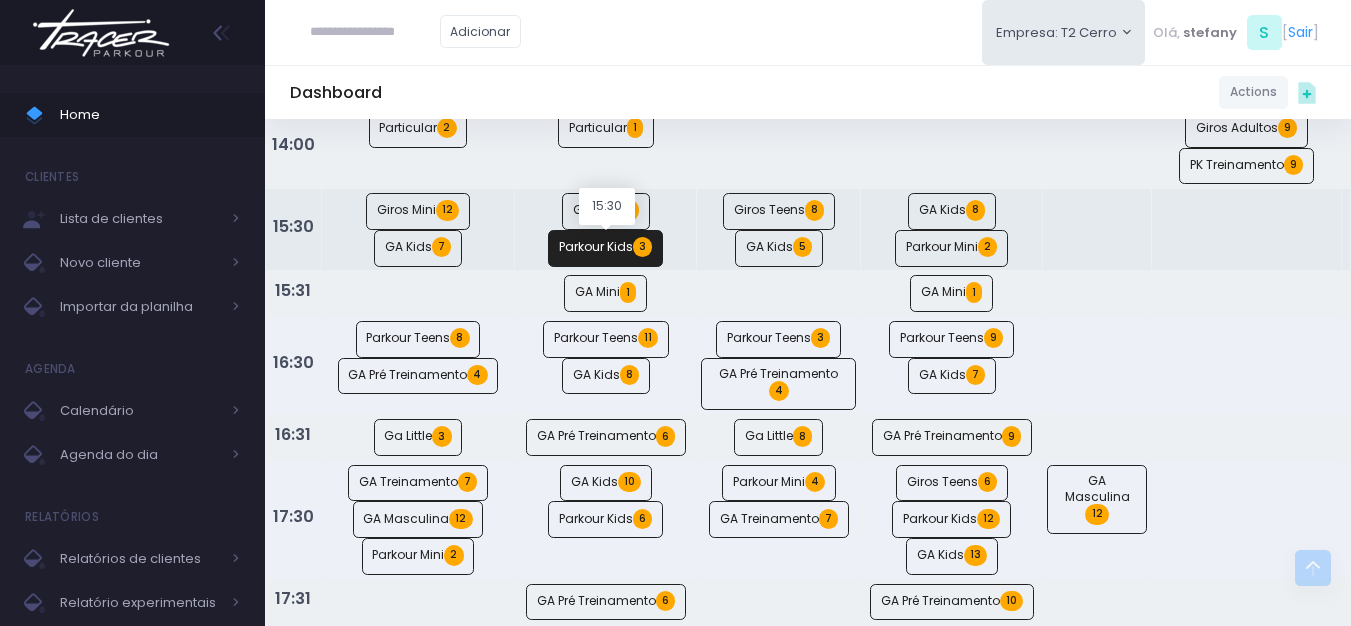 click on "Parkour Kids  3" at bounding box center (605, 248) 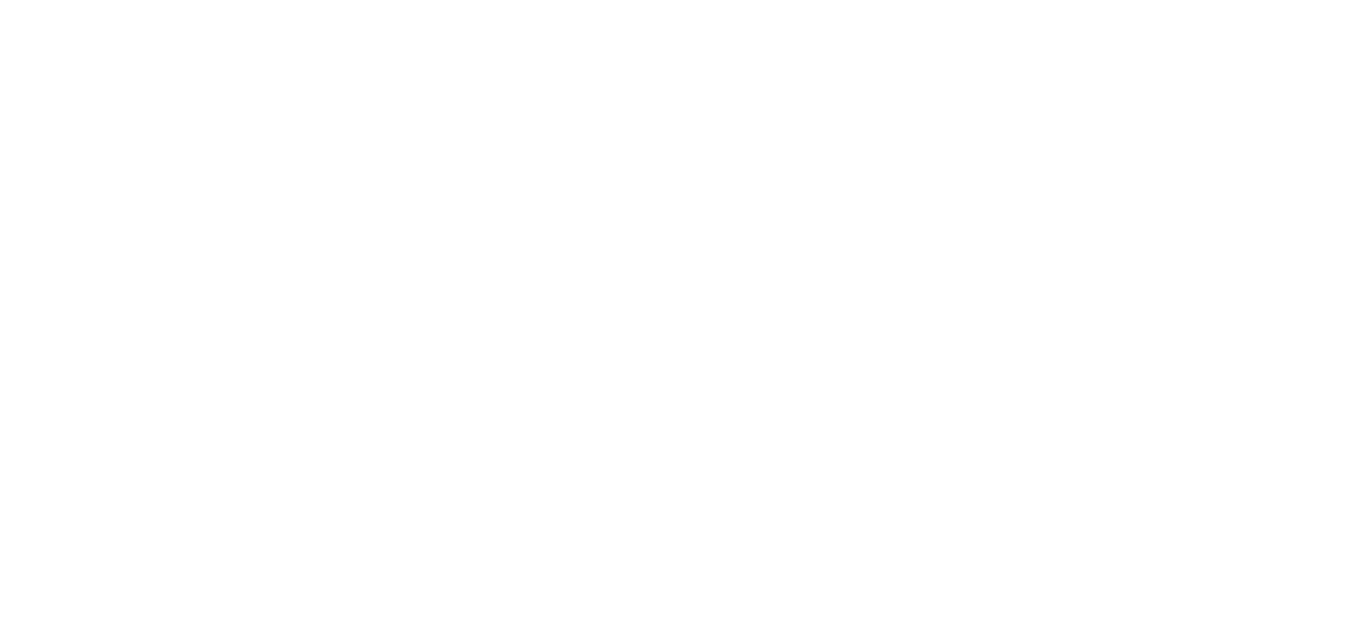 scroll, scrollTop: 0, scrollLeft: 0, axis: both 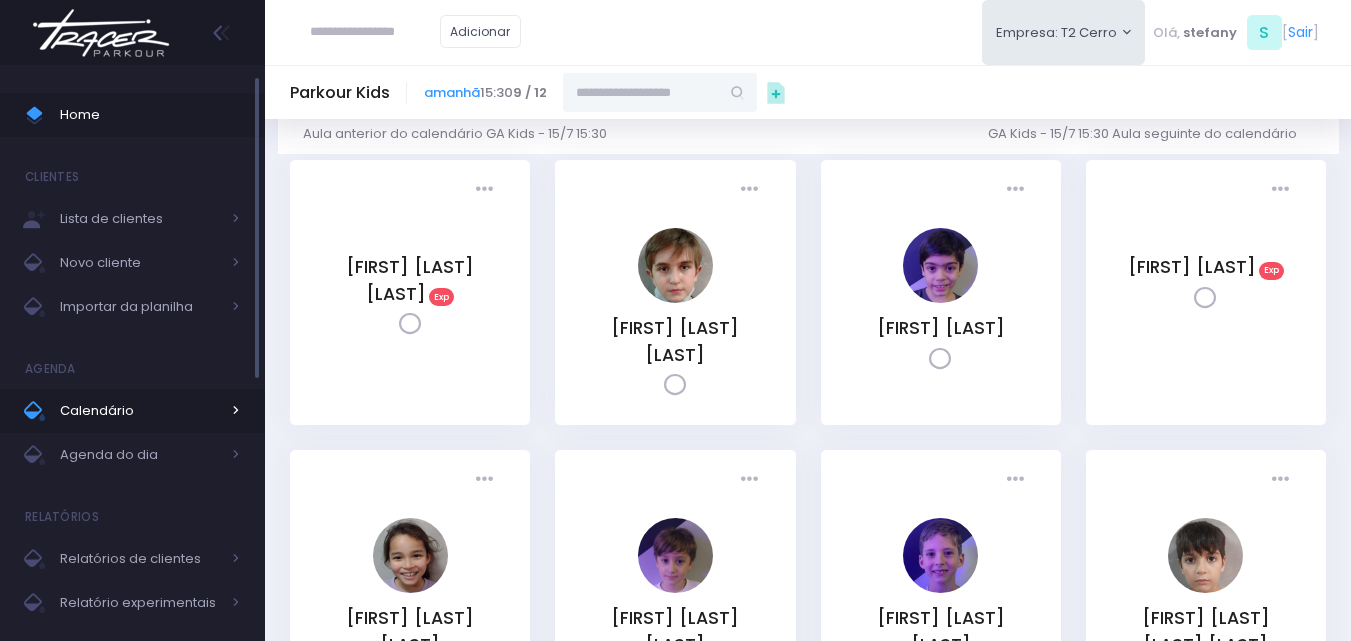 click on "Calendário" at bounding box center [140, 411] 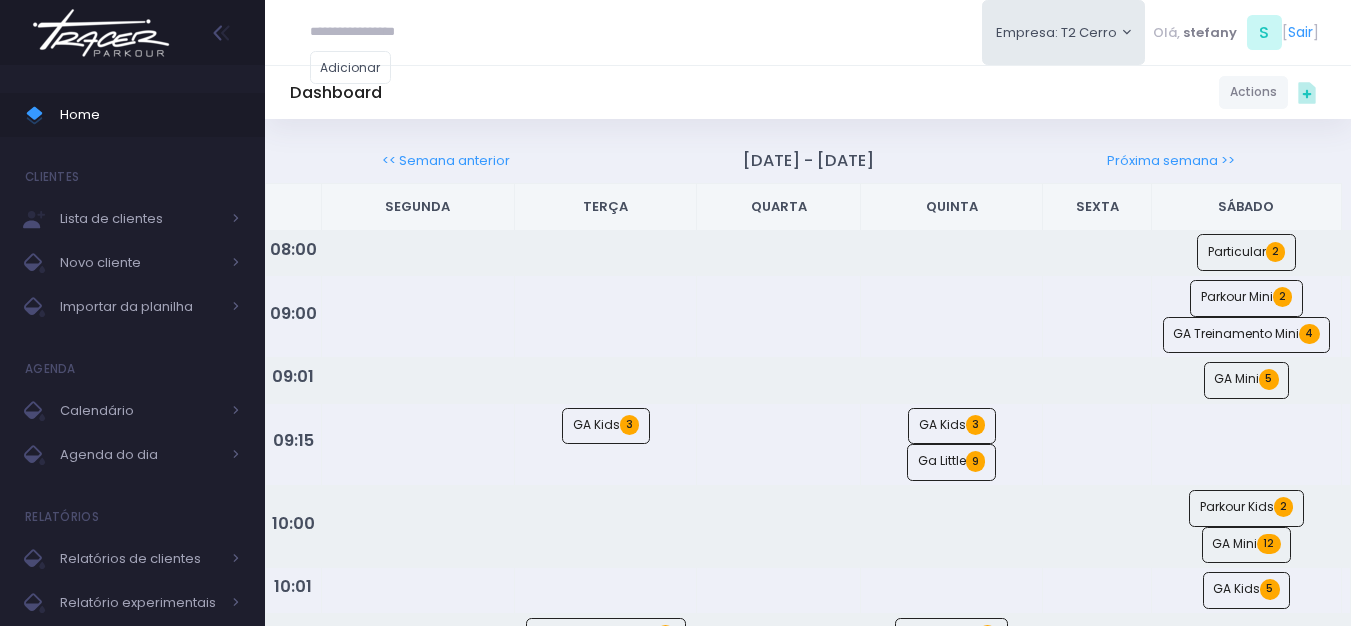 scroll, scrollTop: 0, scrollLeft: 0, axis: both 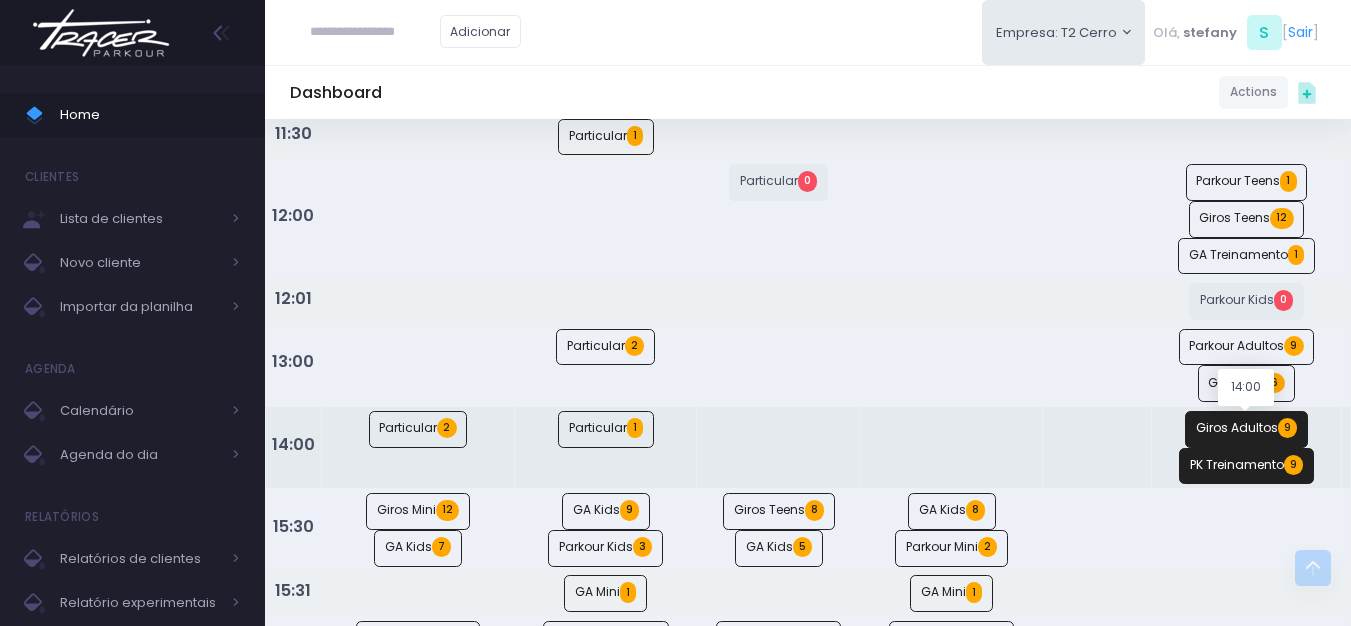 click on "Giros Adultos  9" at bounding box center [1246, 429] 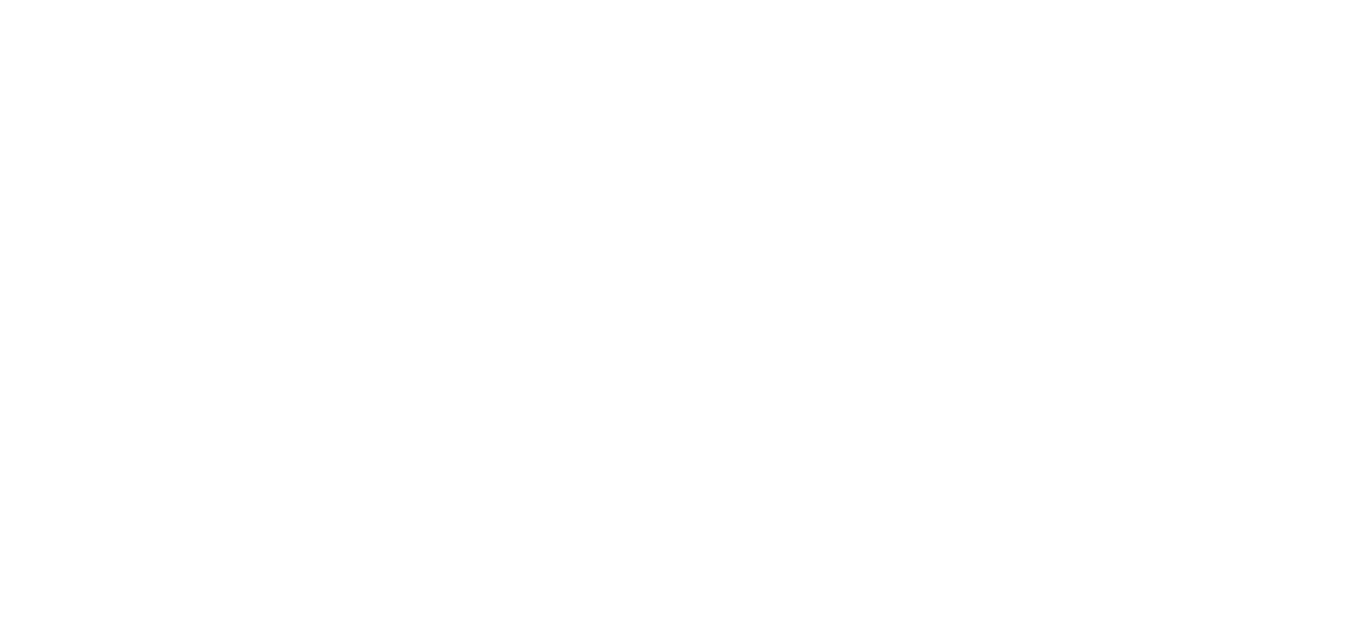 scroll, scrollTop: 0, scrollLeft: 0, axis: both 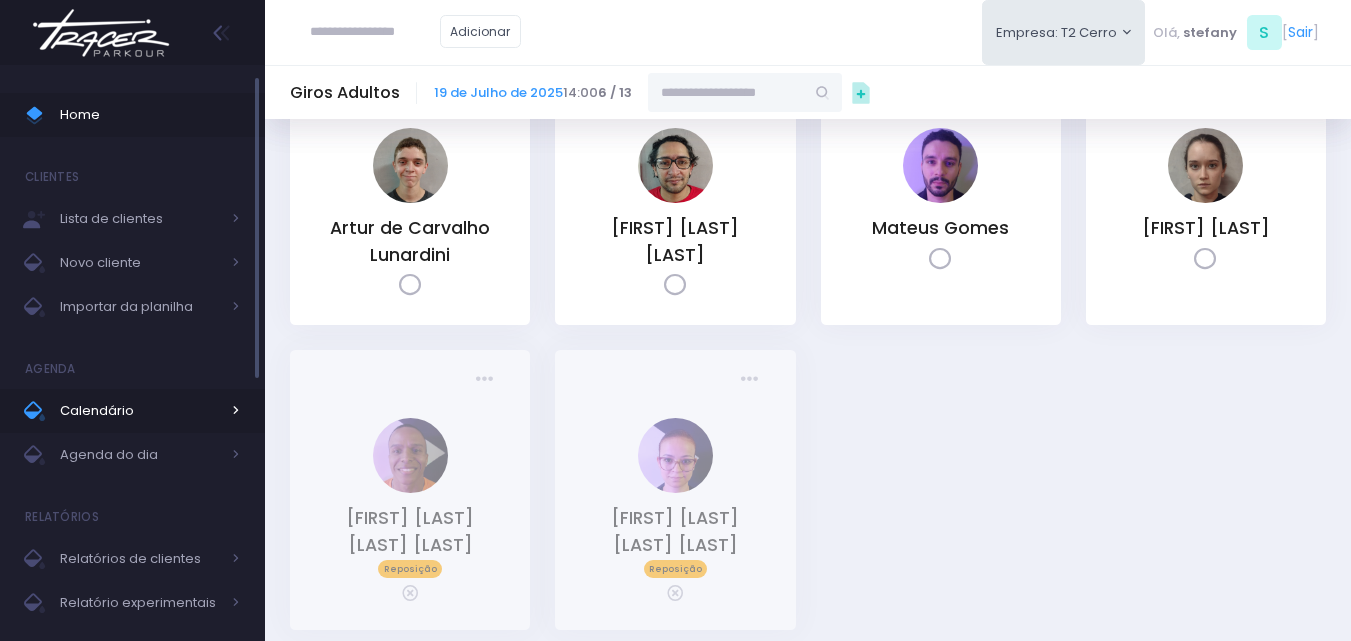 click on "Calendário" at bounding box center (140, 411) 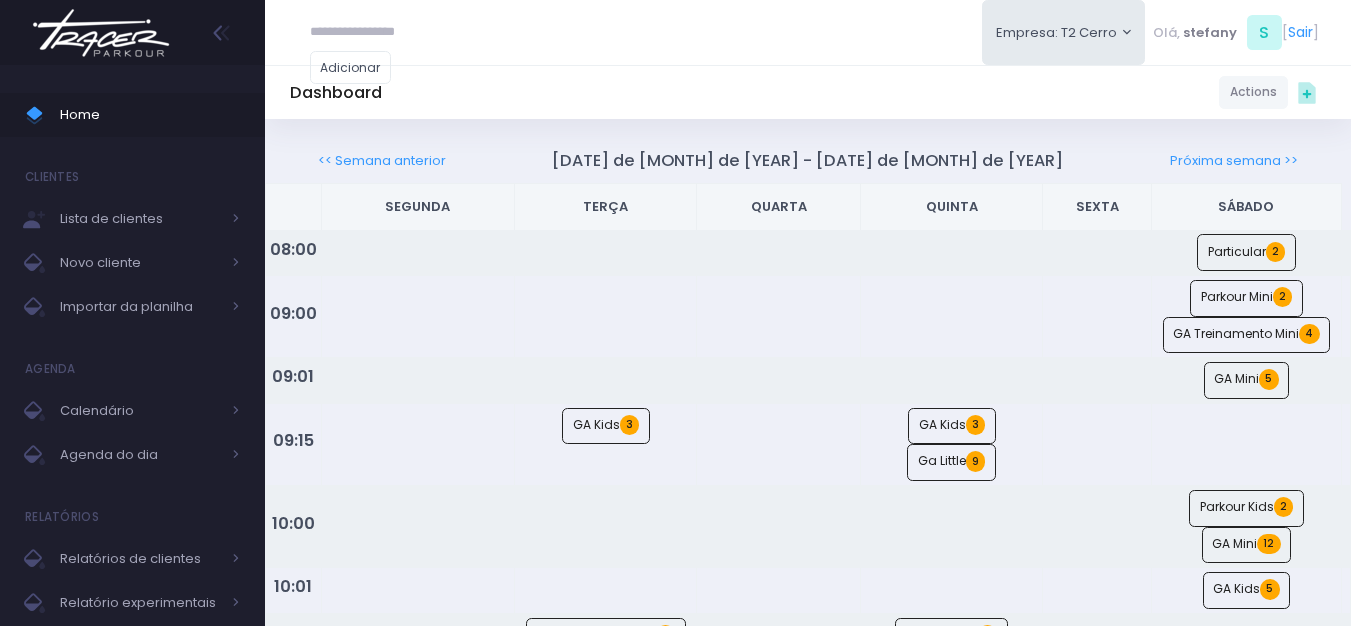 scroll, scrollTop: 0, scrollLeft: 0, axis: both 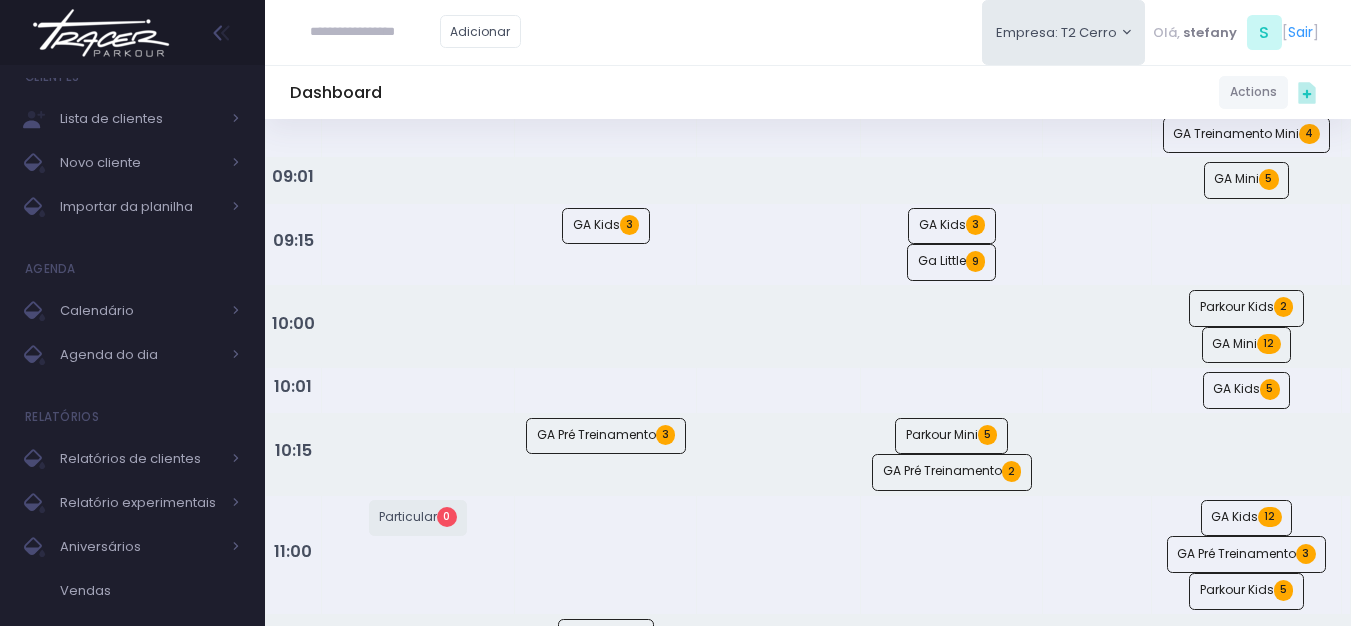click at bounding box center [101, 33] 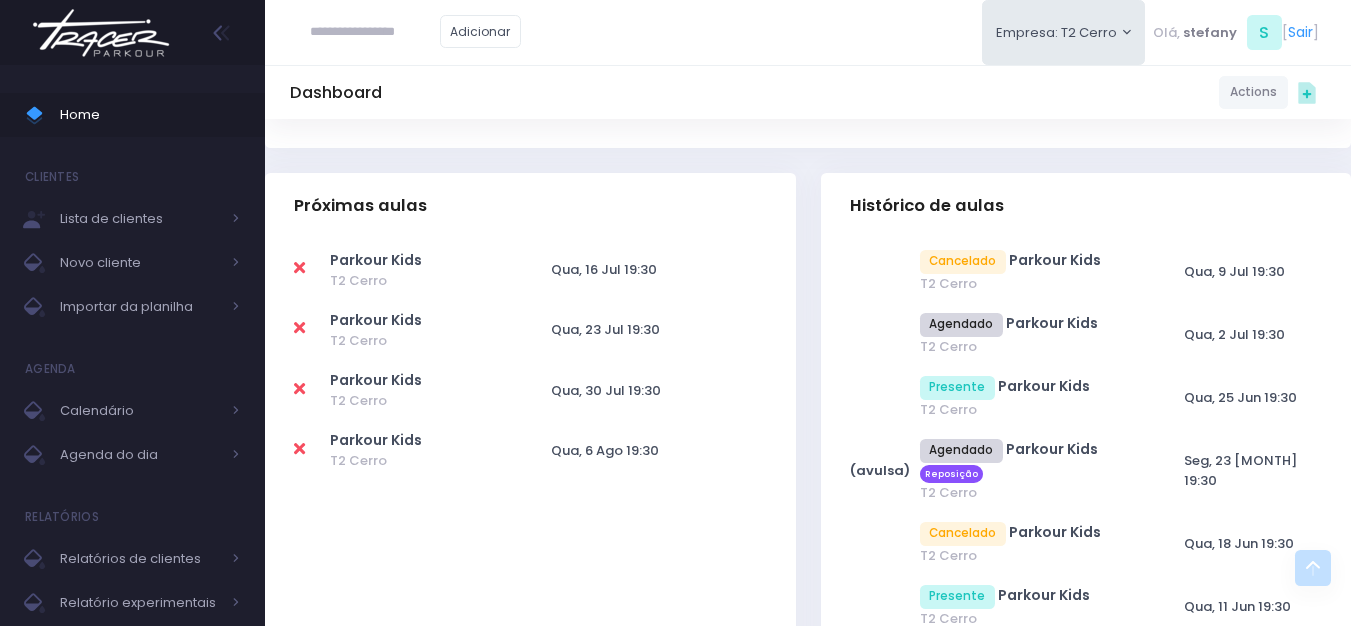 scroll, scrollTop: 800, scrollLeft: 0, axis: vertical 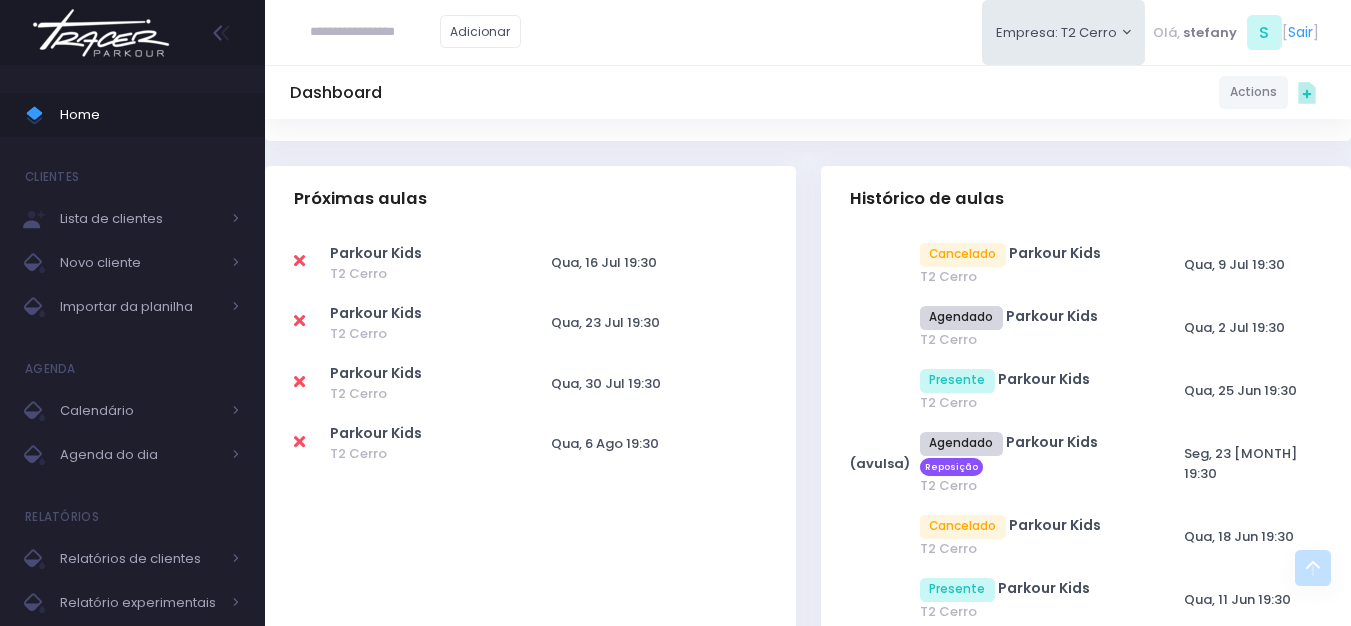 click at bounding box center (299, 261) 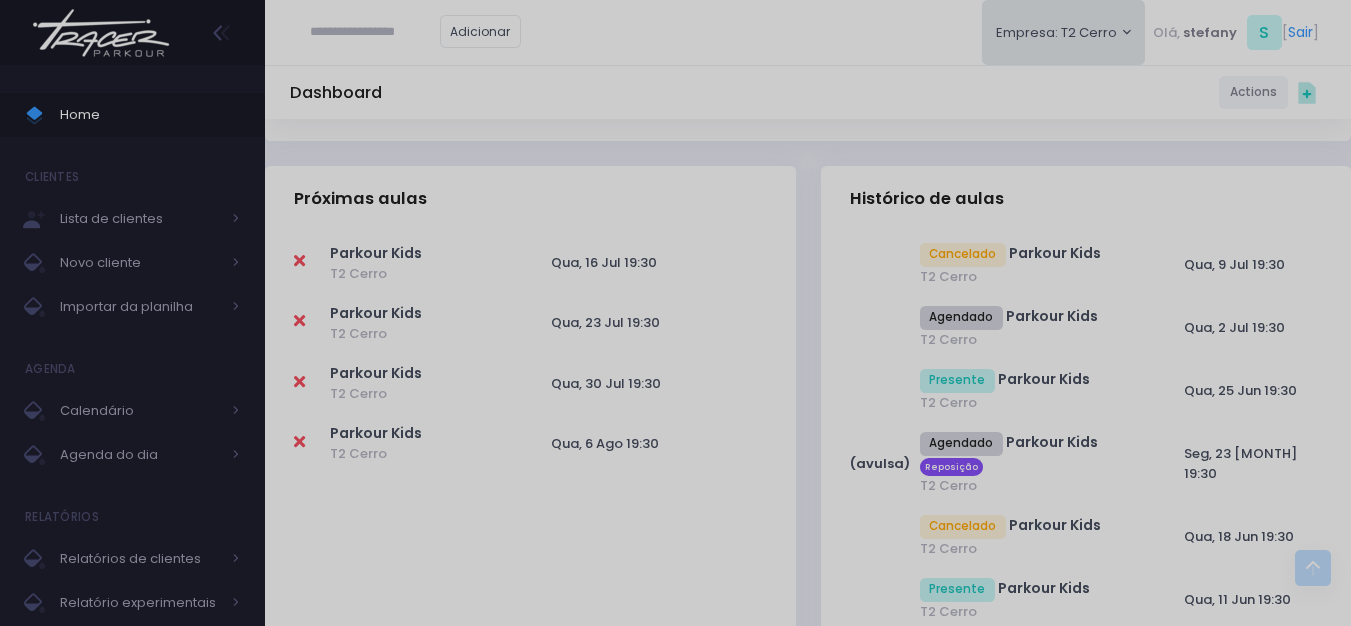 scroll, scrollTop: 0, scrollLeft: 0, axis: both 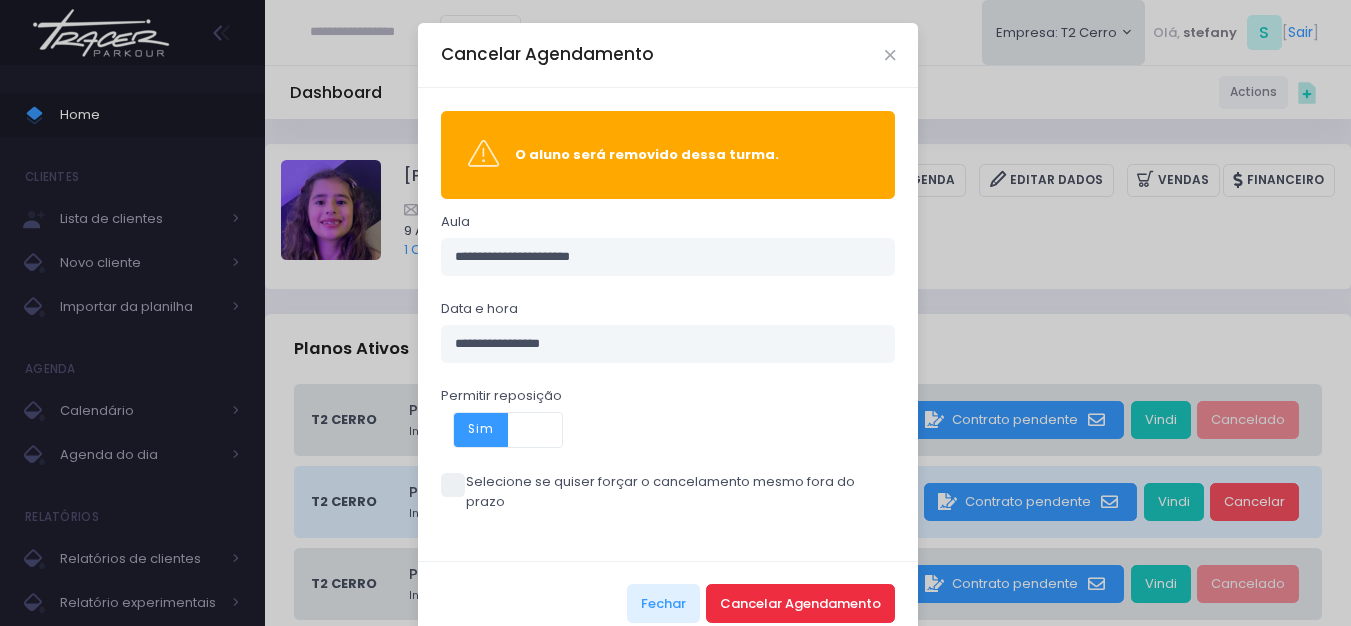 click on "Cancelar Agendamento" at bounding box center [800, 603] 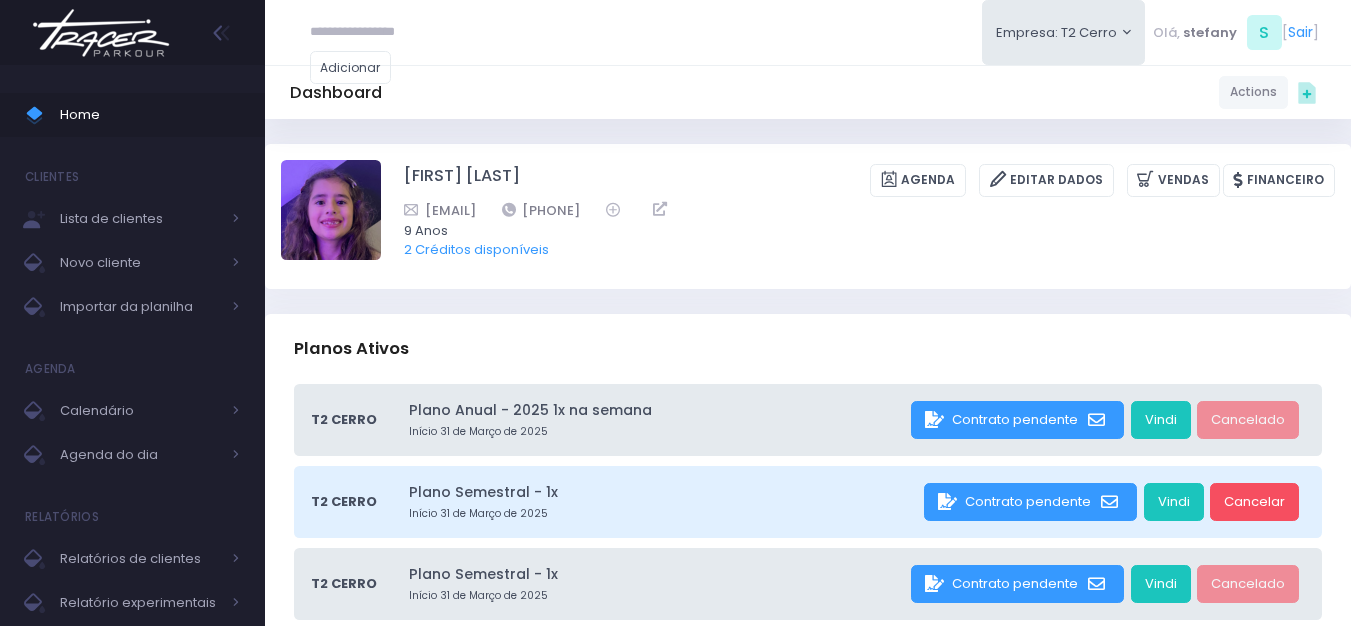 scroll, scrollTop: 0, scrollLeft: 0, axis: both 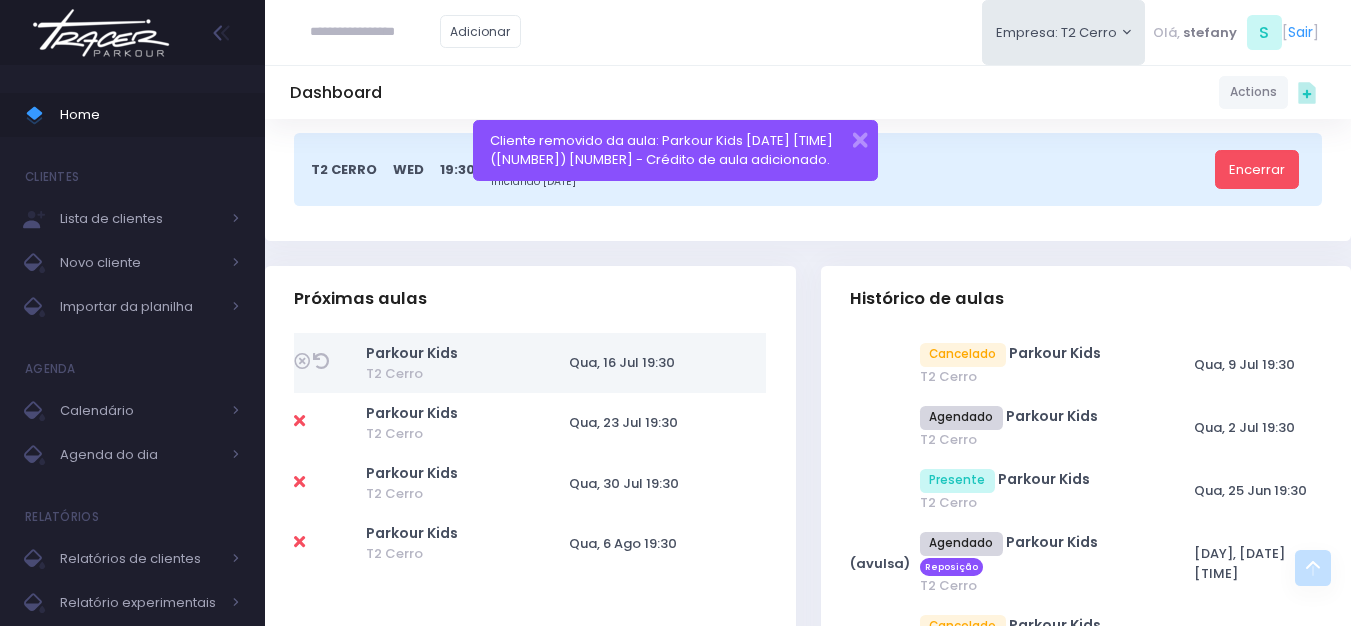 click at bounding box center [299, 421] 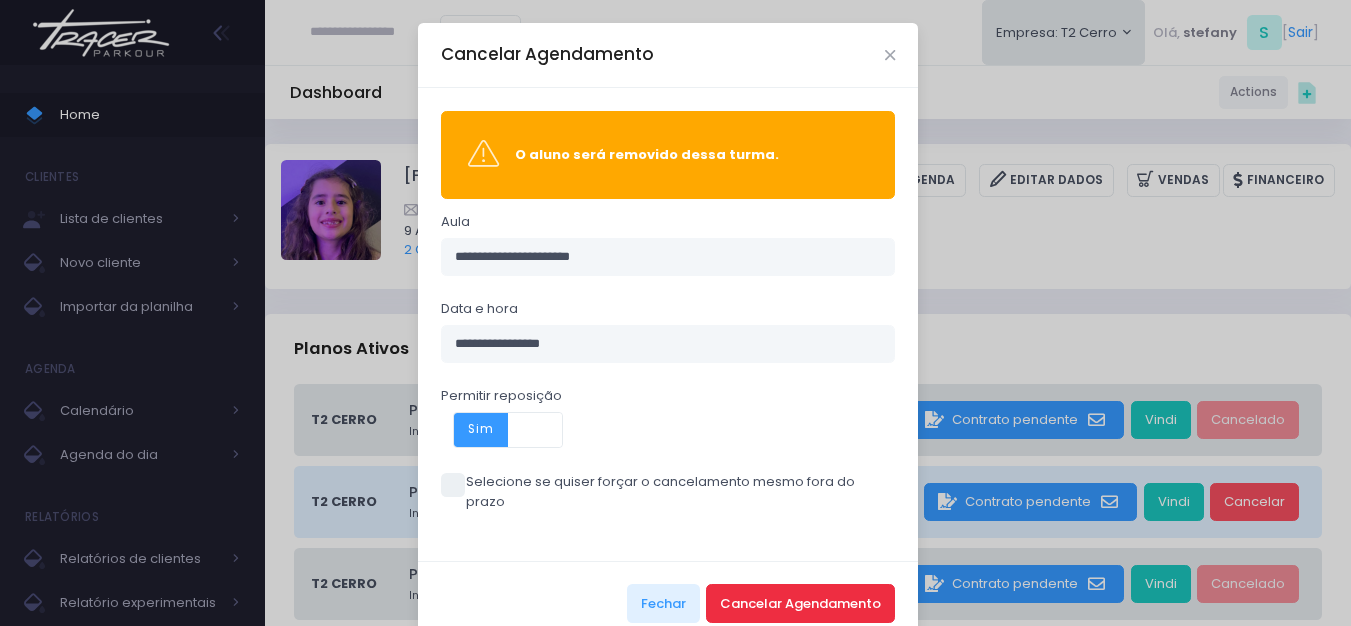 click on "Cancelar Agendamento" at bounding box center (800, 603) 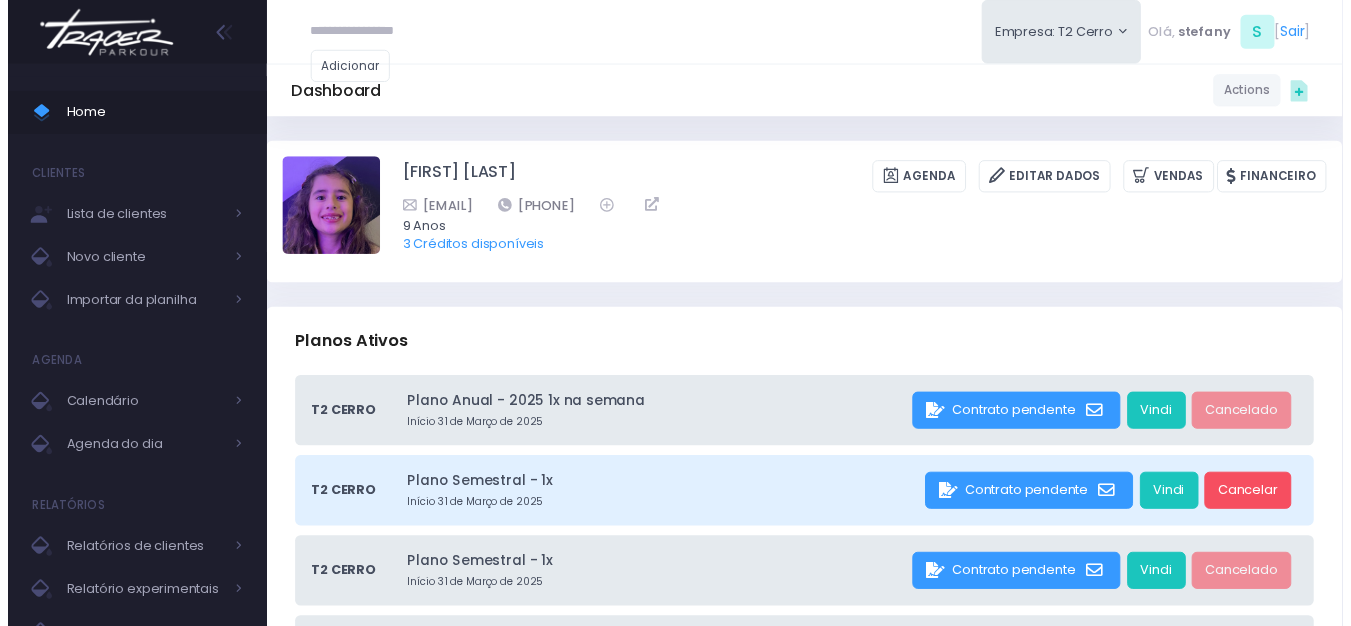 scroll, scrollTop: 0, scrollLeft: 0, axis: both 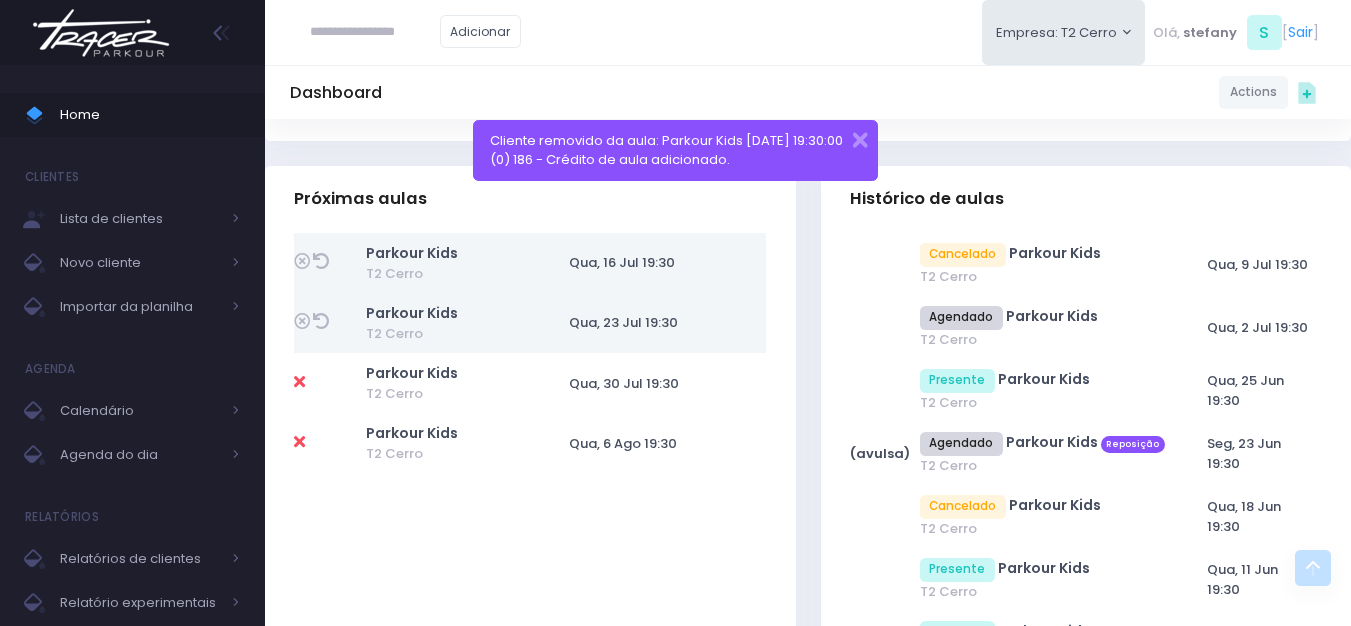 click at bounding box center (299, 382) 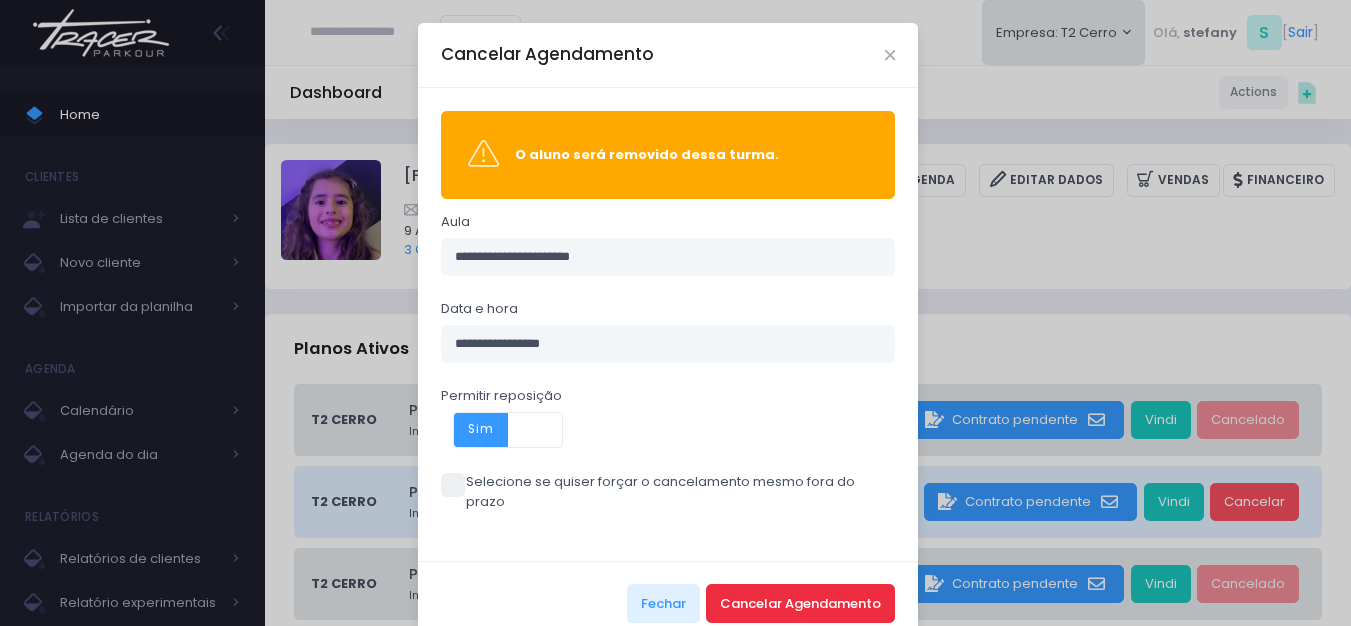 click on "Cancelar Agendamento" at bounding box center [800, 603] 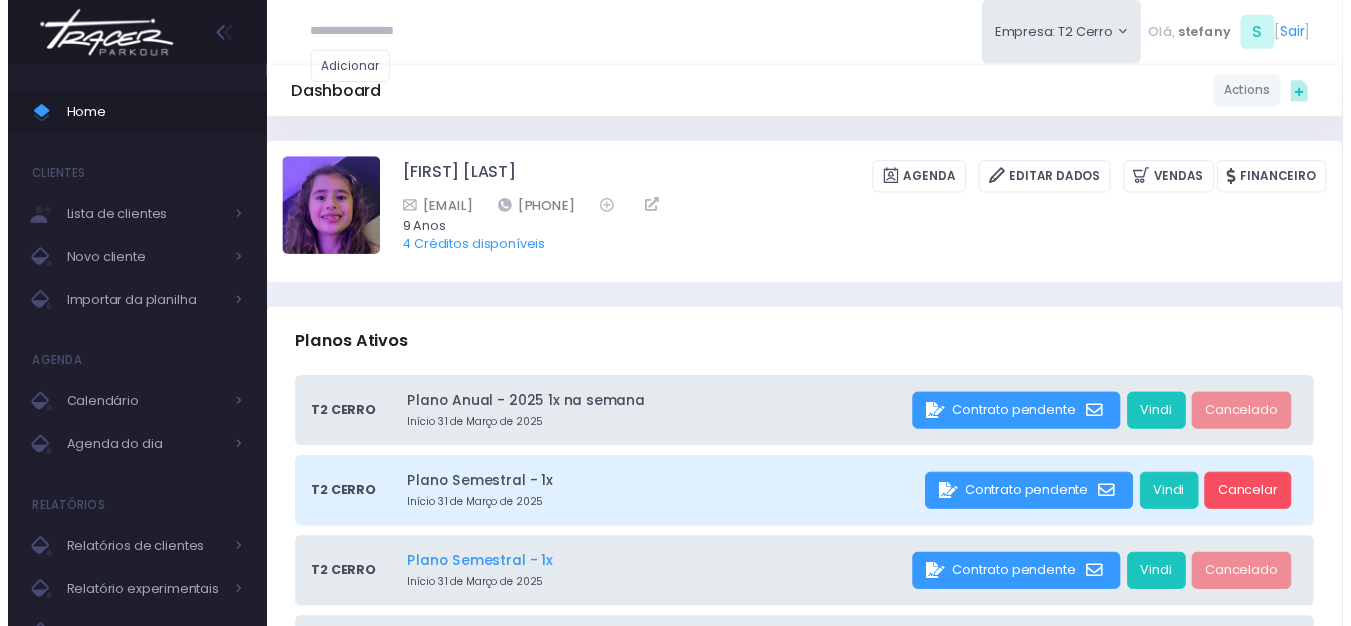 scroll, scrollTop: 0, scrollLeft: 0, axis: both 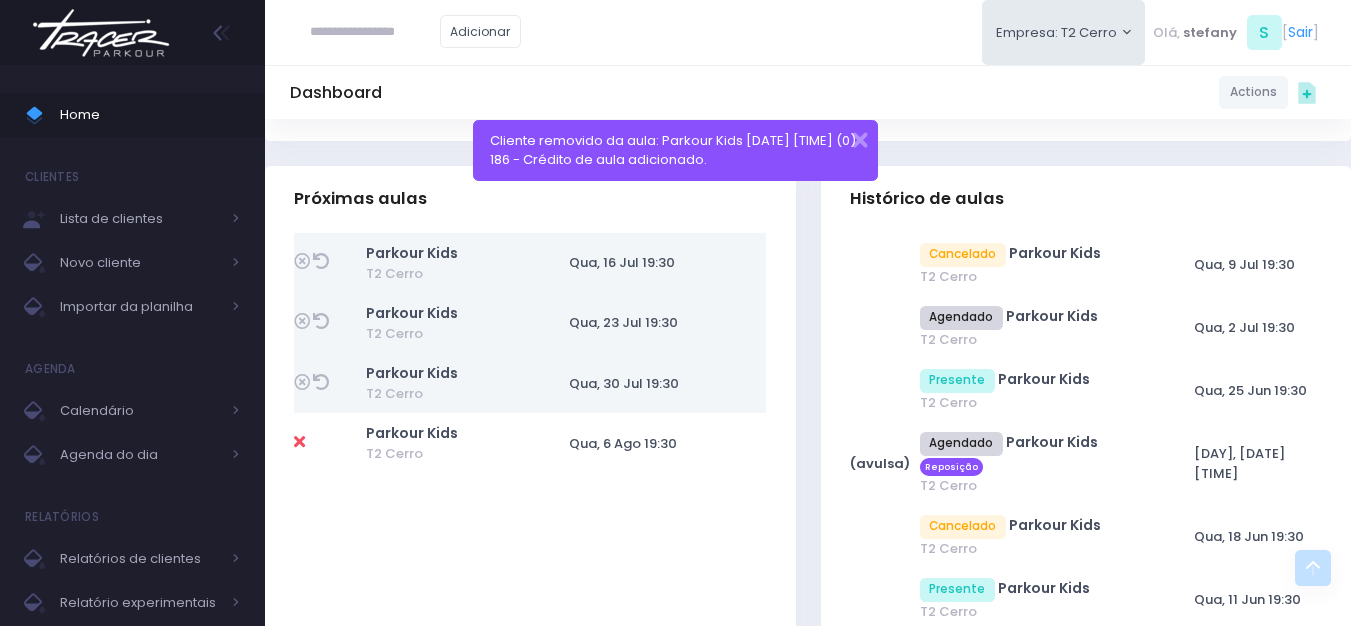 click on "Cancelado
Parkour Kids
T2 Cerro
[DAY], [DATE] [TIME]
Agendado" at bounding box center [1086, 1946] 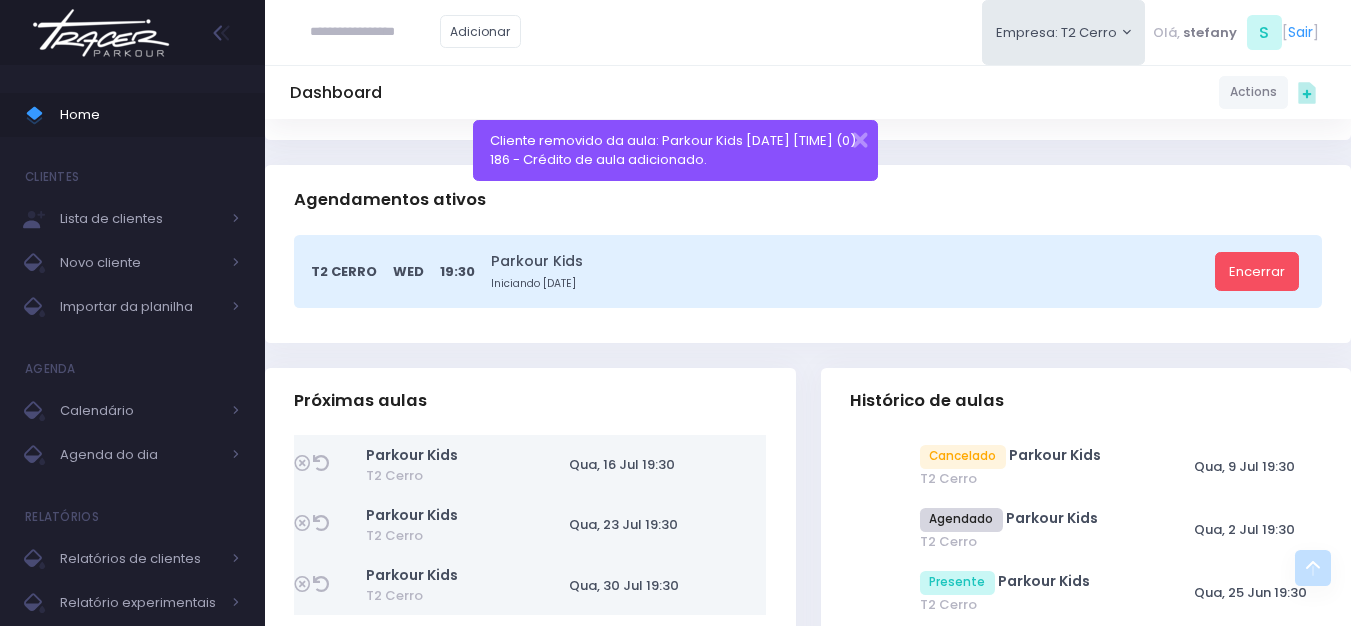 scroll, scrollTop: 600, scrollLeft: 0, axis: vertical 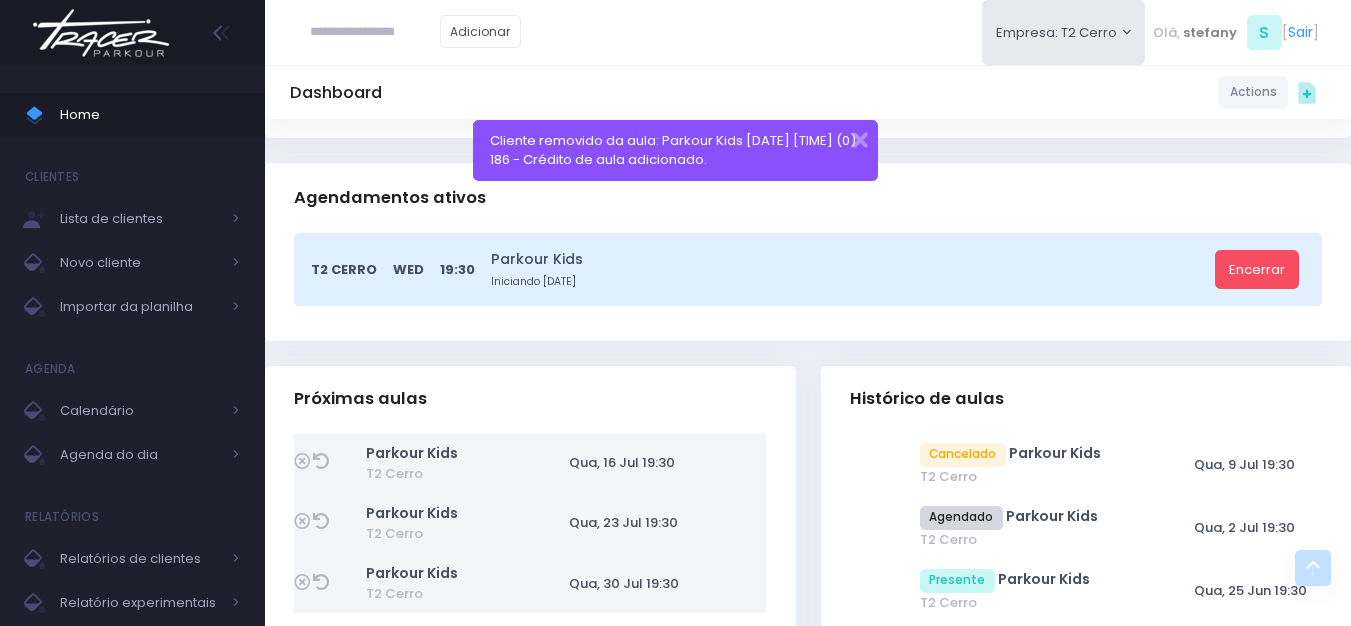 click at bounding box center (375, 32) 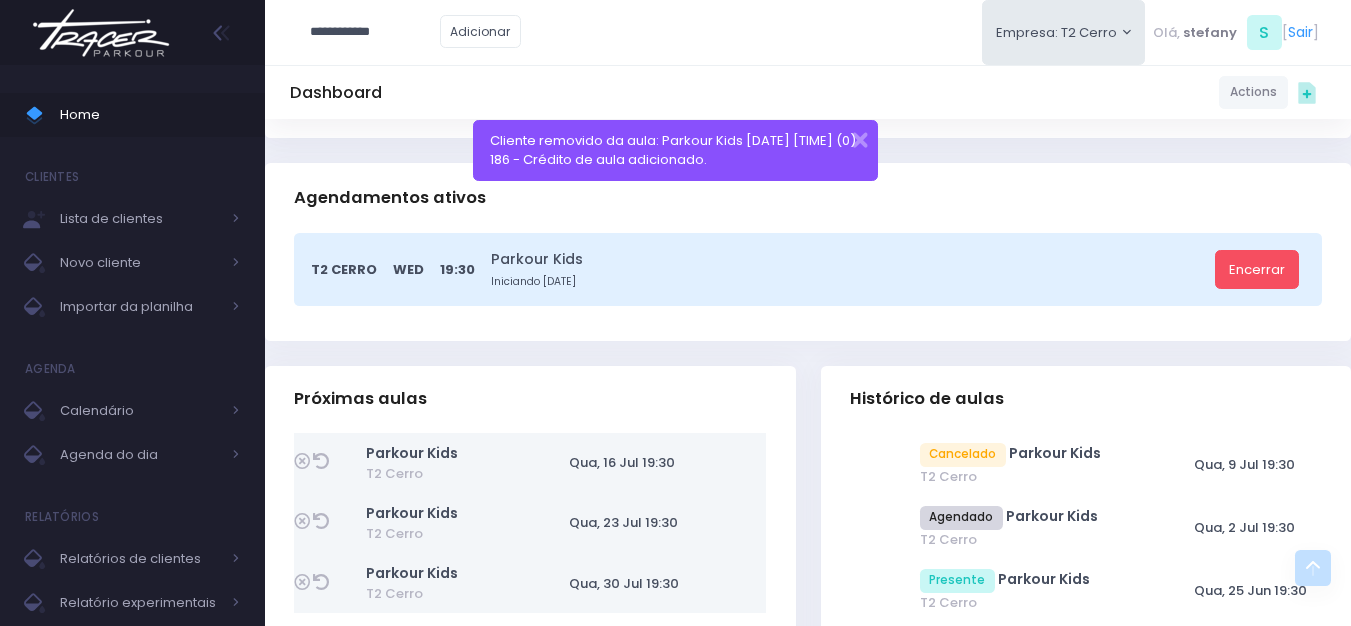 type on "**********" 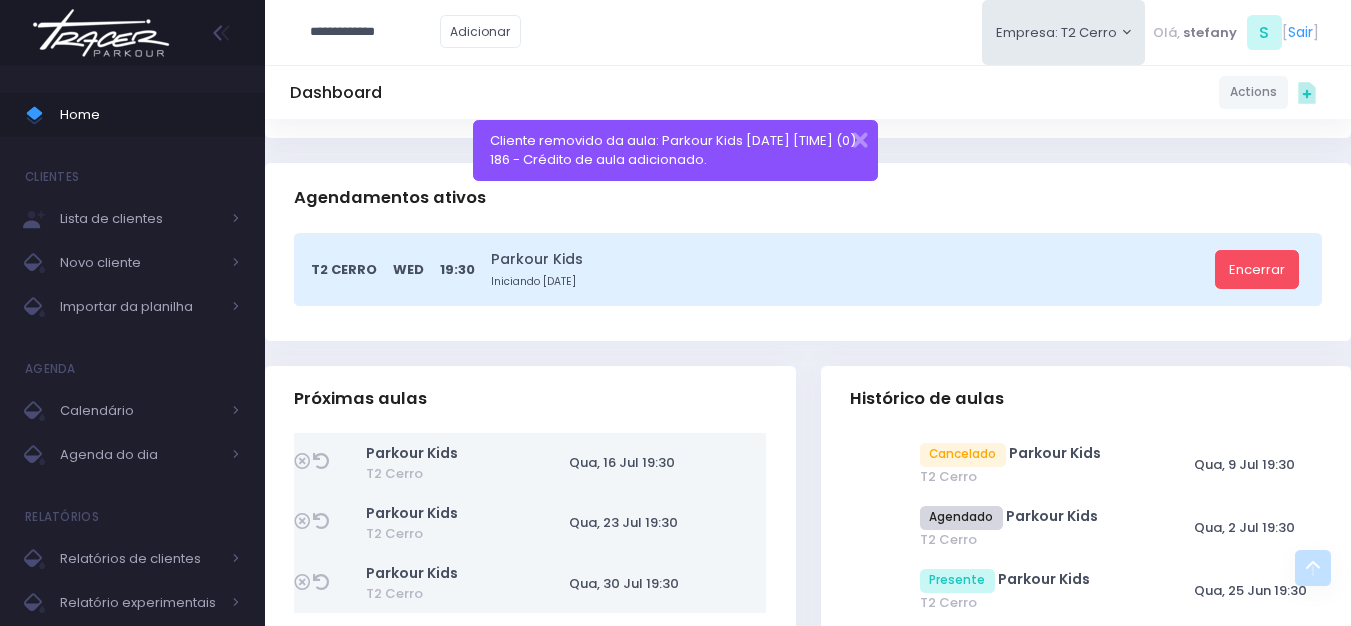type on "**********" 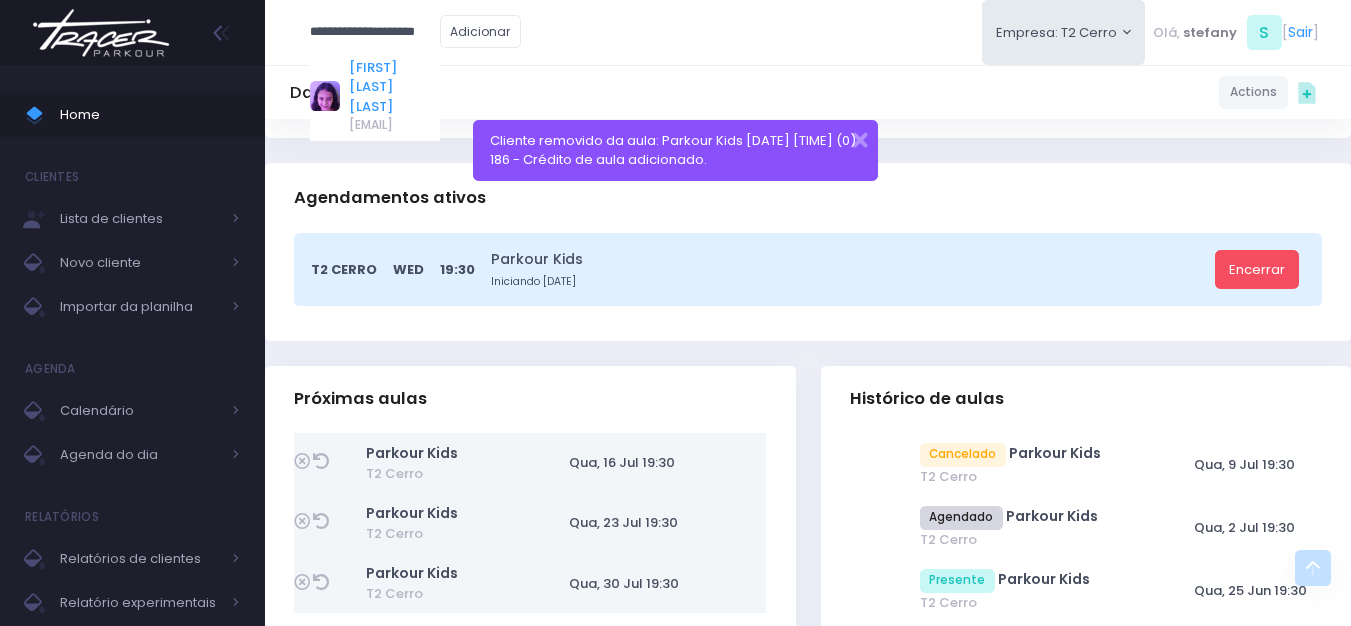 click on "Bruna Quirino Sanches" at bounding box center (394, 87) 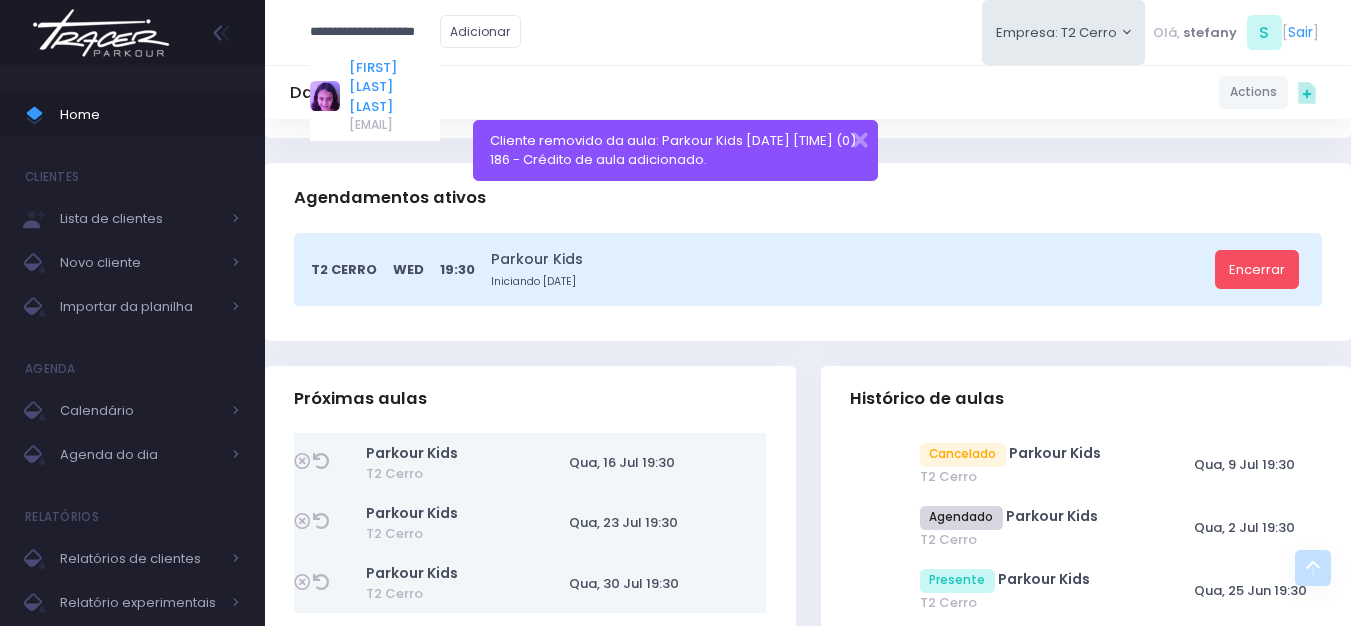 scroll, scrollTop: 0, scrollLeft: 0, axis: both 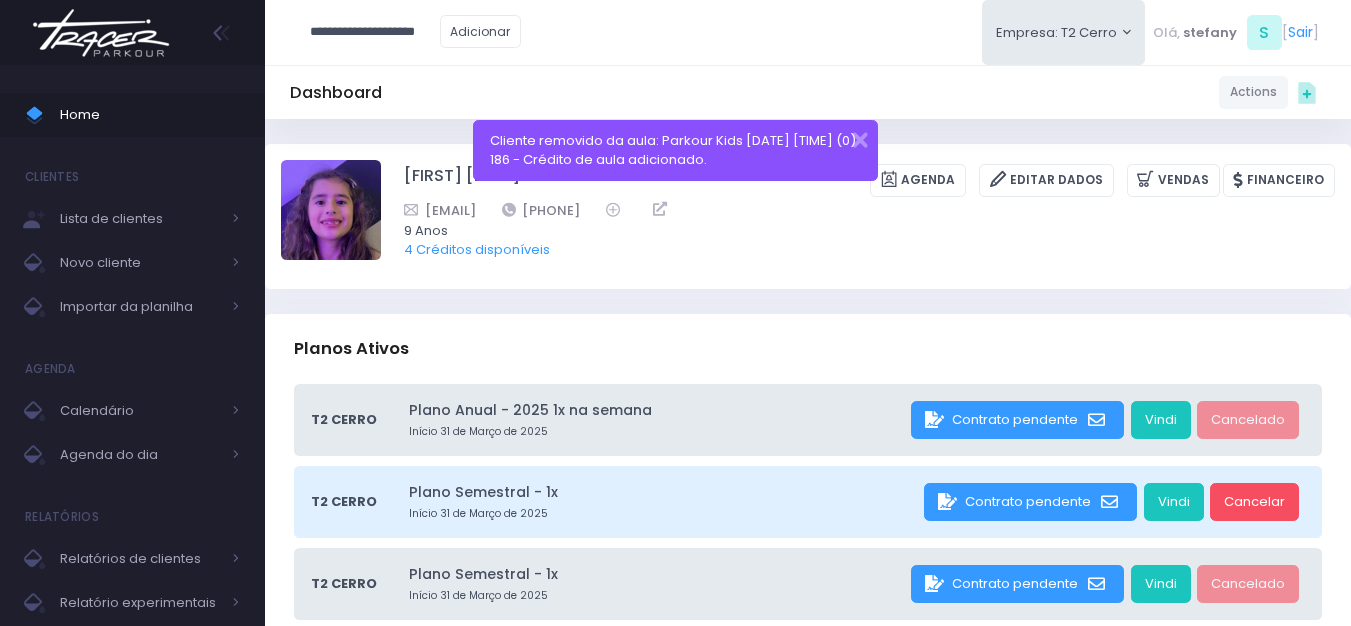 type on "**********" 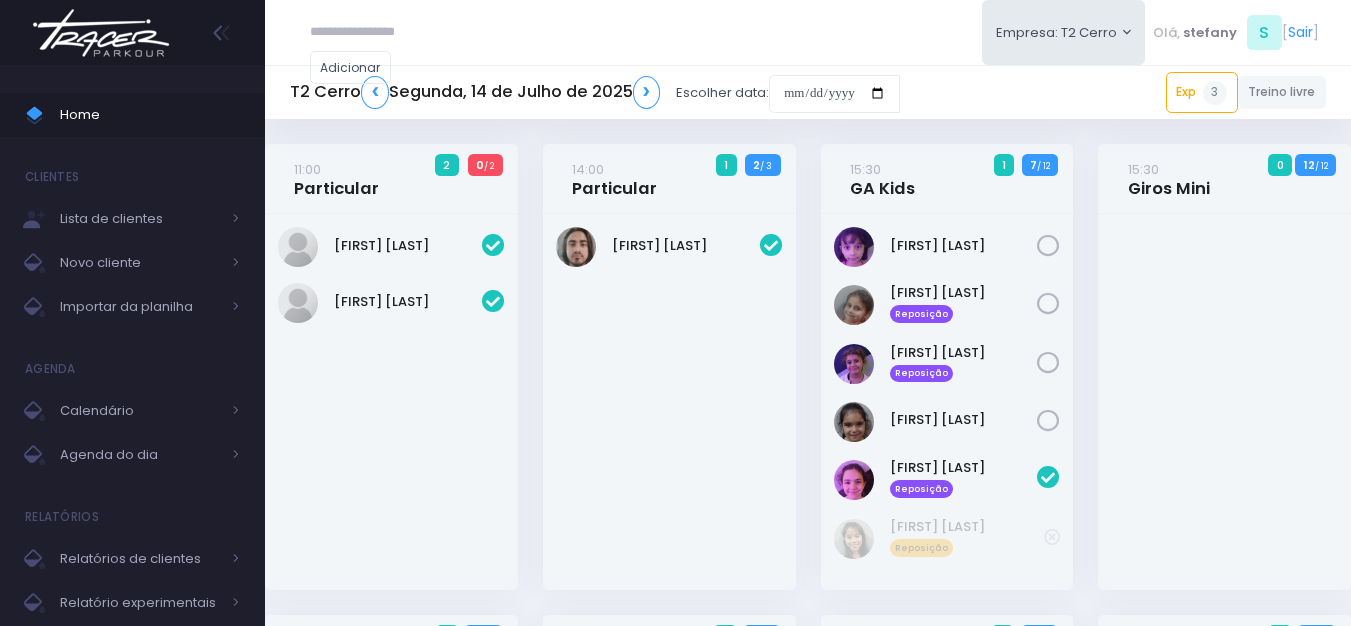 scroll, scrollTop: 0, scrollLeft: 0, axis: both 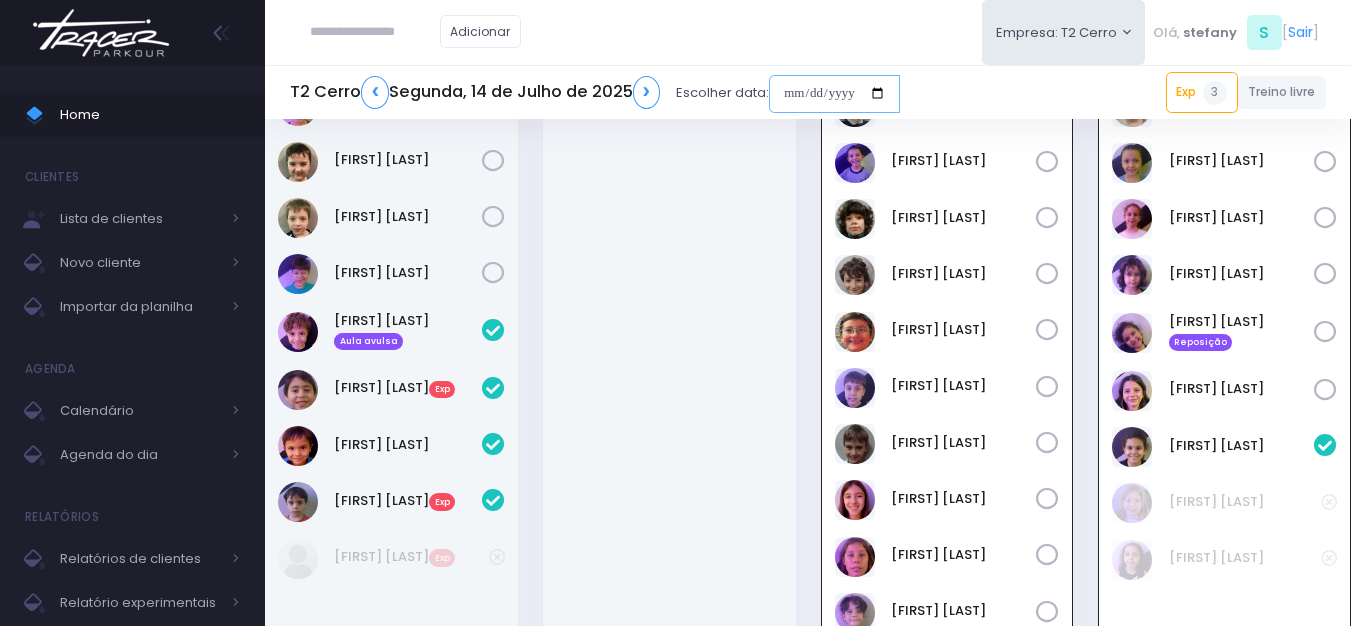 click at bounding box center (834, 94) 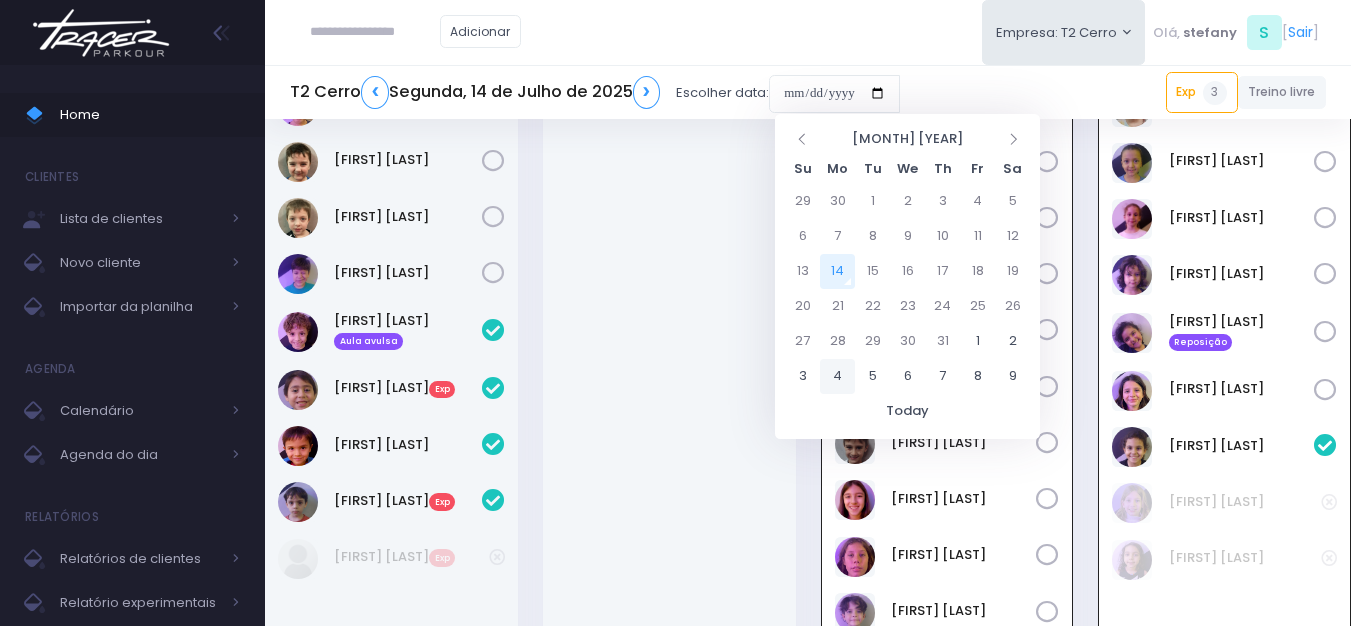 click on "4" at bounding box center [837, 376] 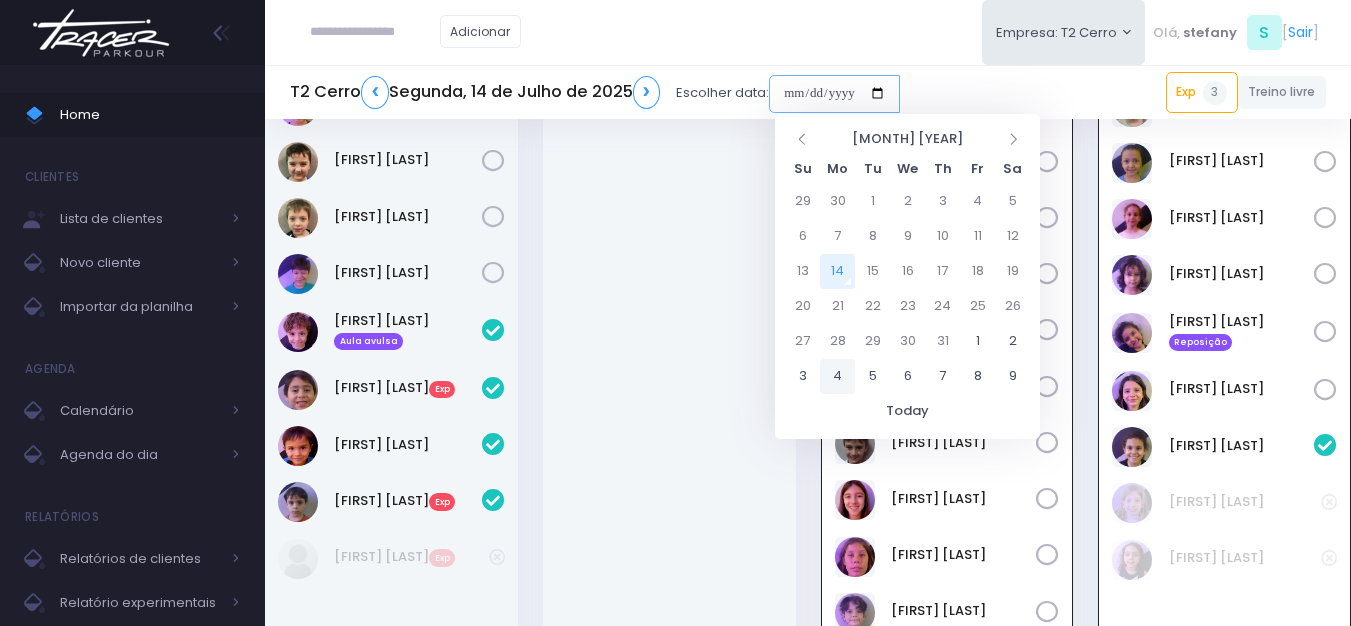 type on "**********" 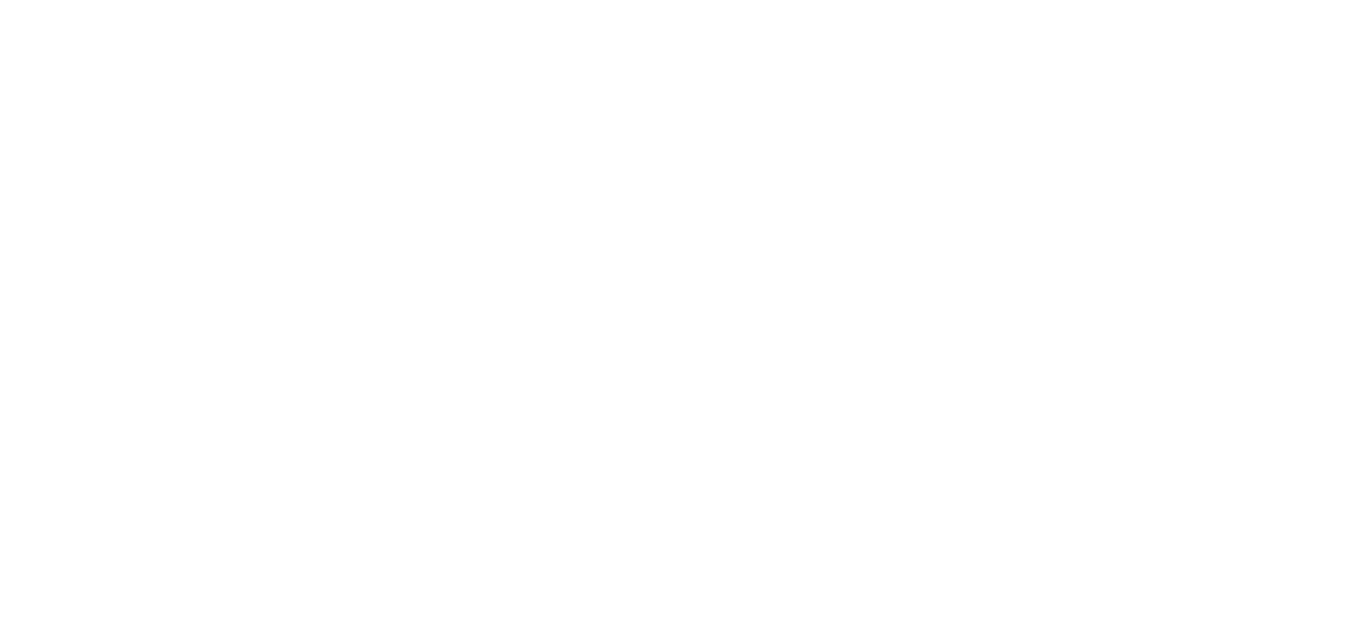 scroll, scrollTop: 0, scrollLeft: 0, axis: both 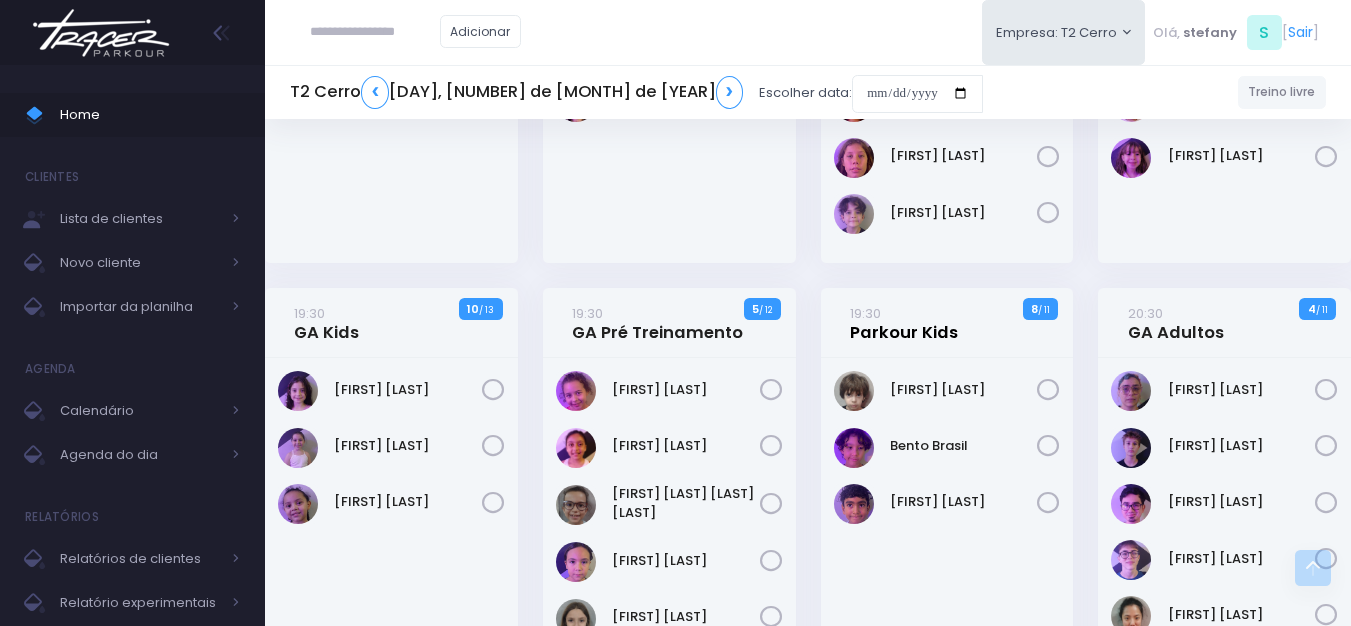click on "19:30 Parkour Kids" at bounding box center [904, 323] 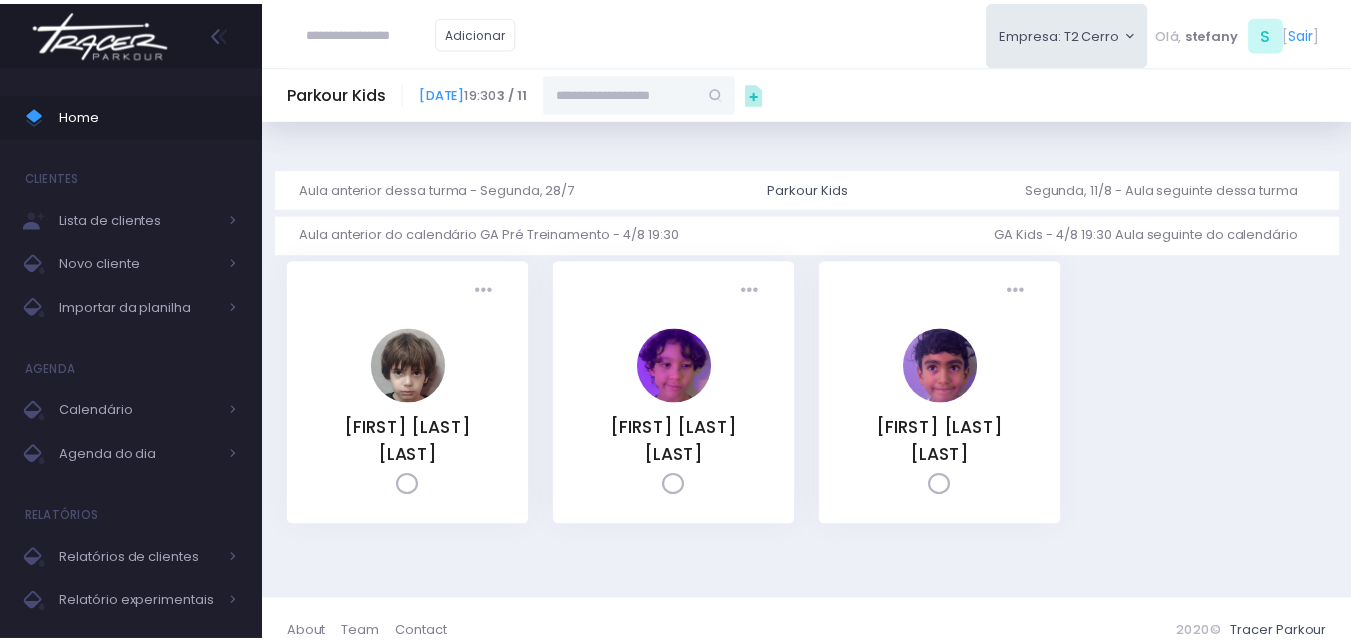 scroll, scrollTop: 0, scrollLeft: 0, axis: both 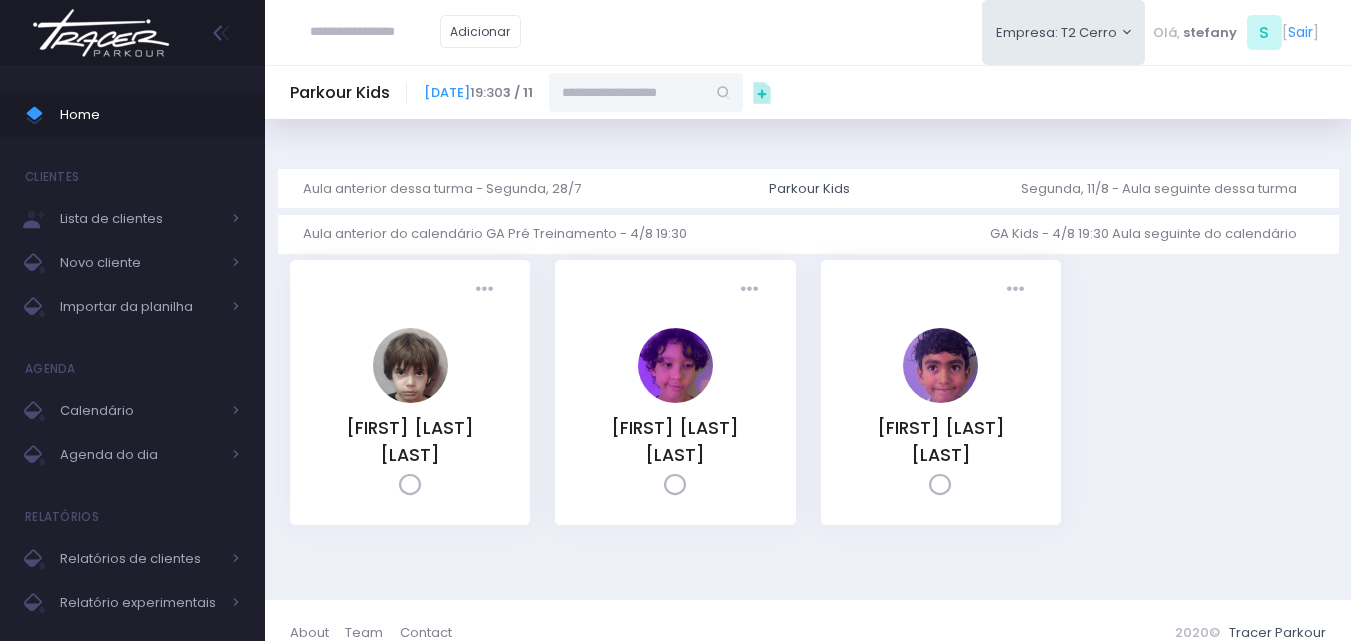 click at bounding box center [627, 92] 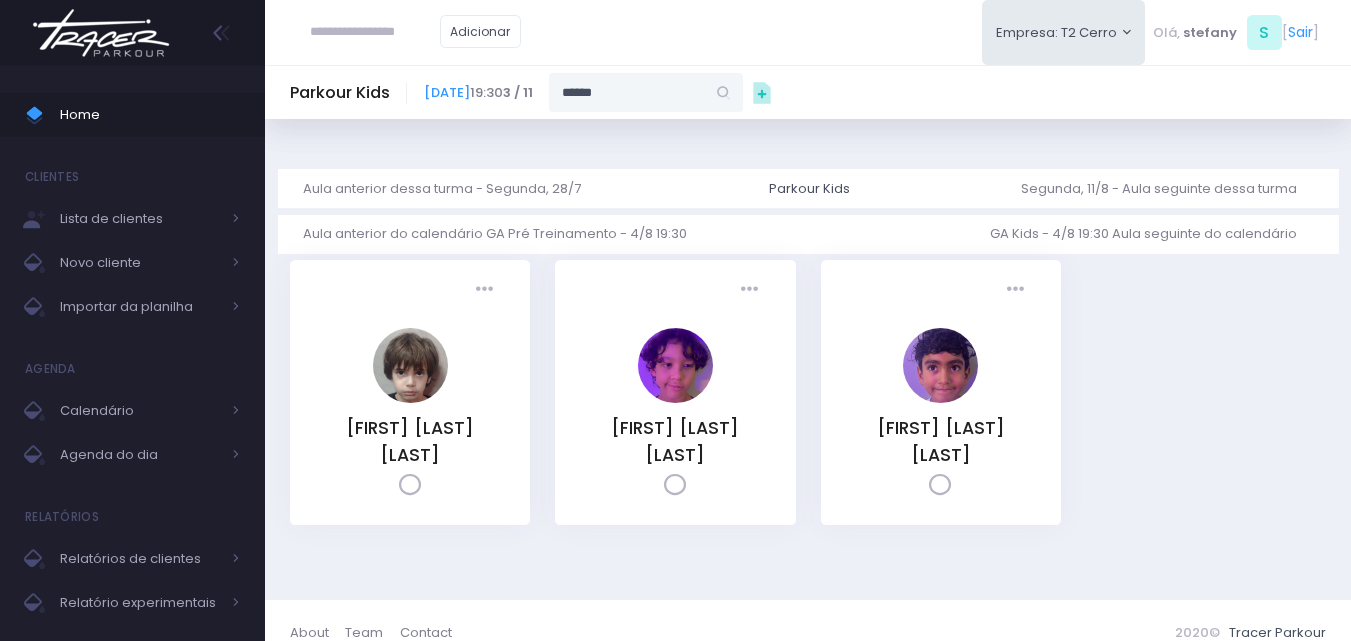 type on "******" 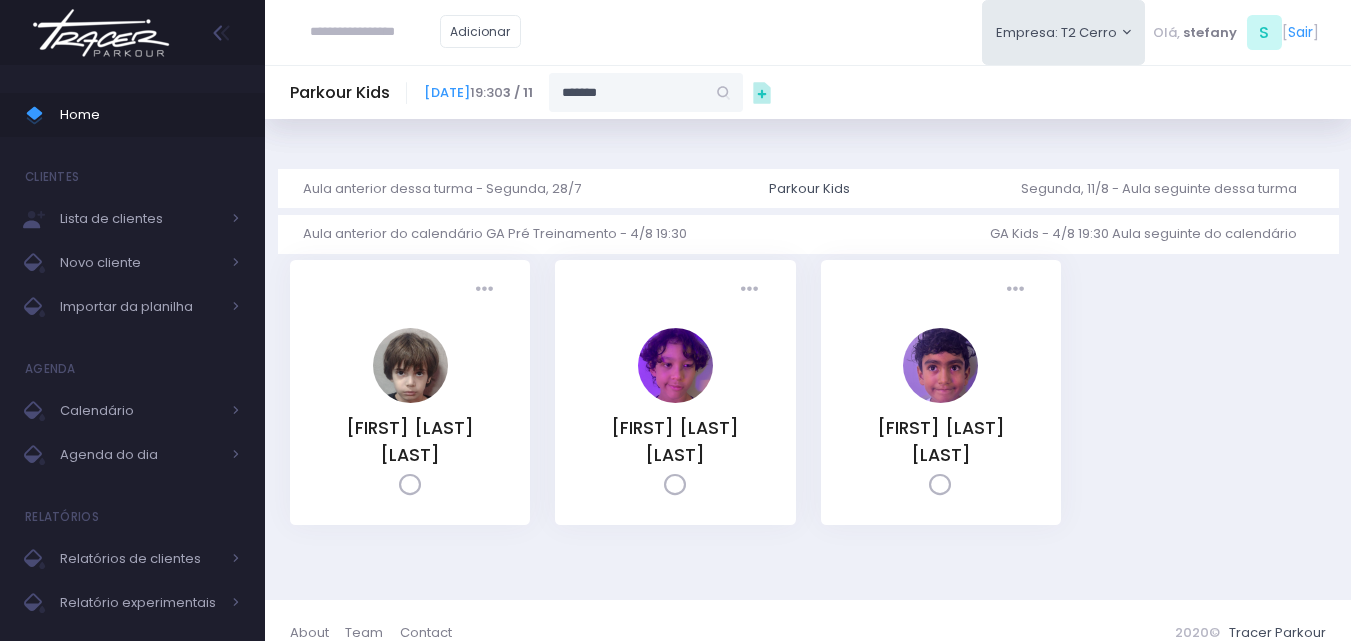 type on "**********" 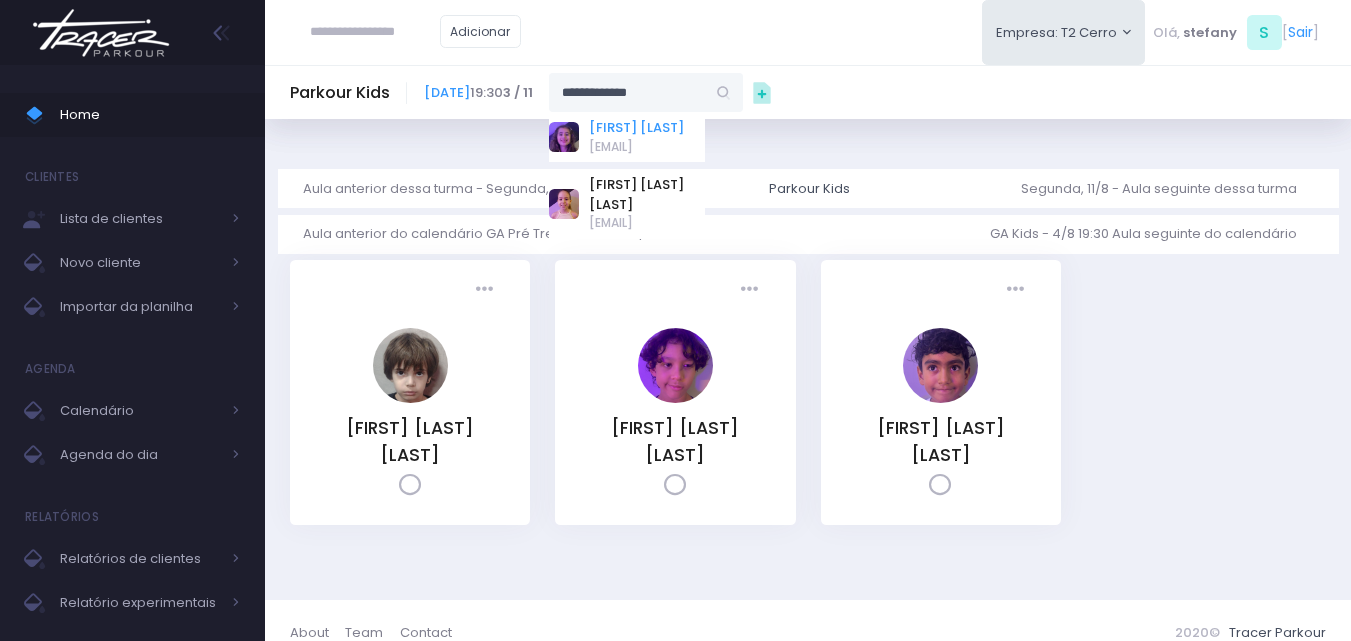 click on "[FIRST] [LAST]" at bounding box center [636, 128] 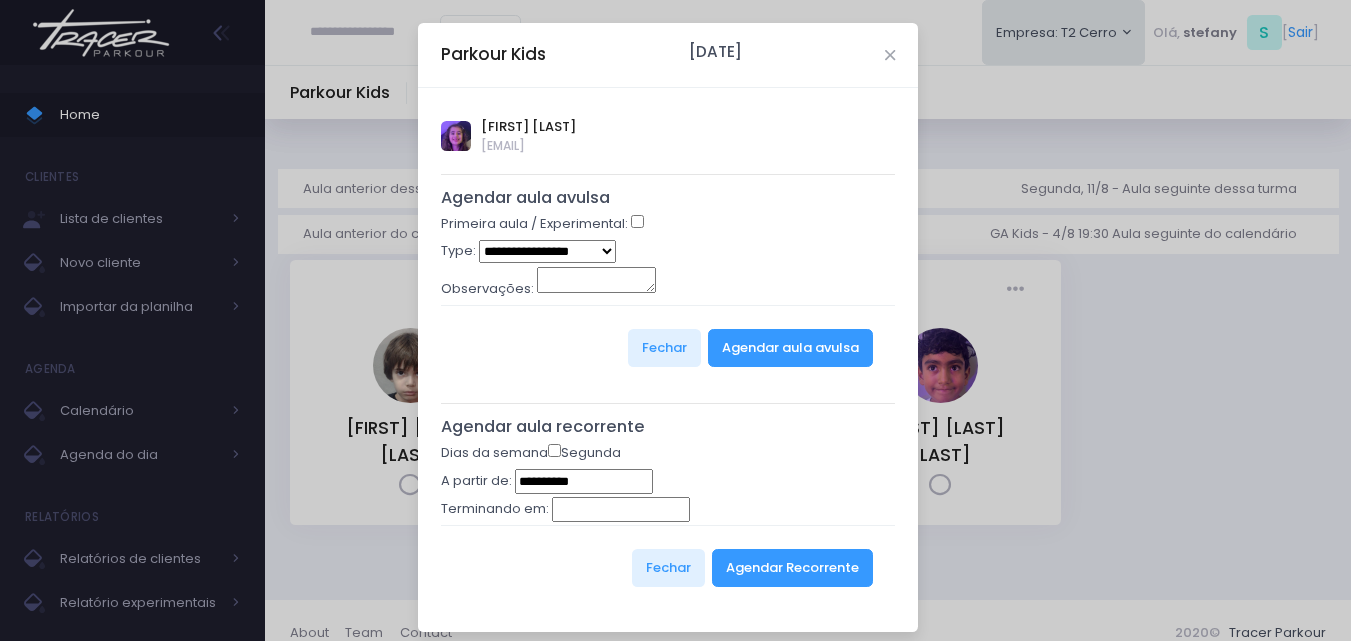 type on "**********" 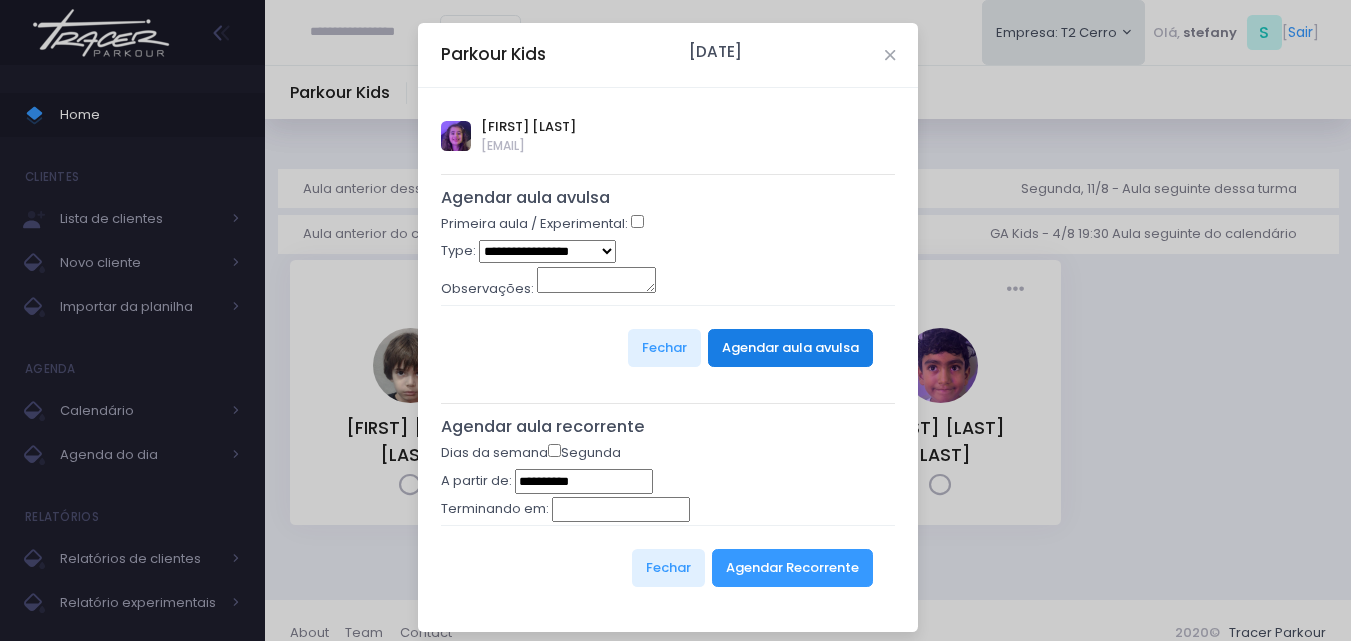 click on "Agendar aula avulsa" at bounding box center [790, 348] 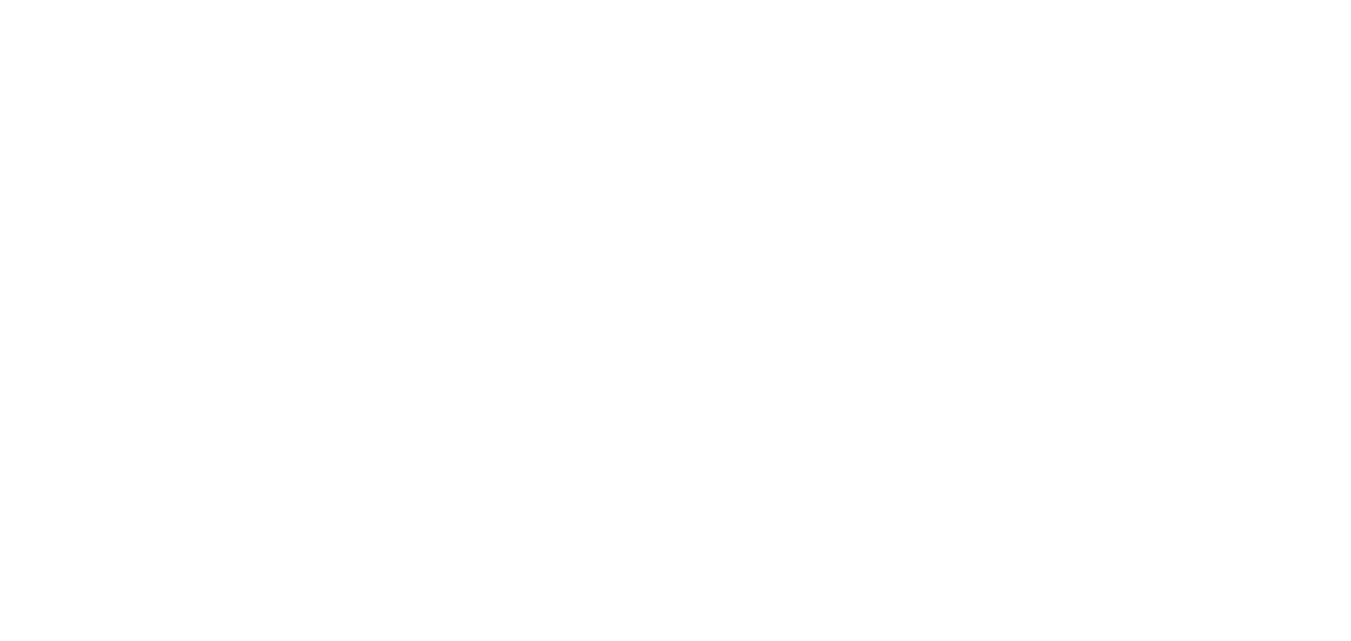 scroll, scrollTop: 0, scrollLeft: 0, axis: both 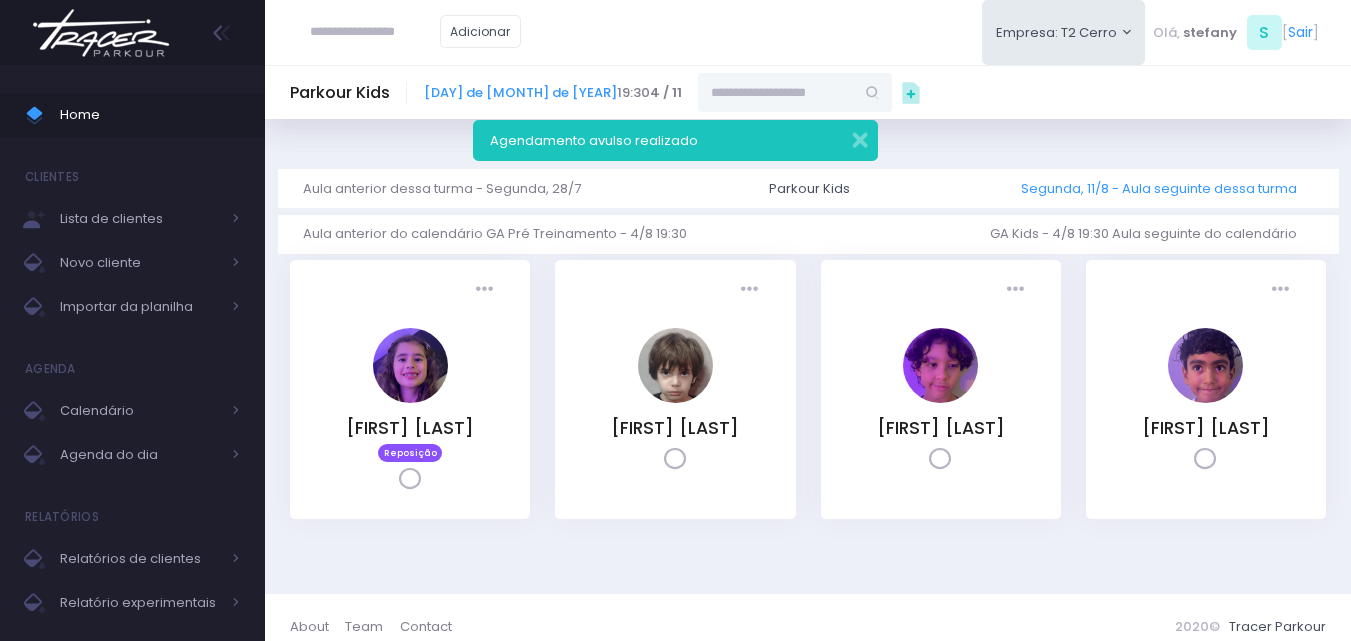 click on "Segunda, 11/8 - Aula seguinte dessa turma" at bounding box center (1167, 188) 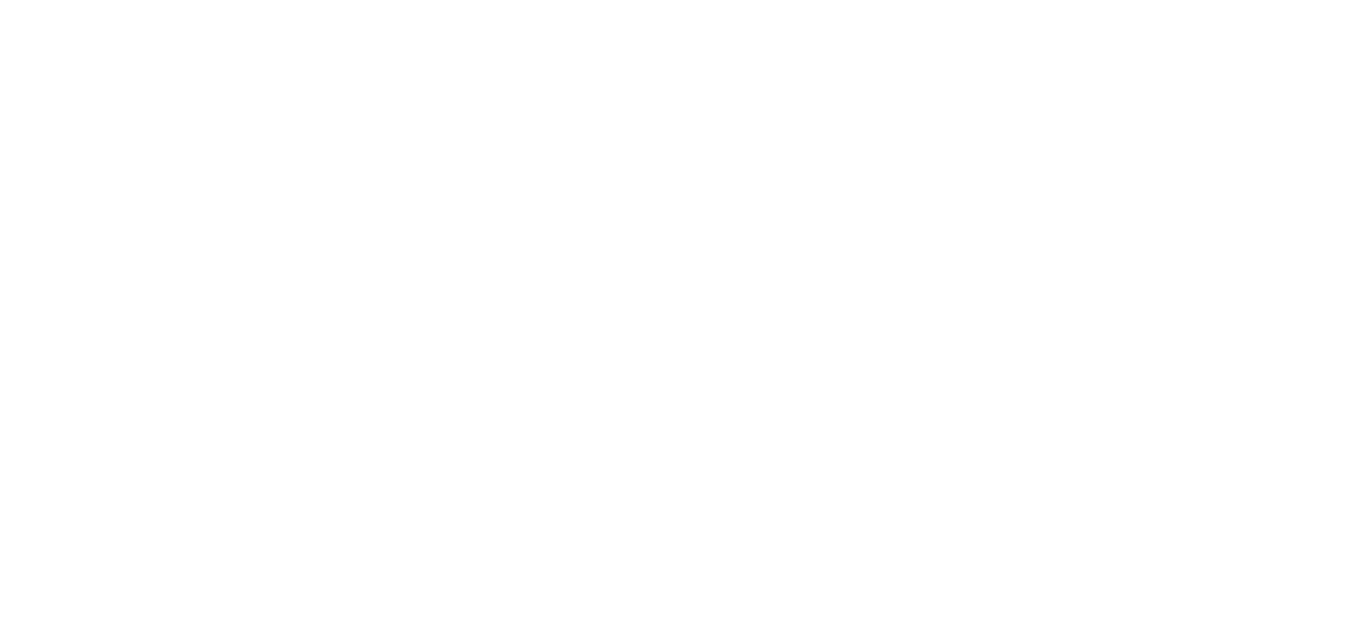 scroll, scrollTop: 0, scrollLeft: 0, axis: both 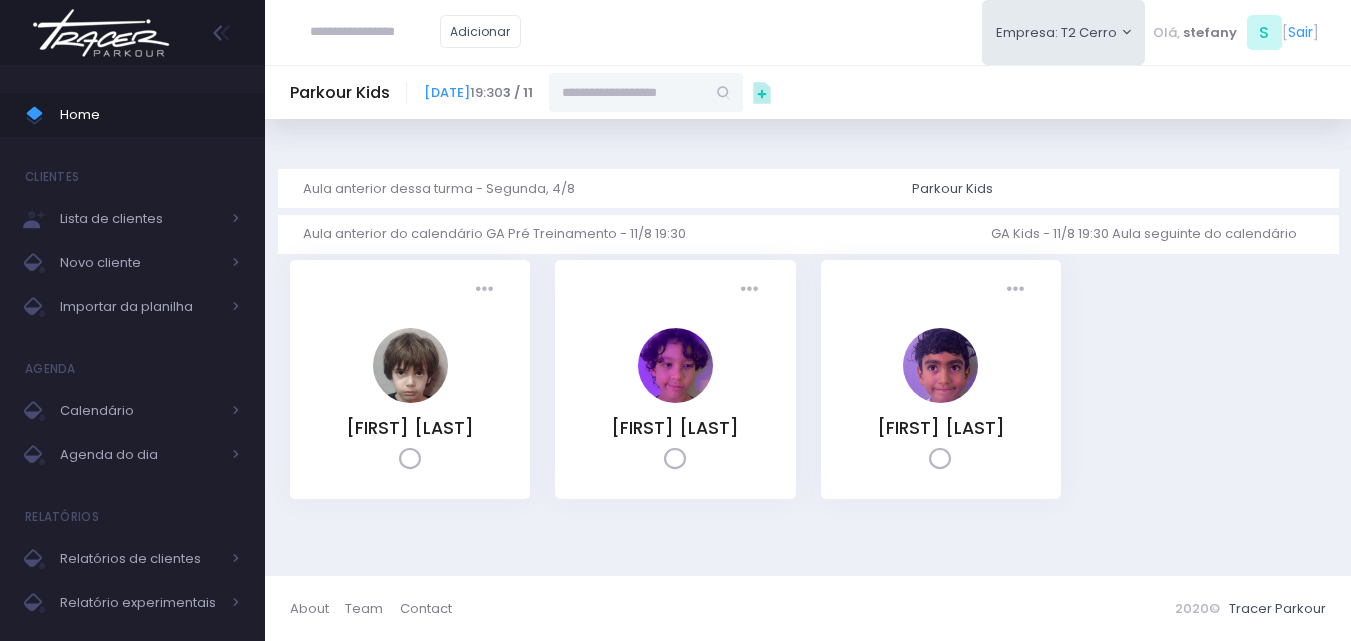 click at bounding box center [627, 92] 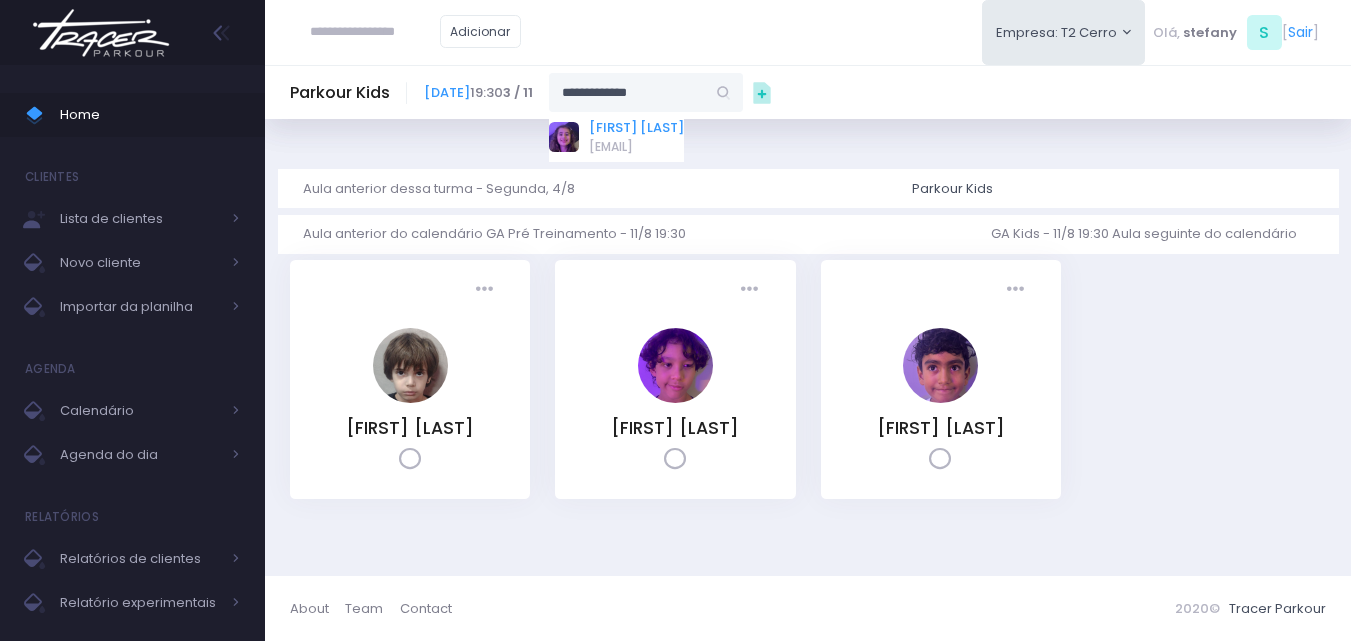 click on "[FIRST] [LAST]" at bounding box center [636, 128] 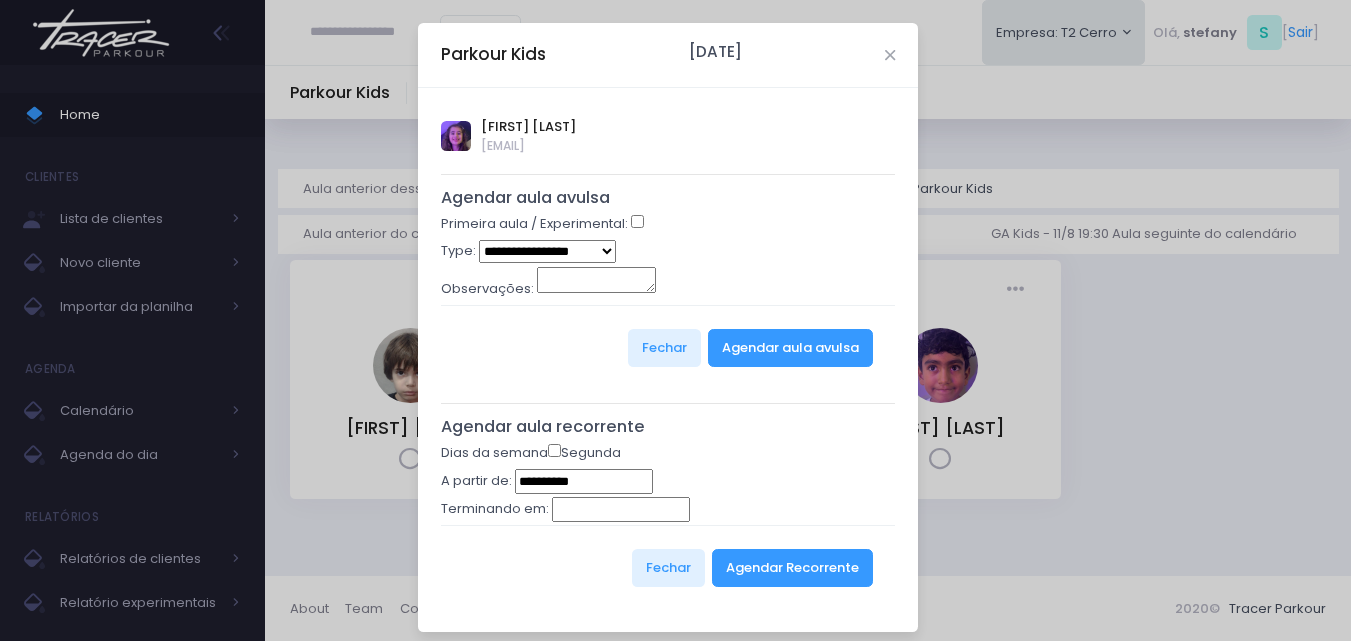 type on "**********" 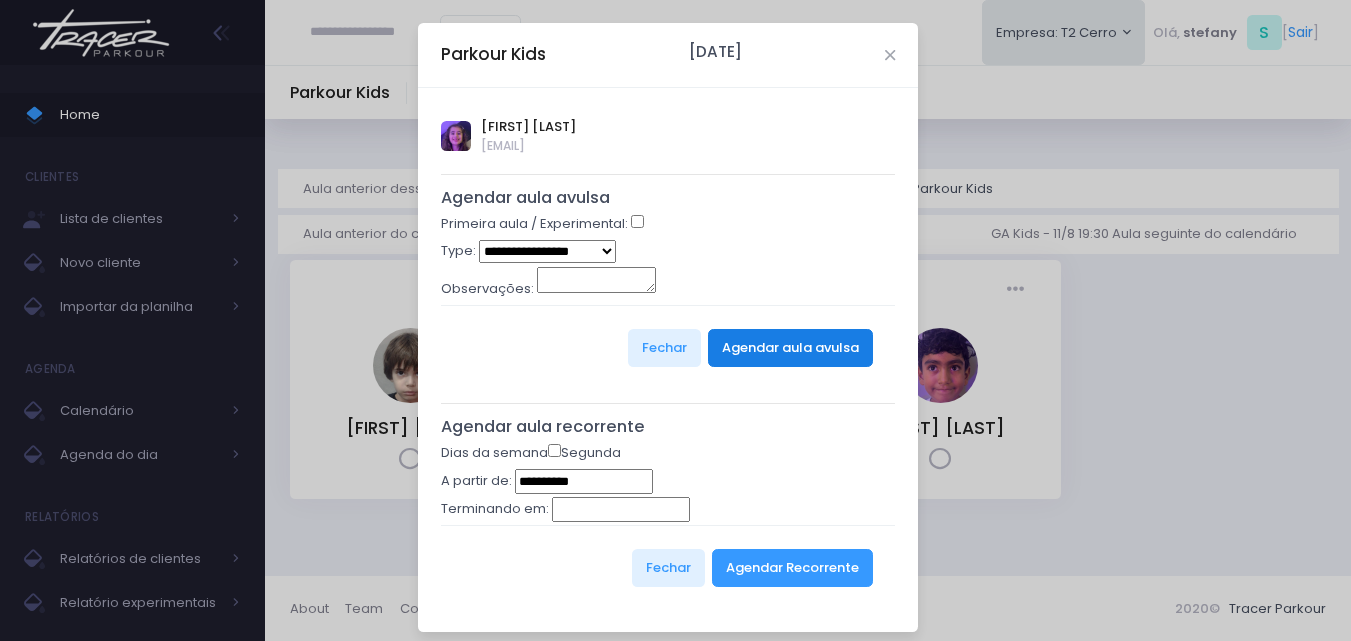 click on "Agendar aula avulsa" at bounding box center [790, 348] 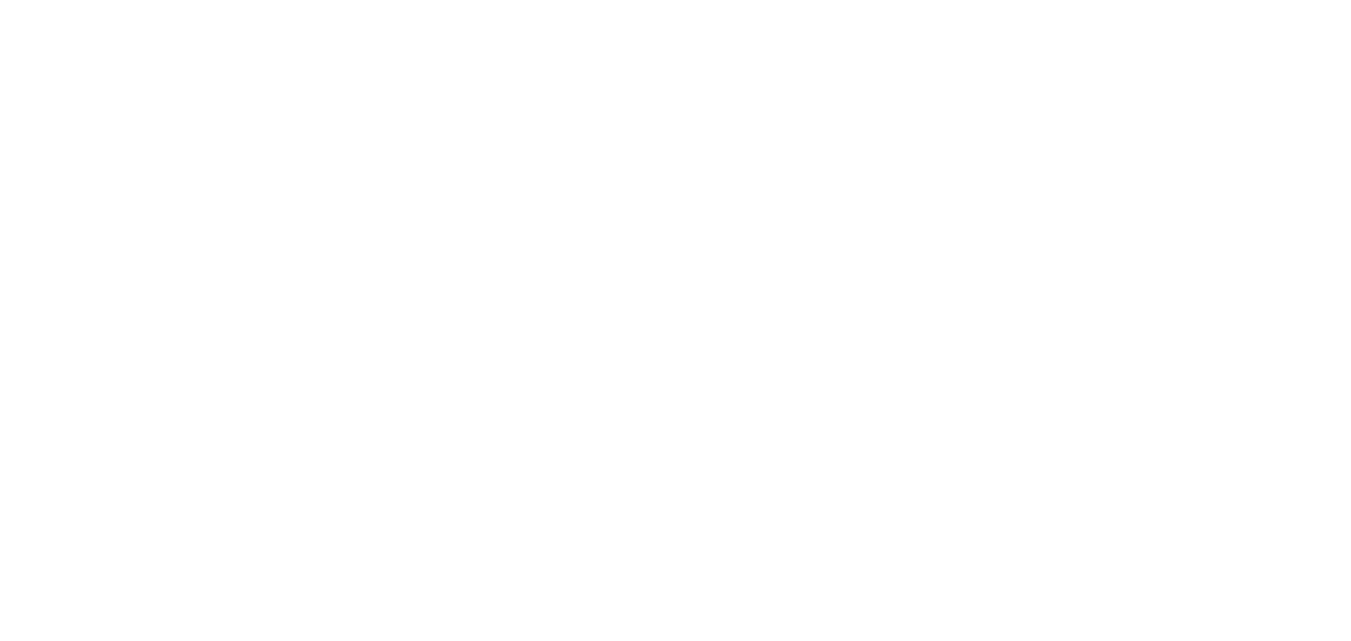 scroll, scrollTop: 0, scrollLeft: 0, axis: both 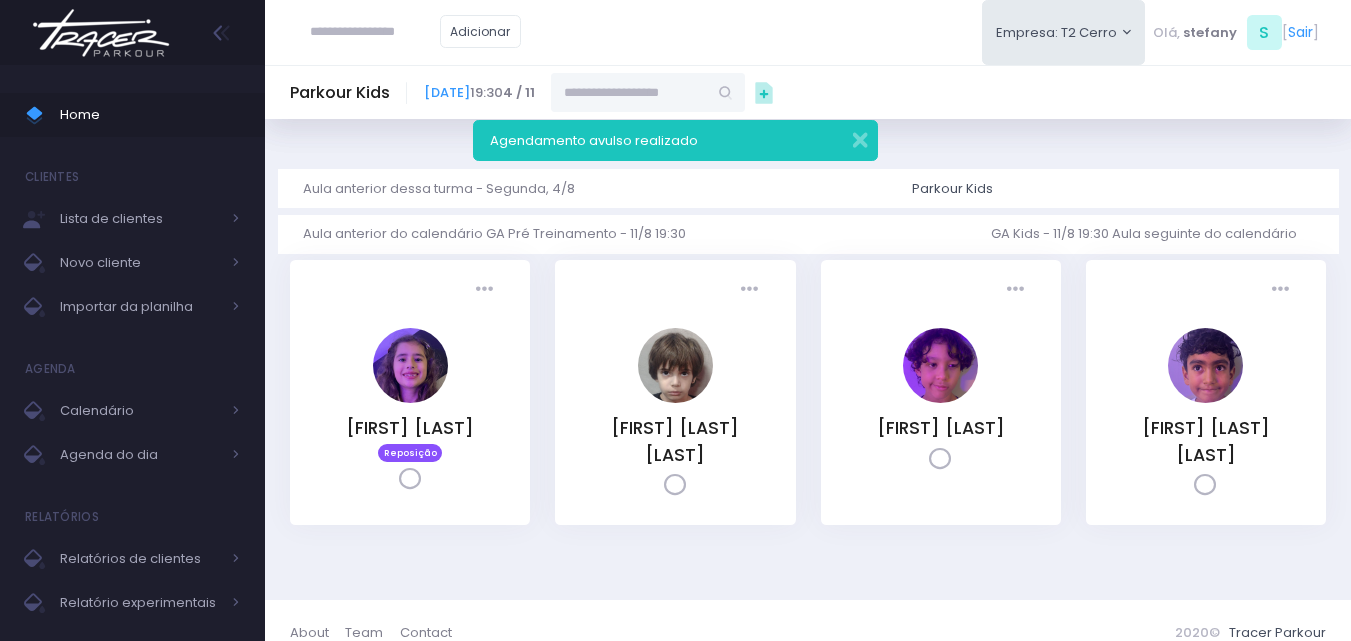 click at bounding box center (101, 33) 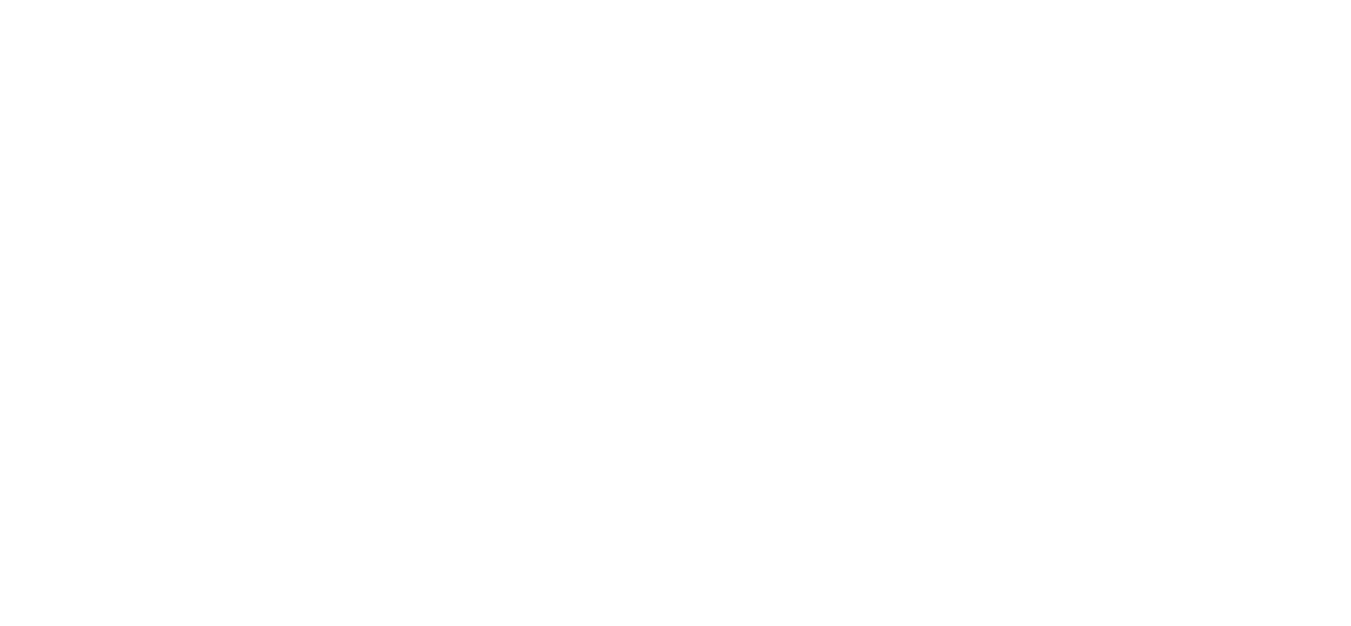 scroll, scrollTop: 0, scrollLeft: 0, axis: both 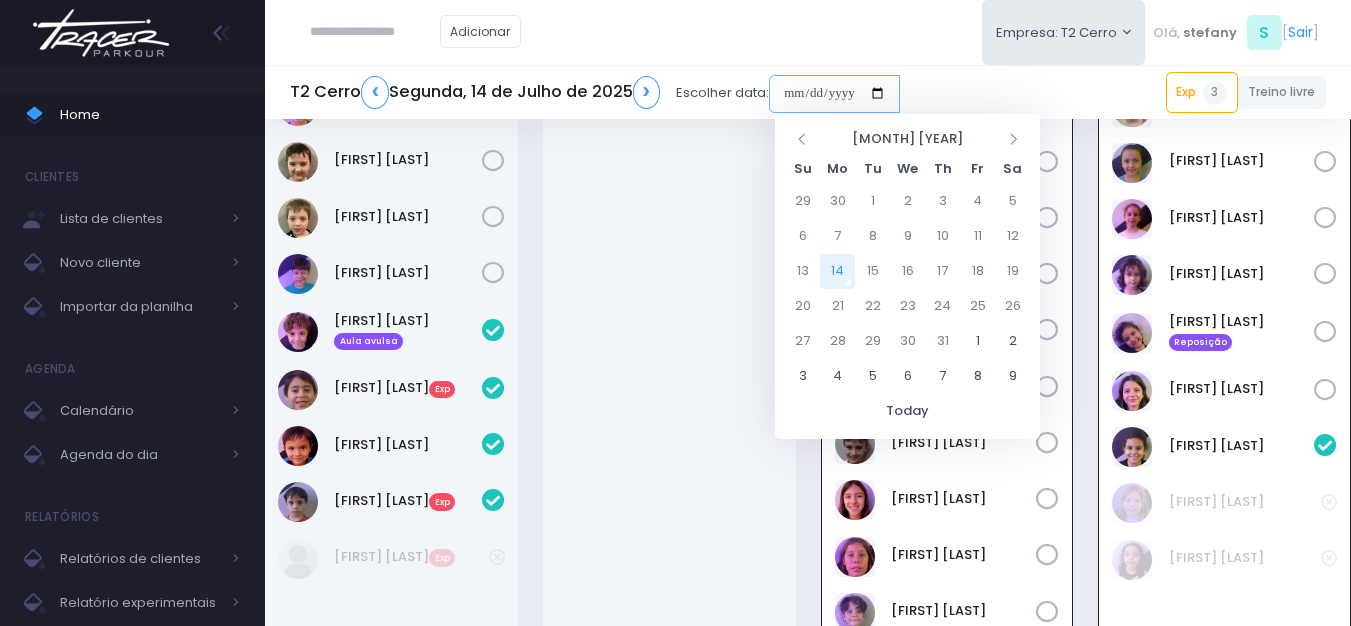 click at bounding box center (834, 94) 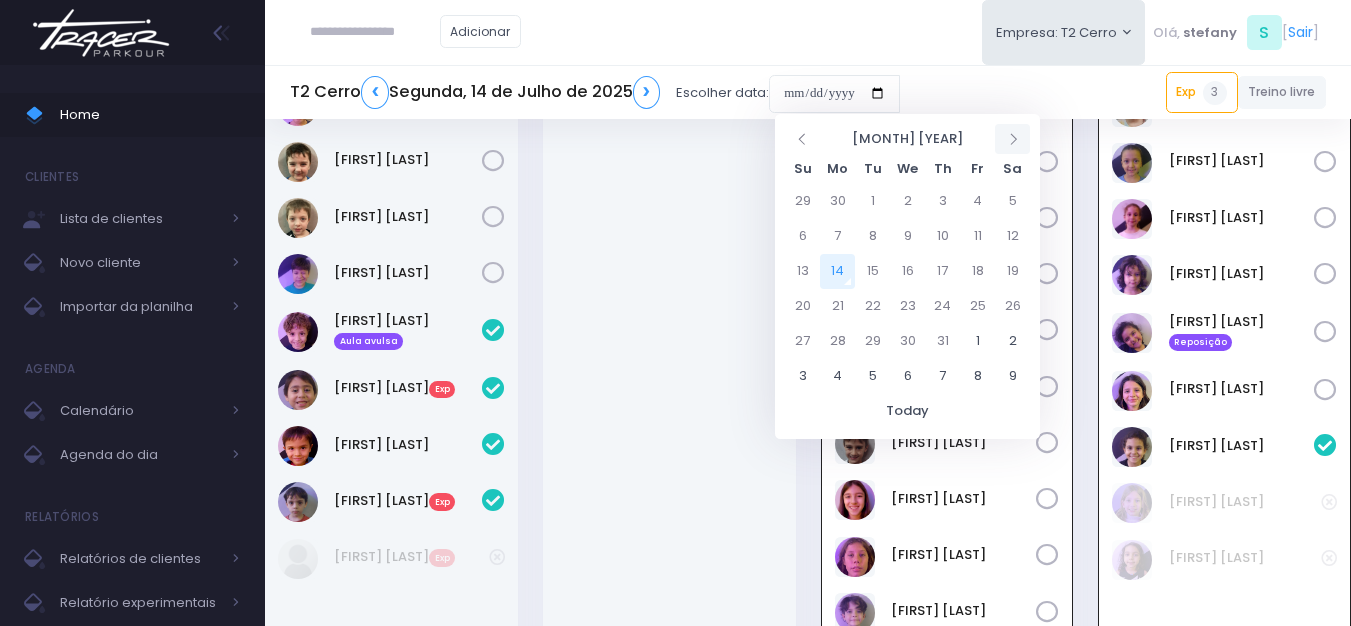 click at bounding box center [1013, 138] 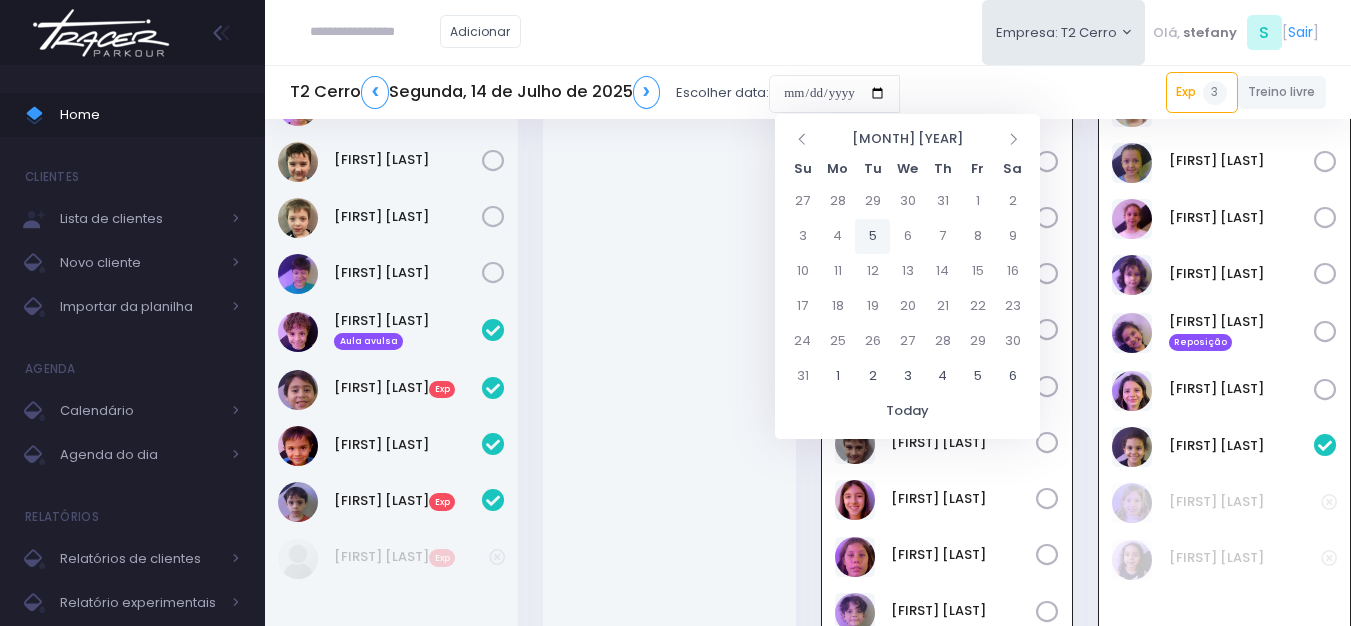 click on "5" at bounding box center (872, 236) 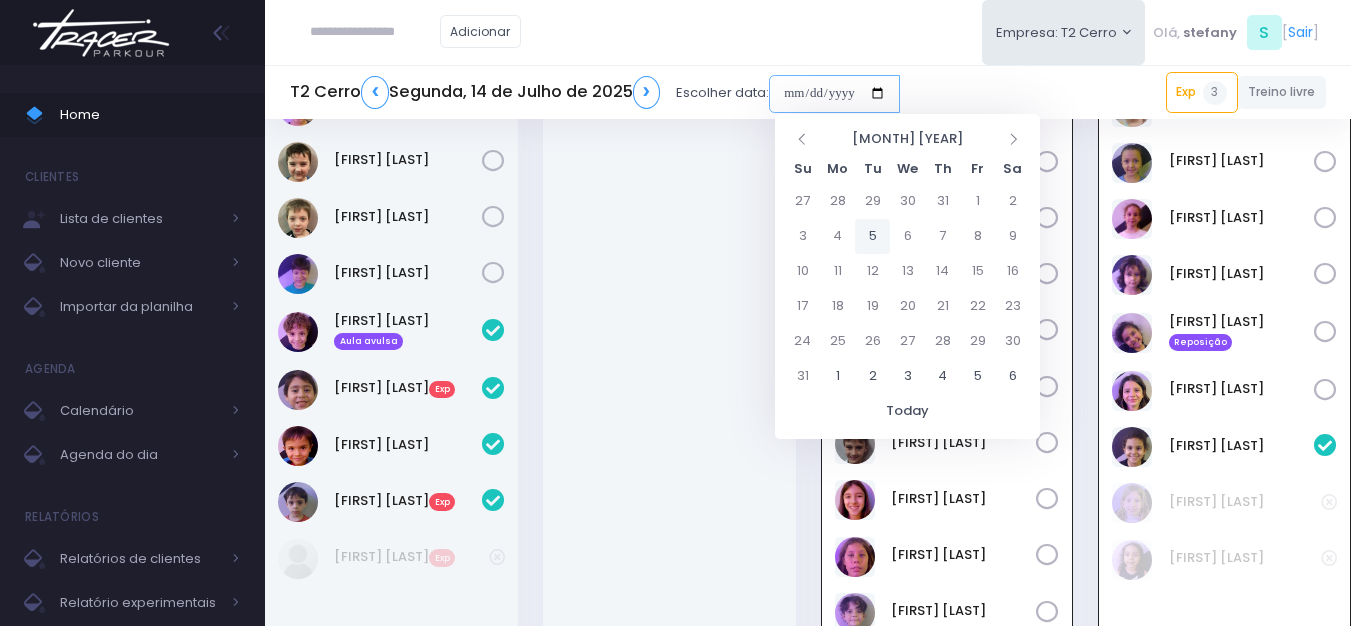 type on "**********" 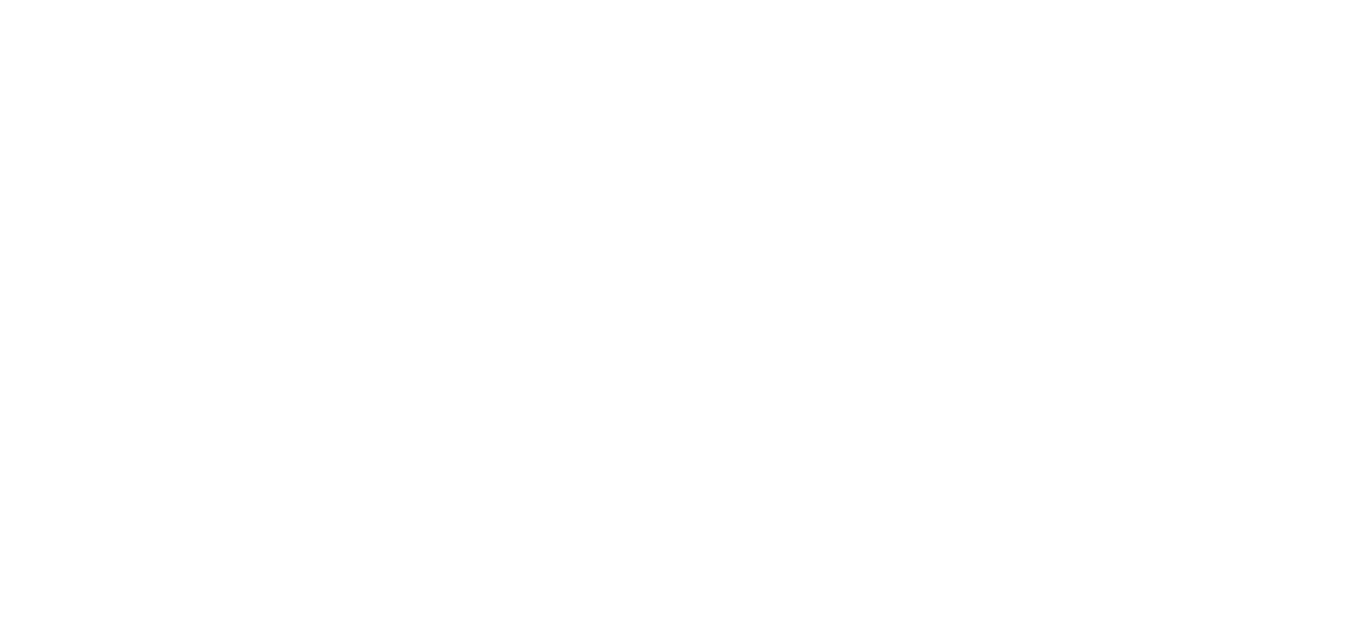scroll, scrollTop: 0, scrollLeft: 0, axis: both 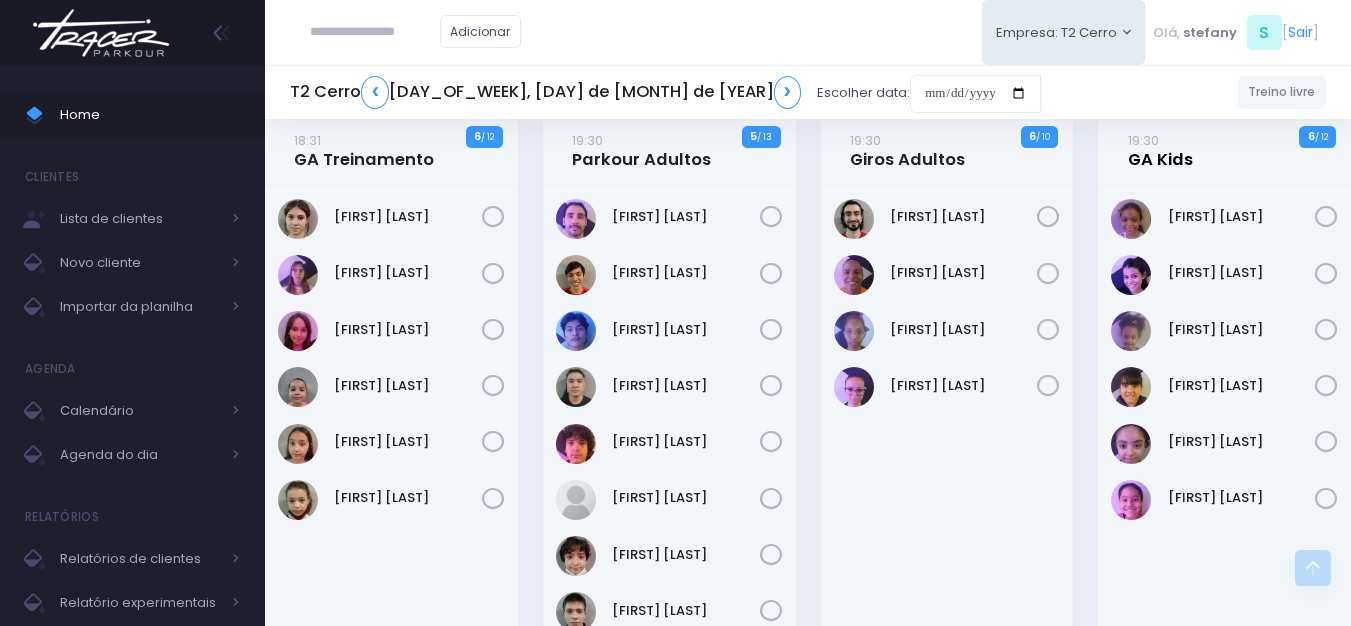 click on "19:30 GA Kids" at bounding box center (1160, 150) 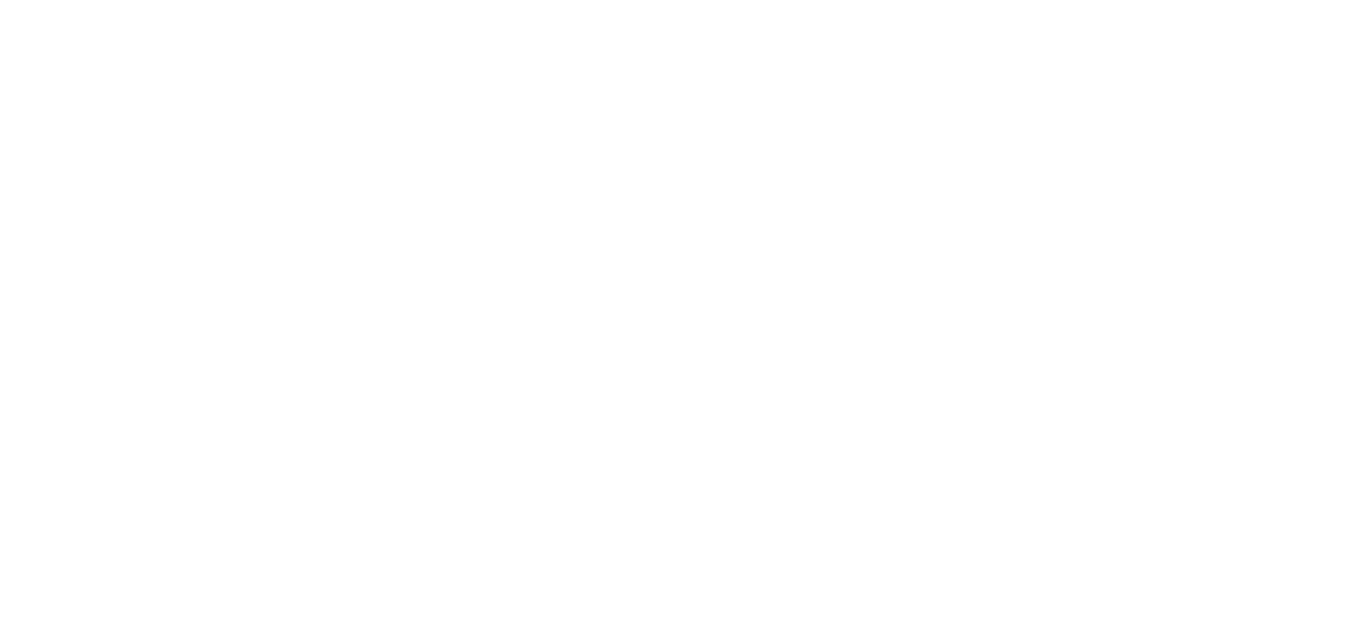 scroll, scrollTop: 0, scrollLeft: 0, axis: both 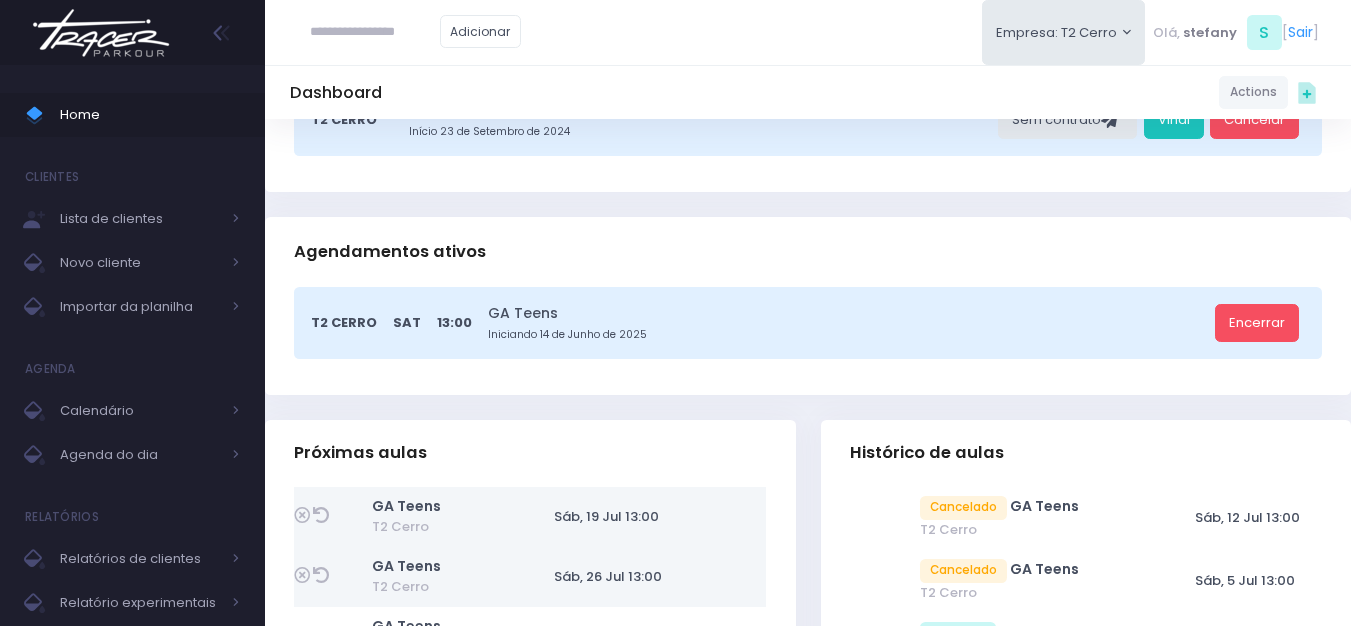 click at bounding box center (375, 32) 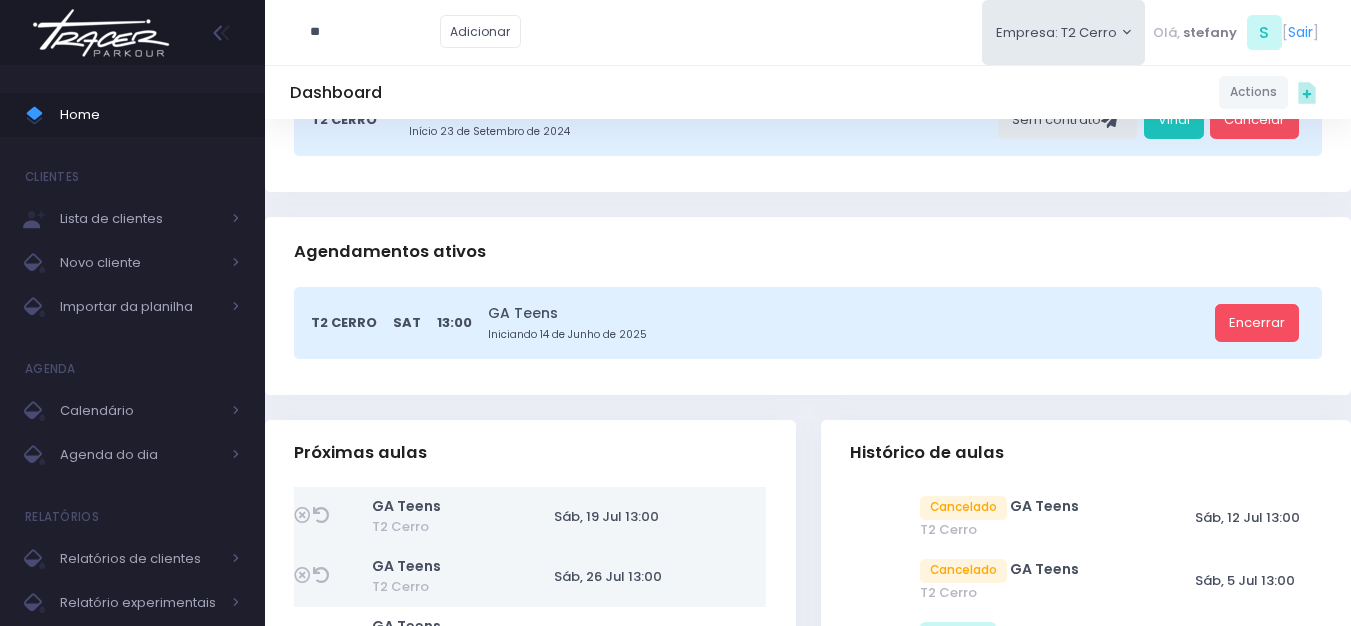 type on "*" 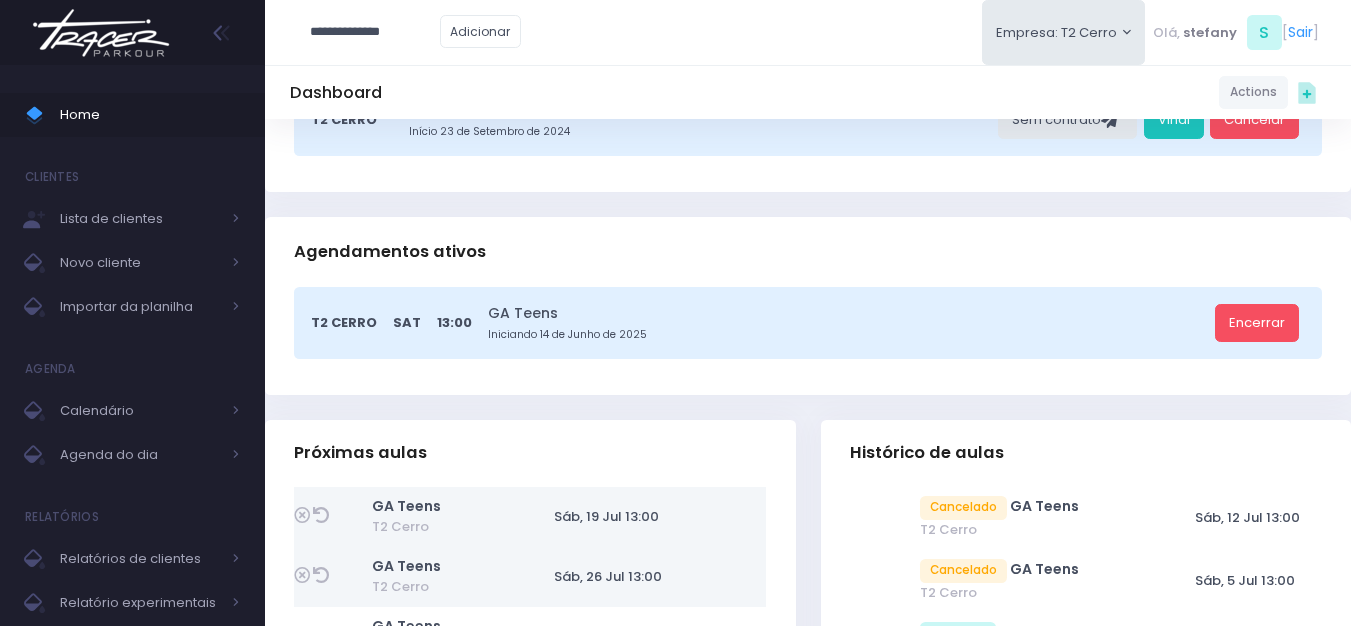 type on "**********" 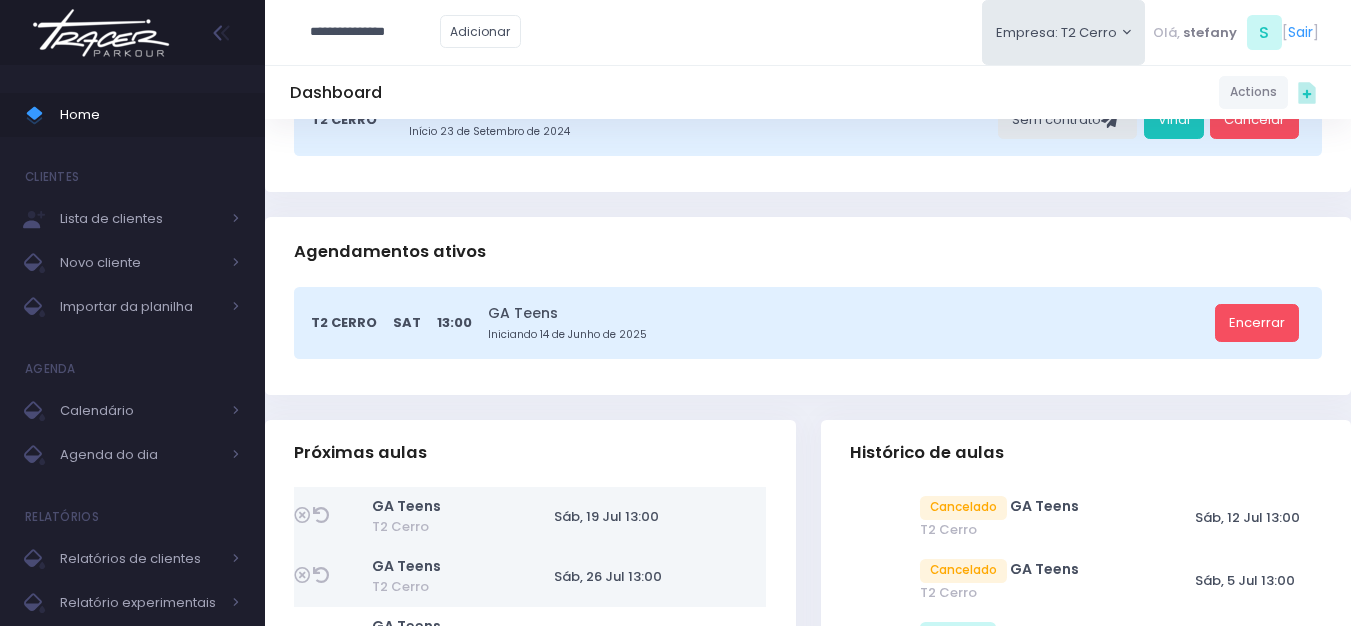 type on "**********" 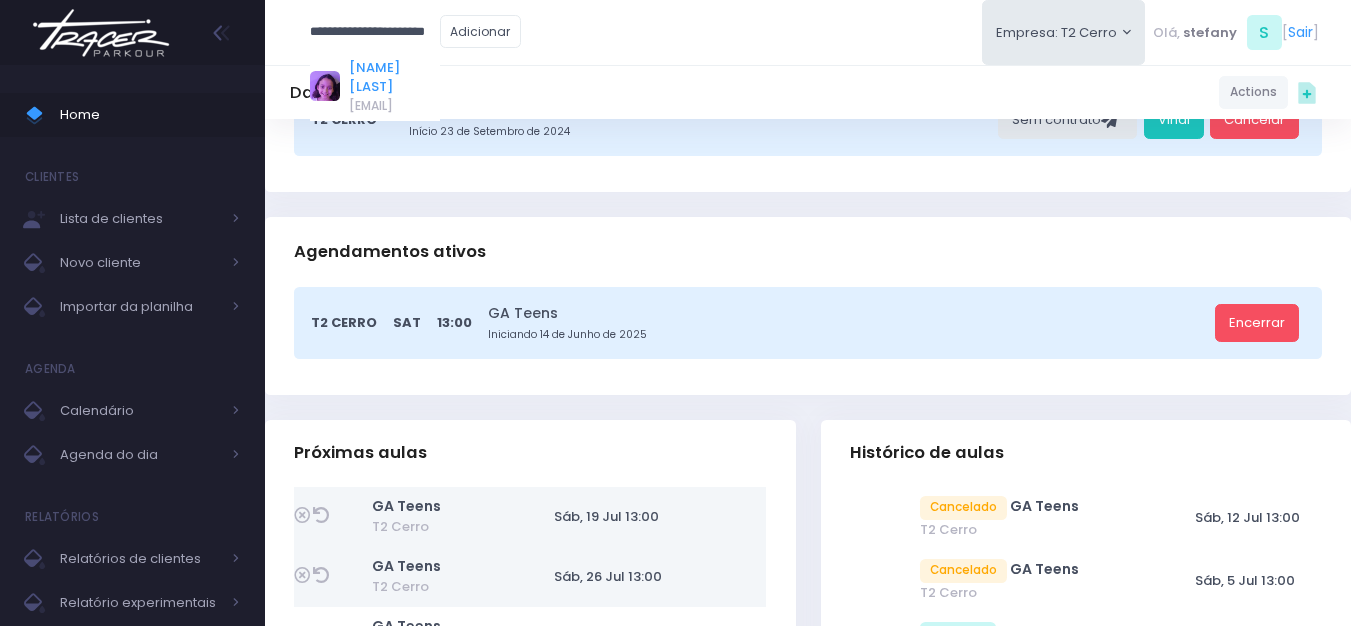 click on "Mariana Quirino Sanches" at bounding box center (394, 77) 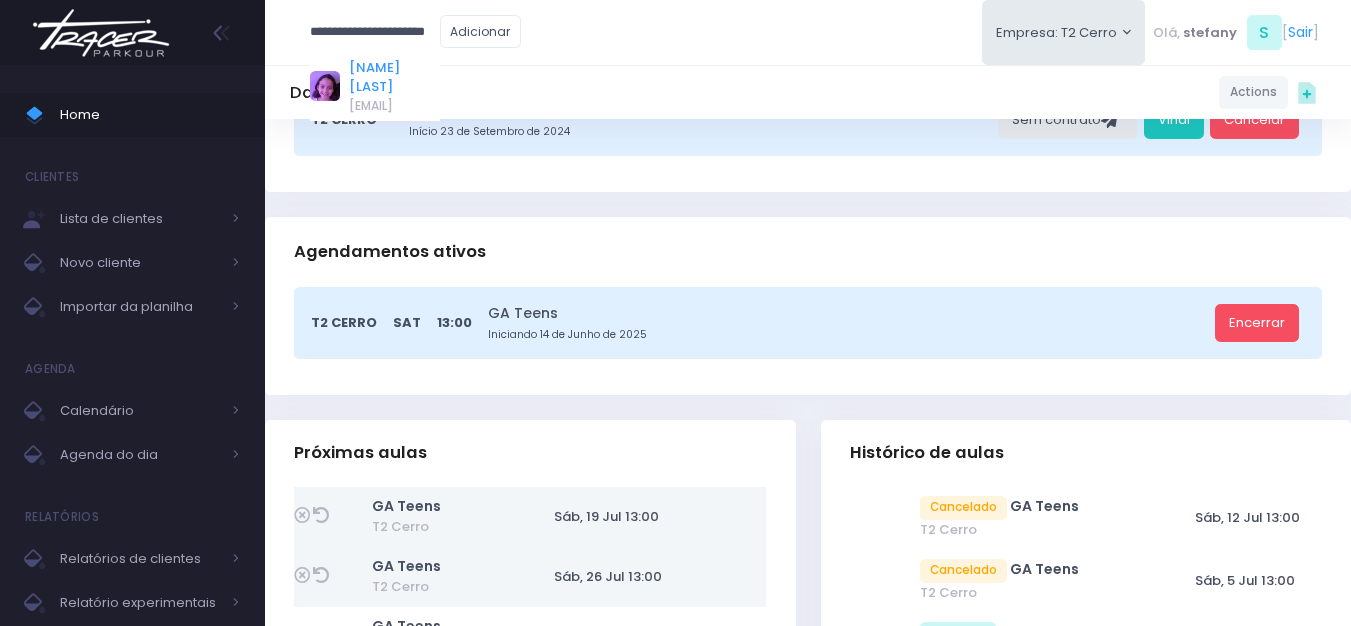scroll, scrollTop: 0, scrollLeft: 0, axis: both 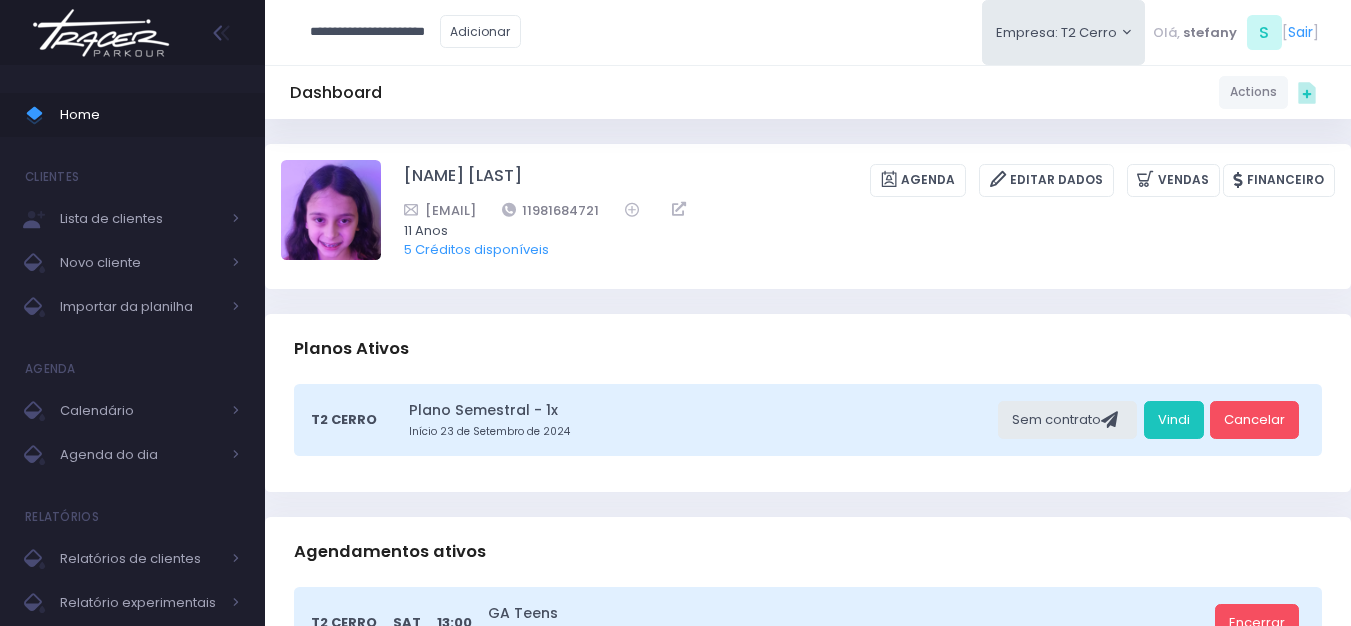 type on "**********" 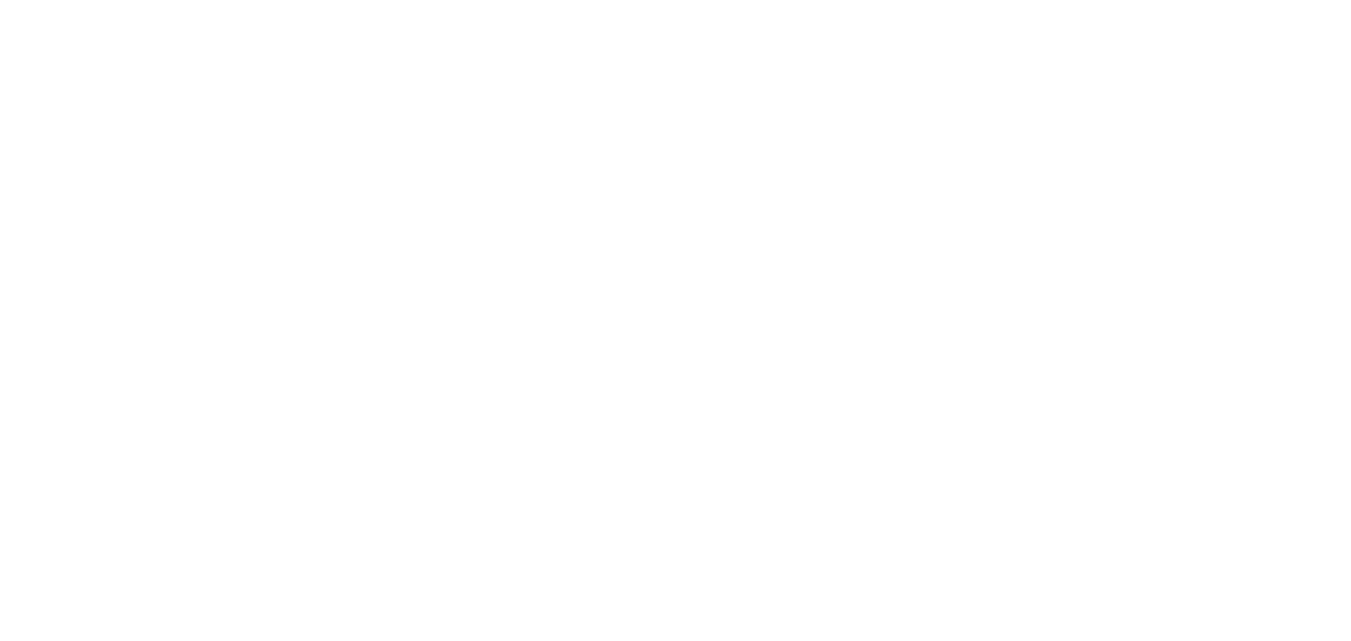 scroll, scrollTop: 0, scrollLeft: 0, axis: both 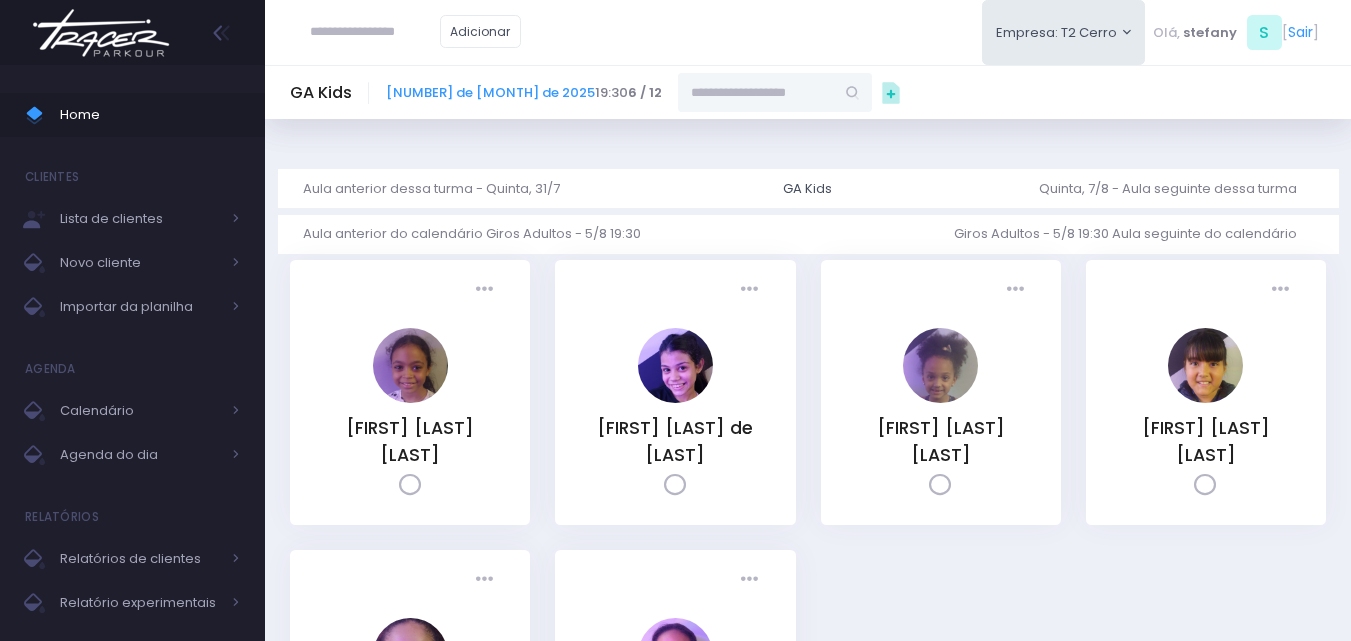 click at bounding box center [756, 92] 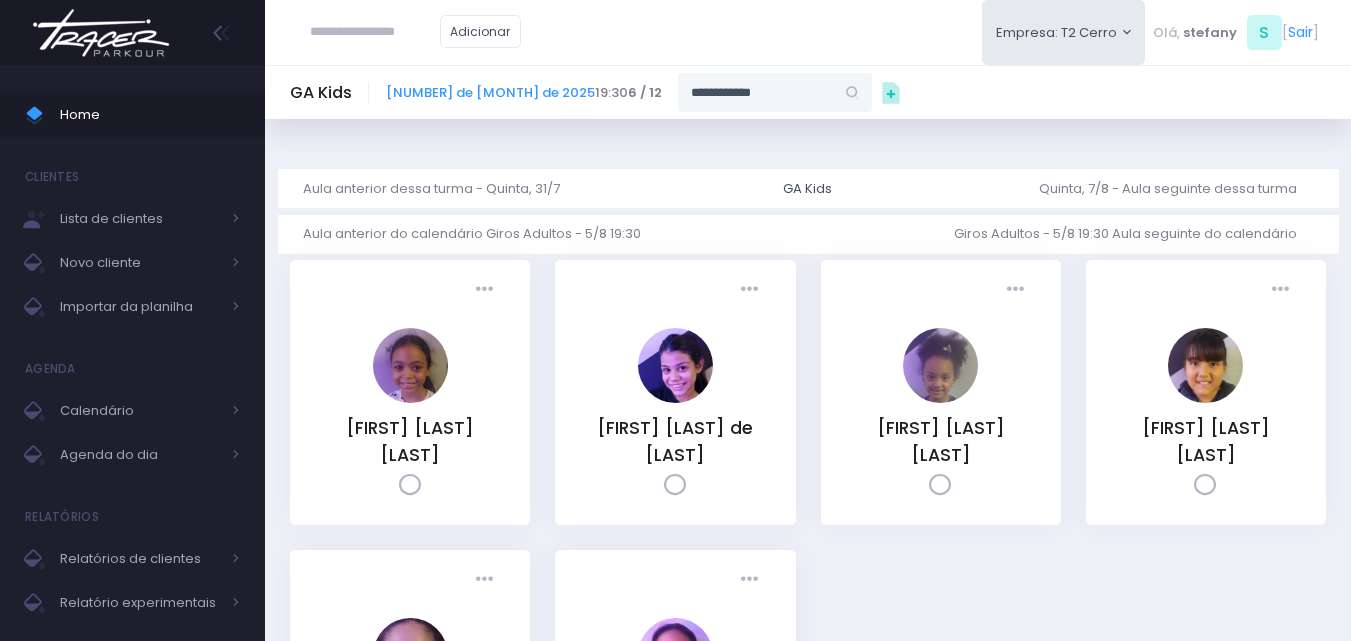 type on "**********" 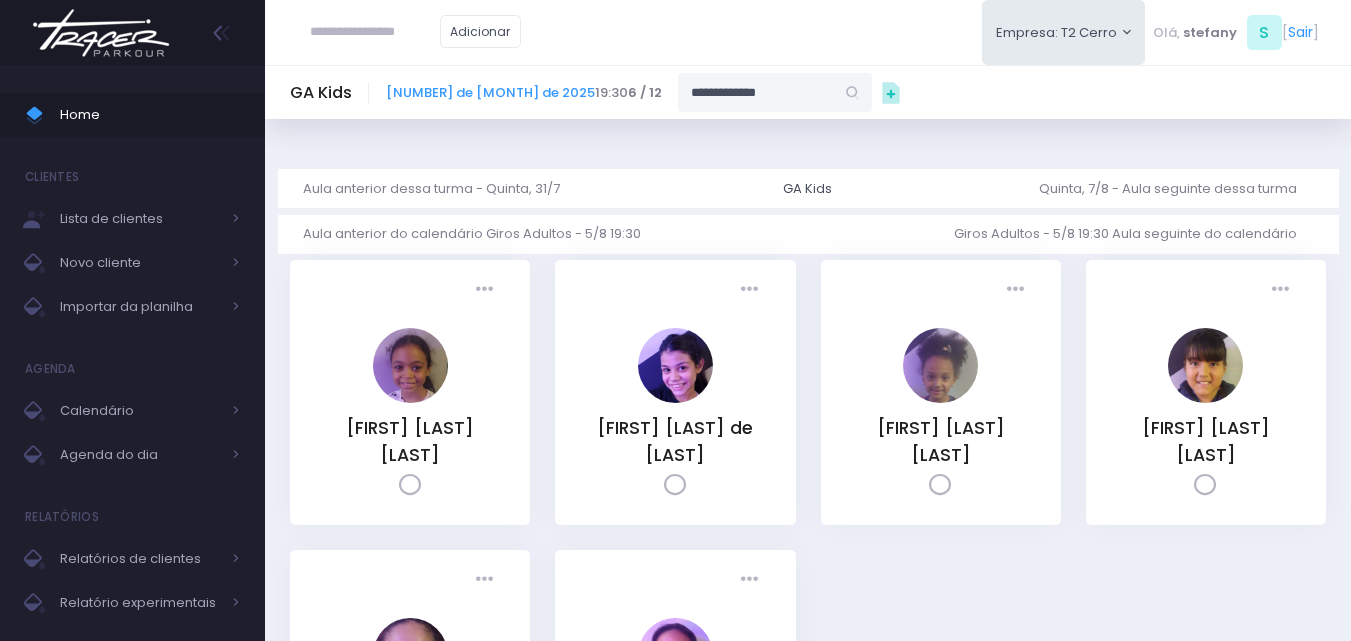 type on "**********" 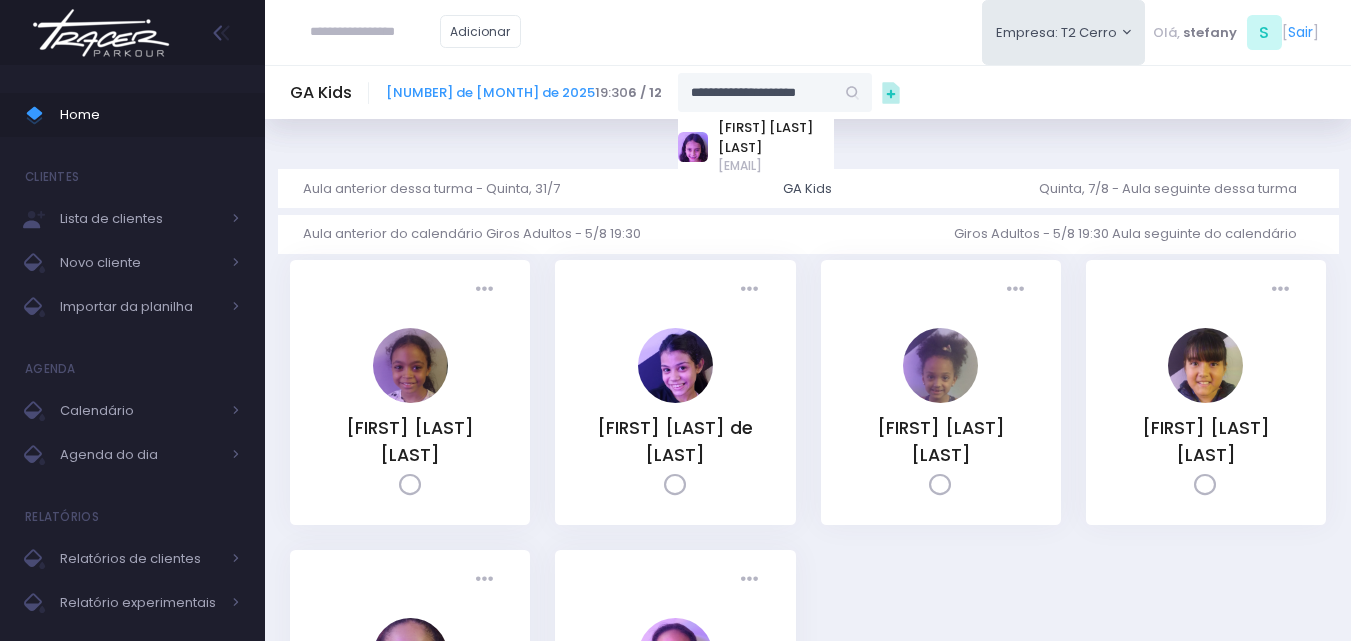 click on "Bruna Quirino Sanches" at bounding box center [776, 137] 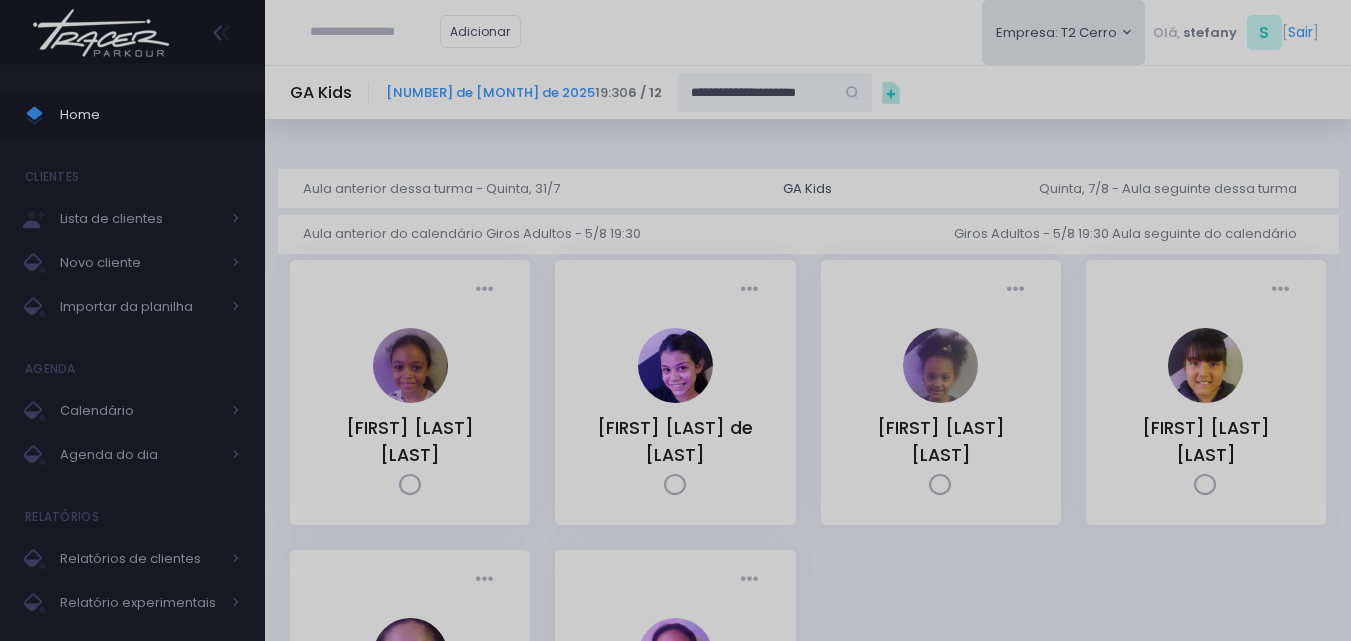 type 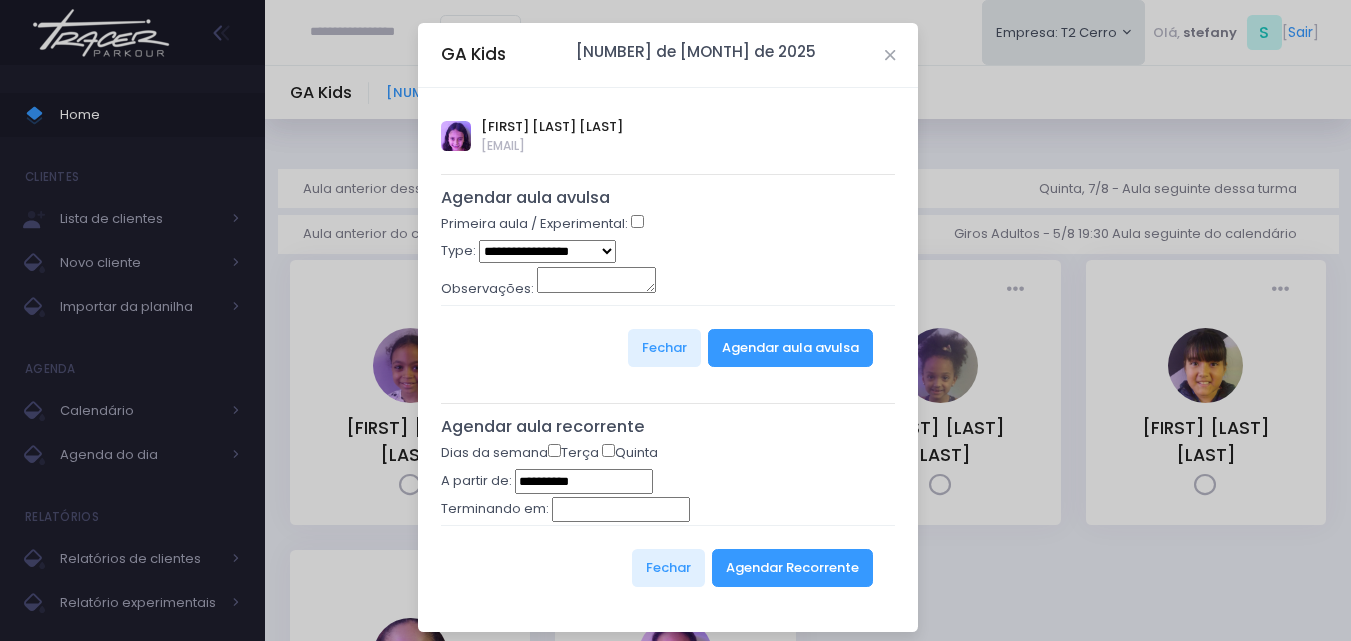 type on "**********" 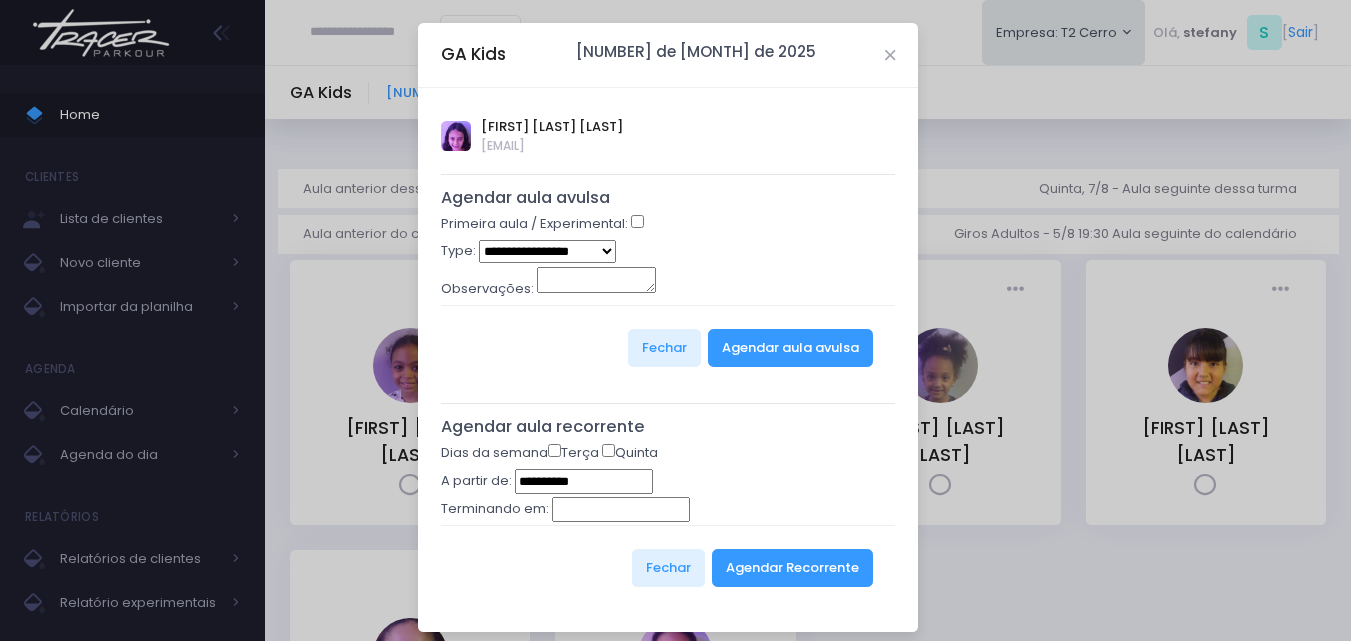 select on "*" 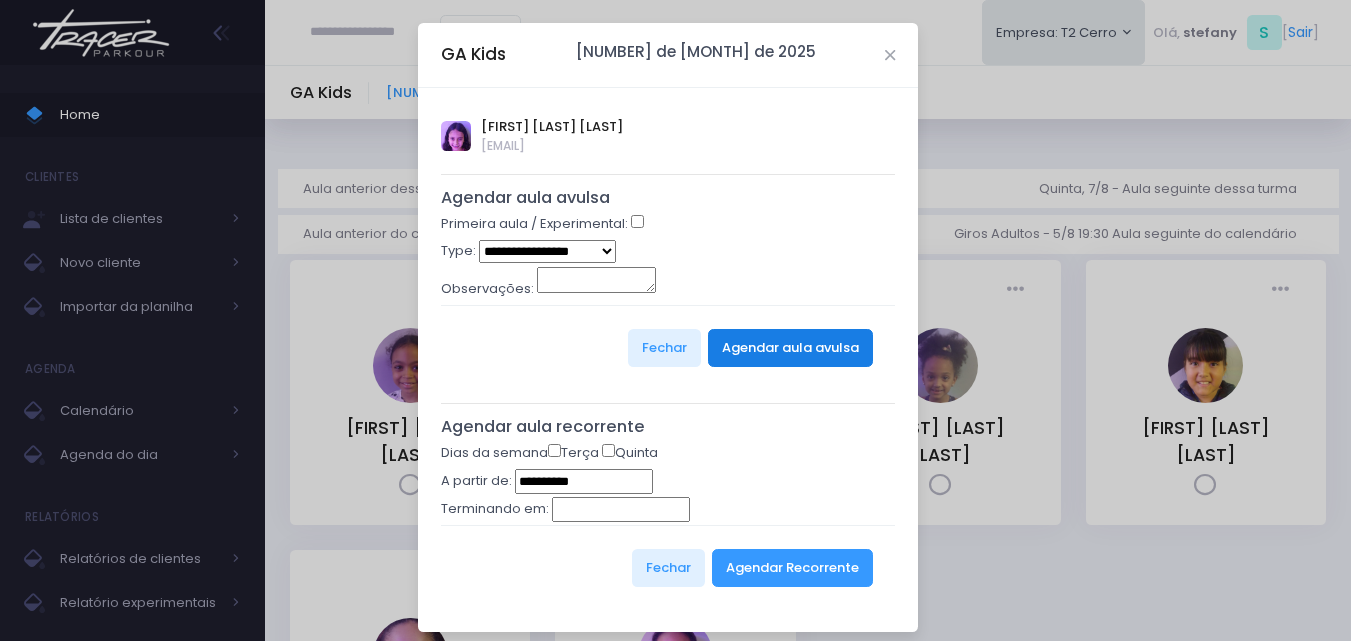 click on "Agendar aula avulsa" at bounding box center [790, 348] 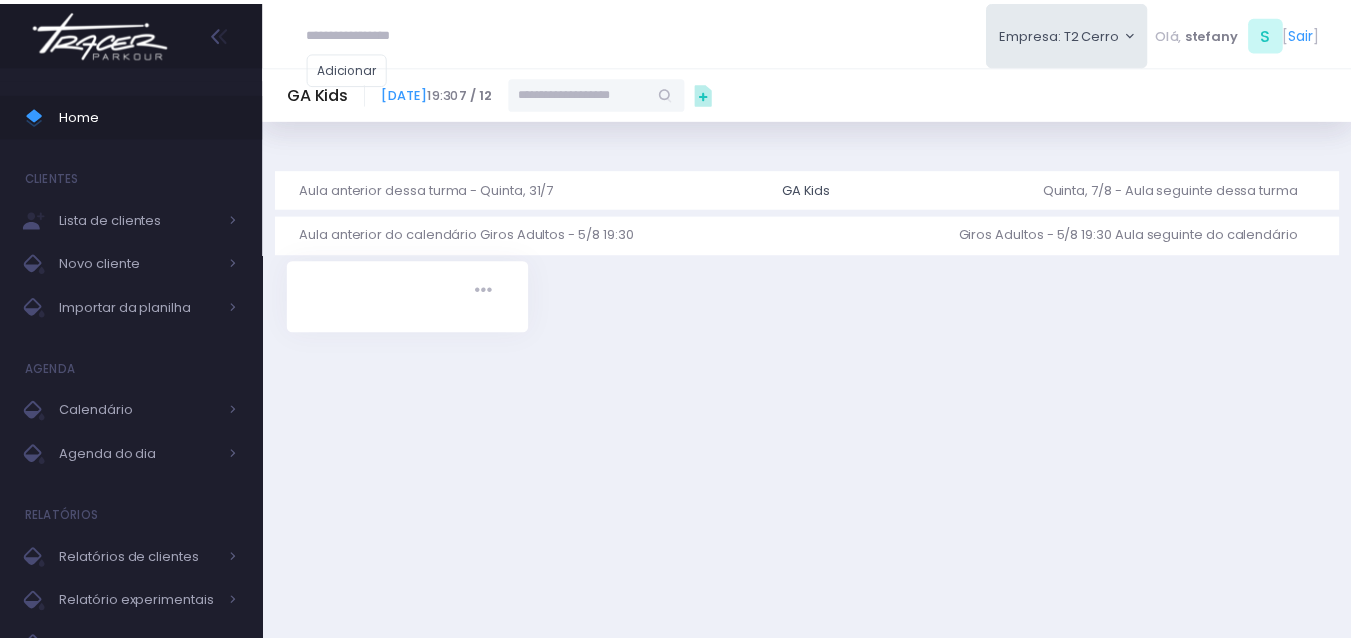 scroll, scrollTop: 0, scrollLeft: 0, axis: both 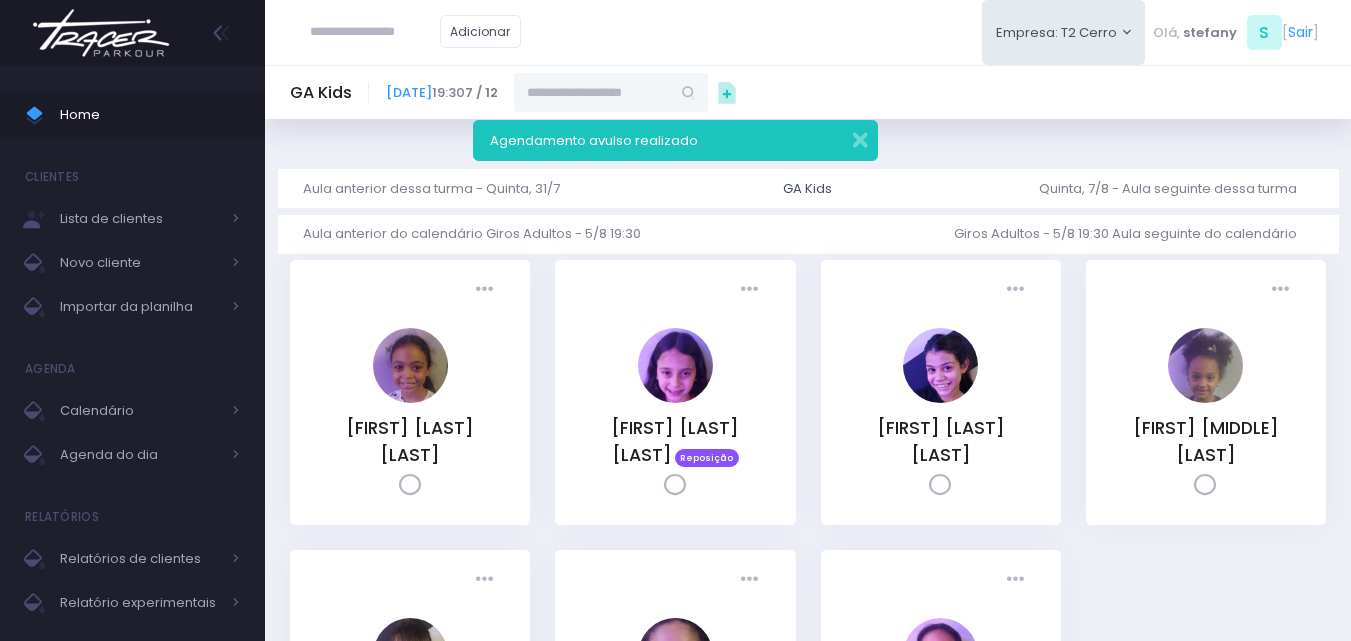 click at bounding box center [592, 92] 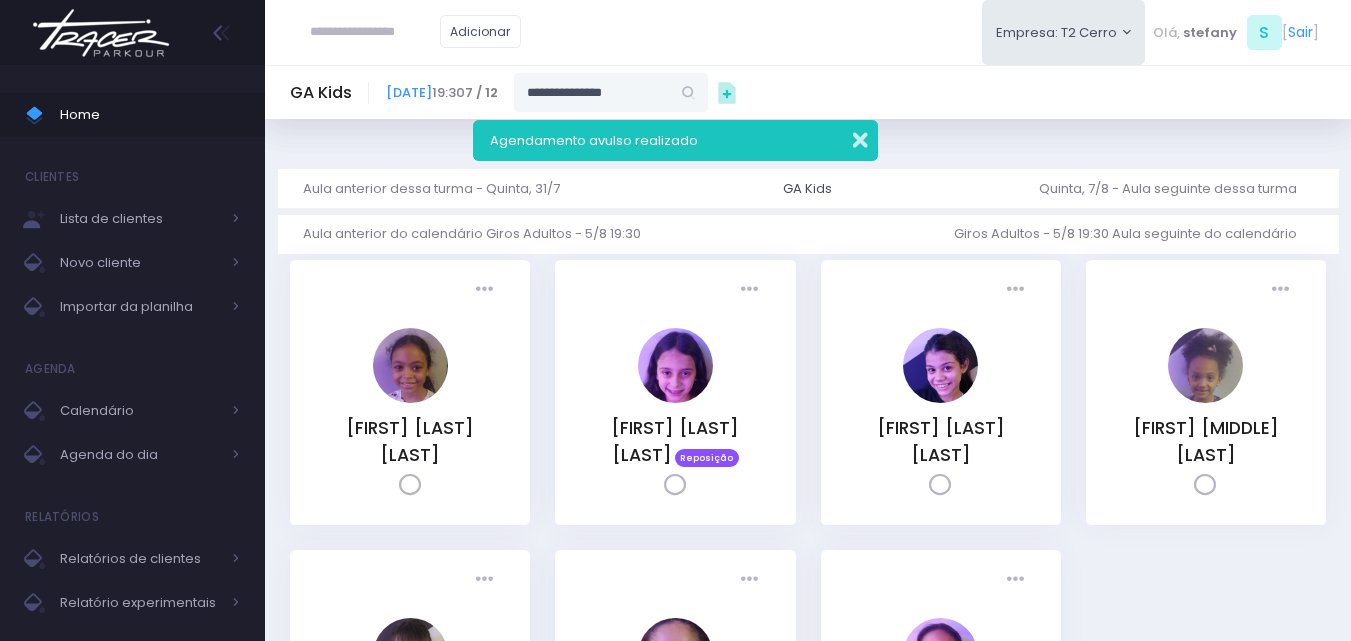 type on "**********" 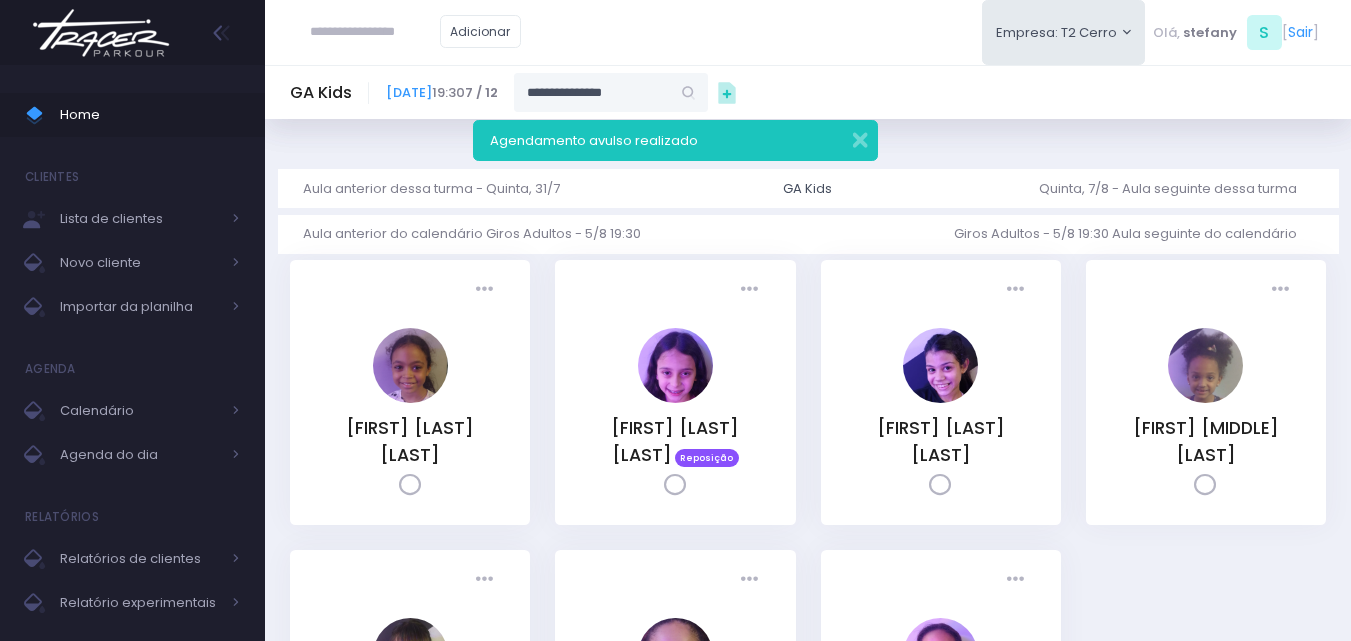 click on "**********" at bounding box center (592, 92) 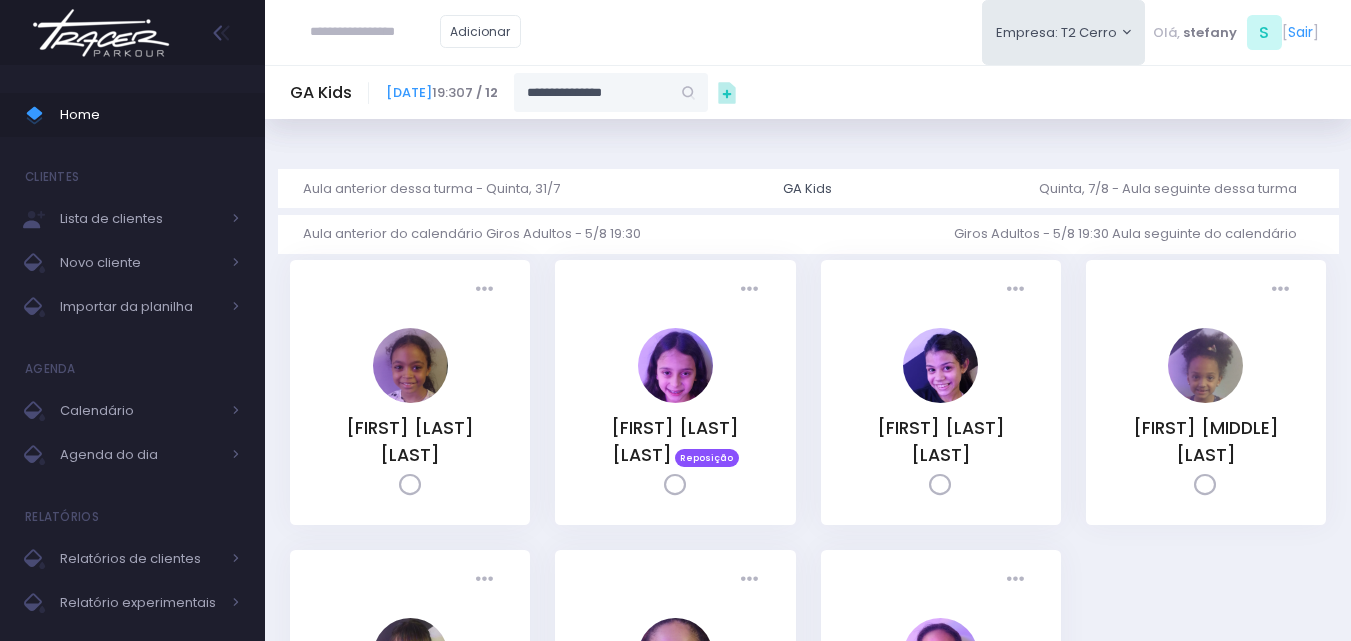 type on "**********" 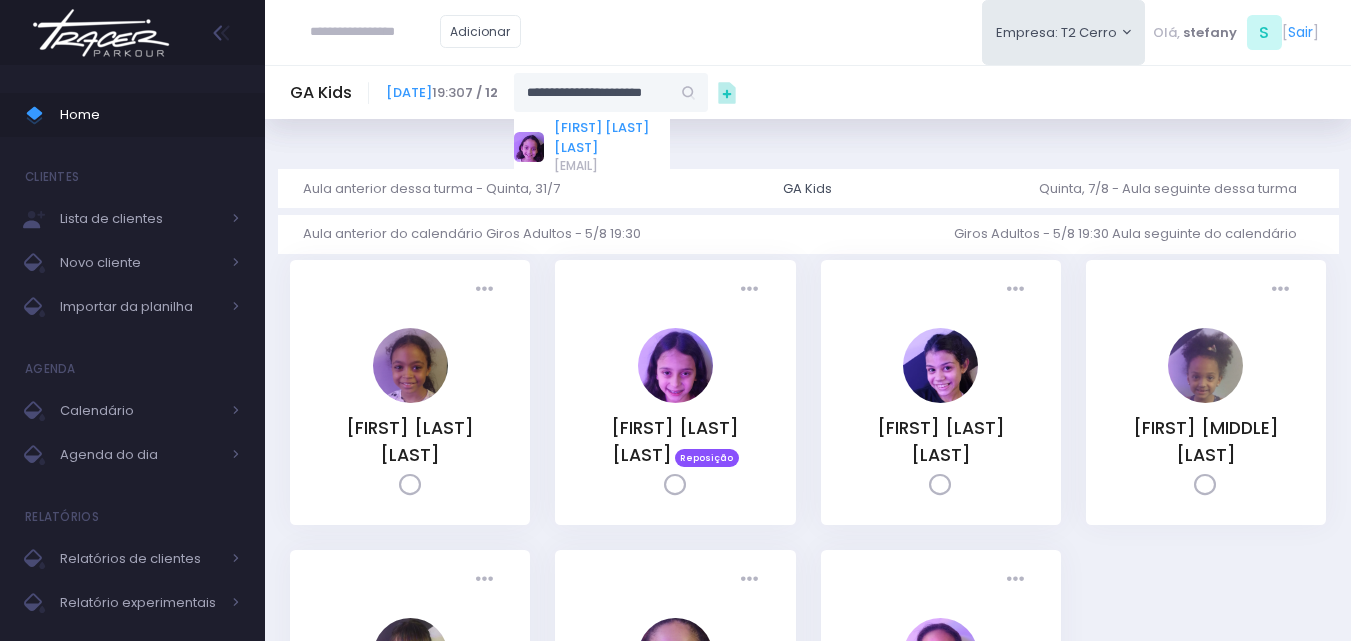 click on "[FIRST] [MIDDLE] [LAST]" at bounding box center (612, 137) 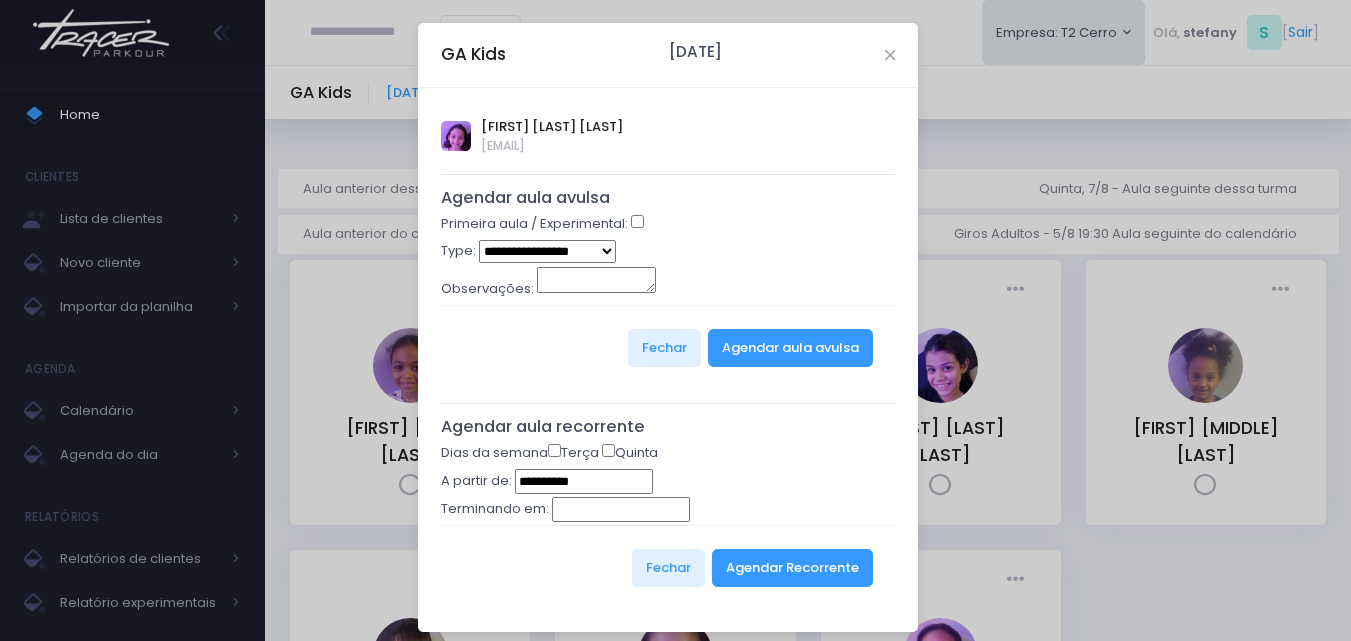 click on "**********" at bounding box center (547, 251) 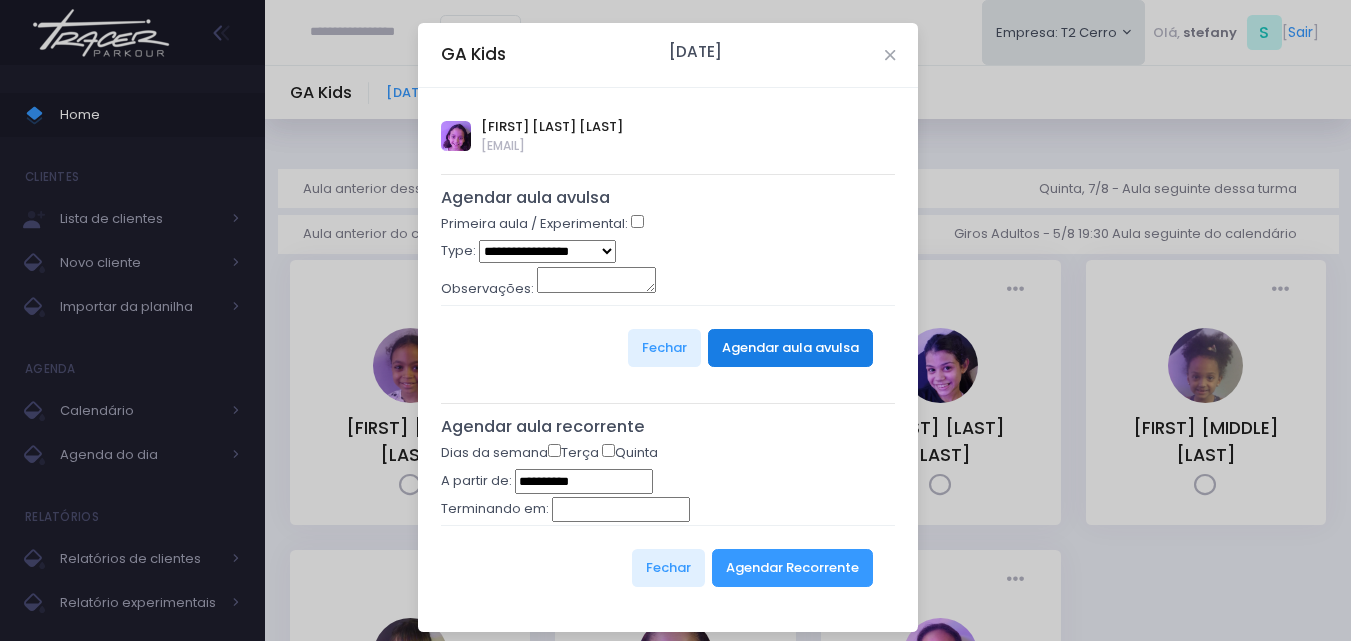 click on "Agendar aula avulsa" at bounding box center (790, 348) 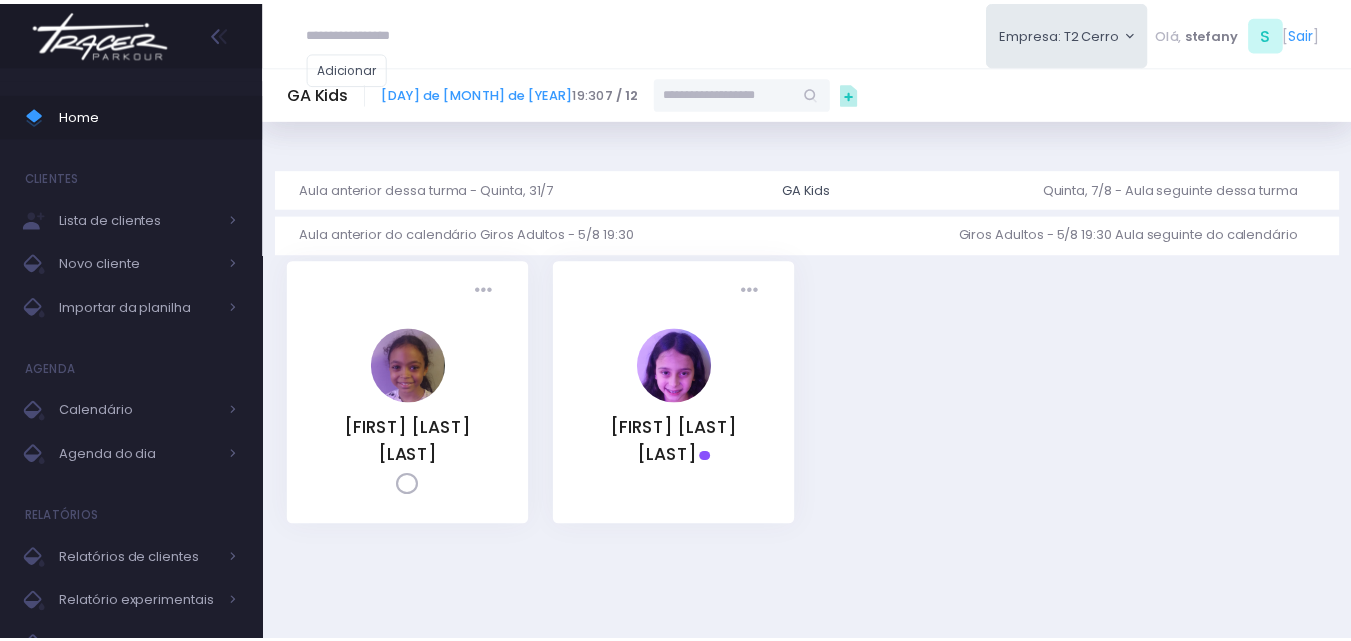 scroll, scrollTop: 0, scrollLeft: 0, axis: both 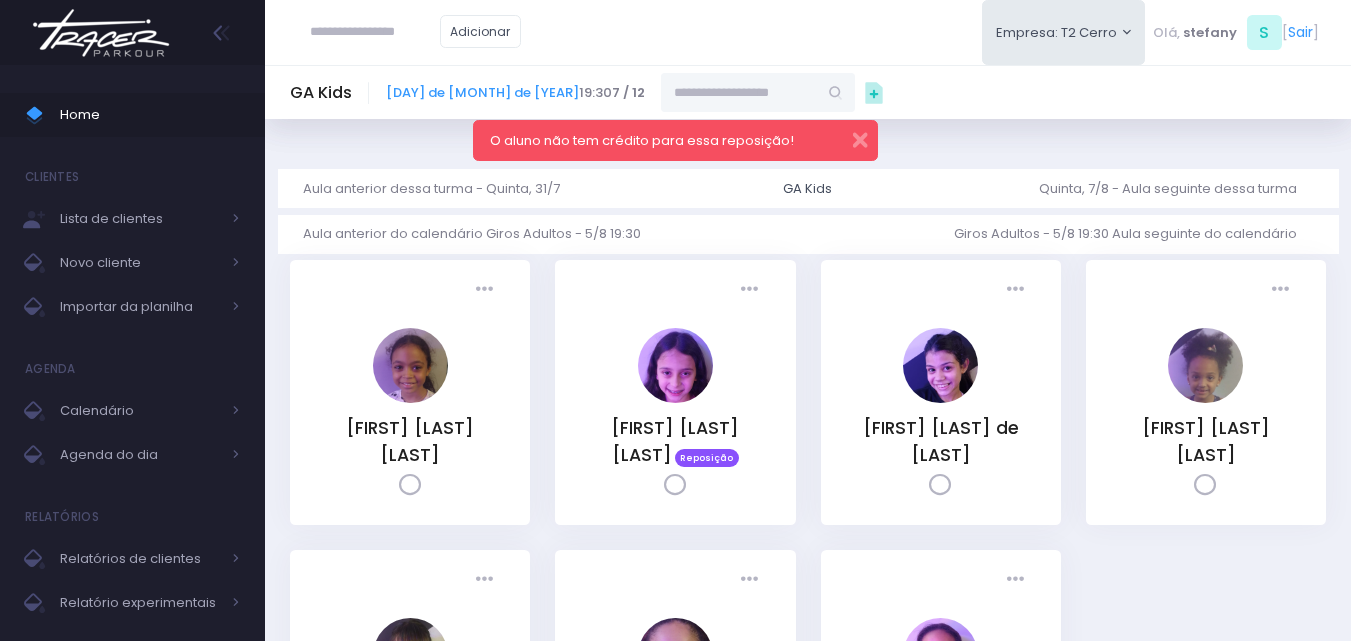 click at bounding box center [739, 92] 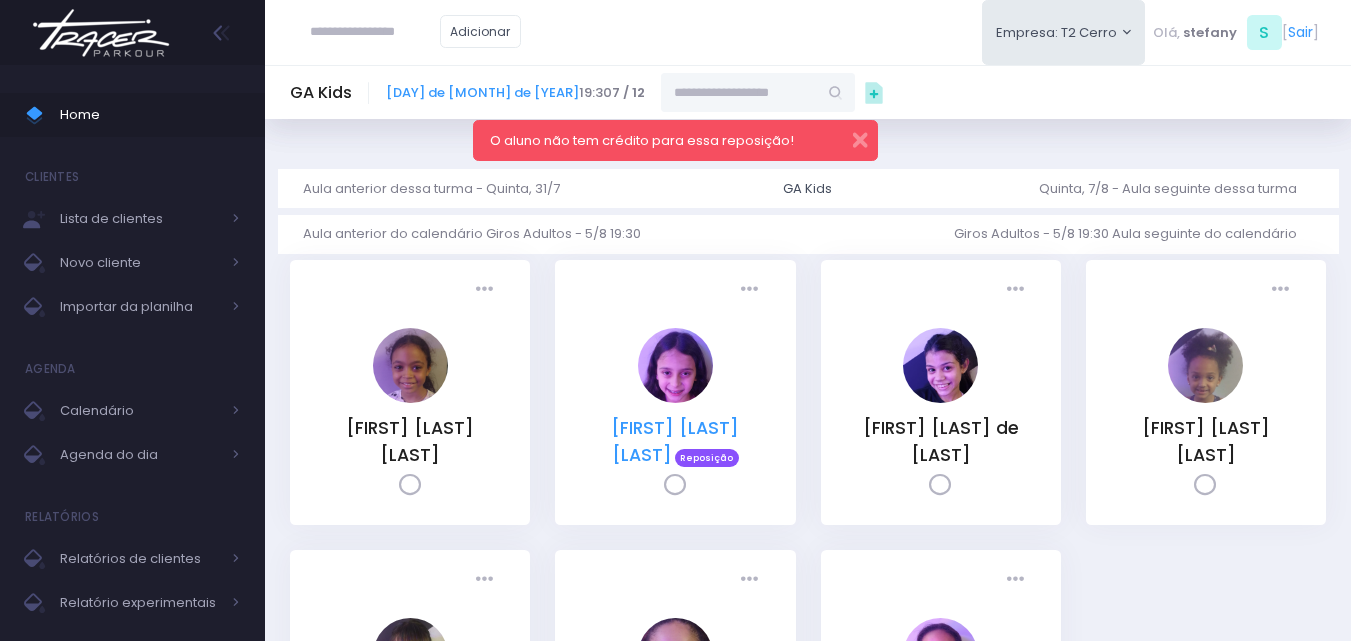 click on "Bruna Quirino Sanches" at bounding box center (675, 441) 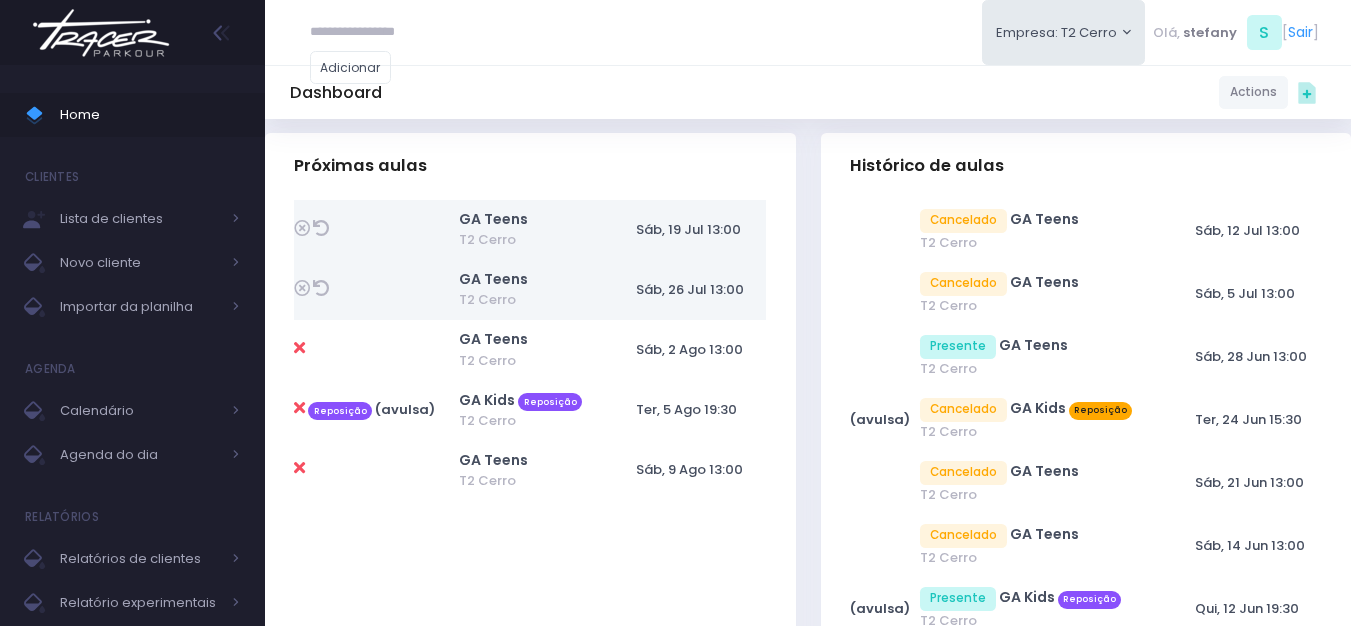 scroll, scrollTop: 600, scrollLeft: 0, axis: vertical 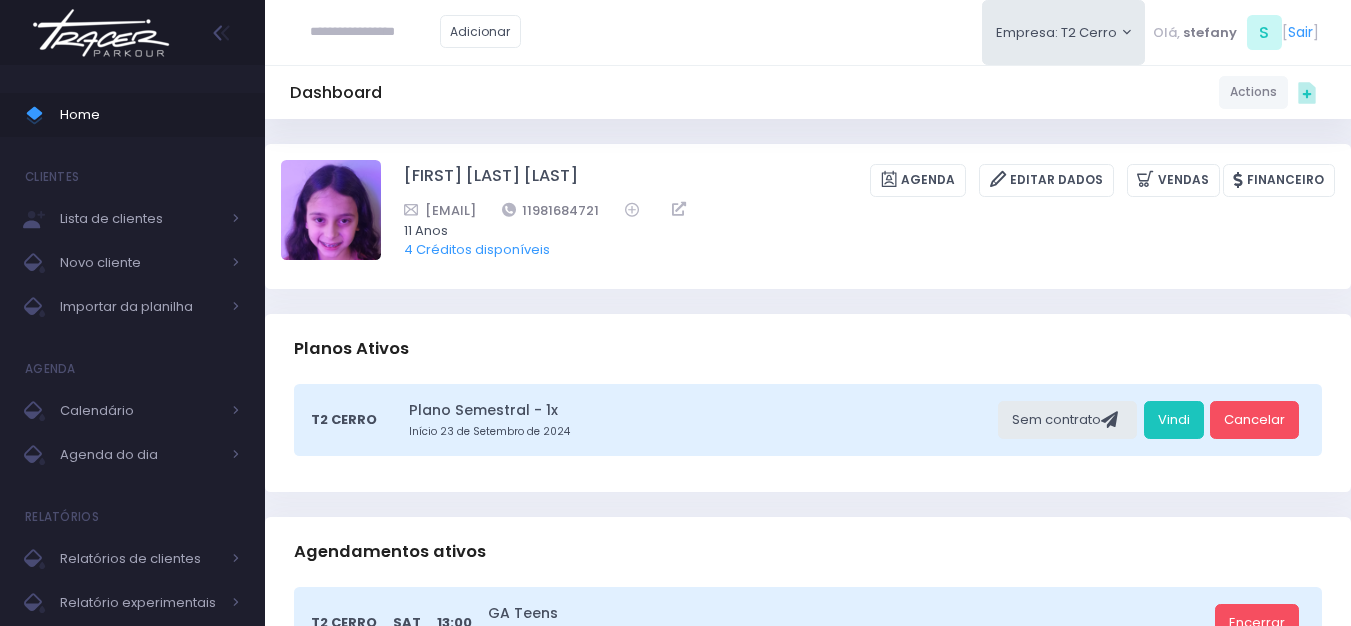 click at bounding box center [375, 32] 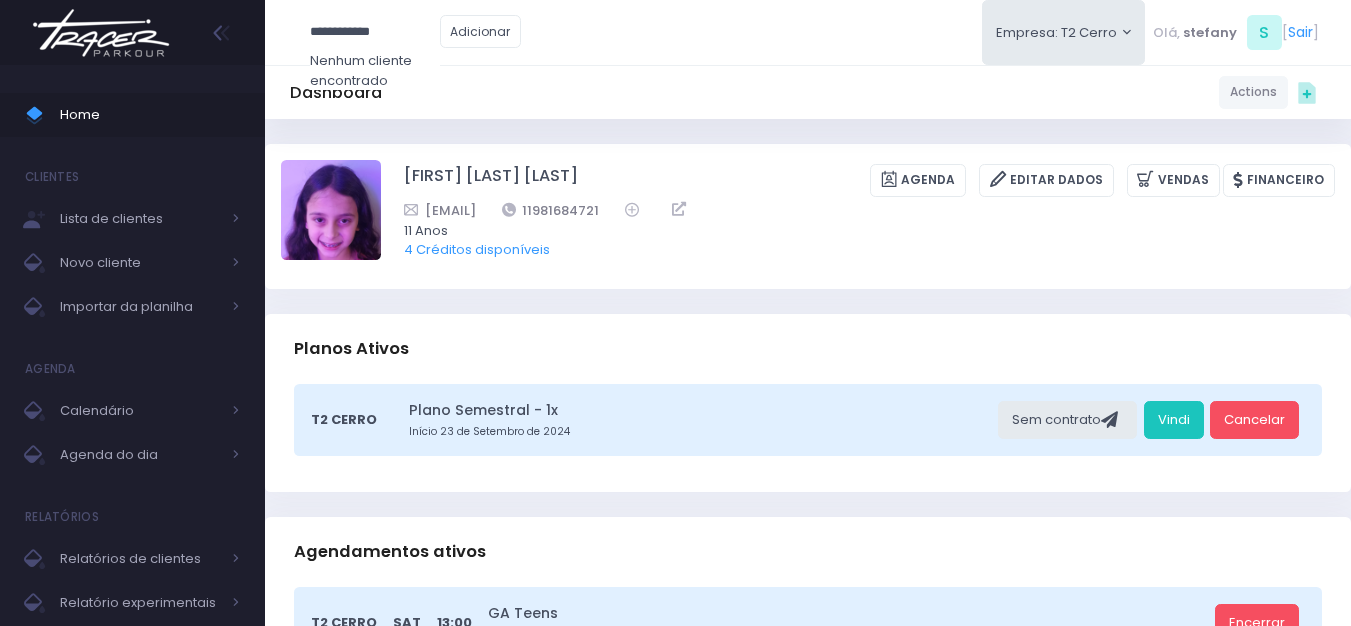 type on "**********" 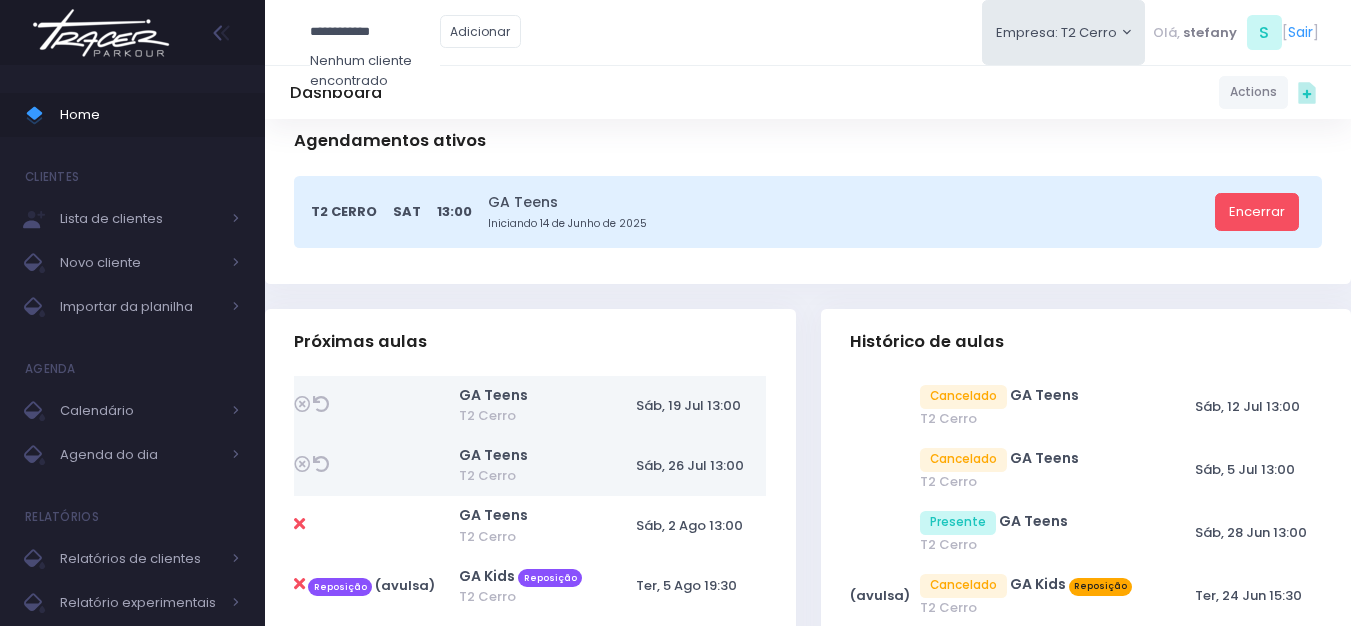 scroll, scrollTop: 500, scrollLeft: 0, axis: vertical 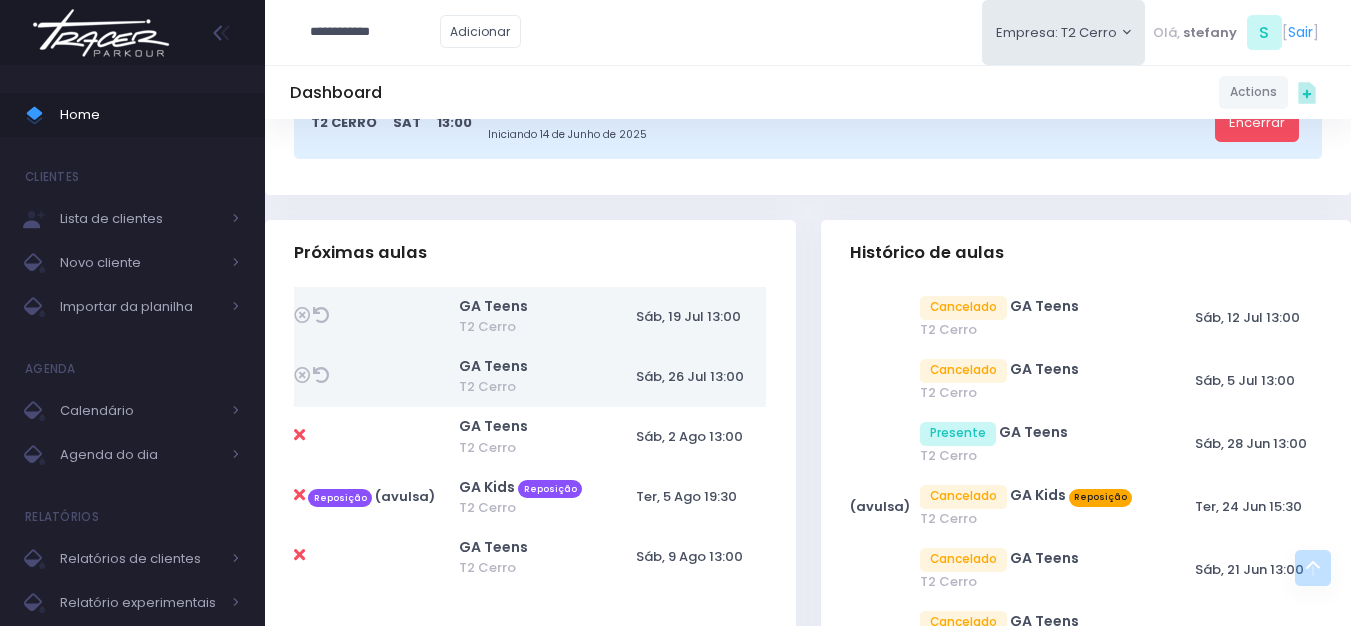 click at bounding box center (101, 33) 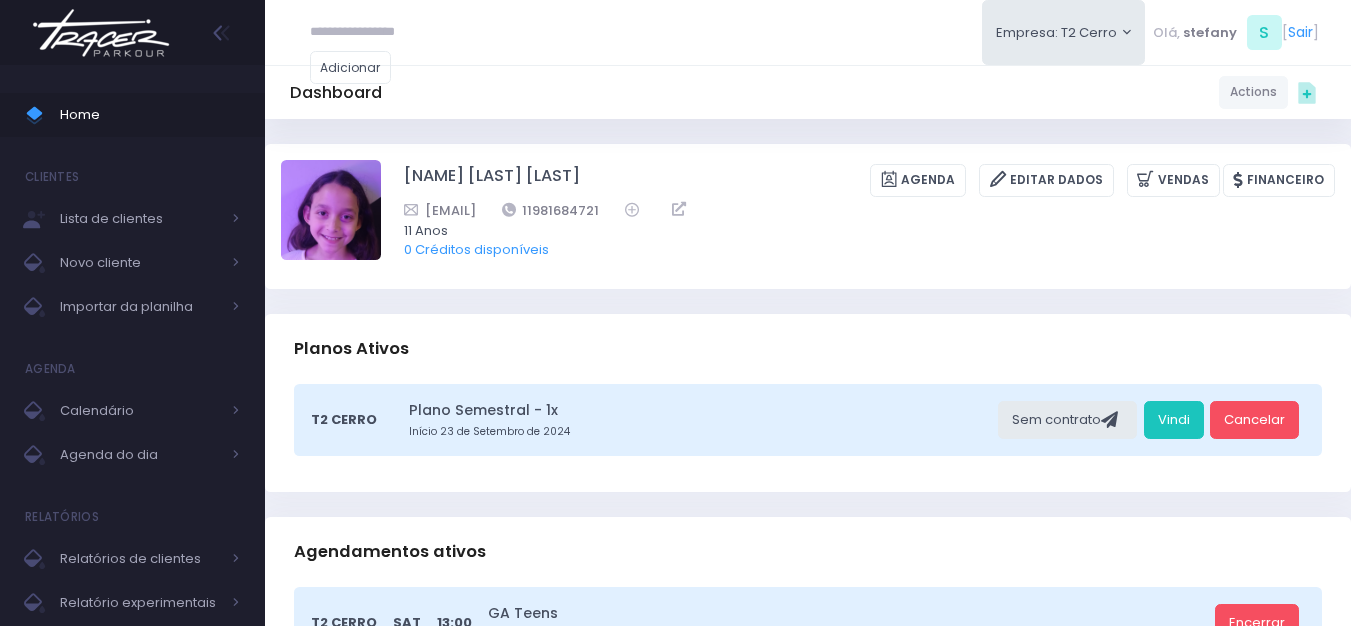 scroll, scrollTop: 0, scrollLeft: 0, axis: both 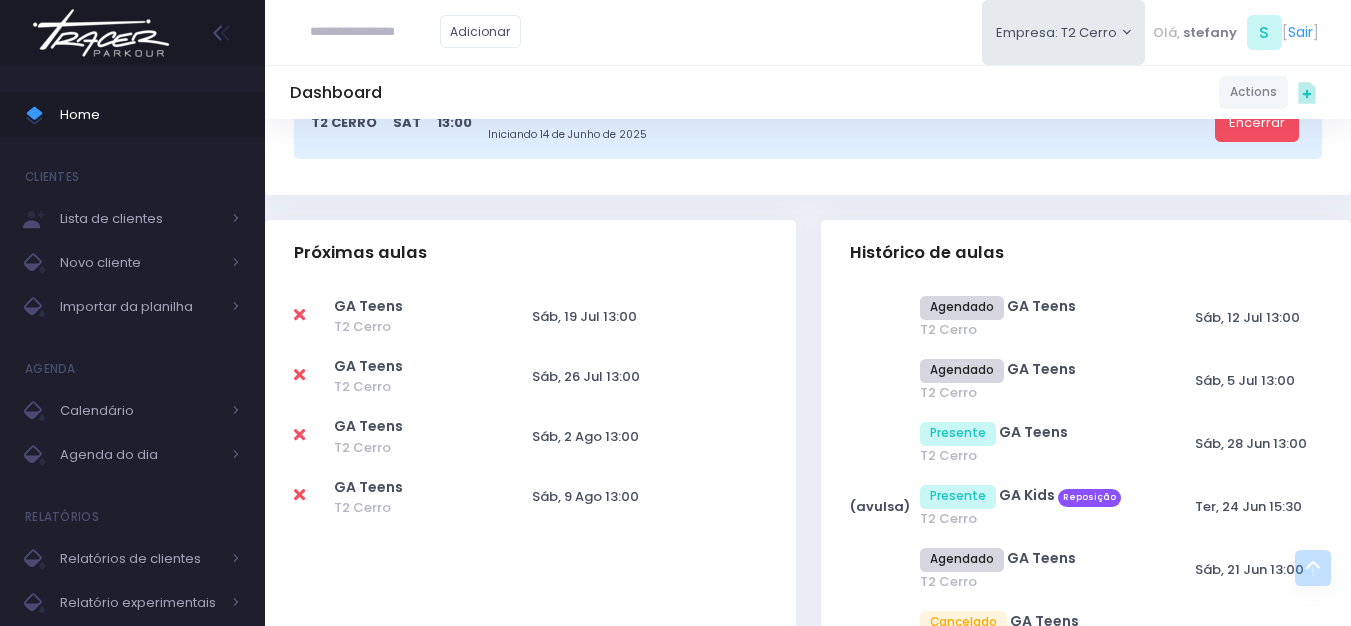 click at bounding box center [299, 315] 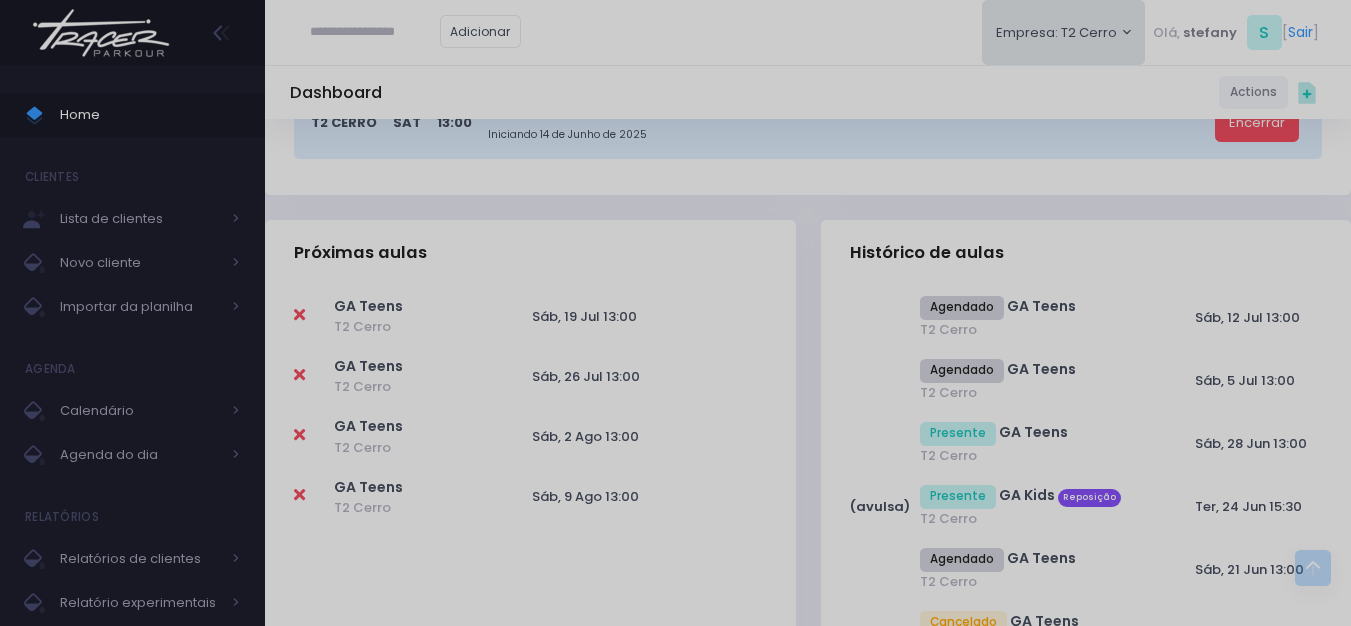 scroll, scrollTop: 0, scrollLeft: 0, axis: both 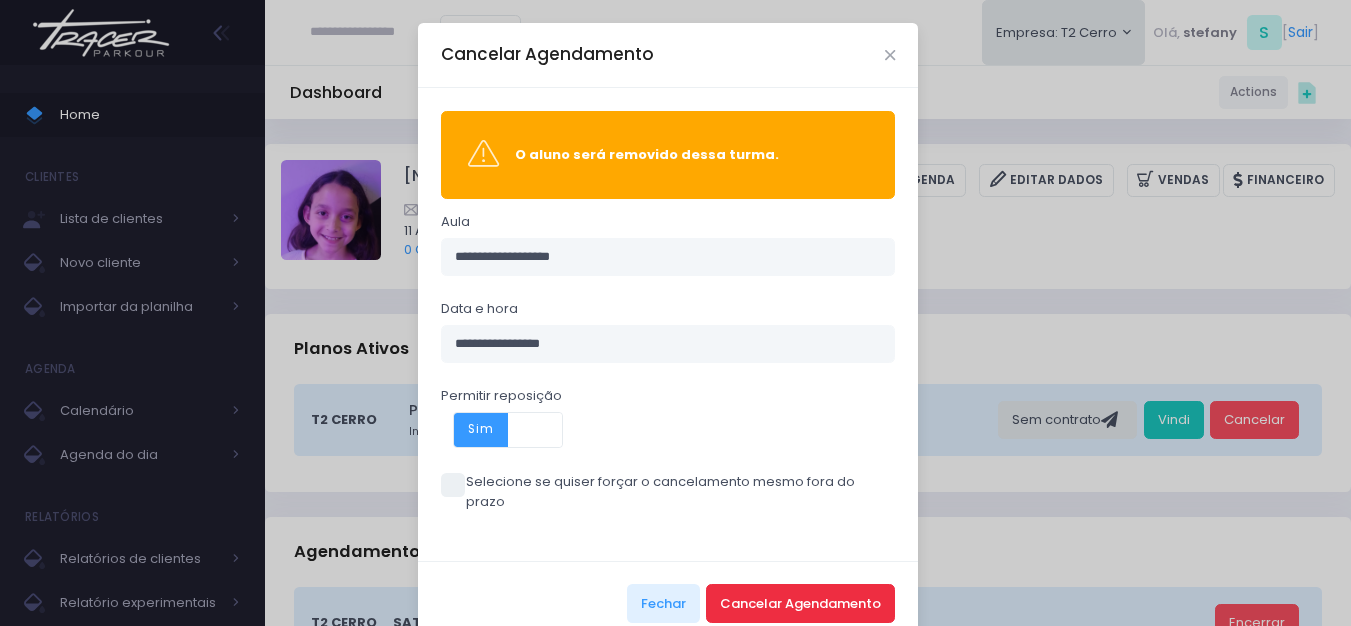 click on "Cancelar Agendamento" at bounding box center (800, 603) 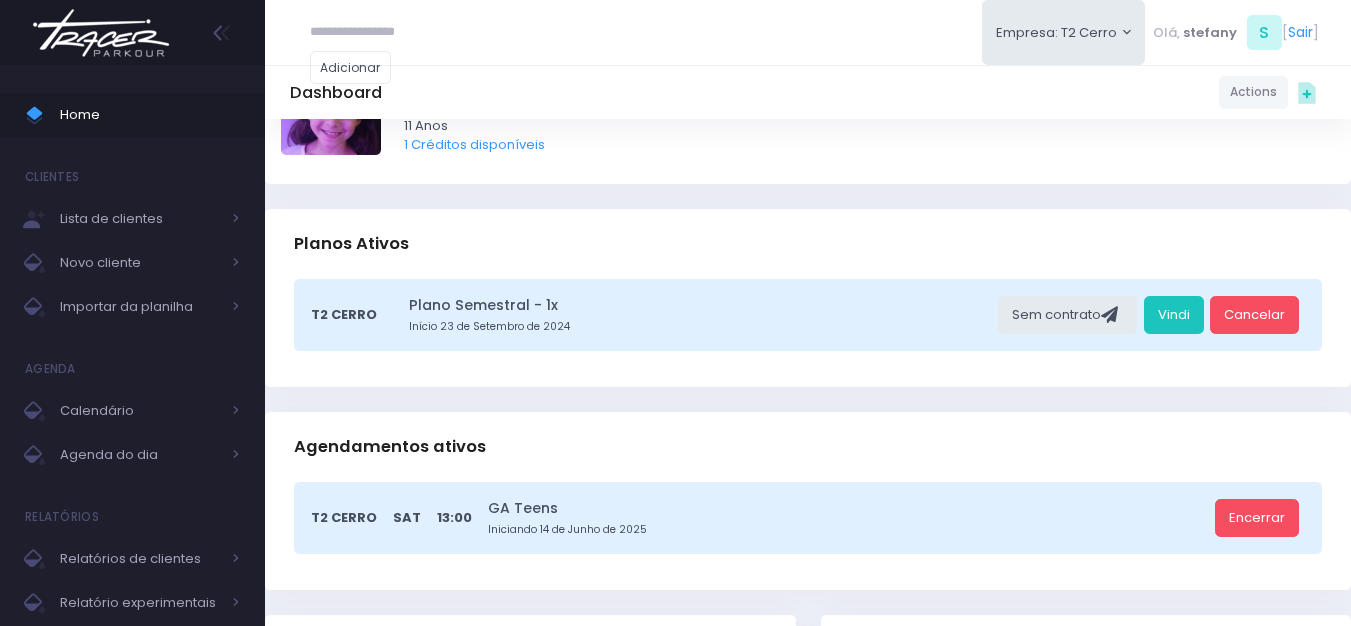 scroll, scrollTop: 400, scrollLeft: 0, axis: vertical 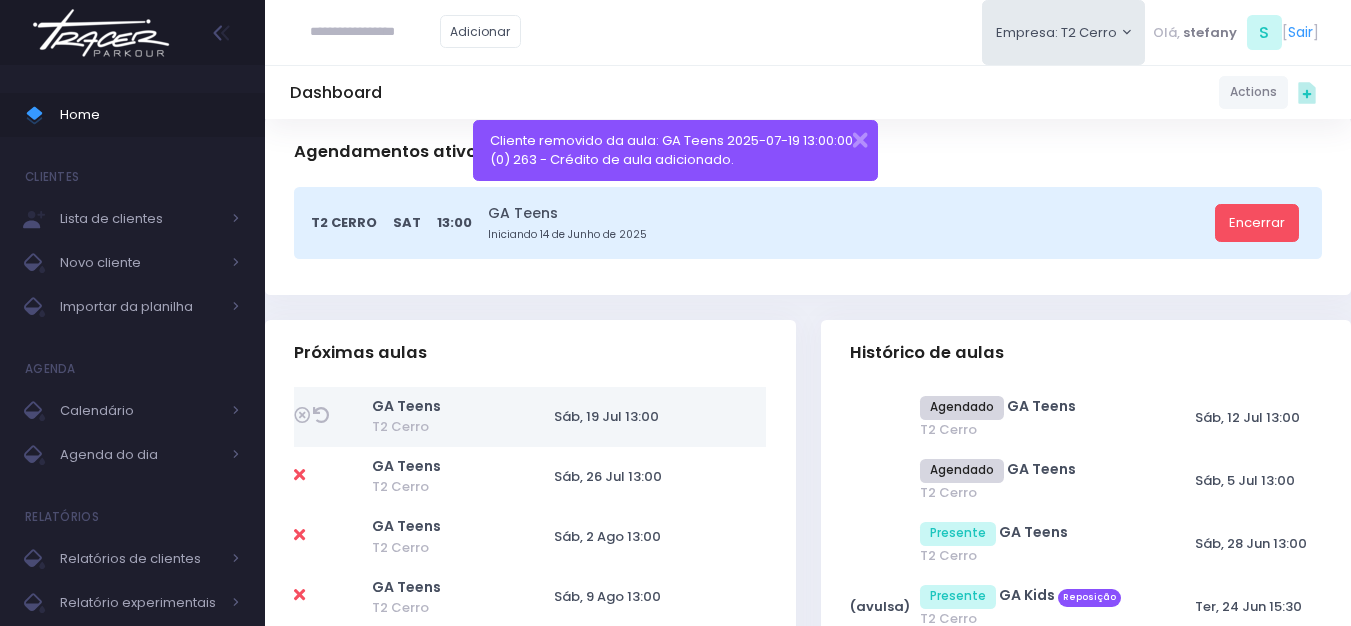 click at bounding box center (299, 475) 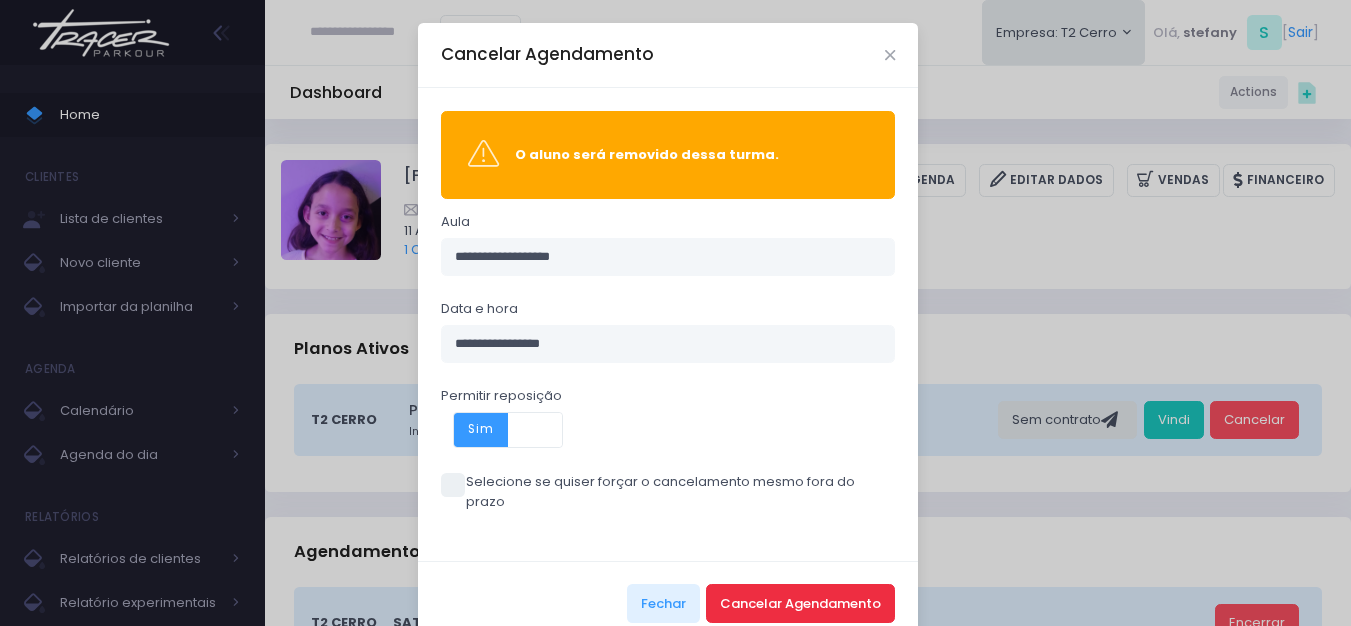 click on "Cancelar Agendamento" at bounding box center (800, 603) 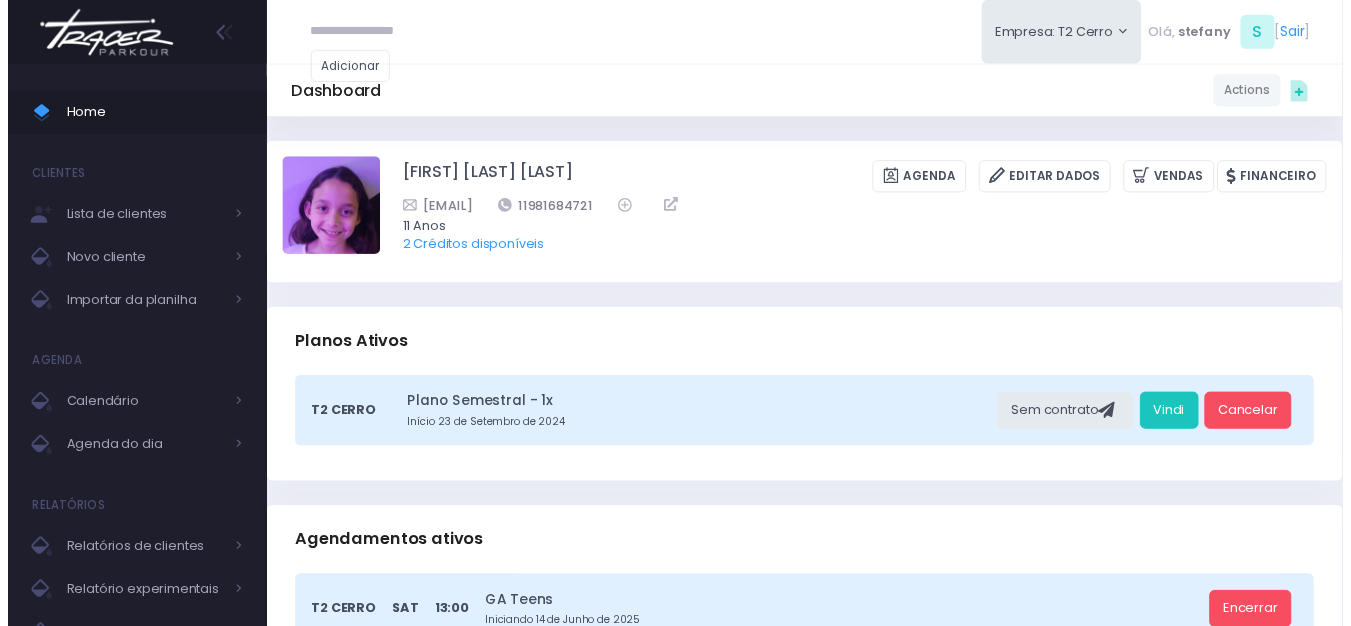 scroll, scrollTop: 0, scrollLeft: 0, axis: both 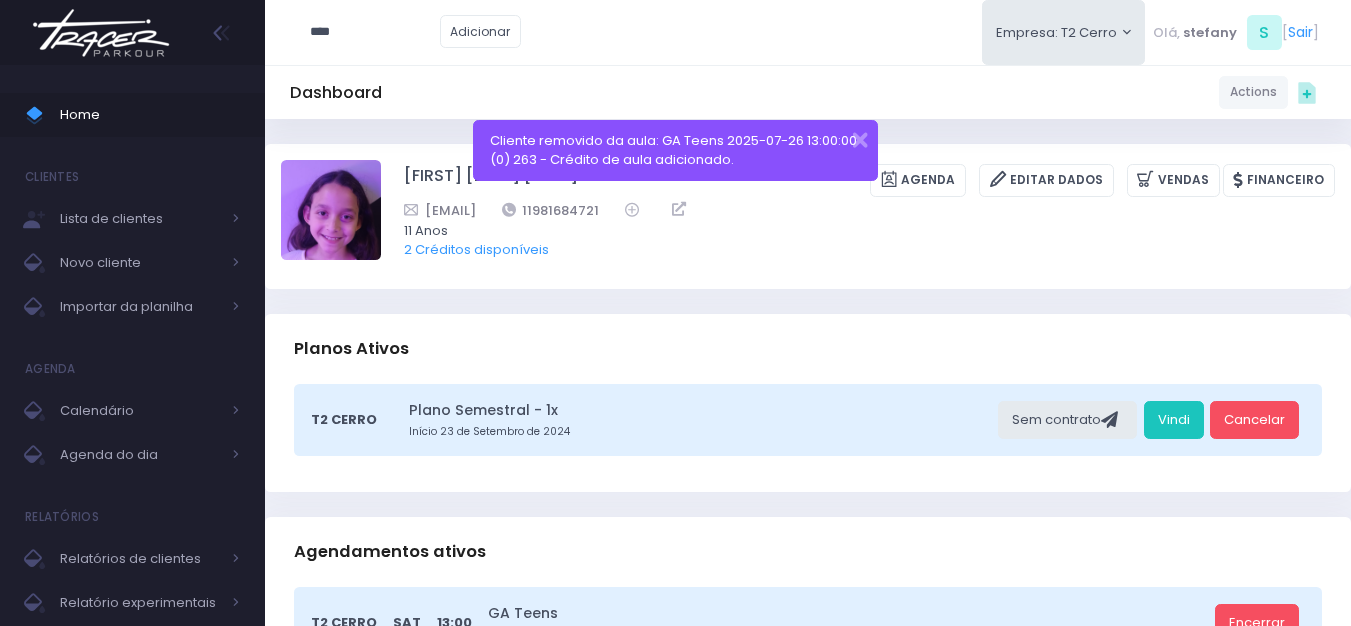 type on "****" 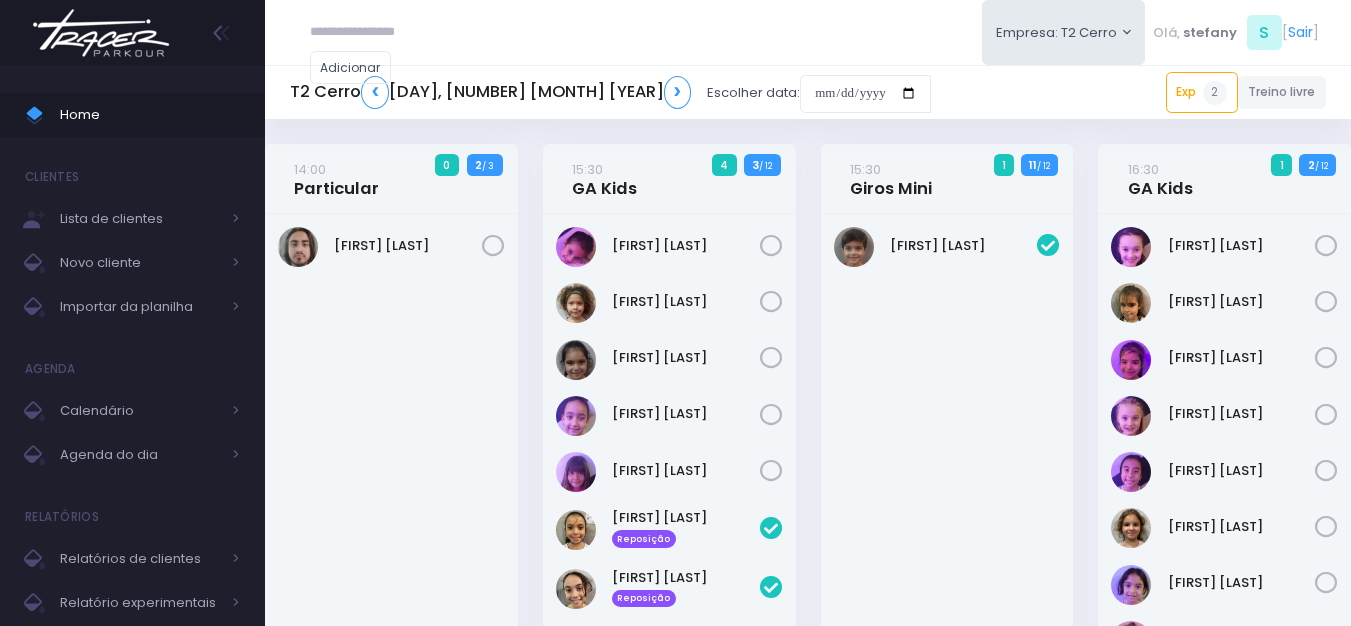 scroll, scrollTop: 0, scrollLeft: 0, axis: both 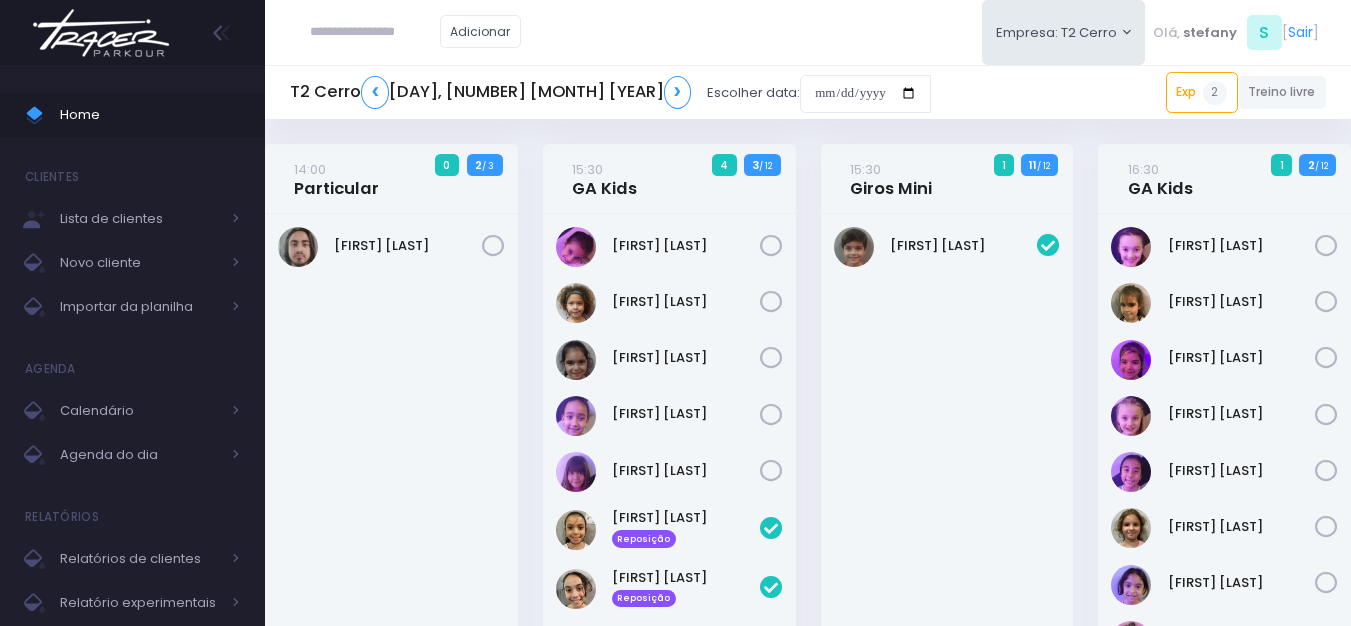 click at bounding box center [375, 32] 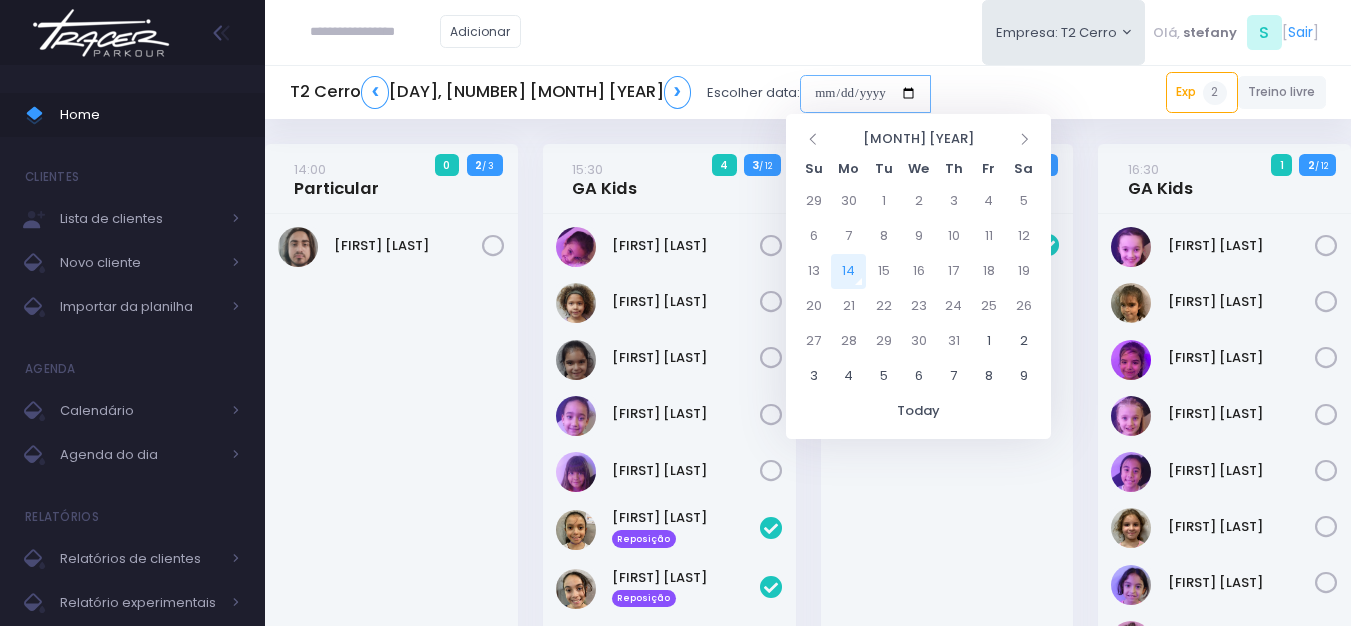 click at bounding box center (865, 94) 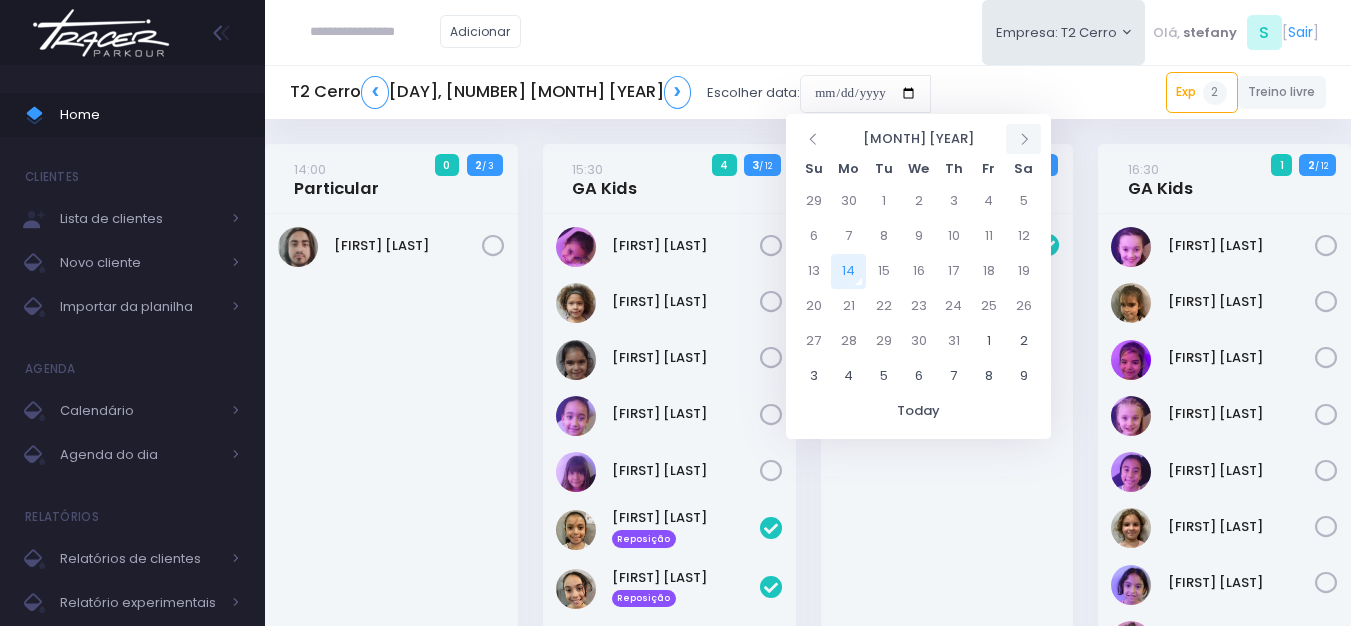 click at bounding box center (1024, 138) 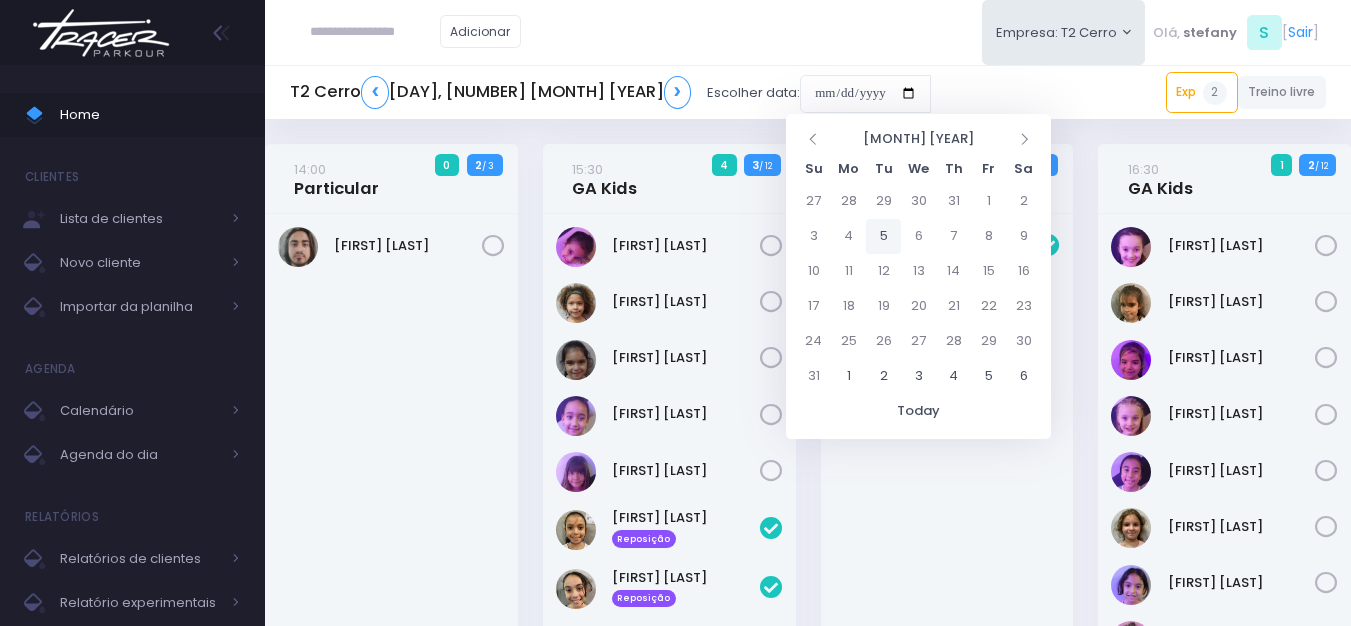 click on "5" at bounding box center [883, 236] 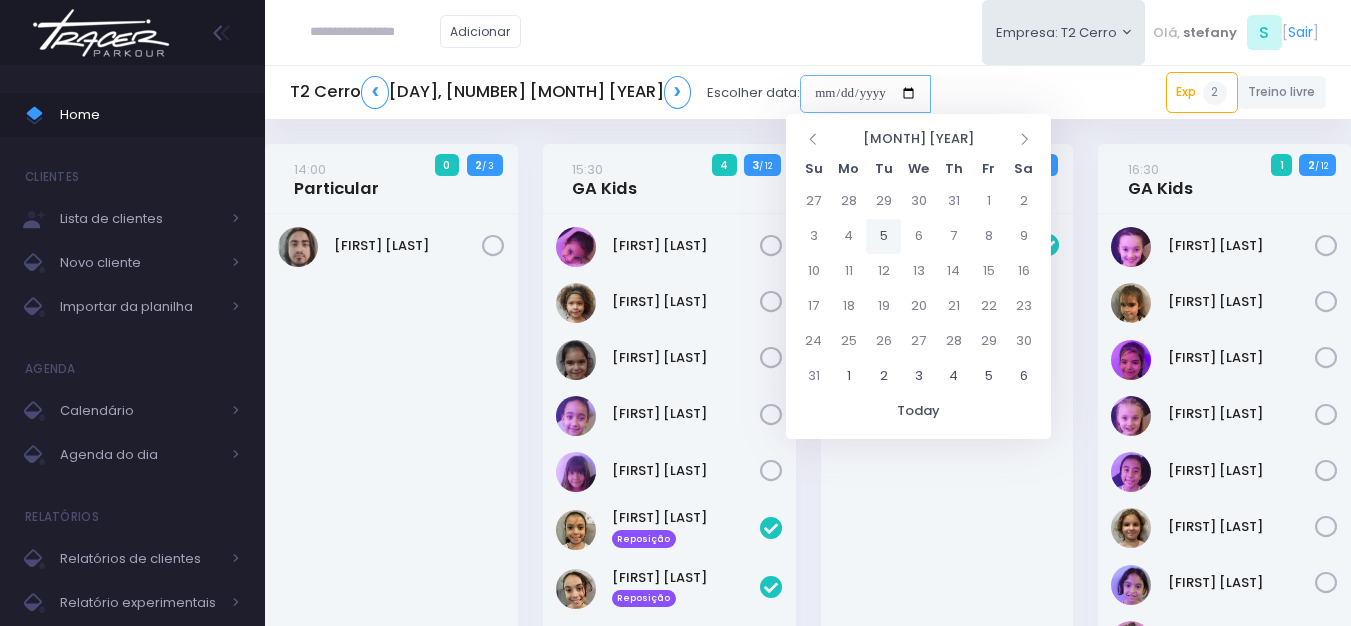 type on "**********" 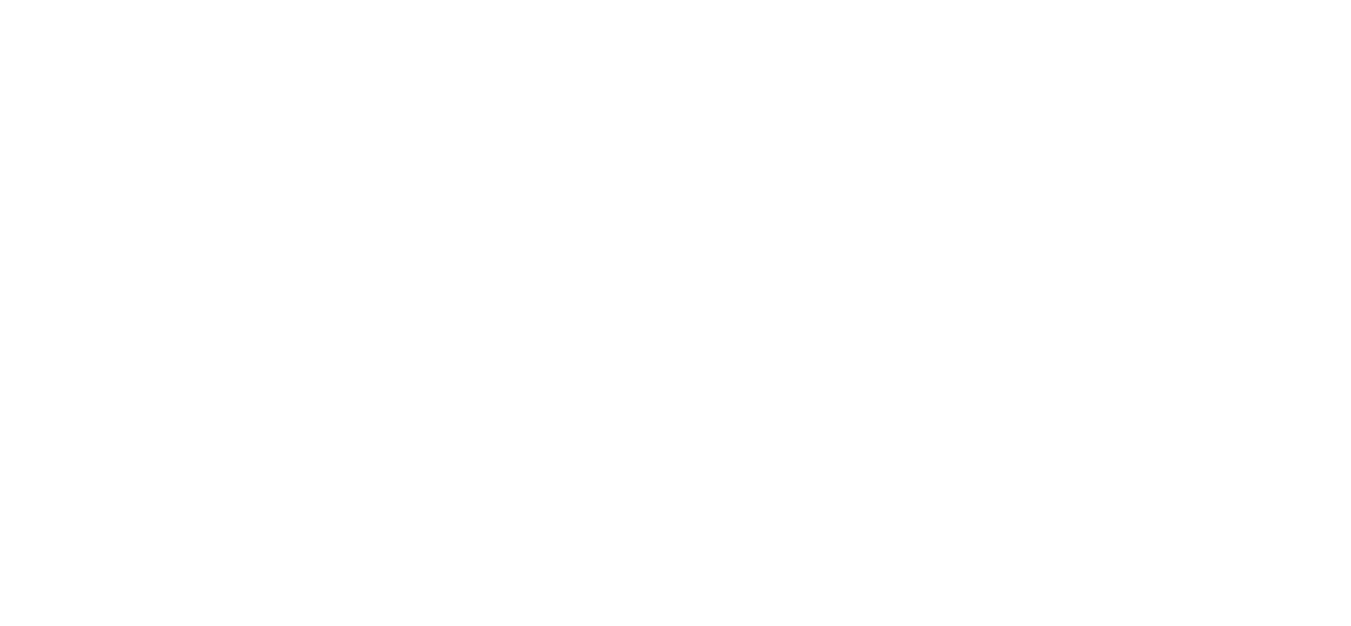 scroll, scrollTop: 0, scrollLeft: 0, axis: both 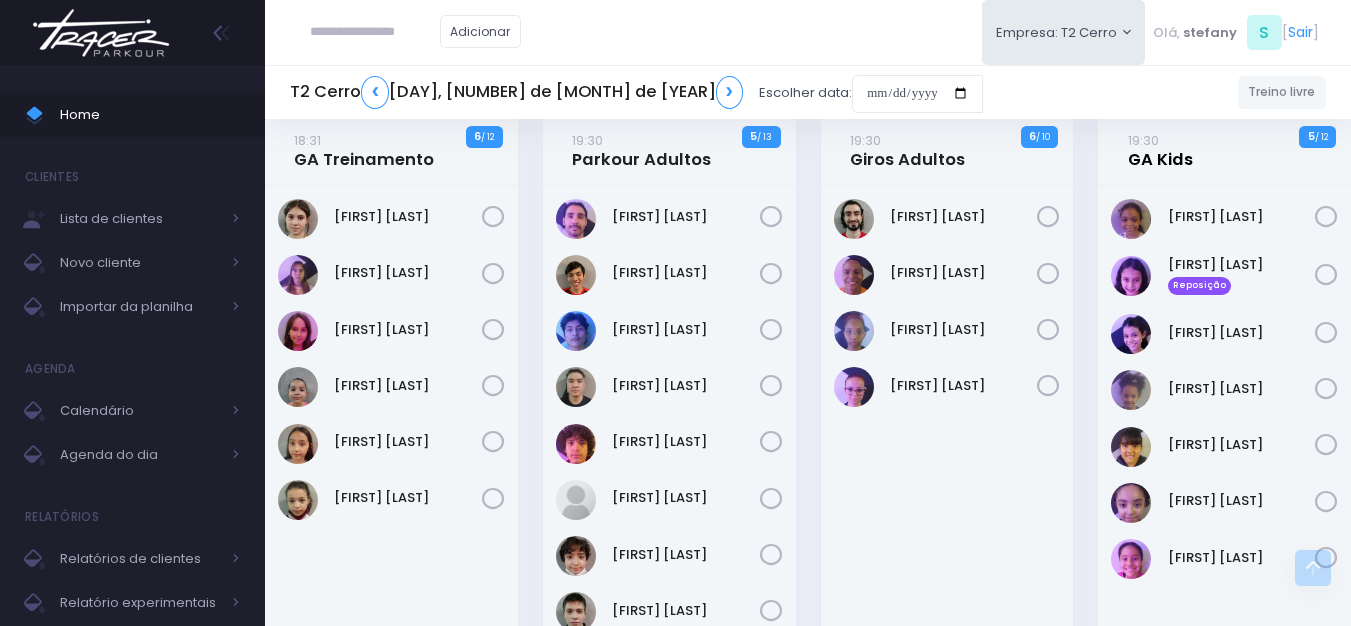 click on "19:30 GA Kids" at bounding box center (1160, 150) 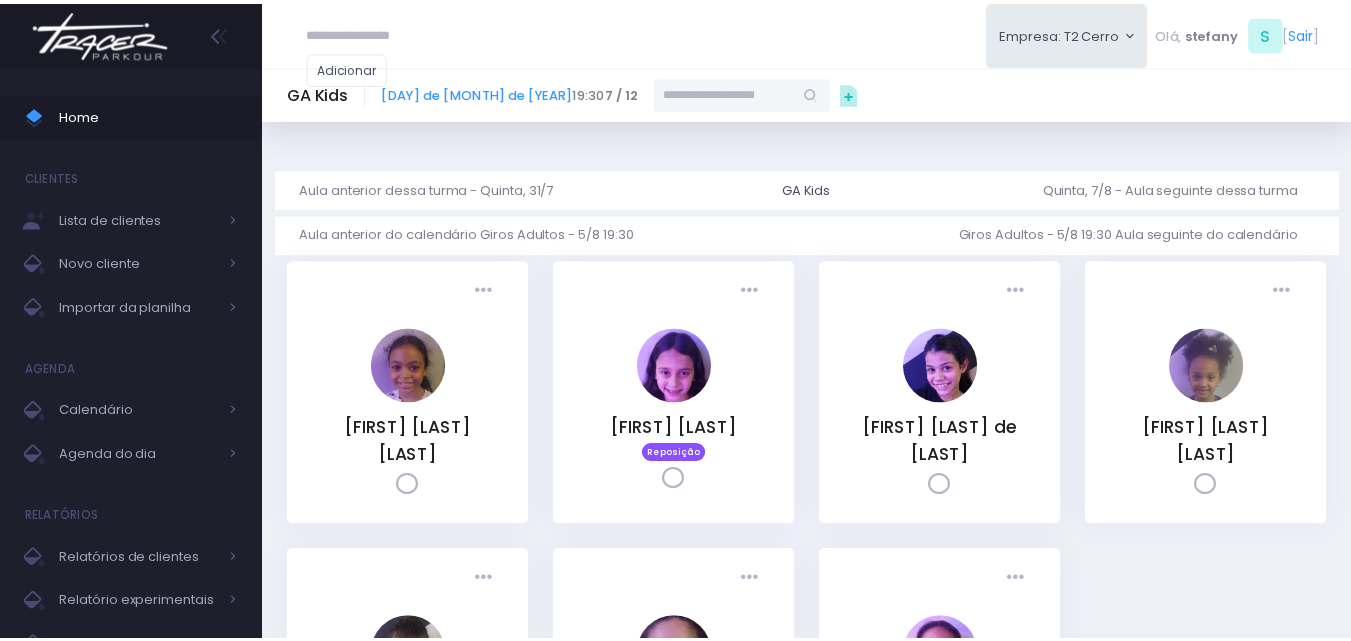 scroll, scrollTop: 0, scrollLeft: 0, axis: both 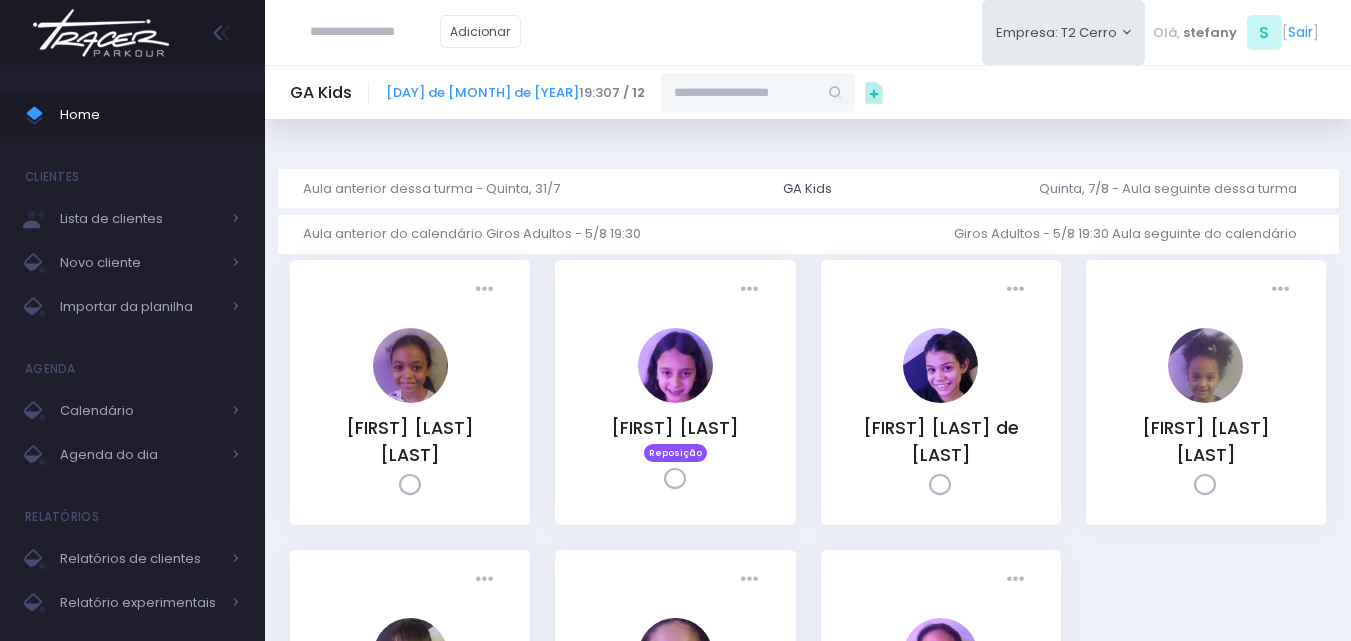 click at bounding box center [739, 92] 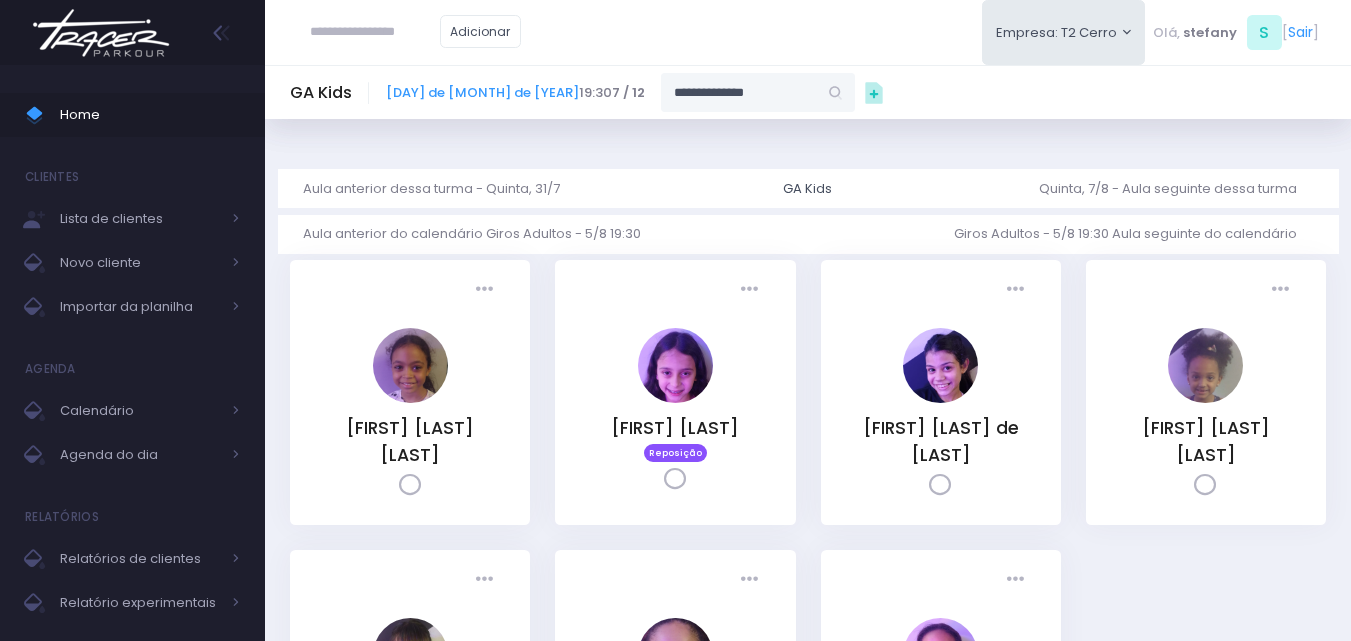 type on "**********" 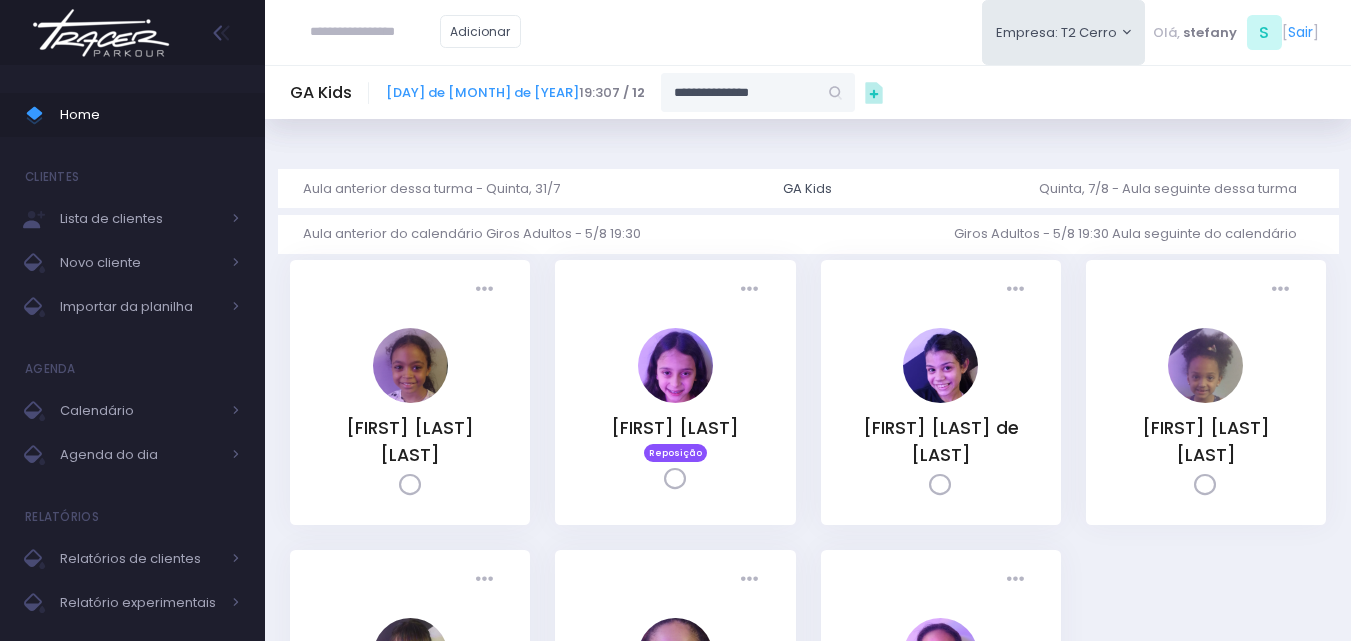 type on "**********" 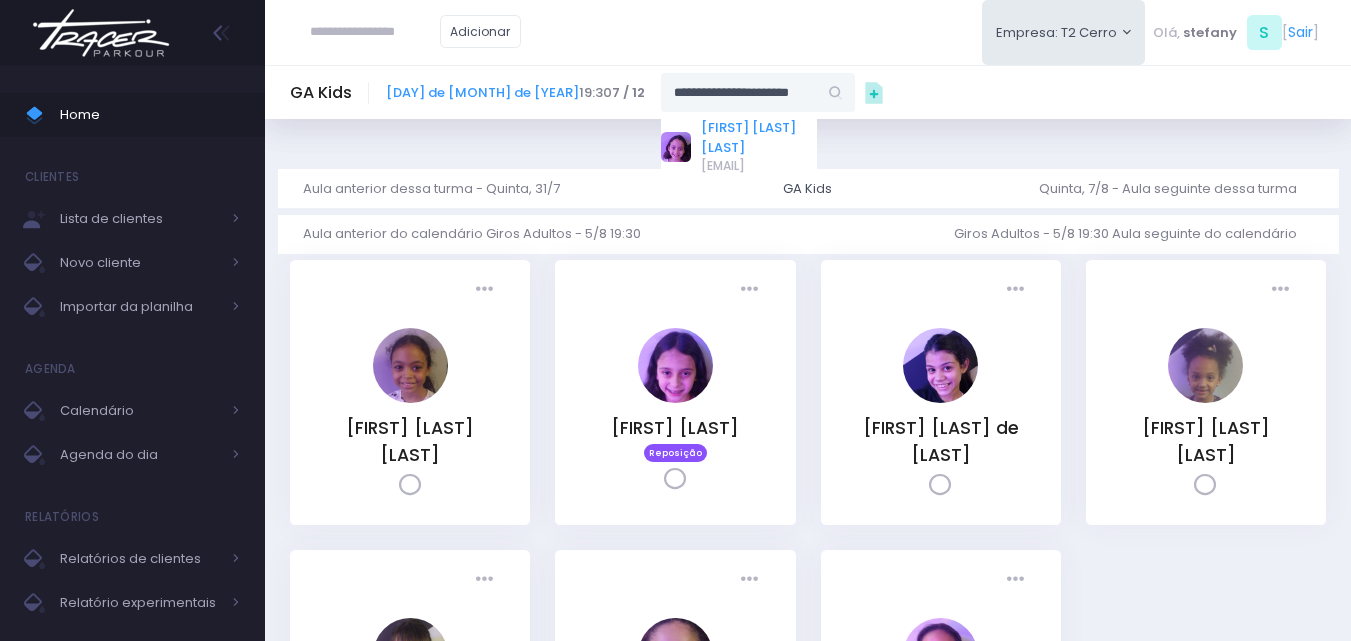 click on "Mariana Quirino Sanches" at bounding box center [759, 137] 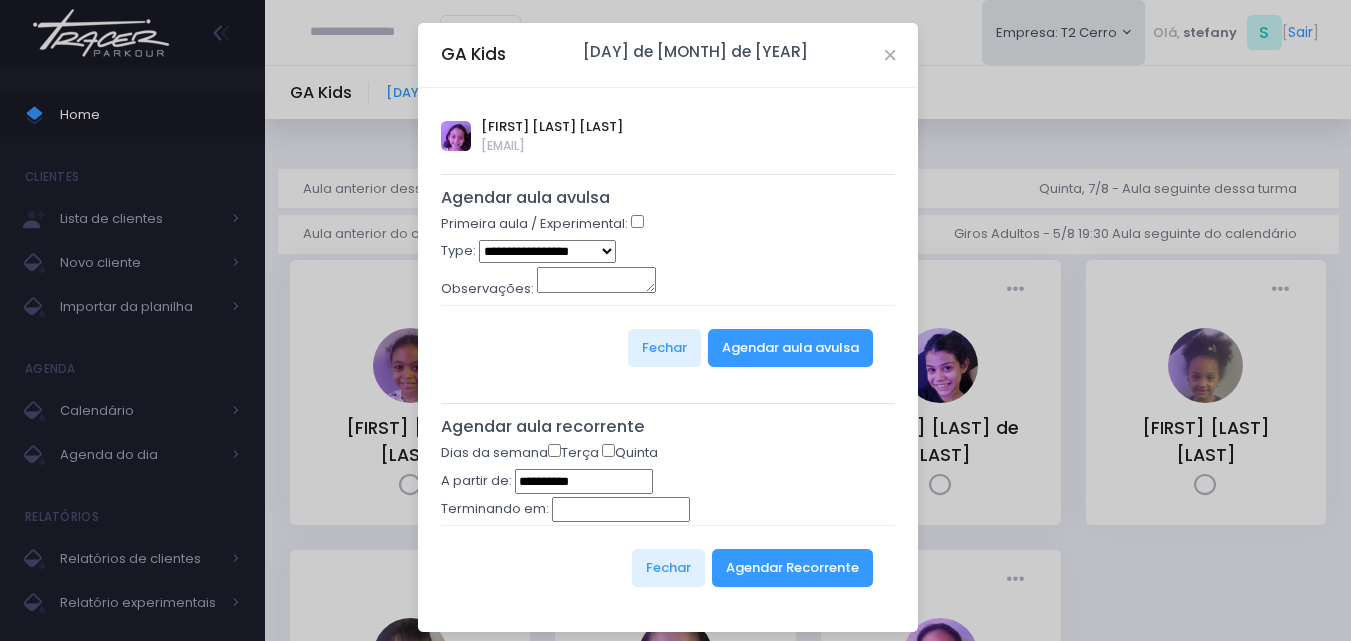 type on "**********" 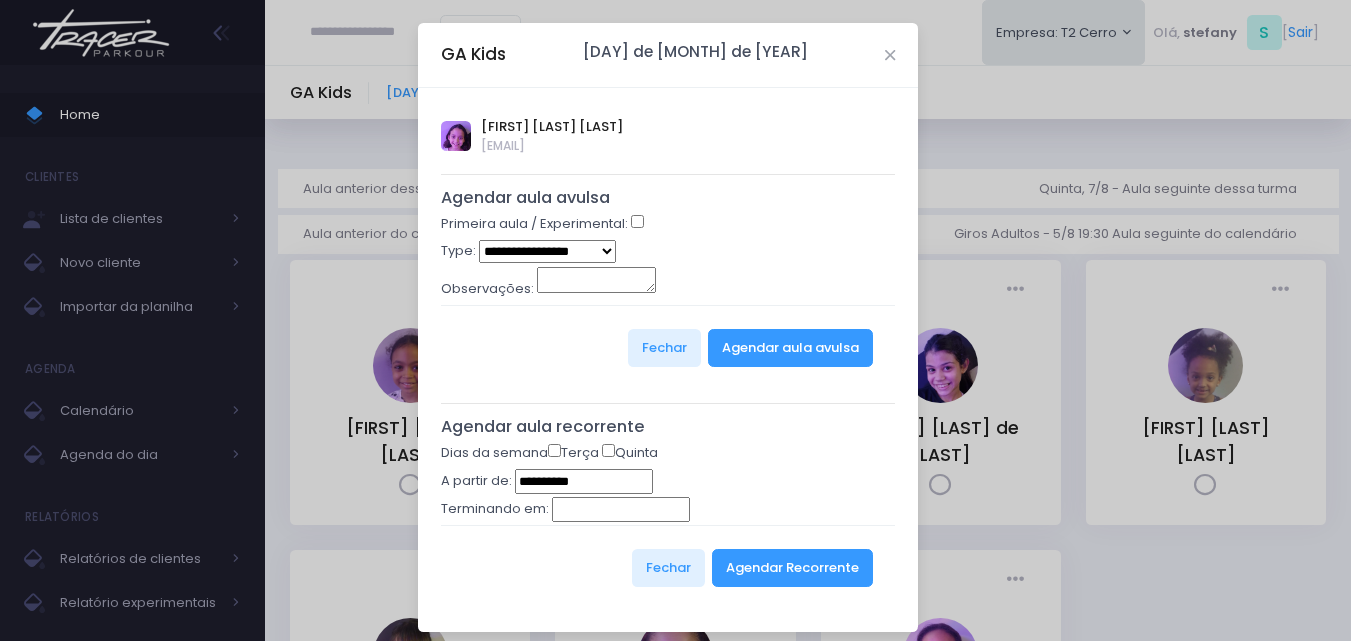 click on "**********" at bounding box center [547, 251] 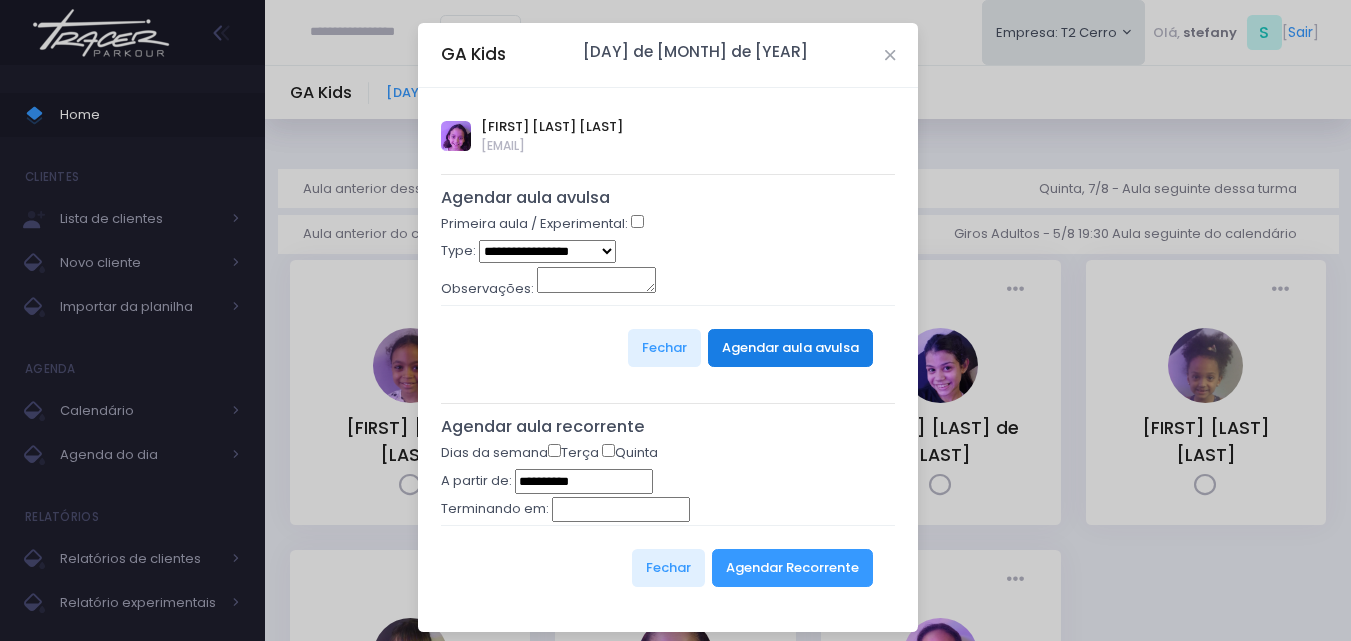 click on "Agendar aula avulsa" at bounding box center [790, 348] 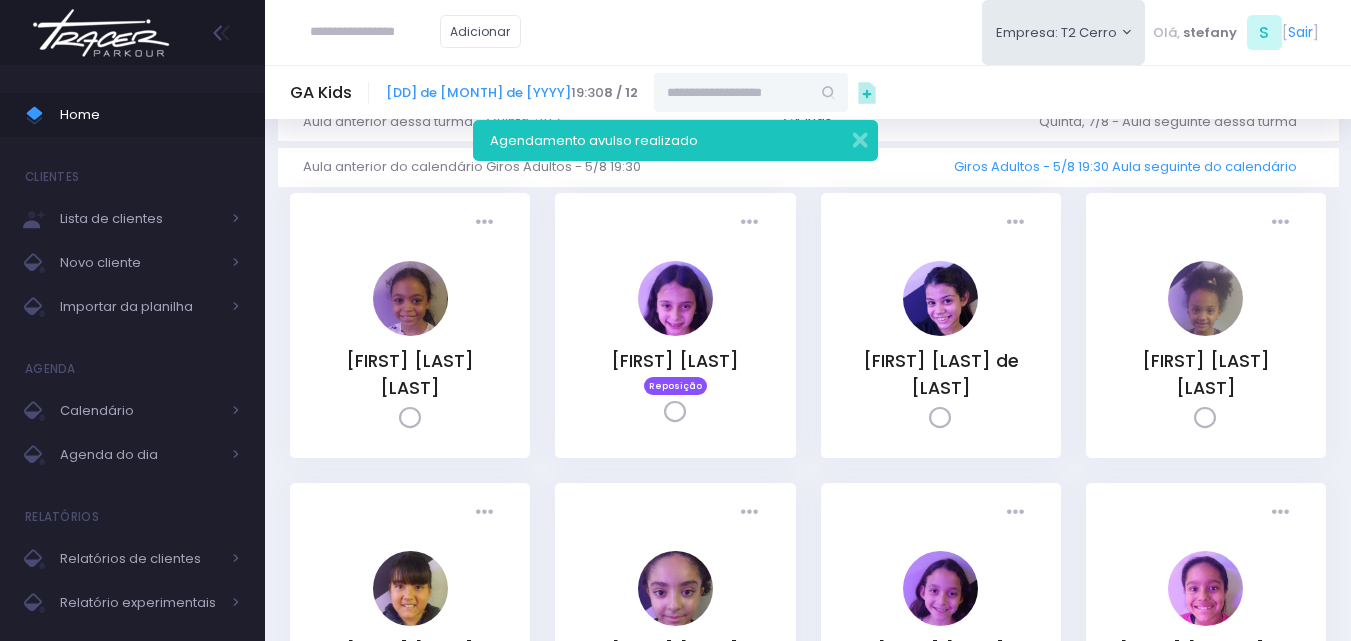 scroll, scrollTop: 0, scrollLeft: 0, axis: both 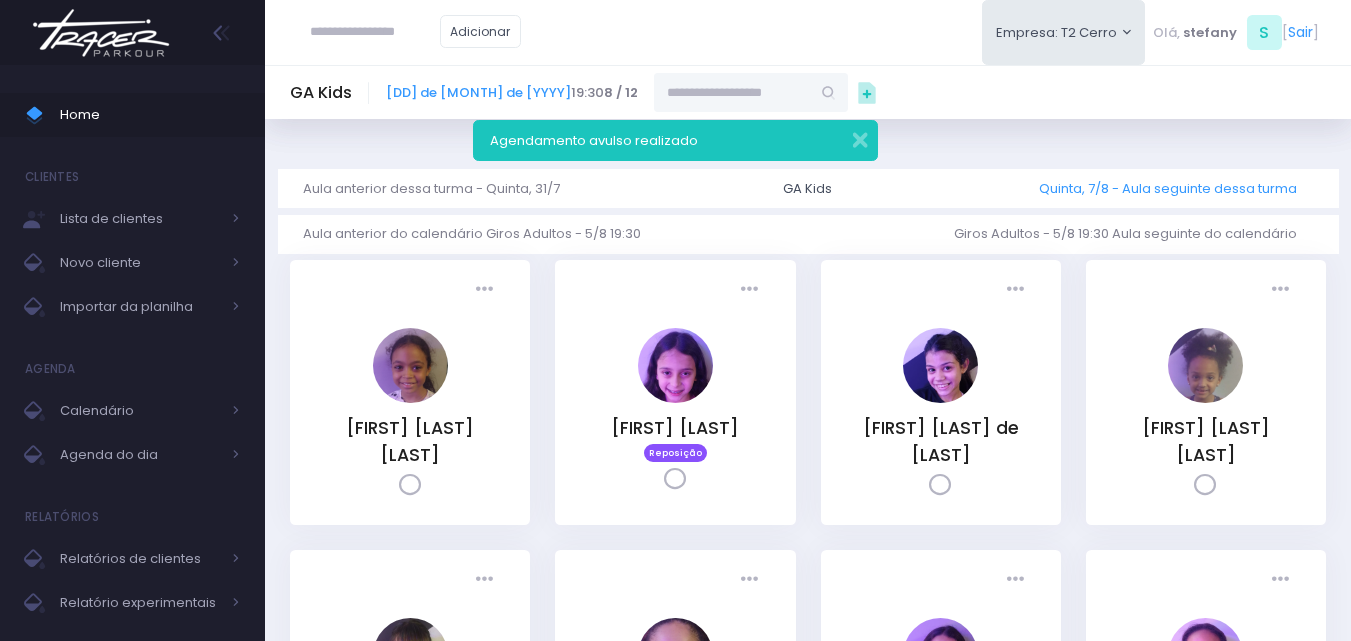 click on "Quinta, 7/8 - Aula seguinte dessa turma" at bounding box center (1176, 188) 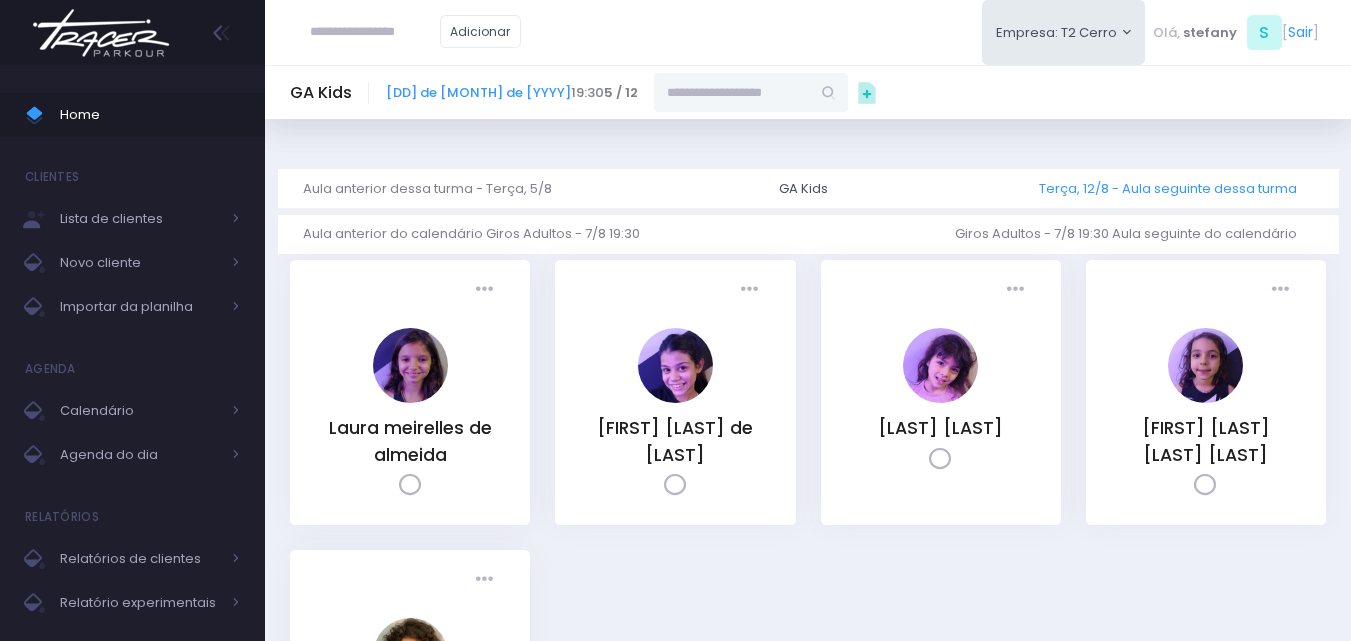 scroll, scrollTop: 0, scrollLeft: 0, axis: both 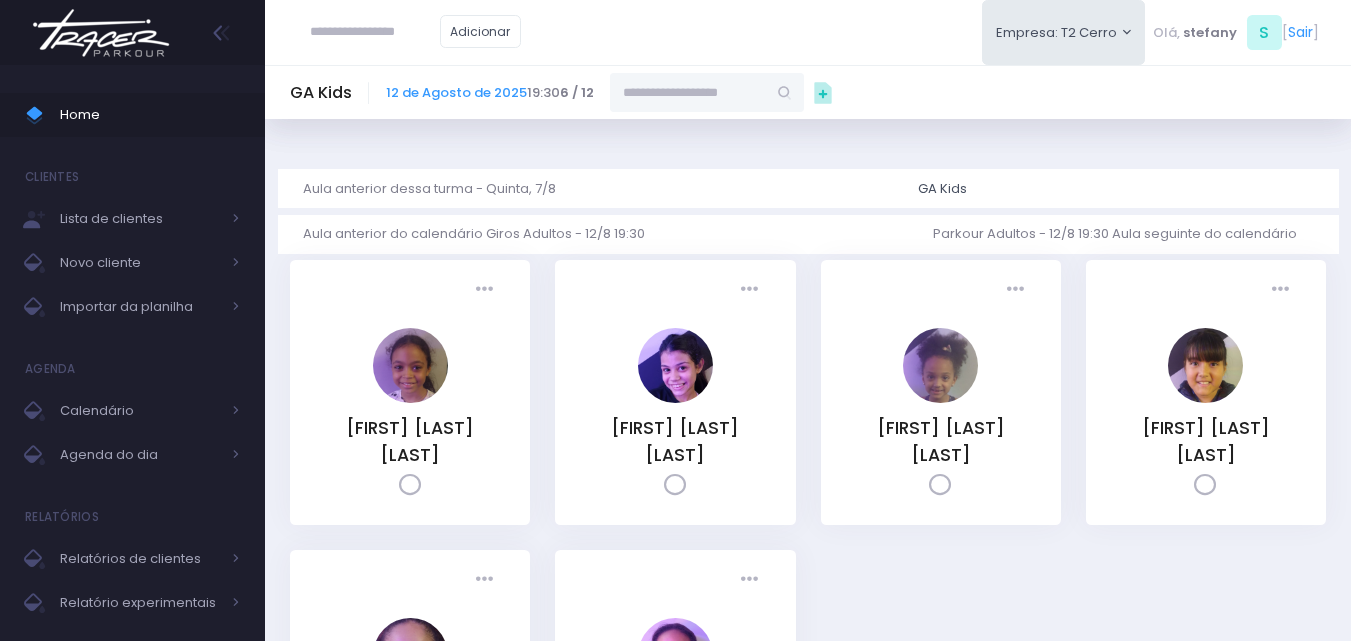 click at bounding box center (688, 92) 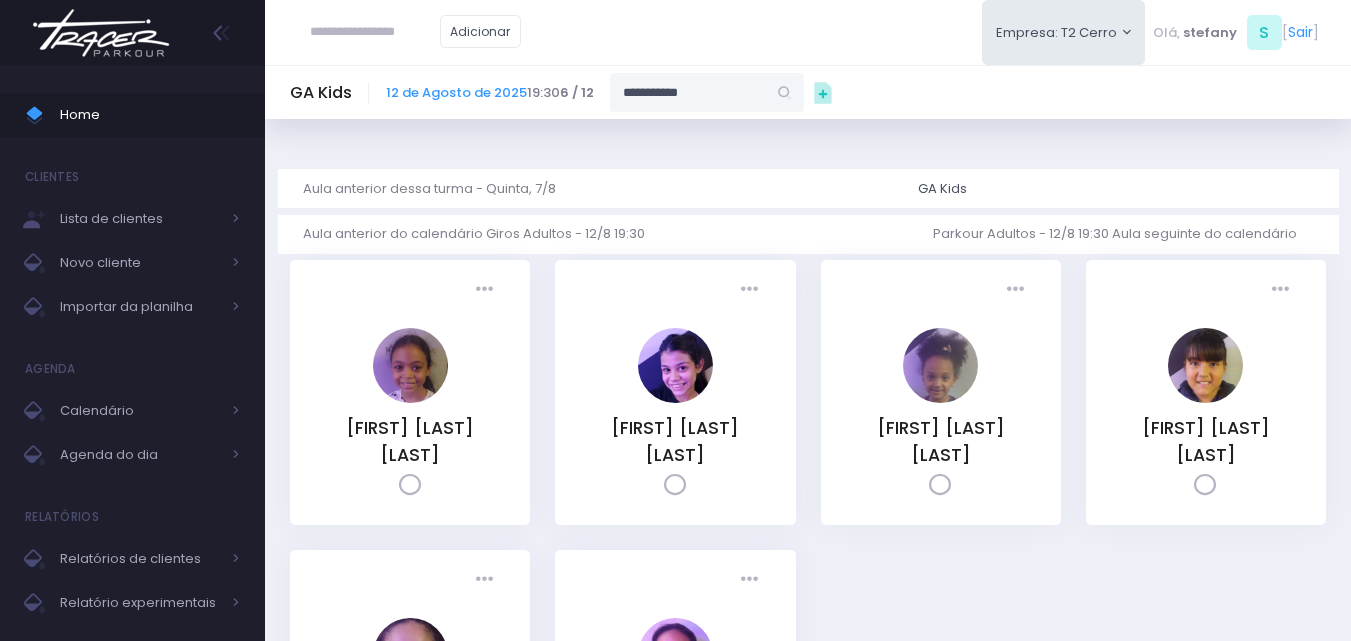 type on "**********" 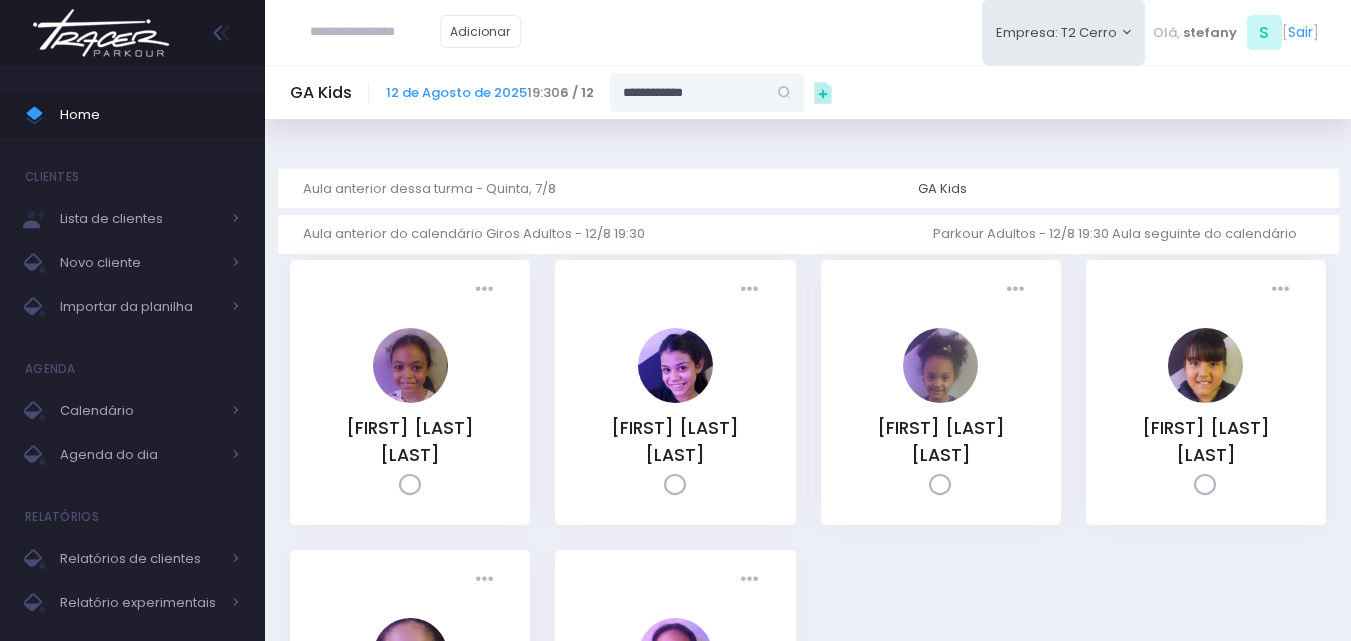 type on "**********" 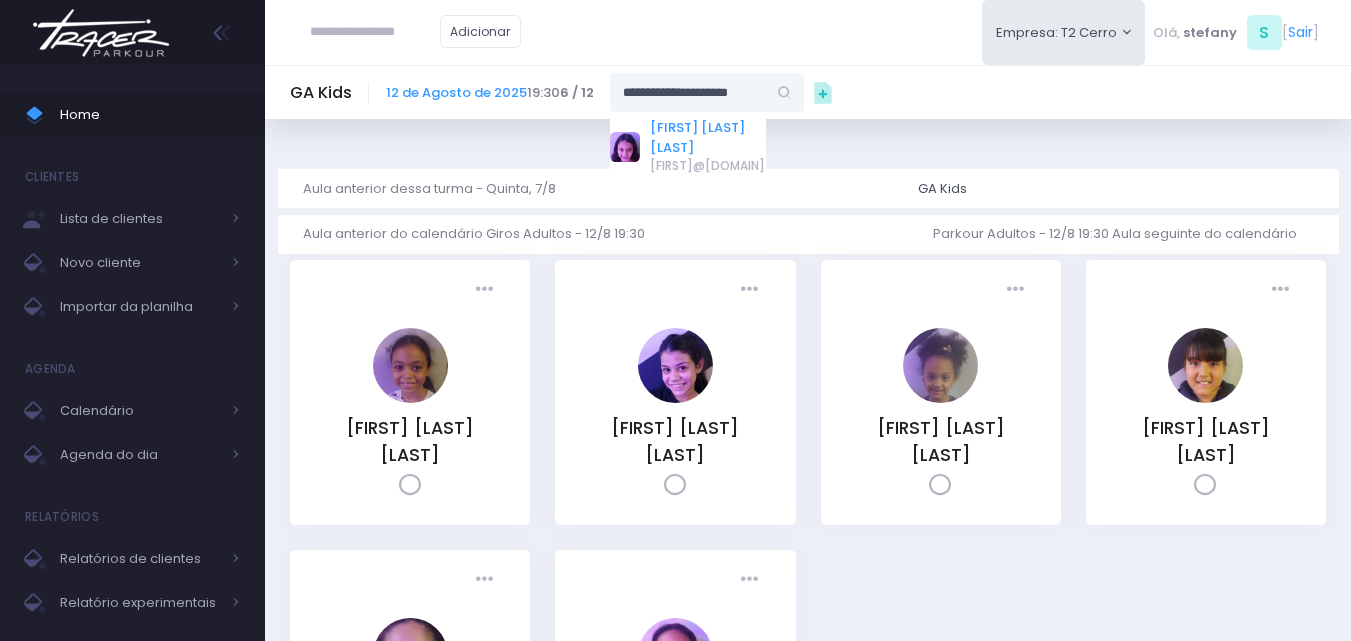 click on "[FIRST] [LAST] [LAST]" at bounding box center (708, 137) 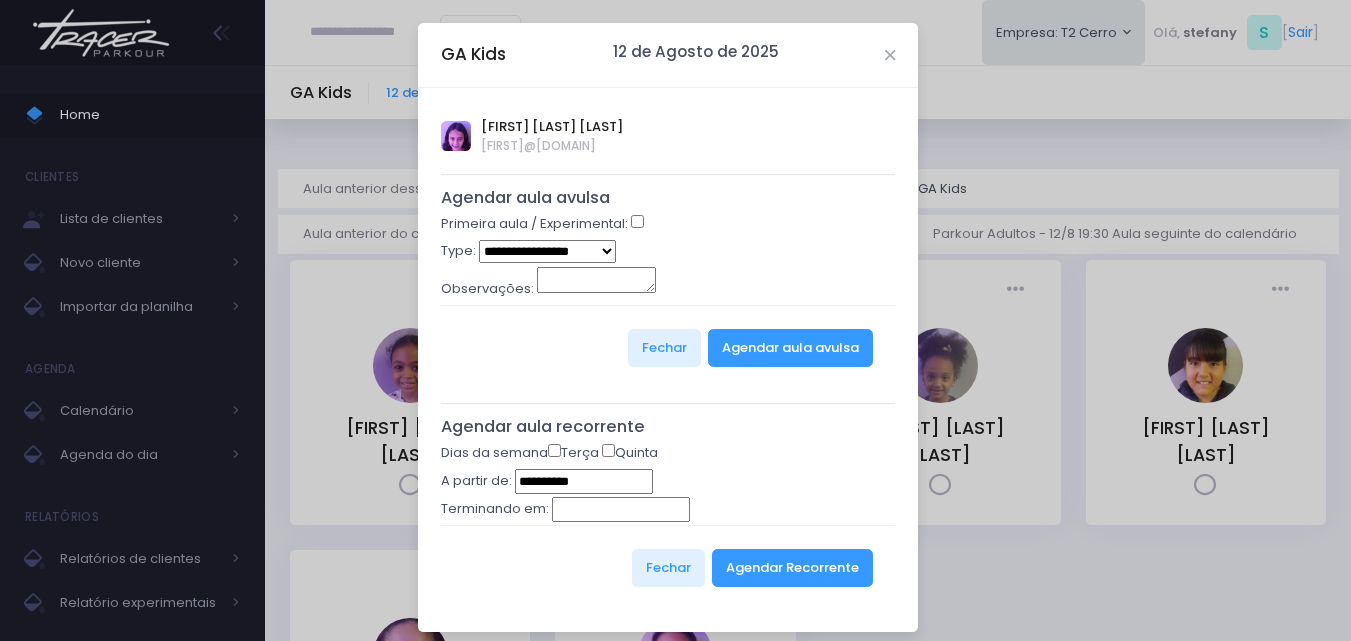 type on "**********" 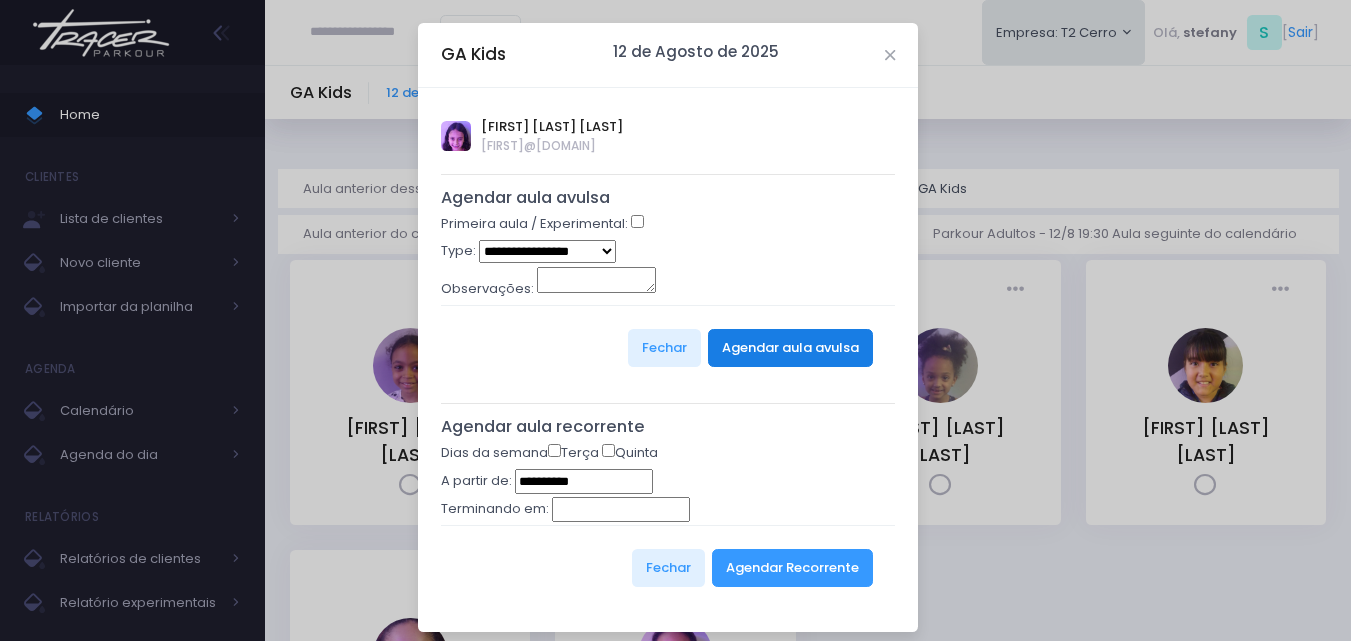 click on "Agendar aula avulsa" at bounding box center (790, 348) 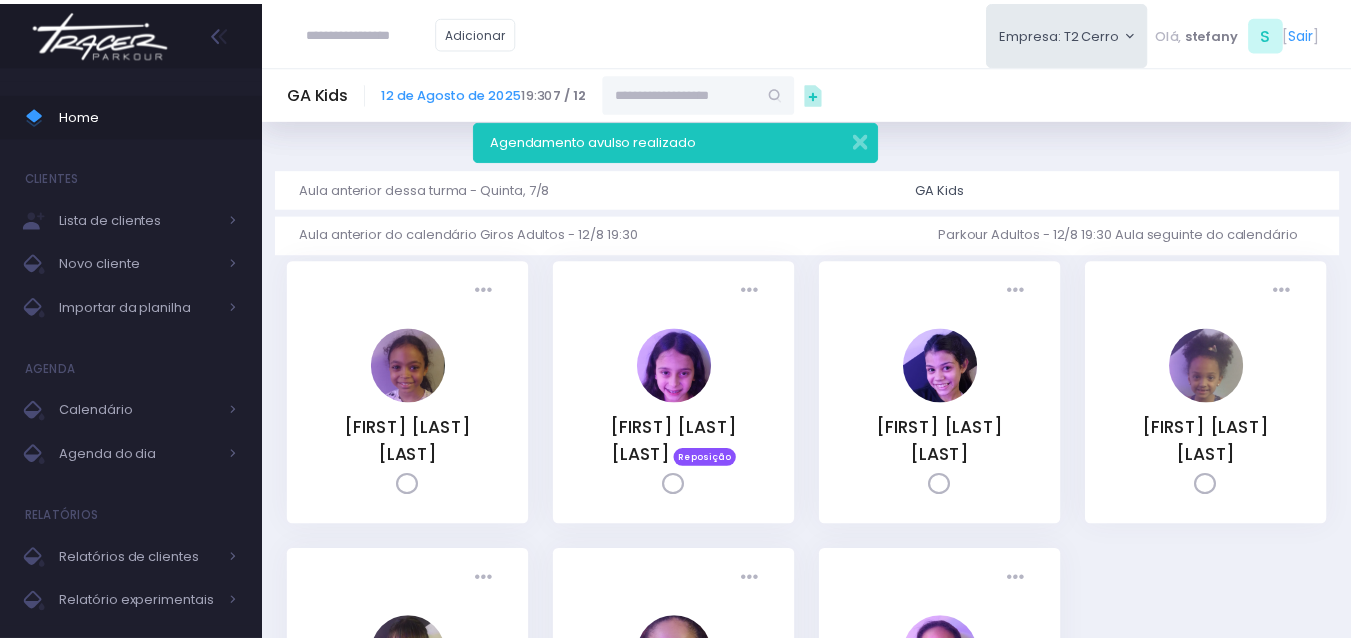 scroll, scrollTop: 0, scrollLeft: 0, axis: both 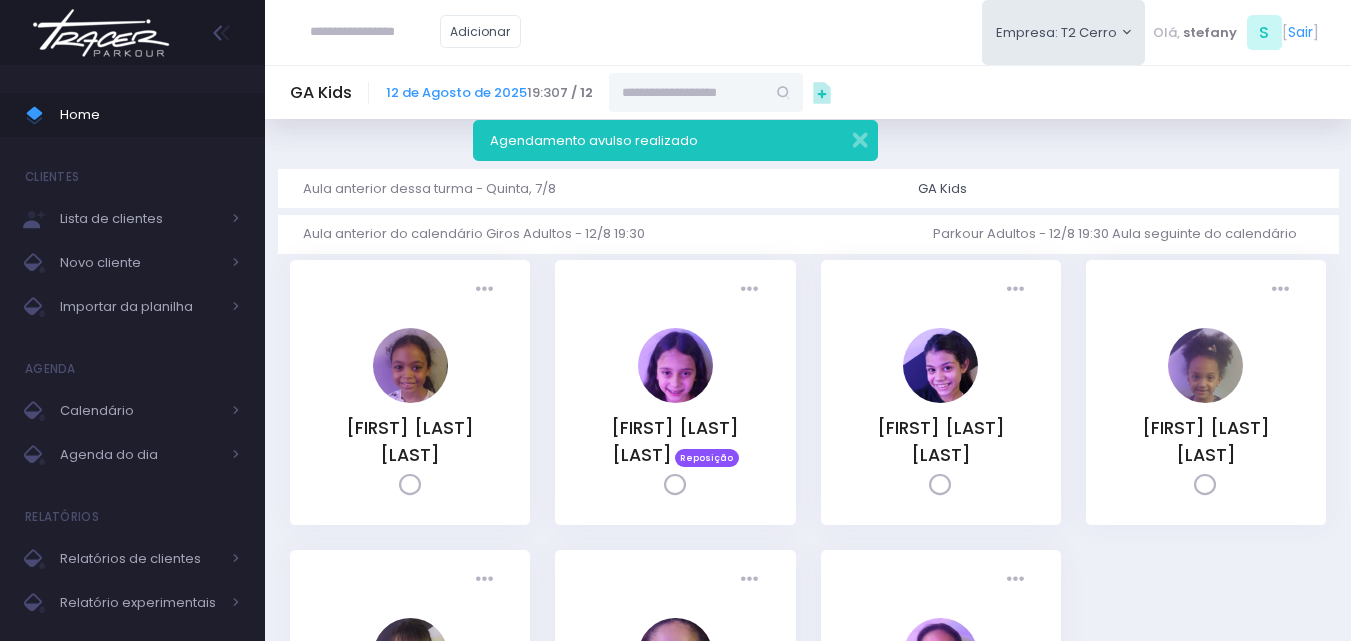 click at bounding box center [687, 92] 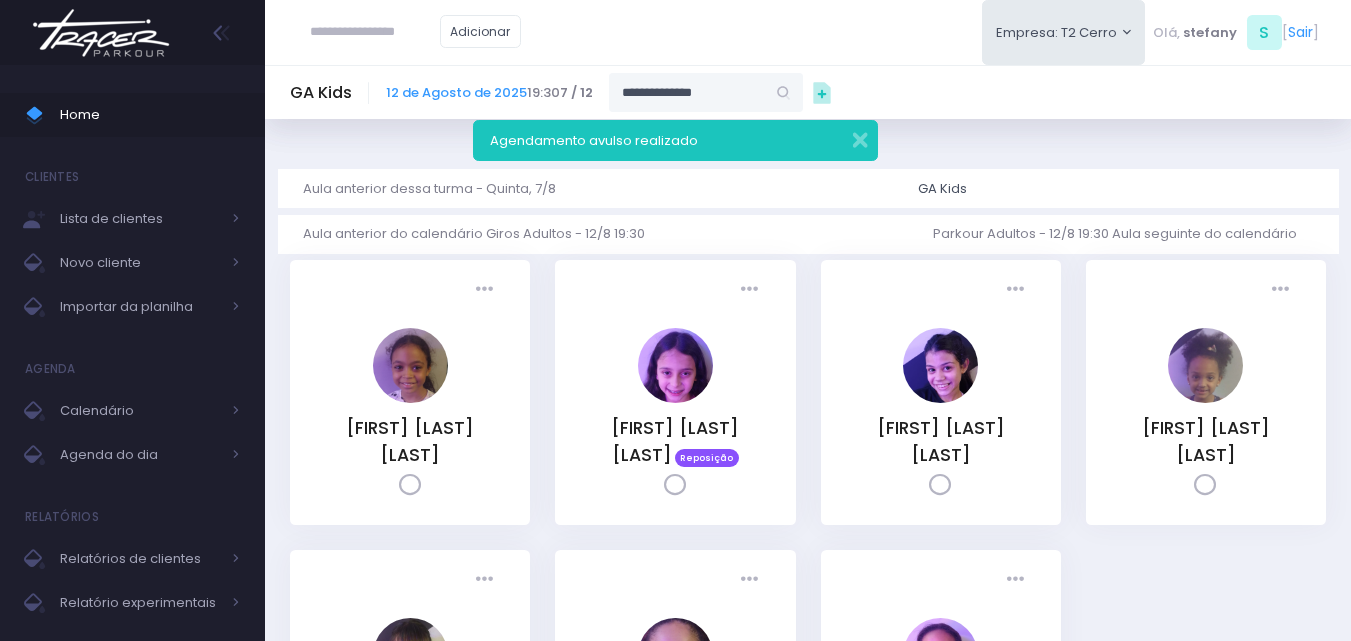 type on "**********" 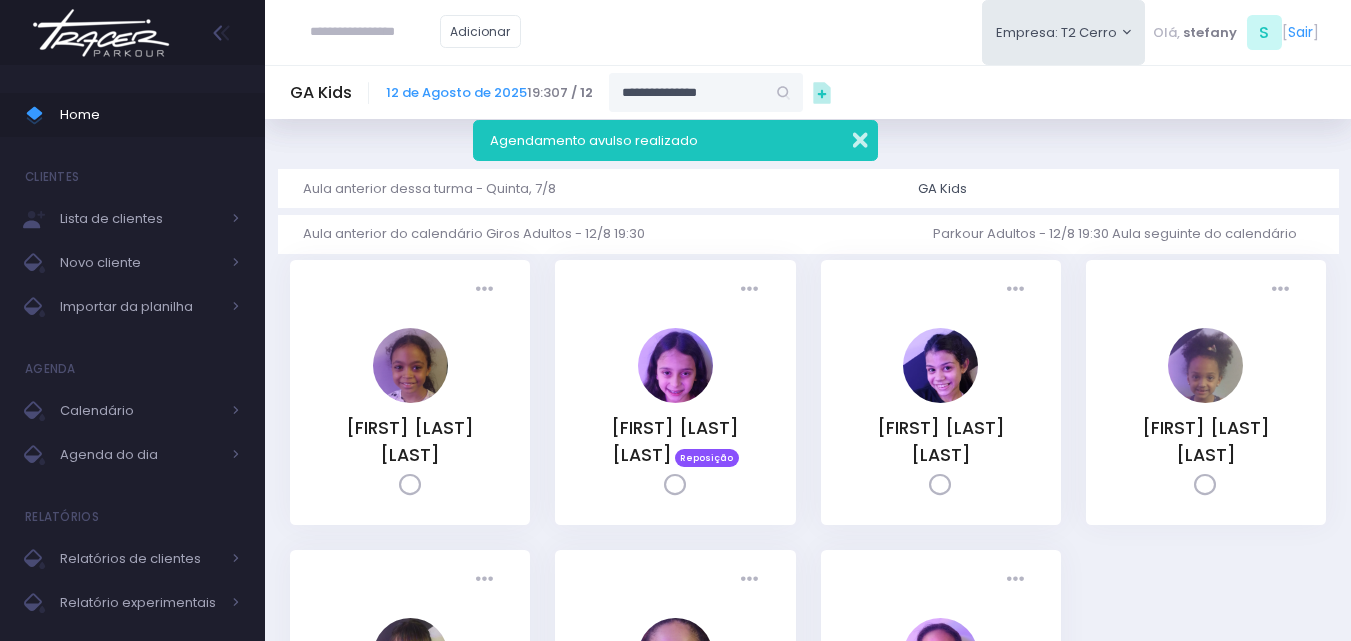 type on "**********" 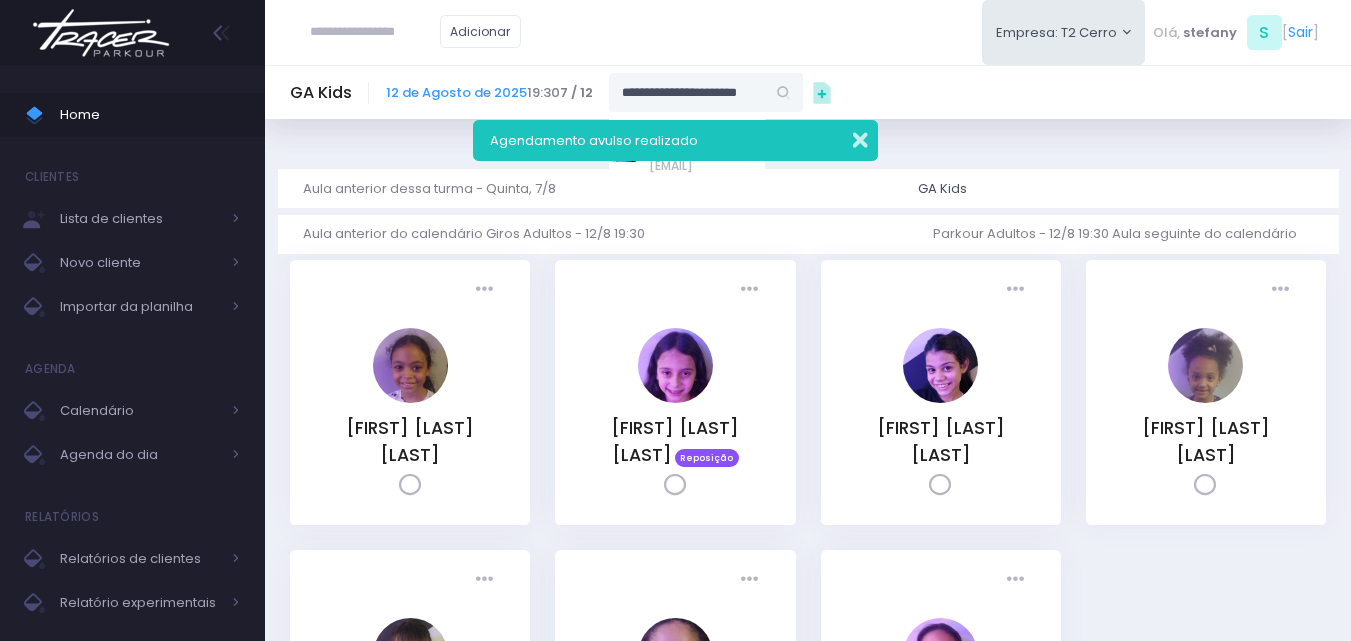 type on "**********" 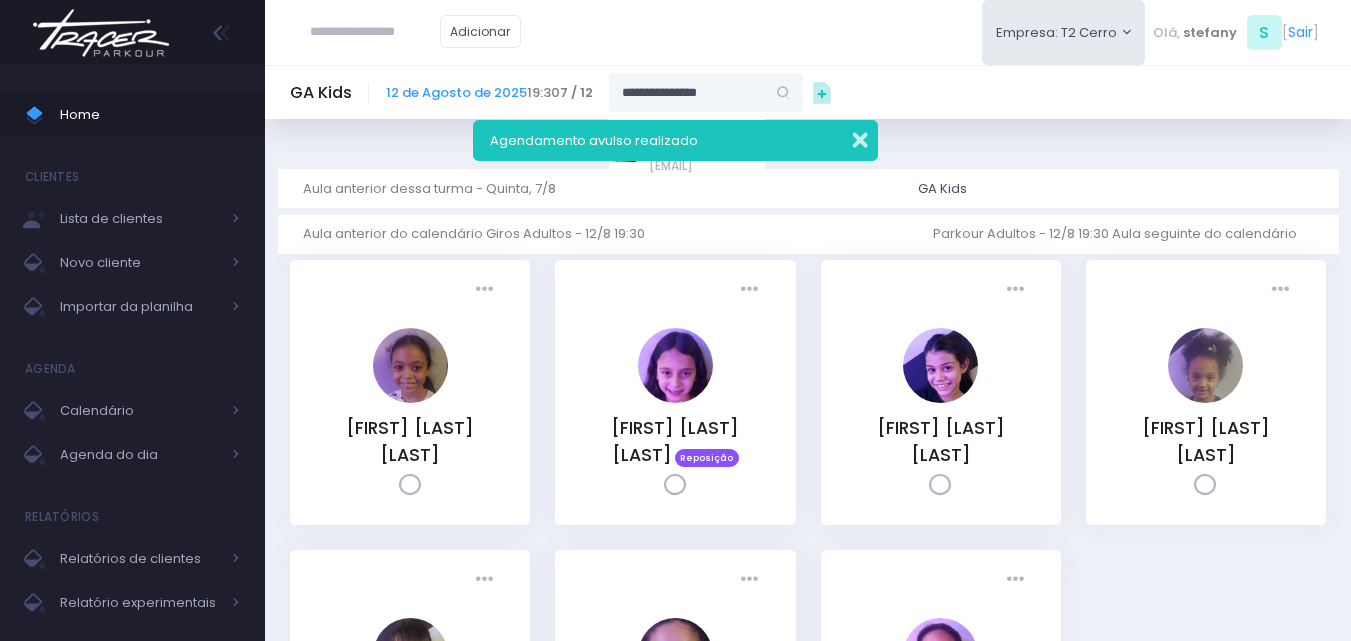 click at bounding box center [847, 137] 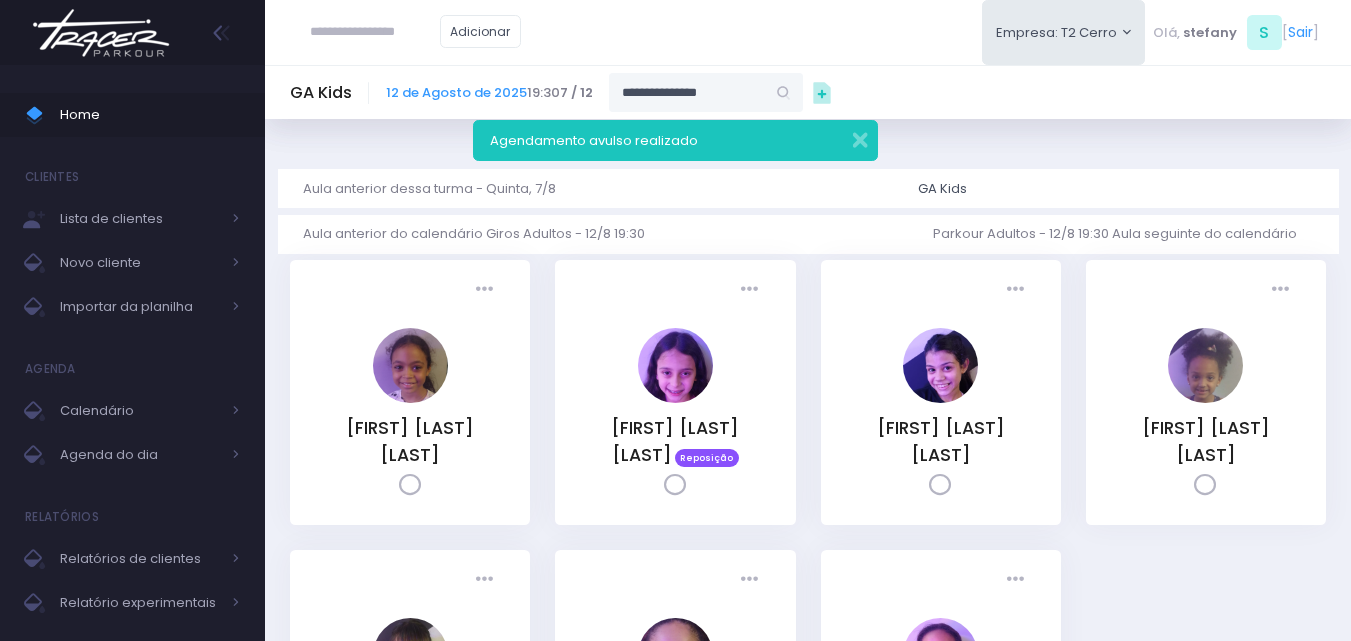 type on "**********" 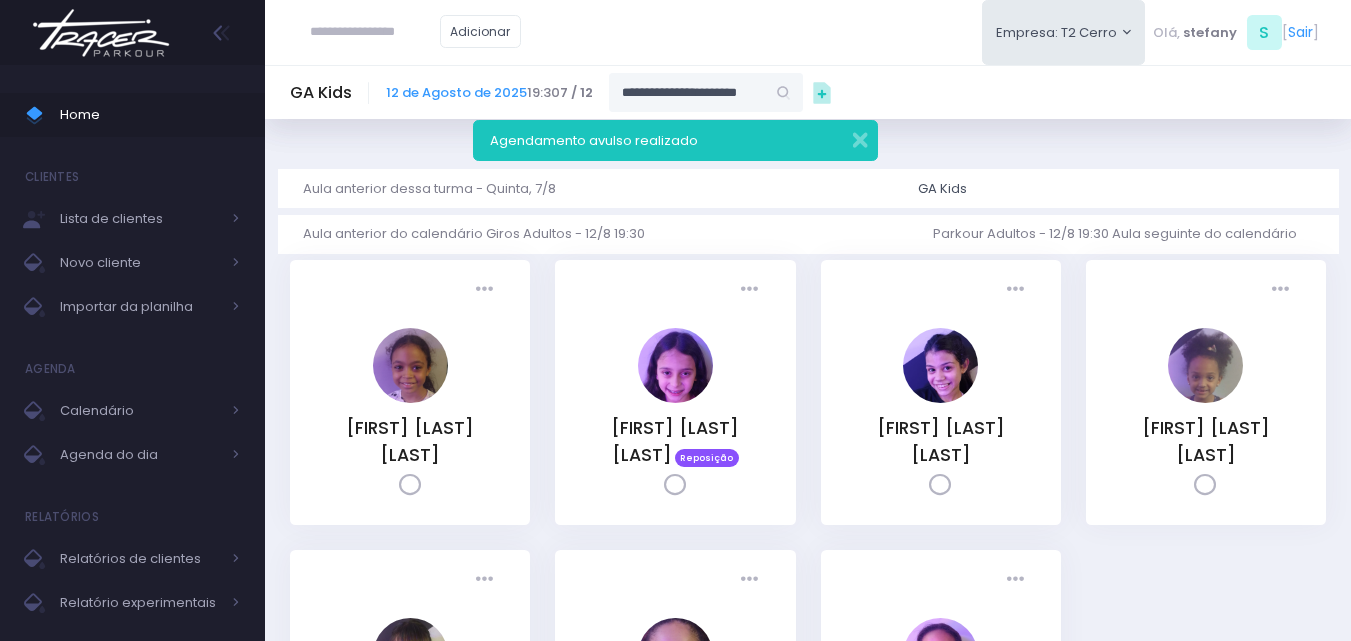 click on "**********" at bounding box center (687, 92) 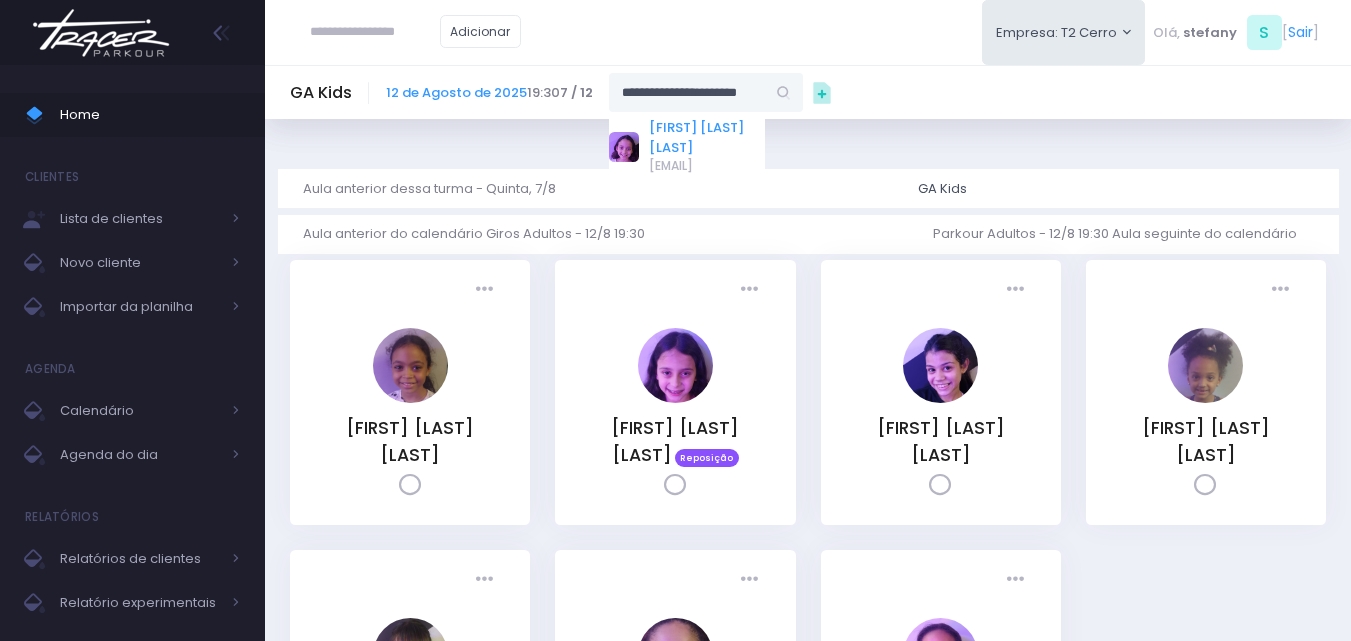 click on "Mariana Quirino Sanches" at bounding box center [707, 137] 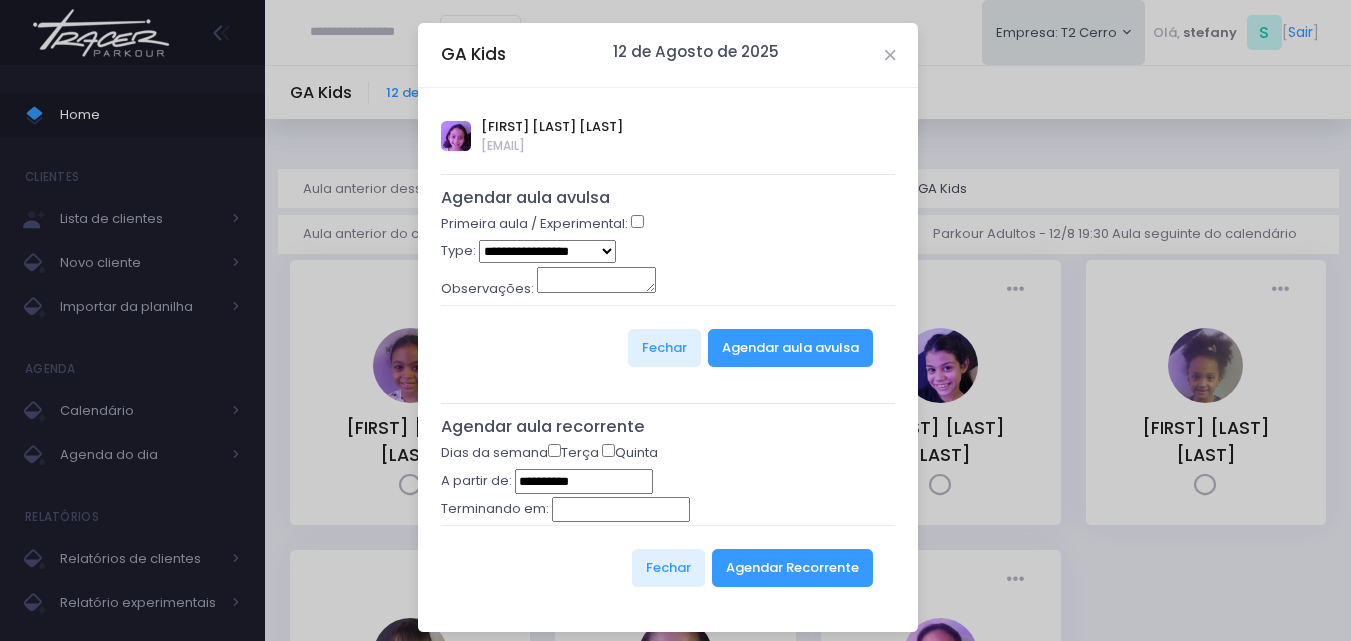 click on "**********" at bounding box center (547, 251) 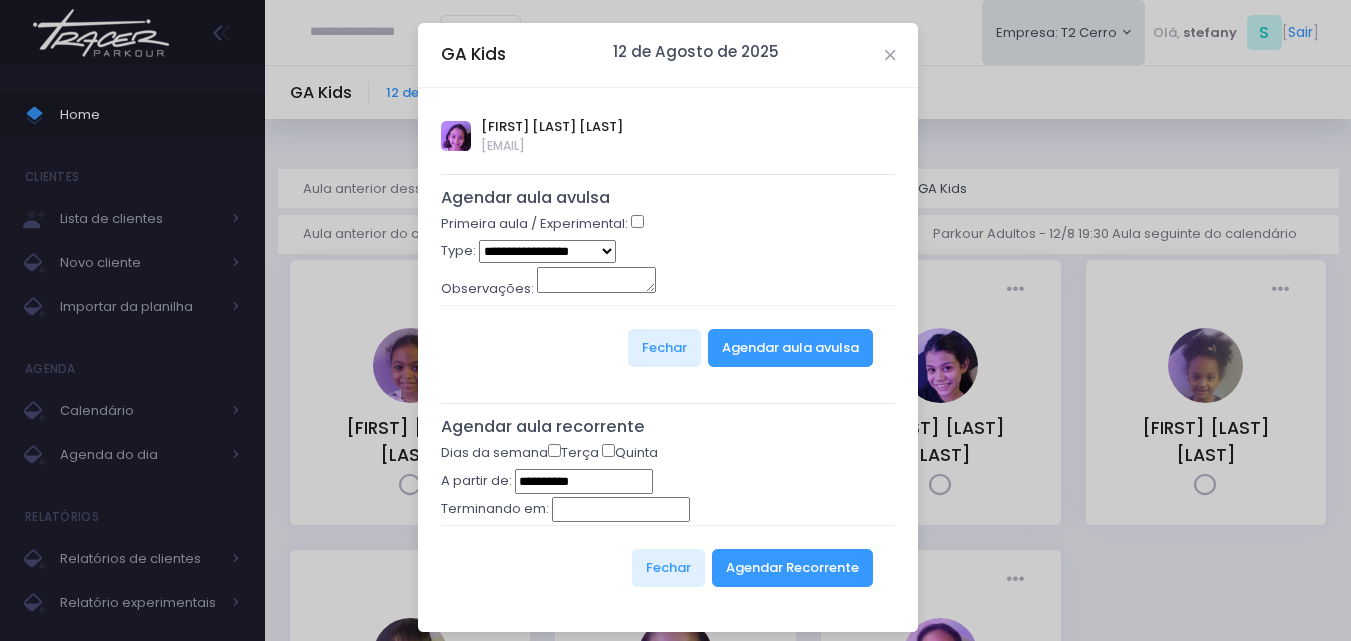 click on "**********" at bounding box center [547, 251] 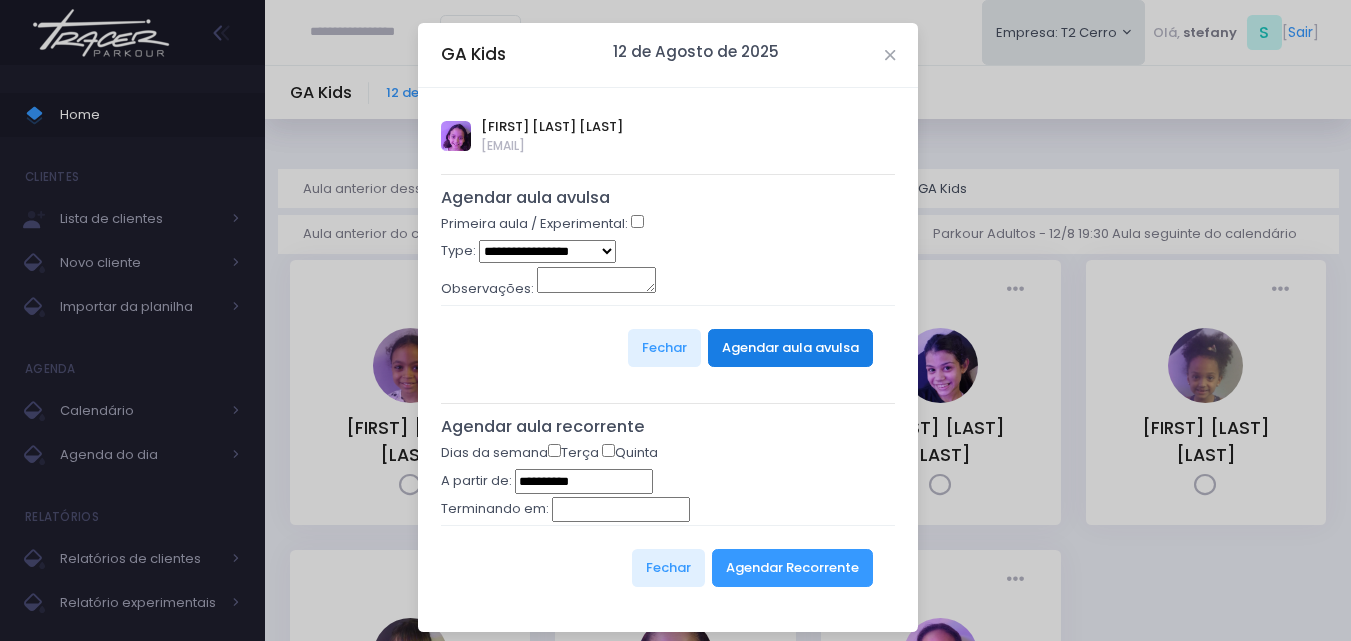 click on "Agendar aula avulsa" at bounding box center [790, 348] 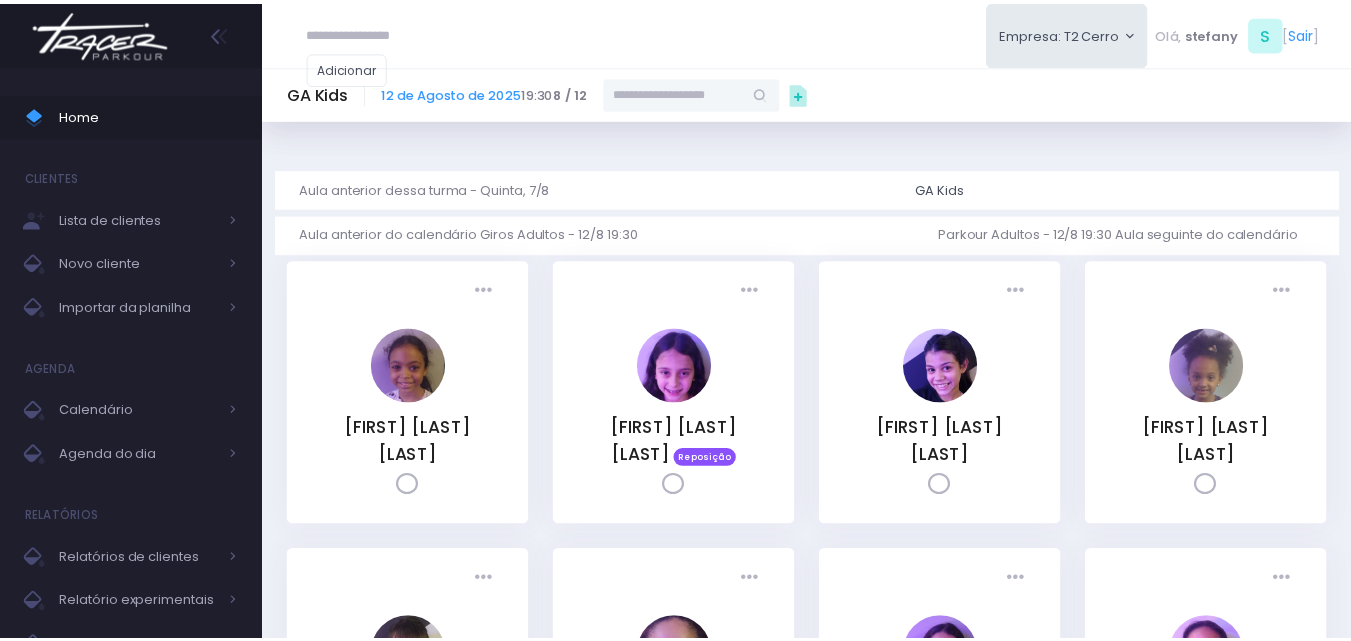 scroll, scrollTop: 0, scrollLeft: 0, axis: both 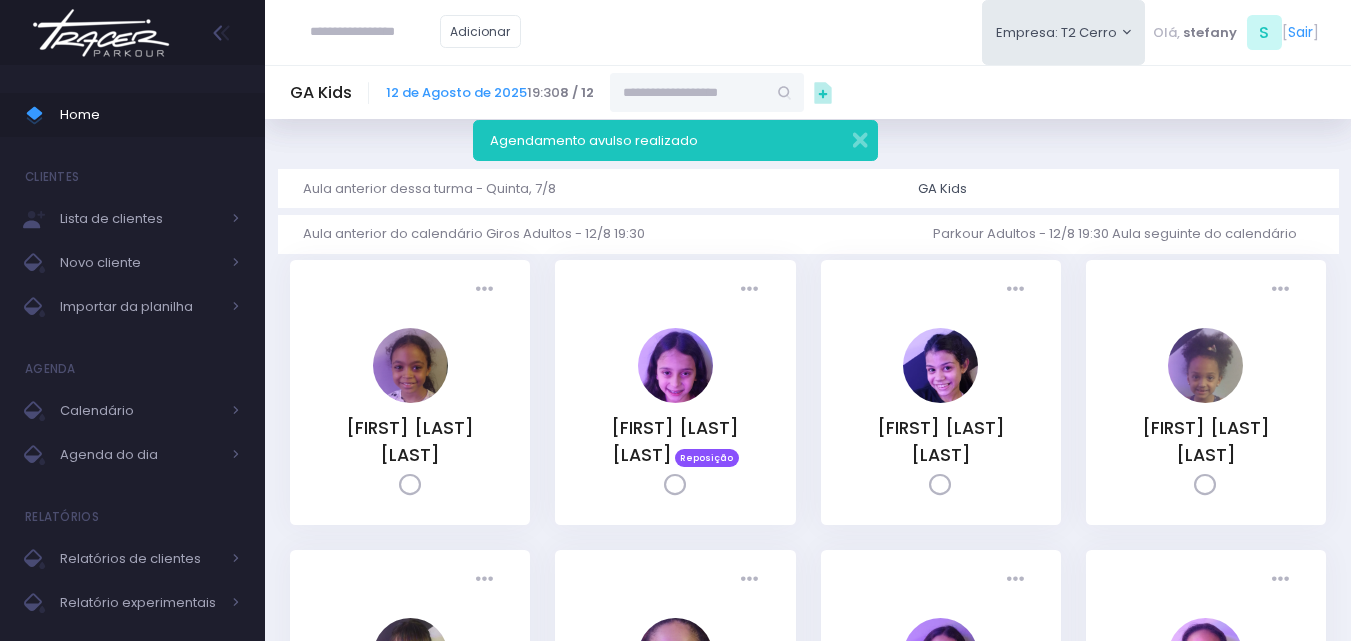 click at bounding box center [101, 33] 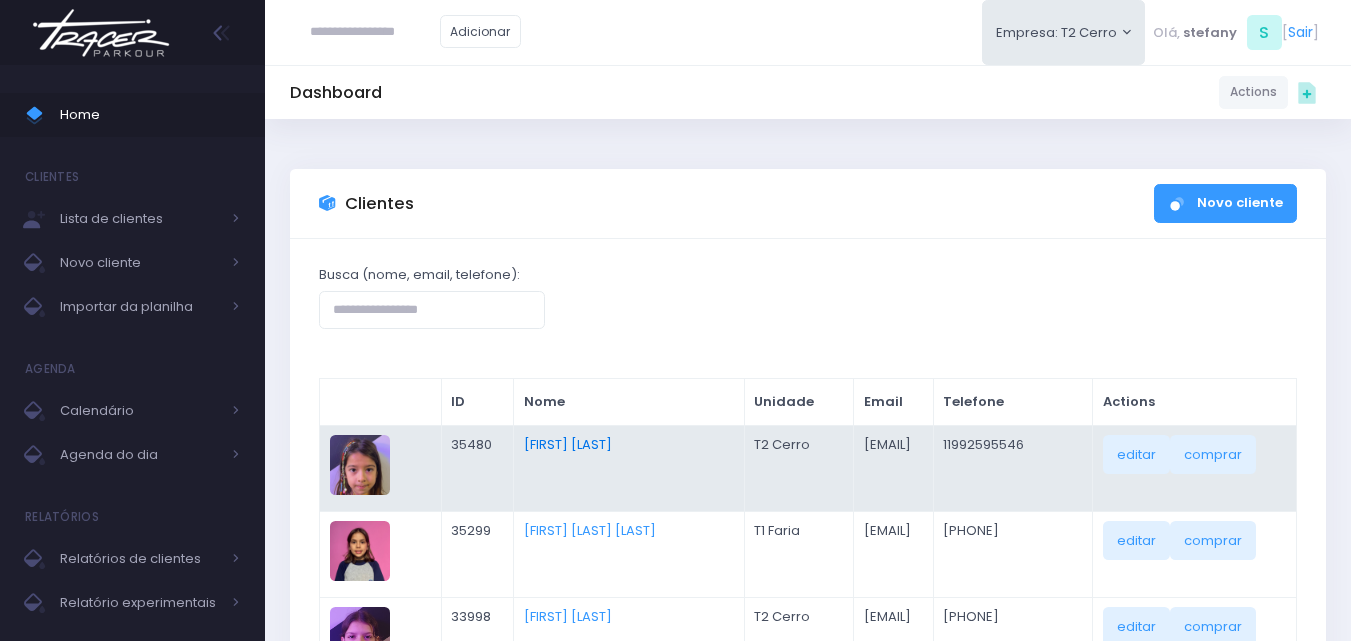 scroll, scrollTop: 0, scrollLeft: 0, axis: both 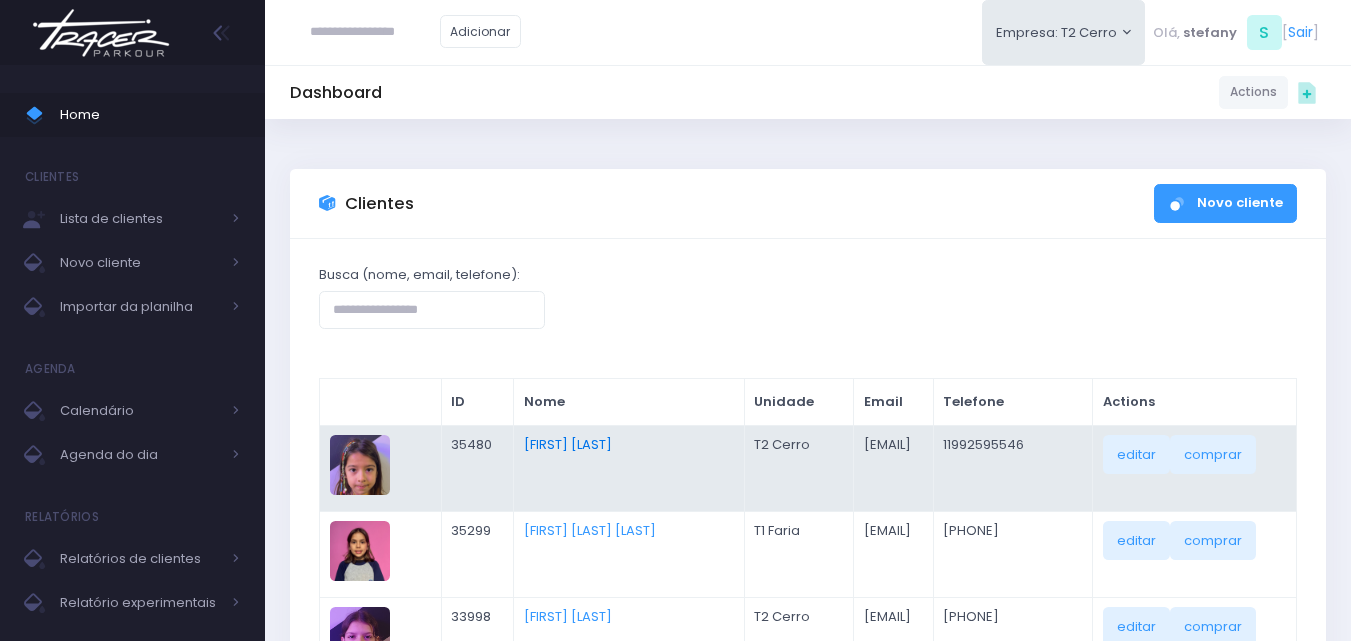 click on "[FIRST] [LAST]" at bounding box center [568, 444] 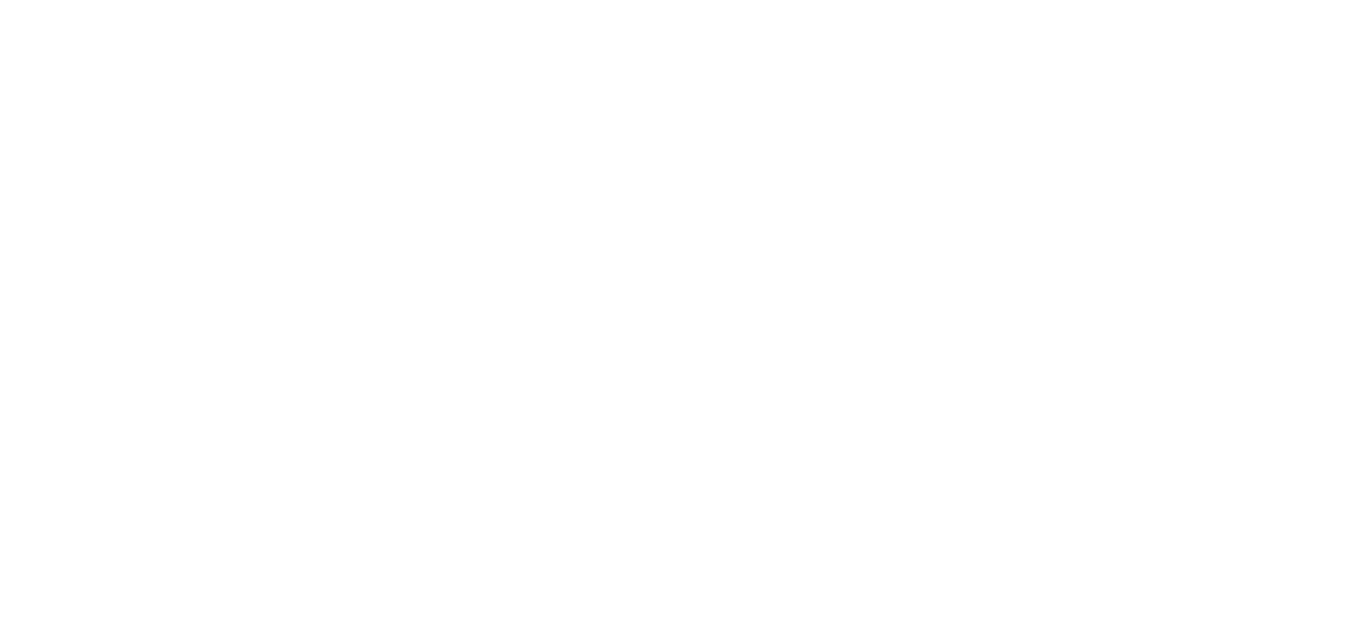 scroll, scrollTop: 0, scrollLeft: 0, axis: both 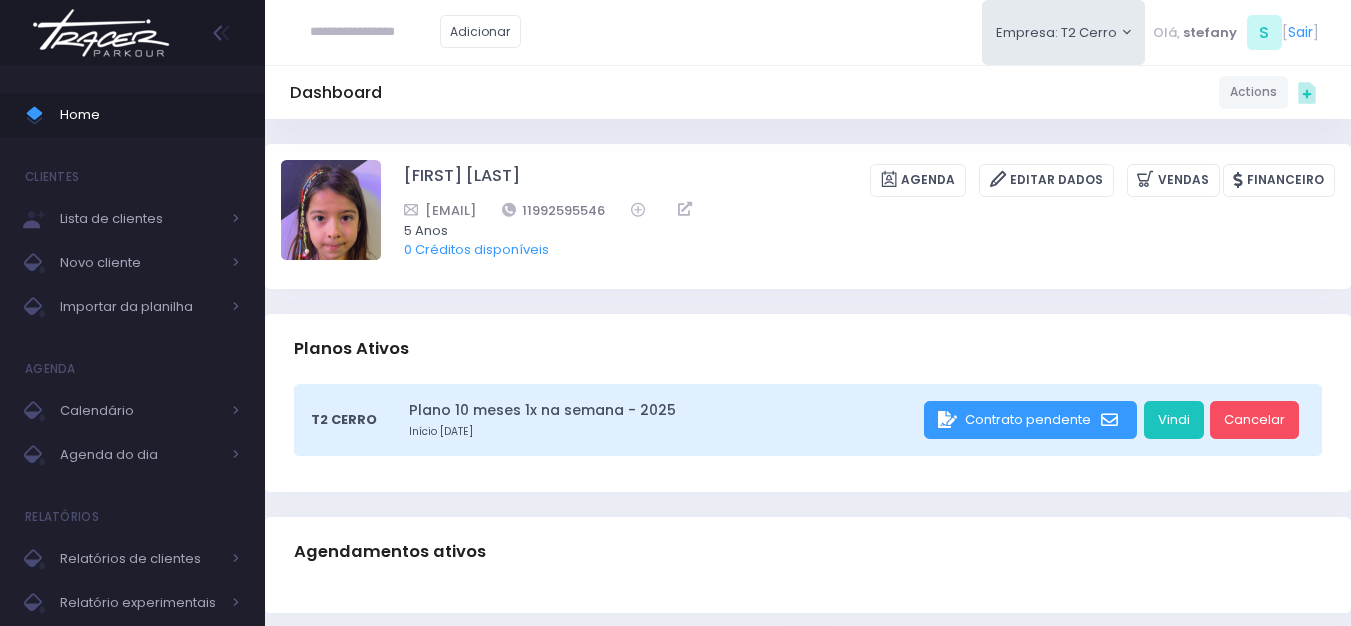 click at bounding box center [101, 33] 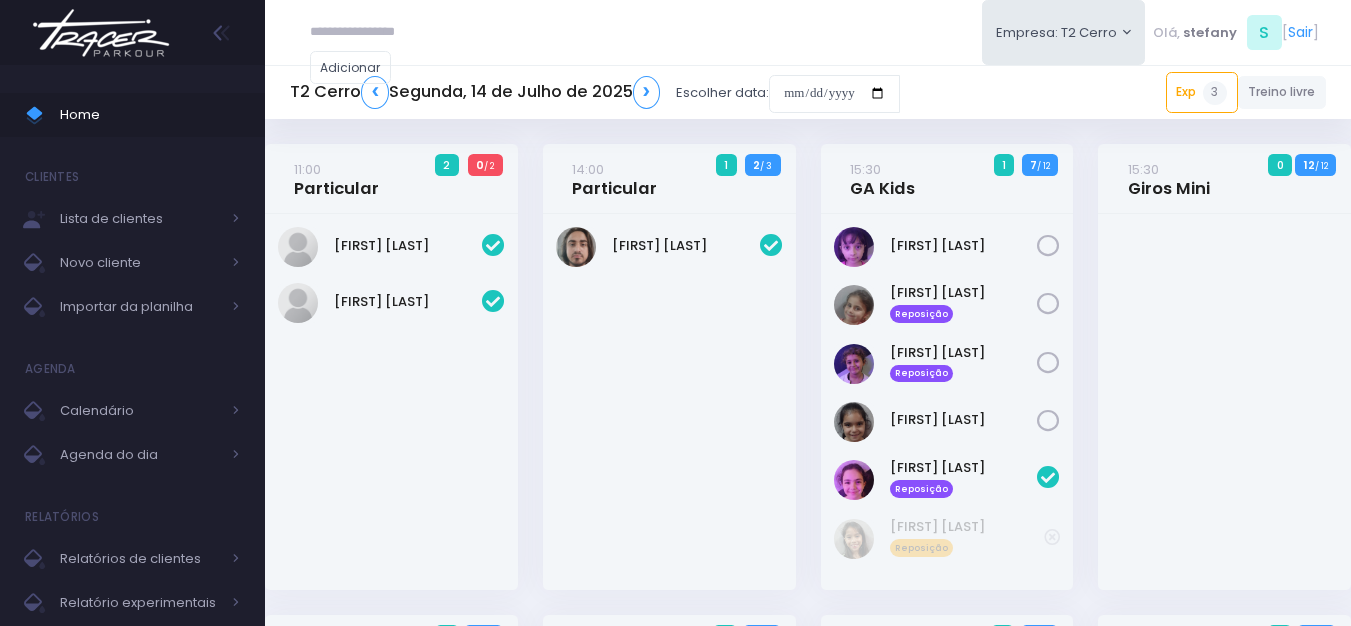 scroll, scrollTop: 0, scrollLeft: 0, axis: both 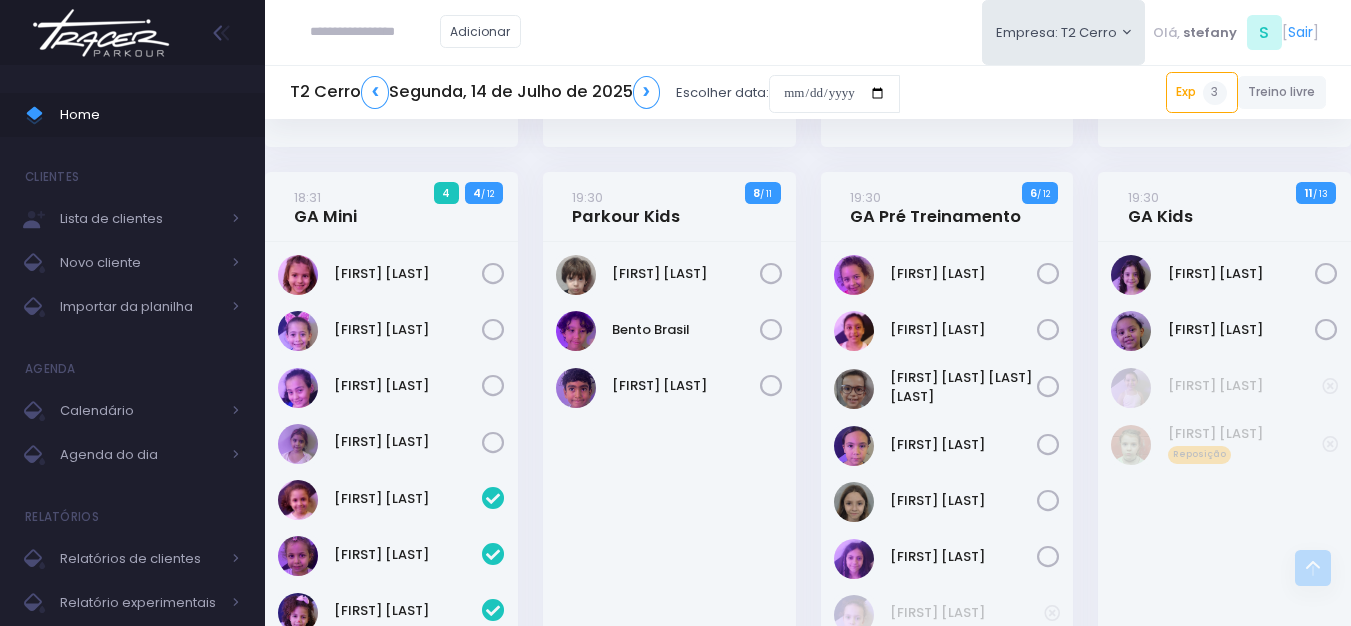click at bounding box center [101, 33] 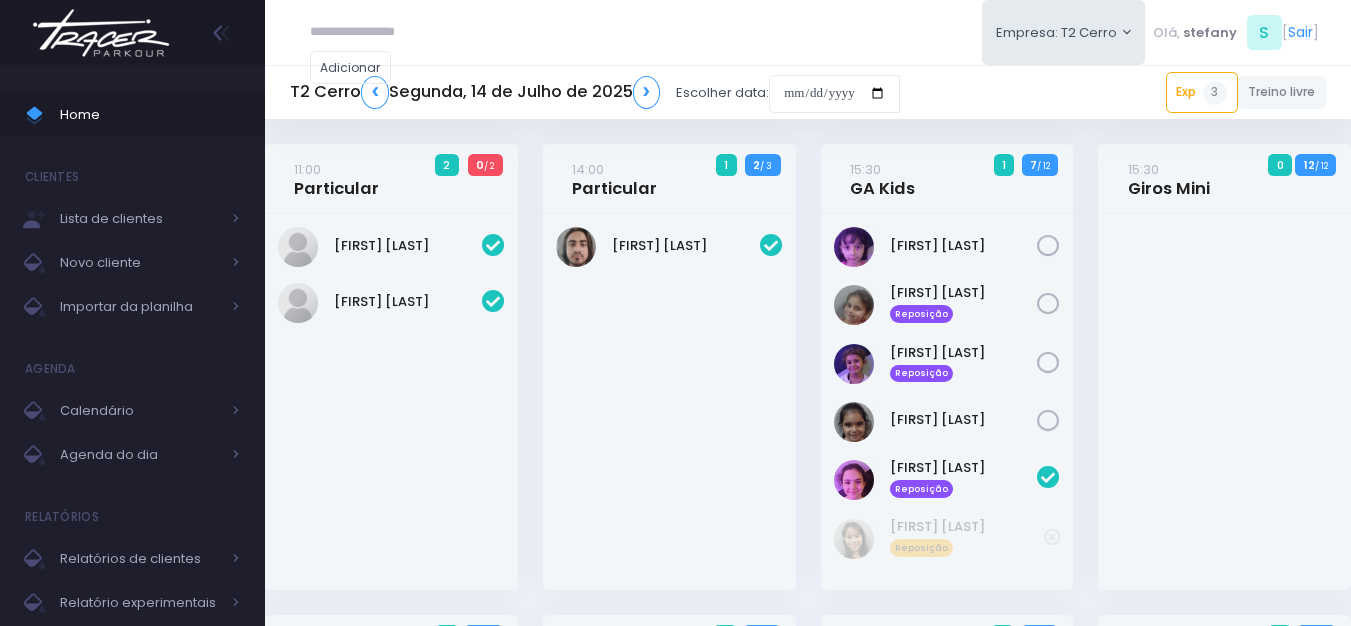 scroll, scrollTop: 0, scrollLeft: 0, axis: both 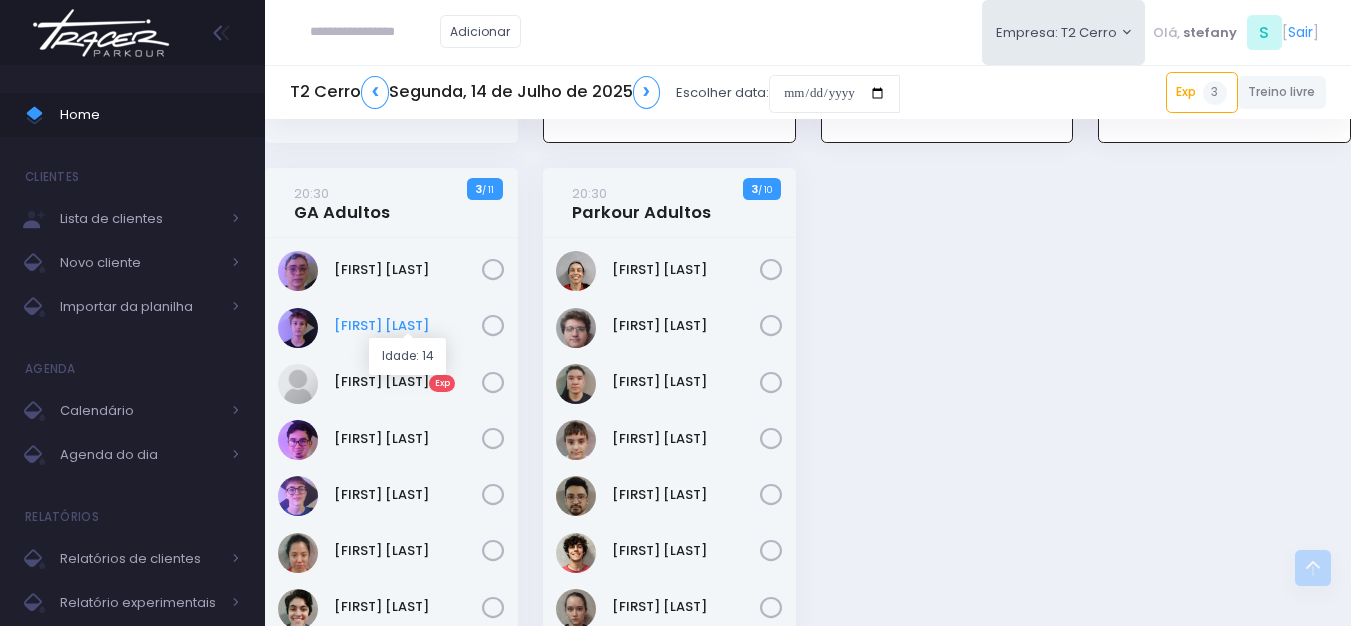 click on "Caio Cortezi" at bounding box center (408, 326) 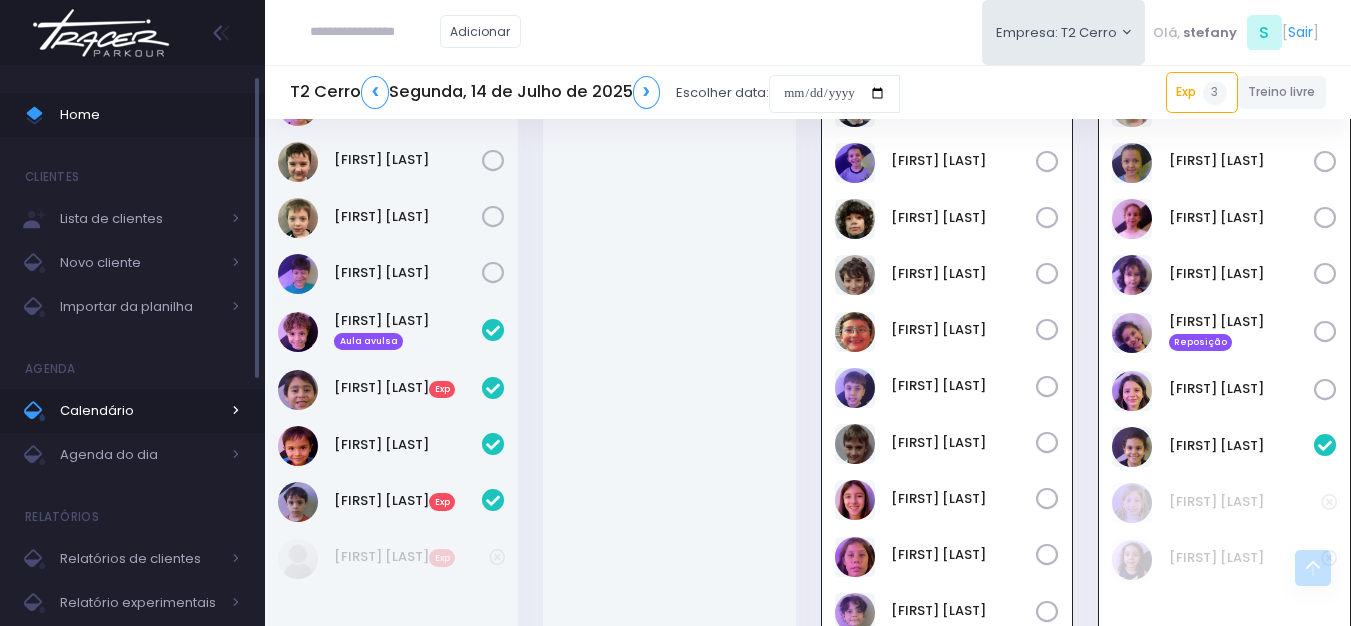 scroll, scrollTop: 1186, scrollLeft: 0, axis: vertical 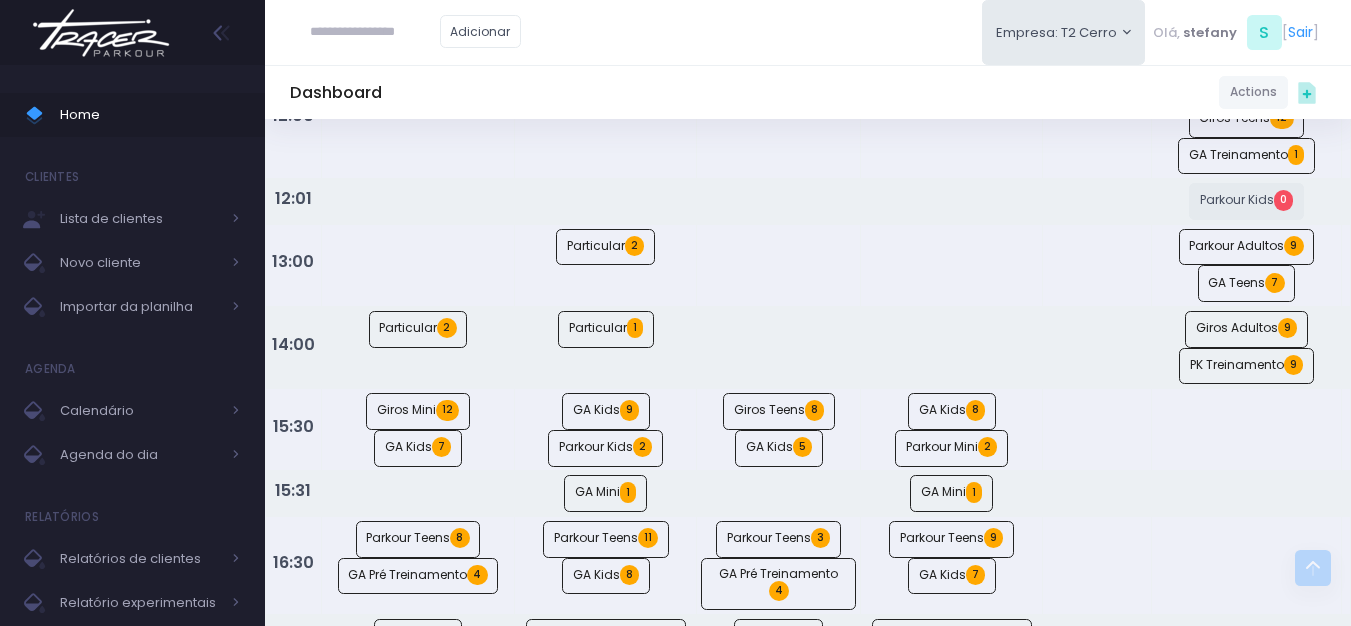 click at bounding box center [101, 33] 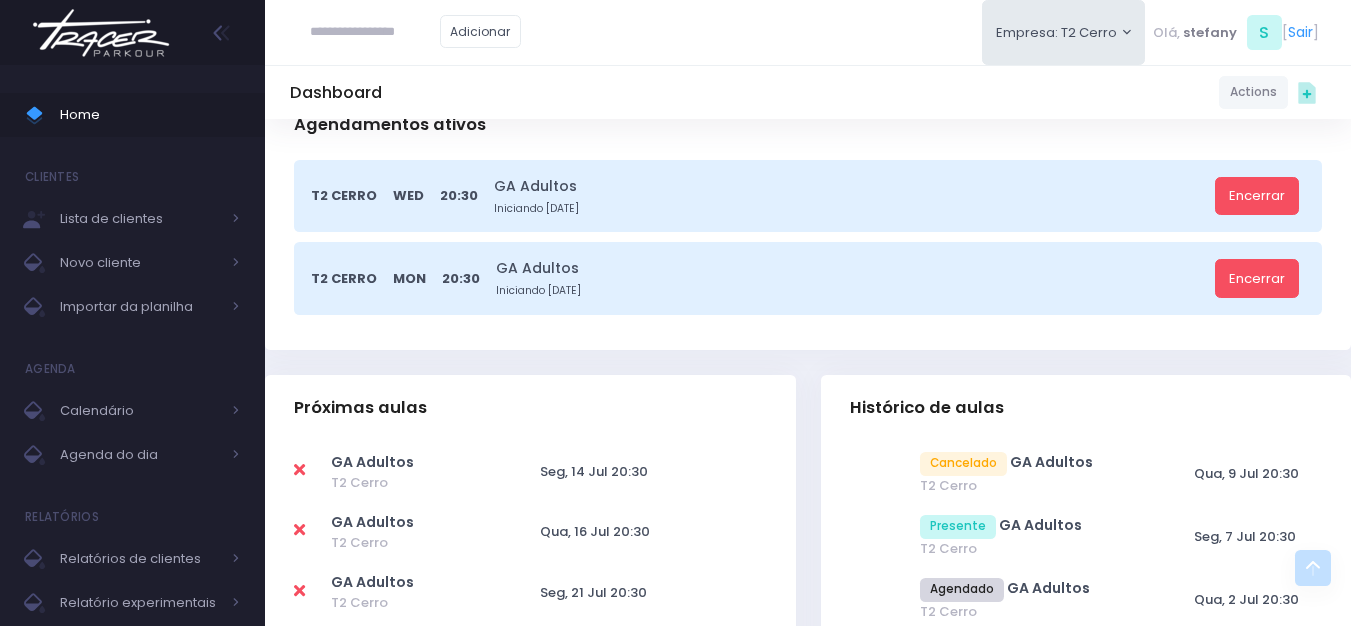 scroll, scrollTop: 600, scrollLeft: 0, axis: vertical 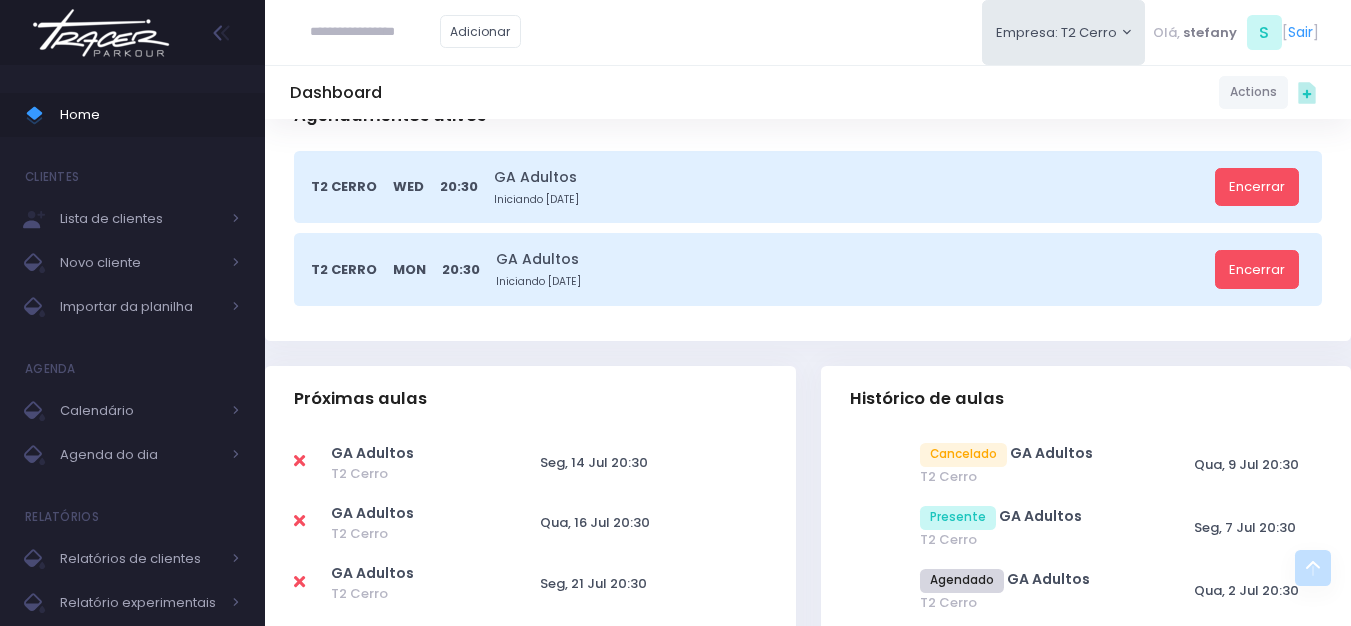 click on "GA Adultos T2 Cerro GA Adultos" at bounding box center [530, 1161] 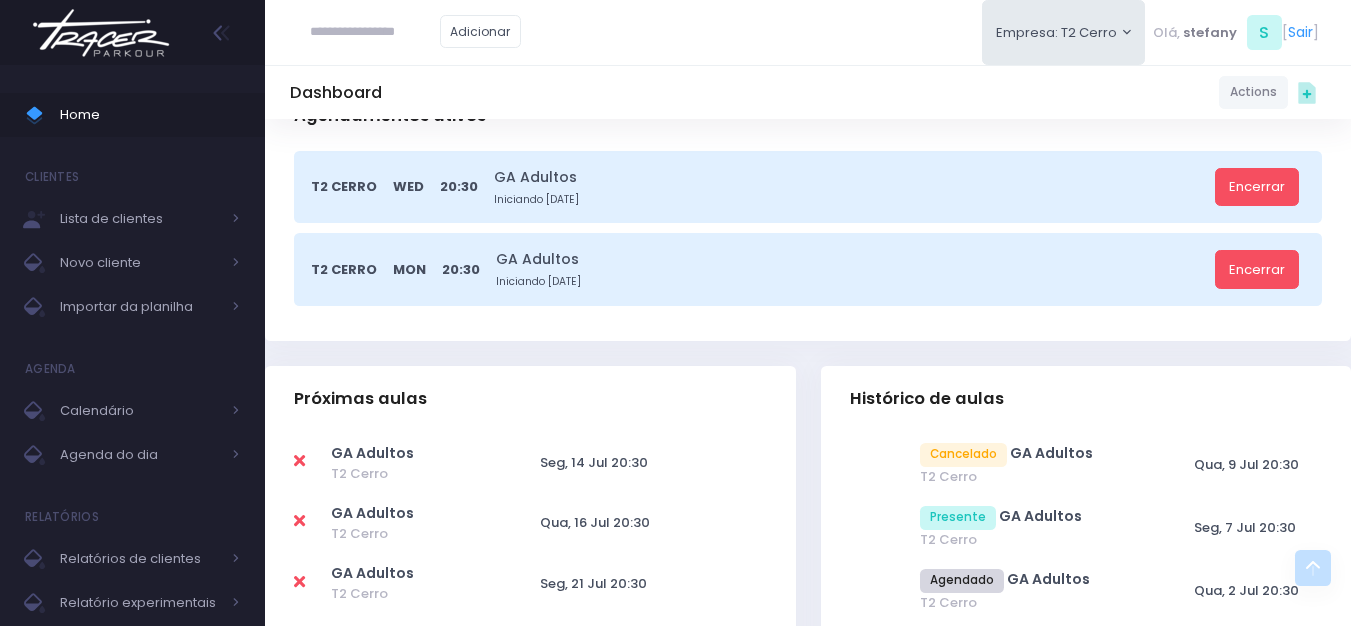 click at bounding box center [299, 461] 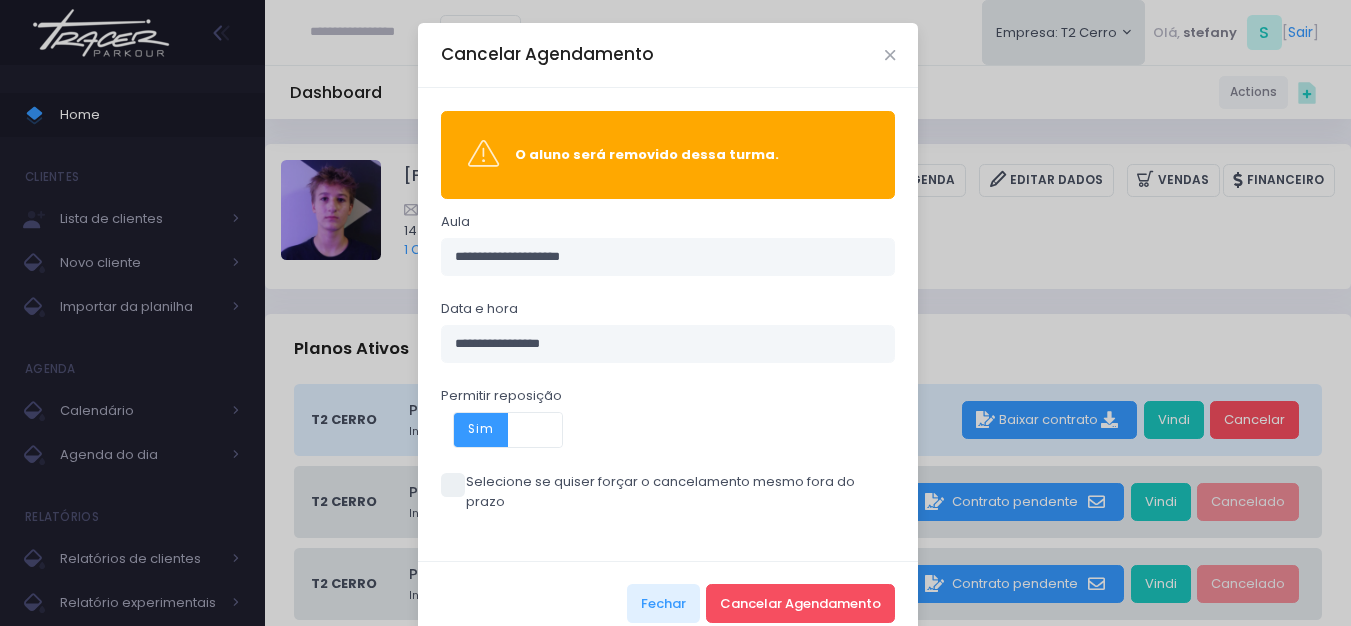 click at bounding box center [453, 485] 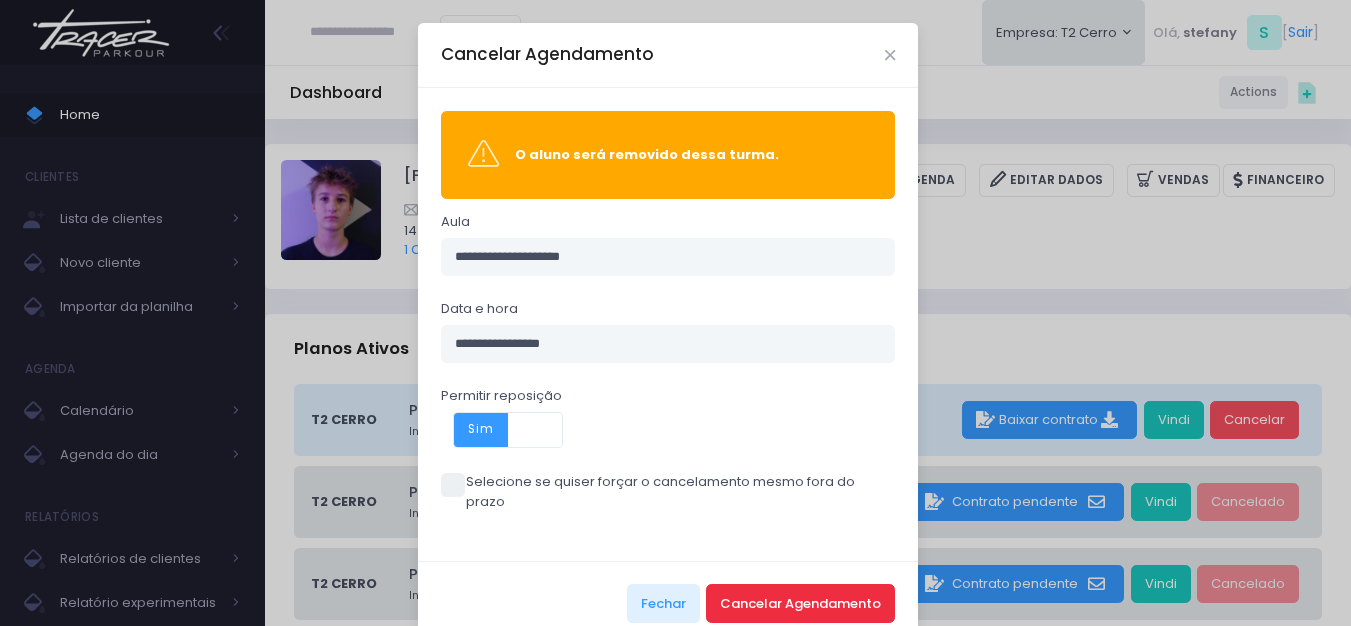 click on "Cancelar Agendamento" at bounding box center (800, 603) 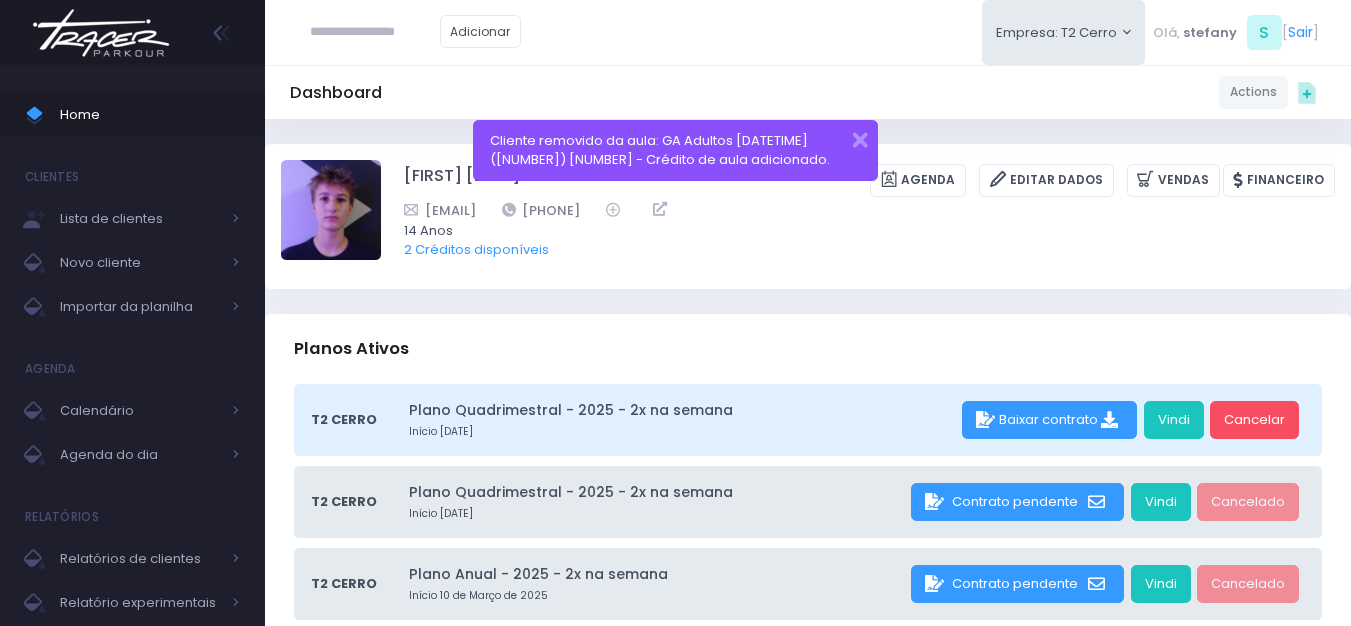 scroll, scrollTop: 0, scrollLeft: 0, axis: both 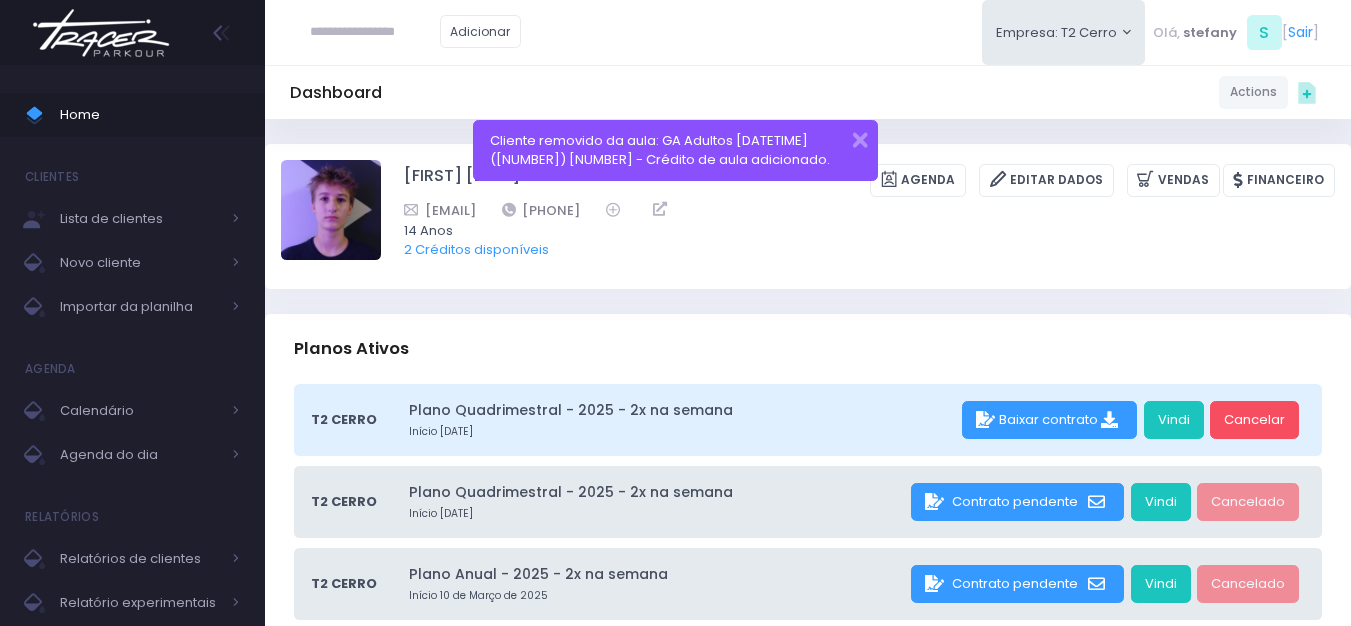 click at bounding box center [101, 33] 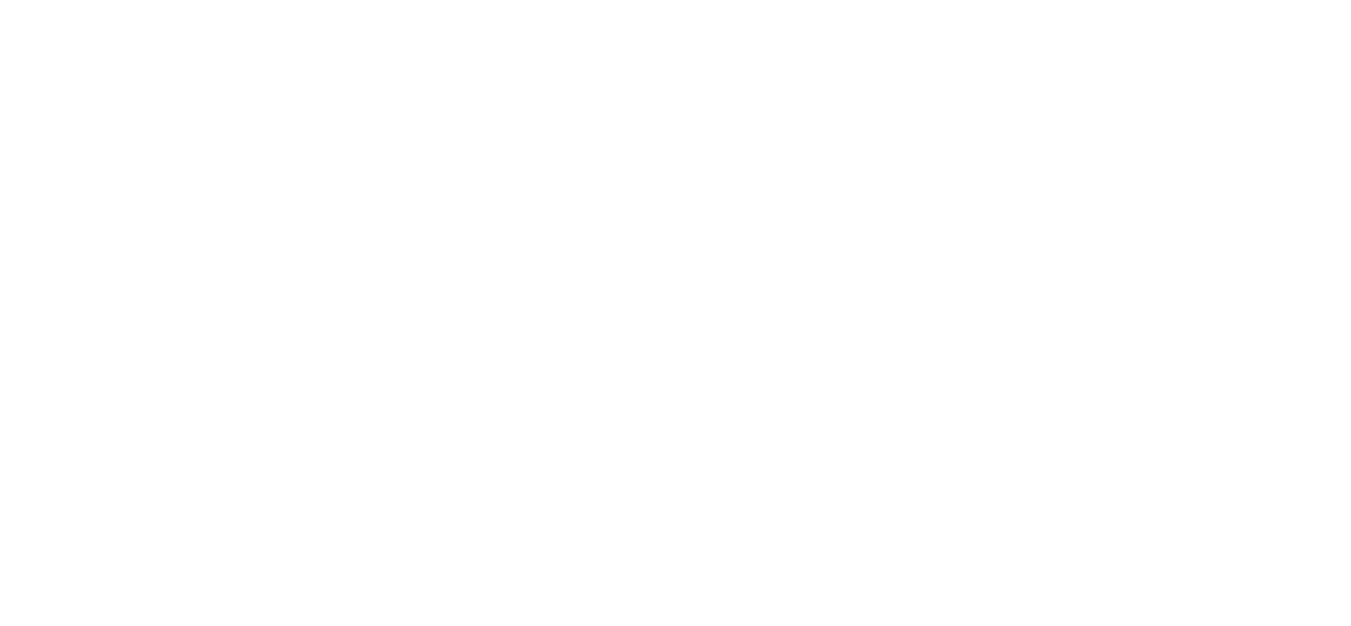 scroll, scrollTop: 0, scrollLeft: 0, axis: both 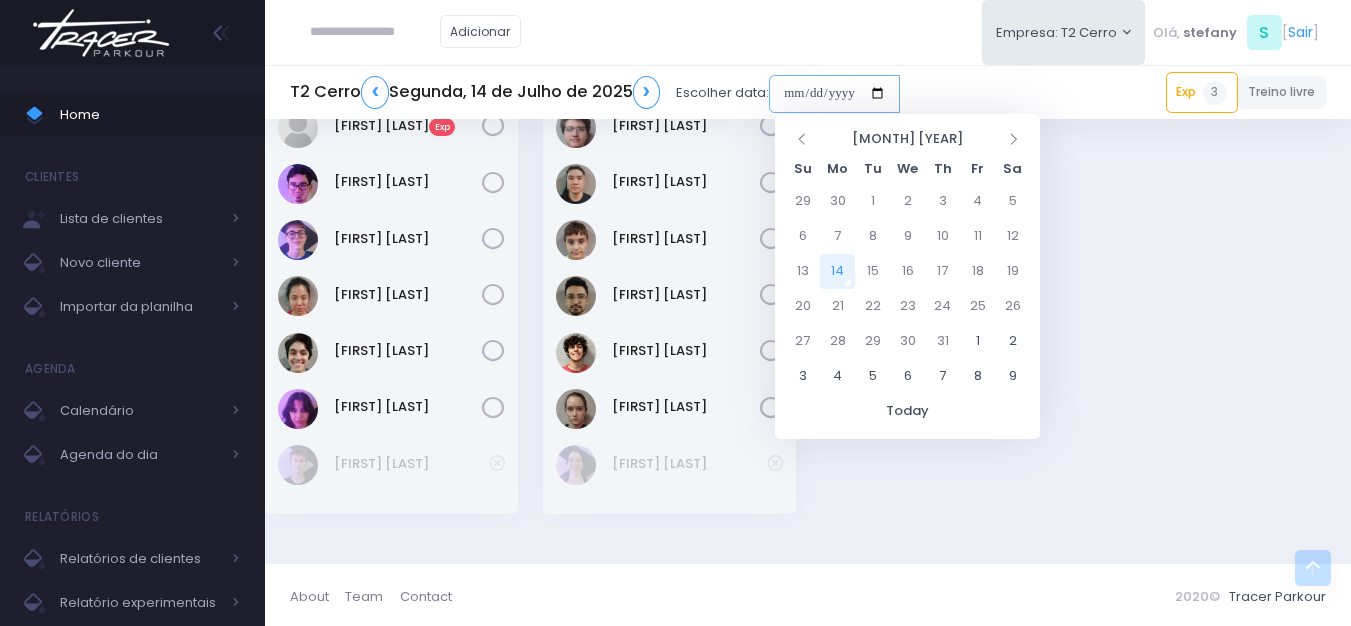 click at bounding box center [834, 94] 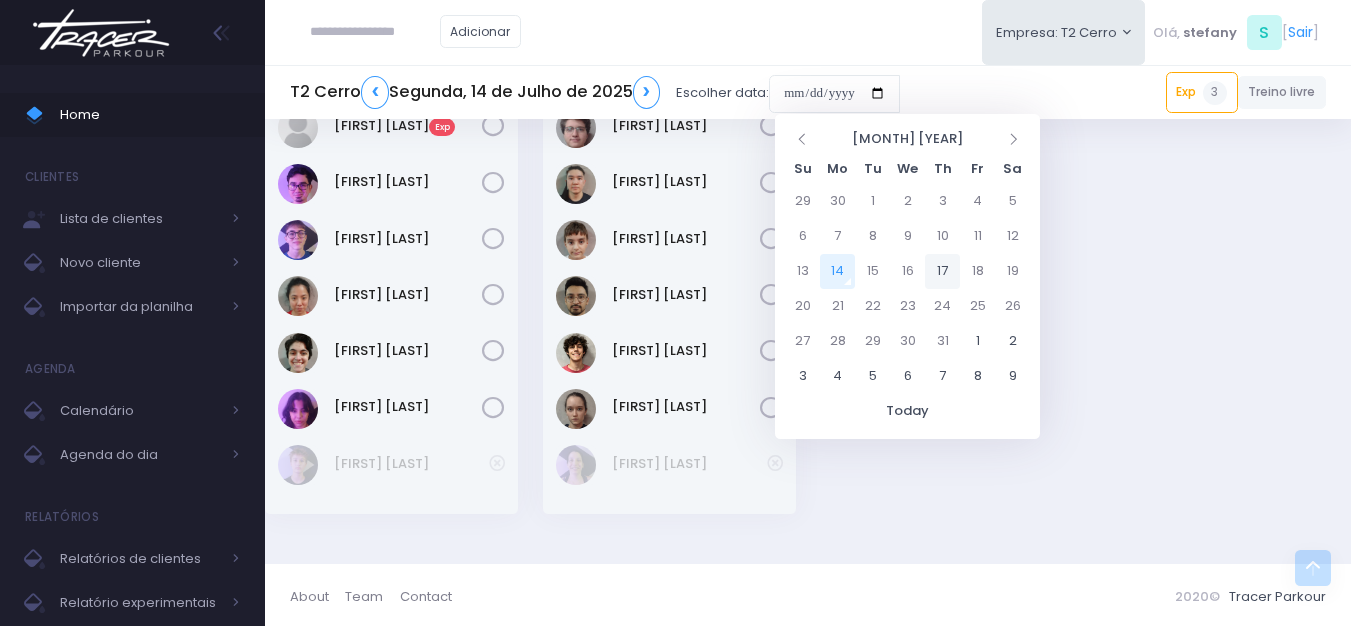click on "17" at bounding box center (942, 271) 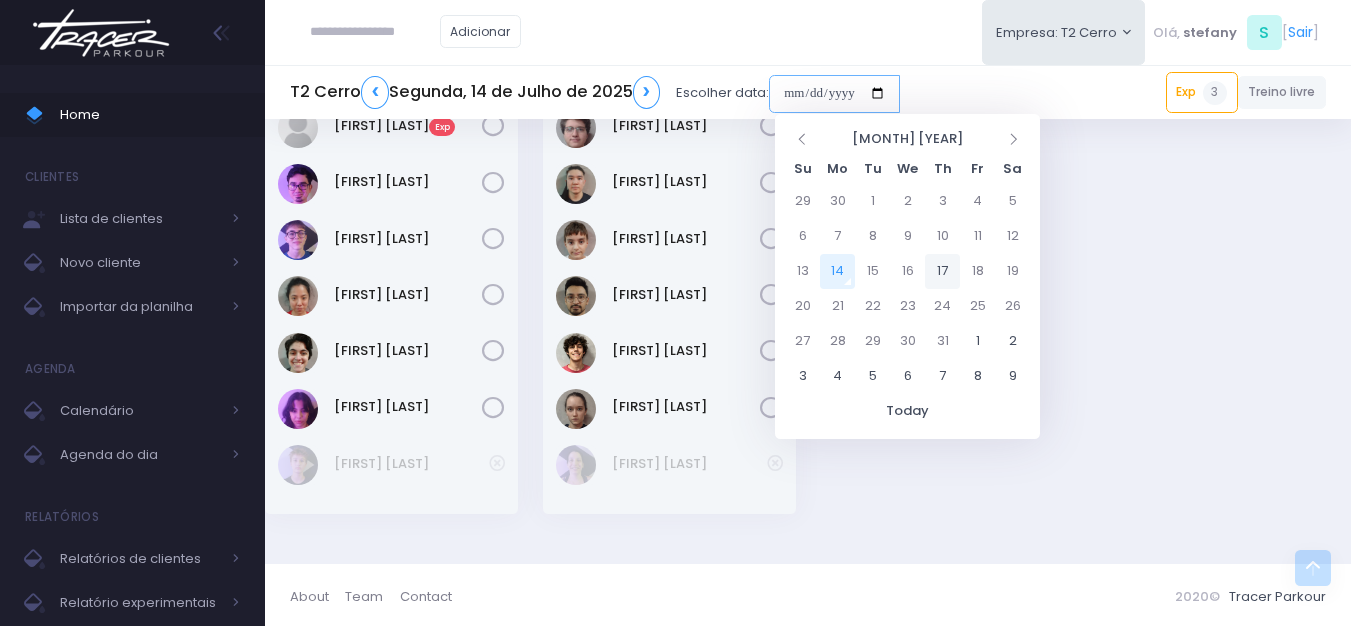 type on "**********" 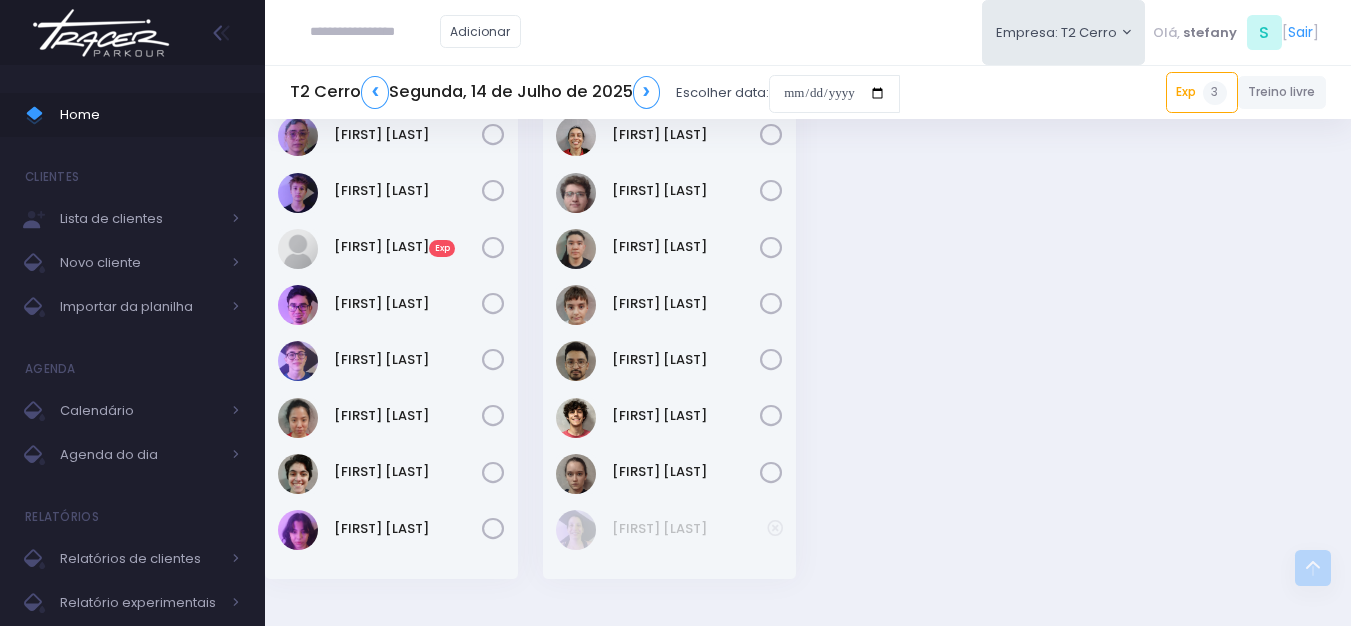 scroll, scrollTop: 2435, scrollLeft: 0, axis: vertical 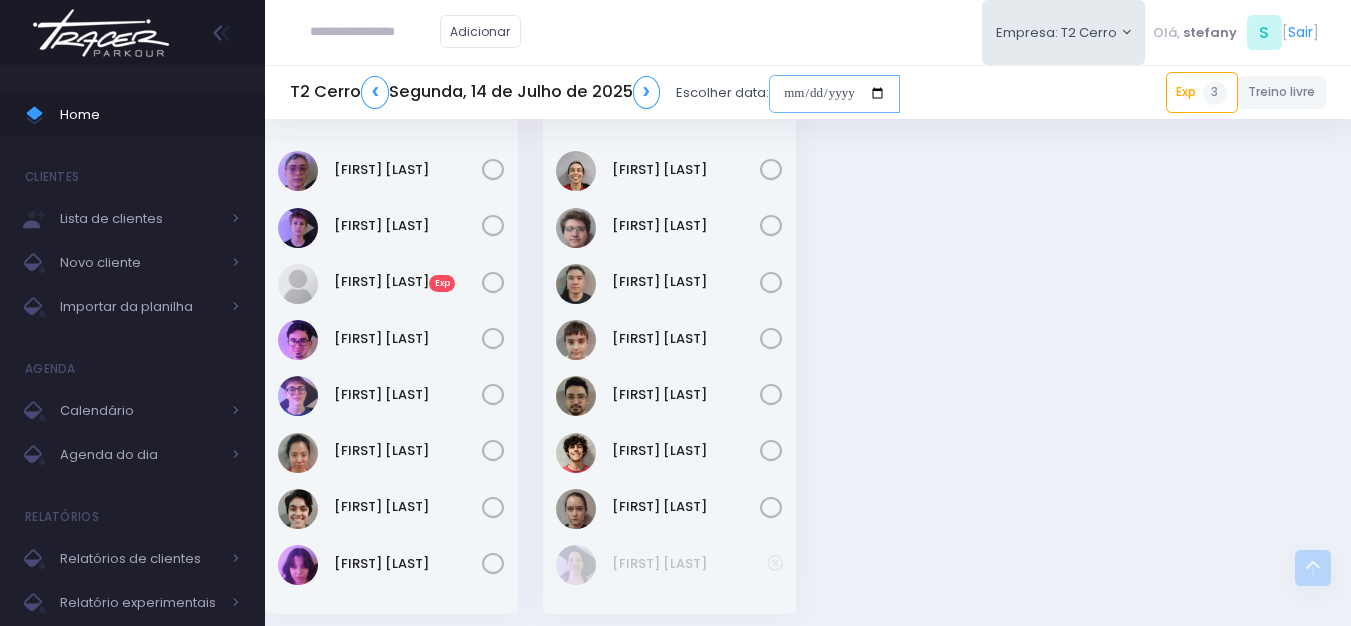 click at bounding box center [834, 94] 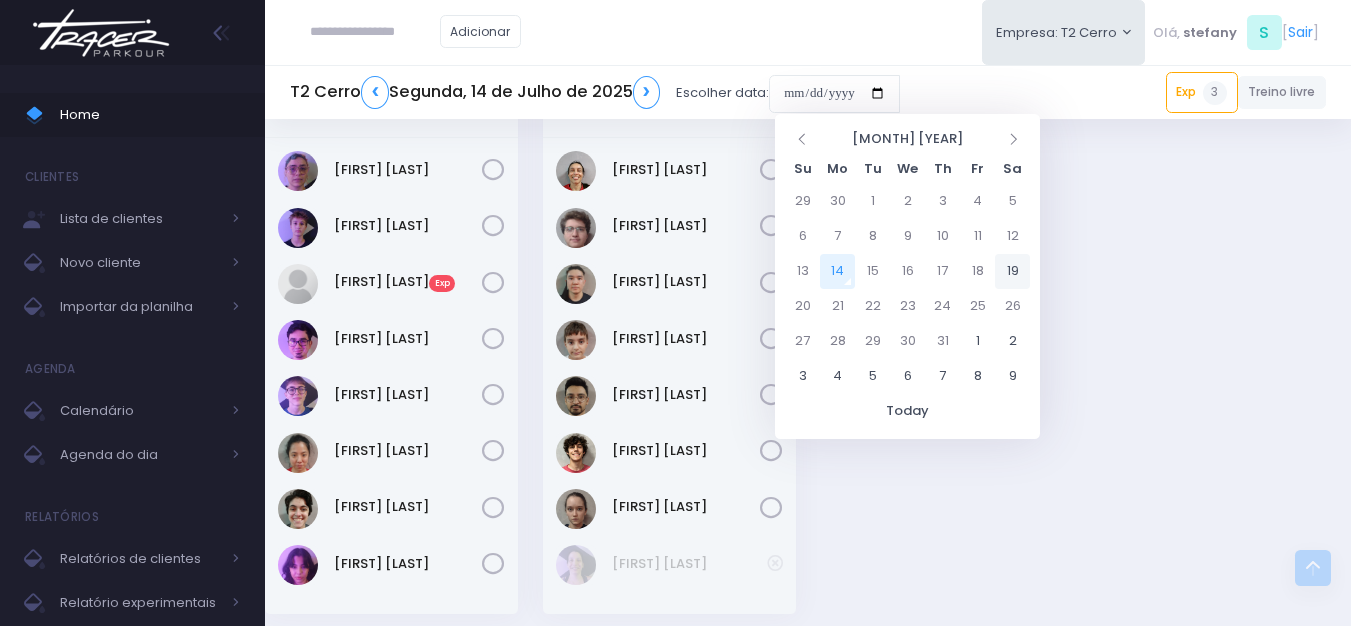 click on "19" at bounding box center (1012, 271) 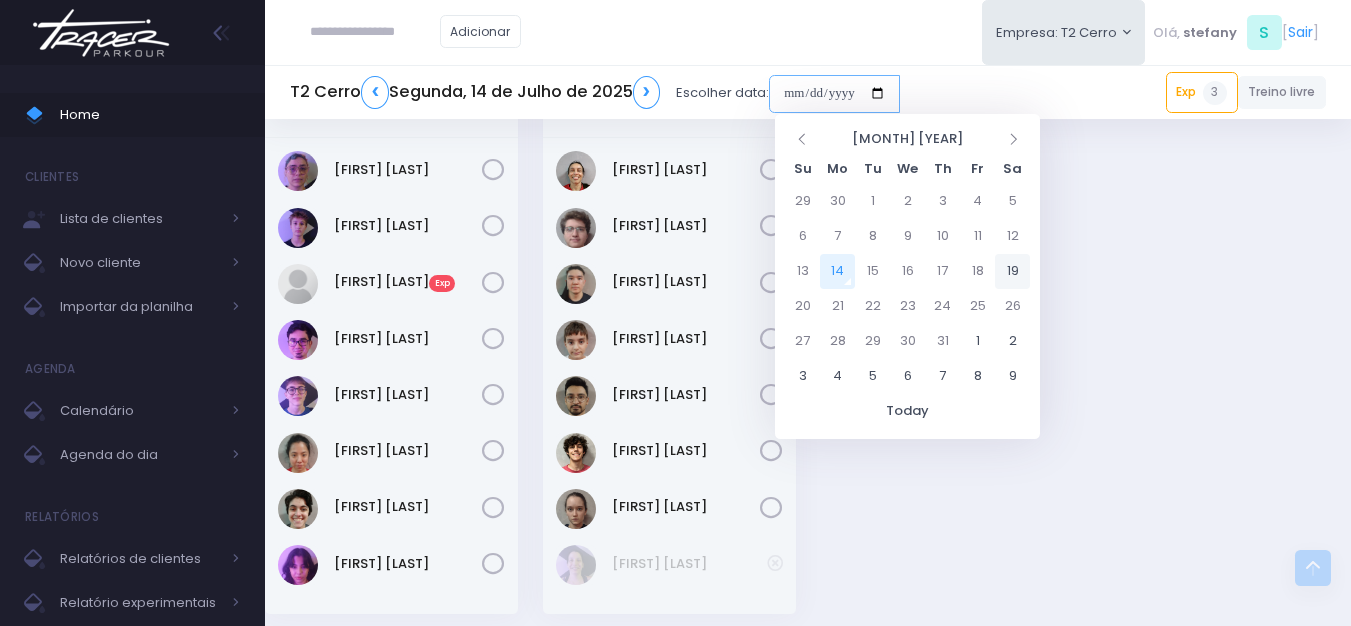 type on "**********" 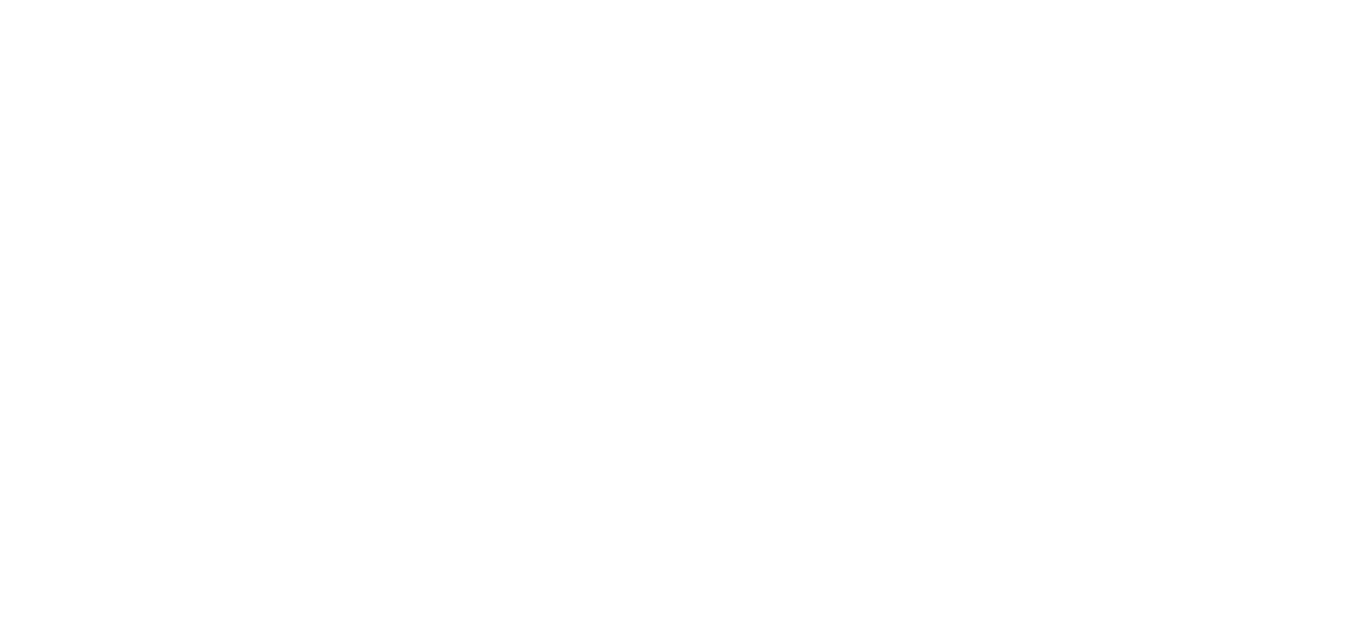 scroll, scrollTop: 0, scrollLeft: 0, axis: both 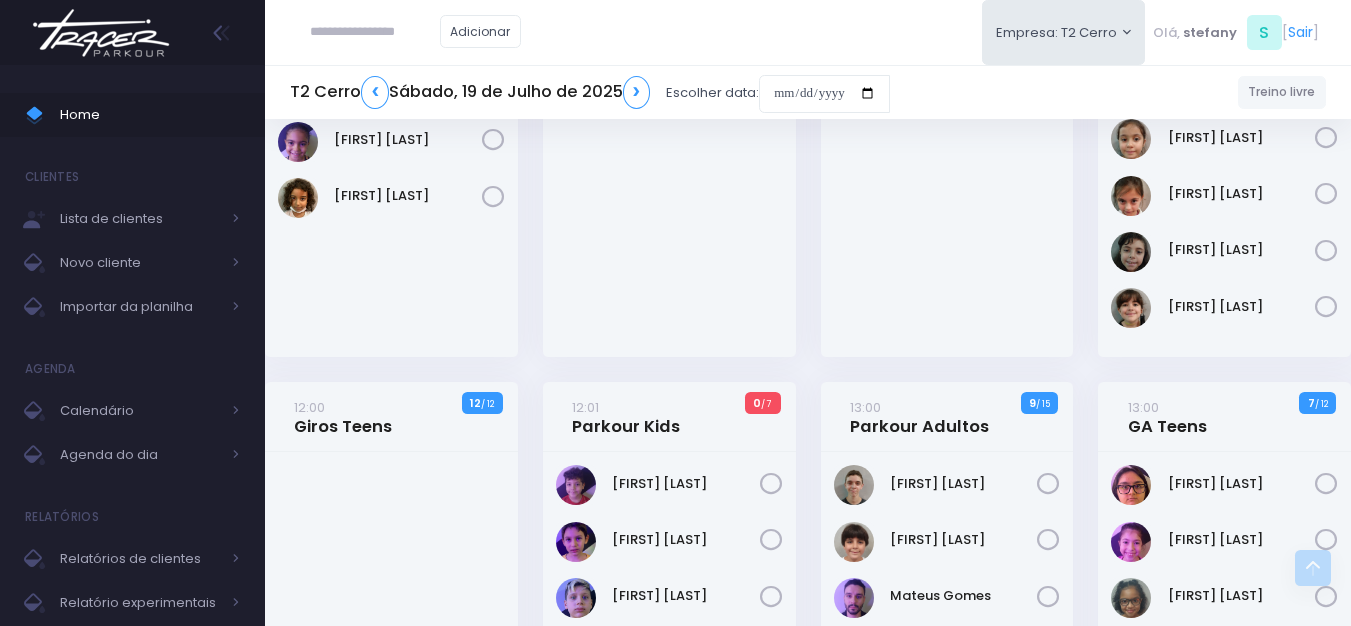 click at bounding box center (101, 33) 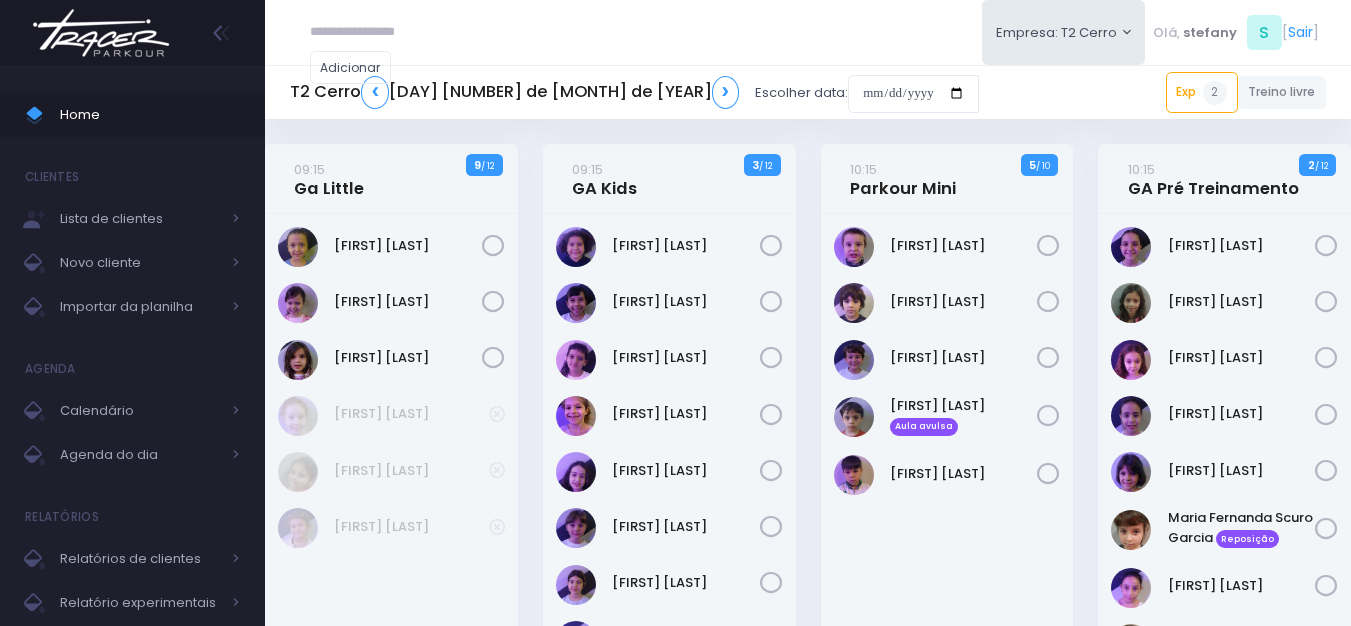 scroll, scrollTop: 0, scrollLeft: 0, axis: both 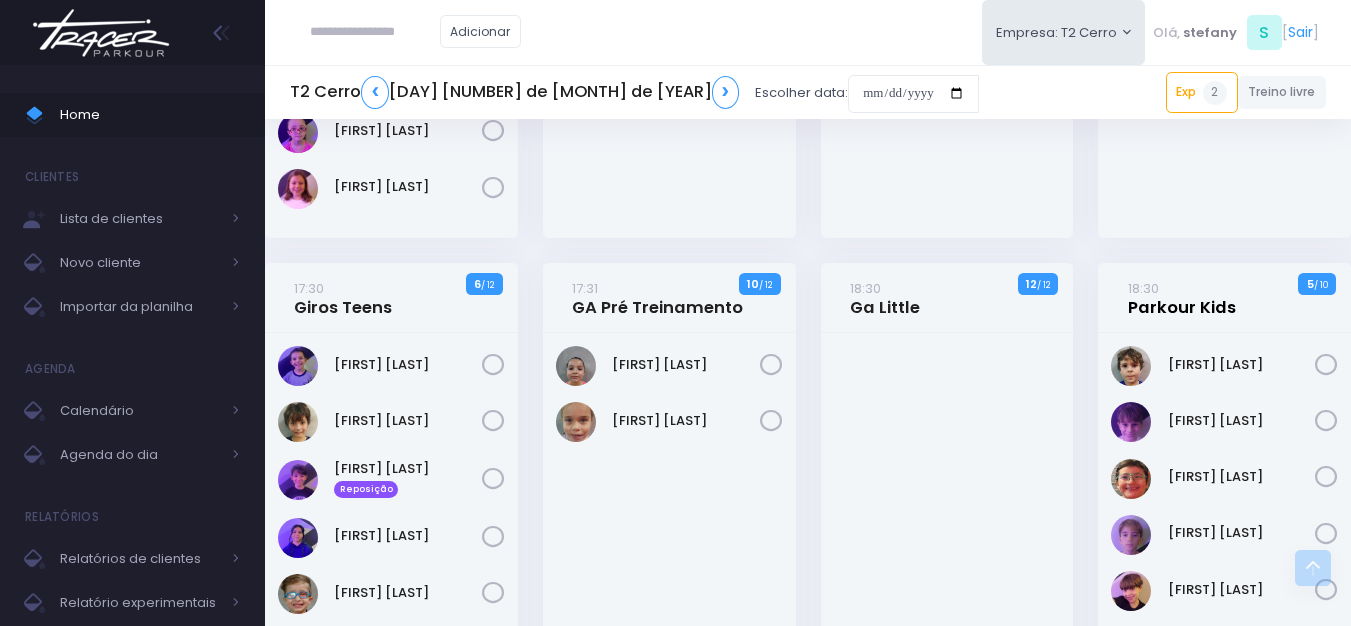 click on "18:30 Parkour Kids" at bounding box center [1182, 298] 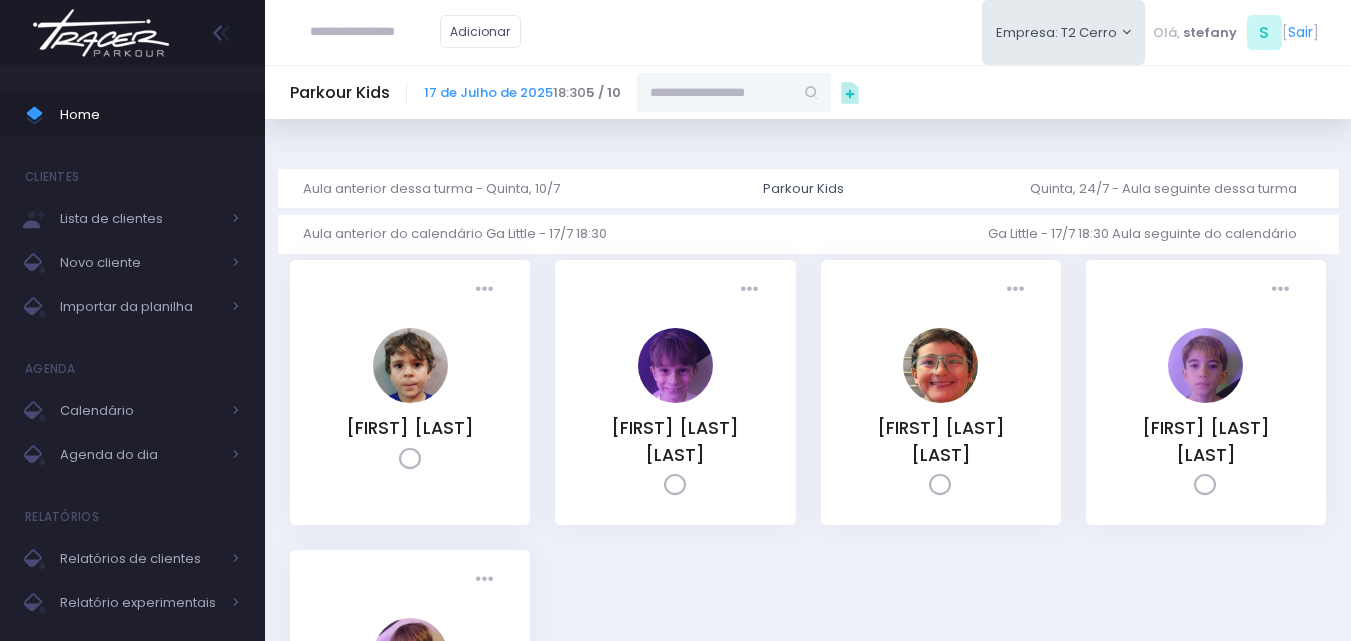 scroll, scrollTop: 0, scrollLeft: 0, axis: both 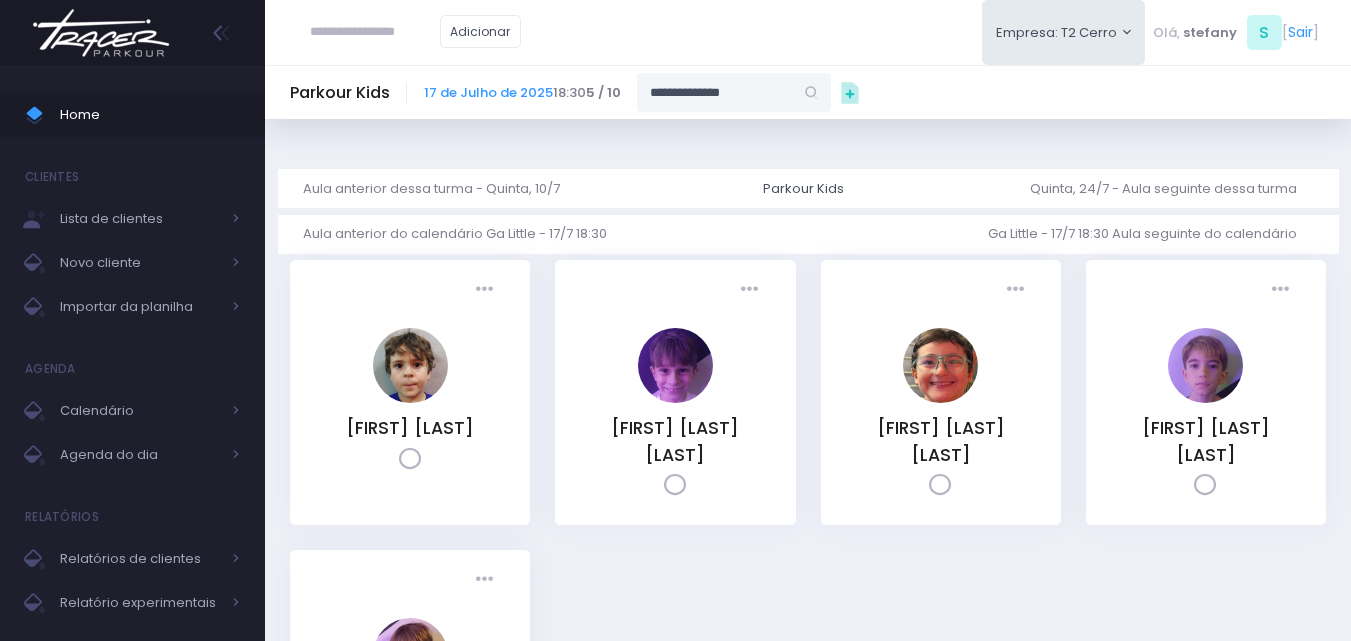 type on "**********" 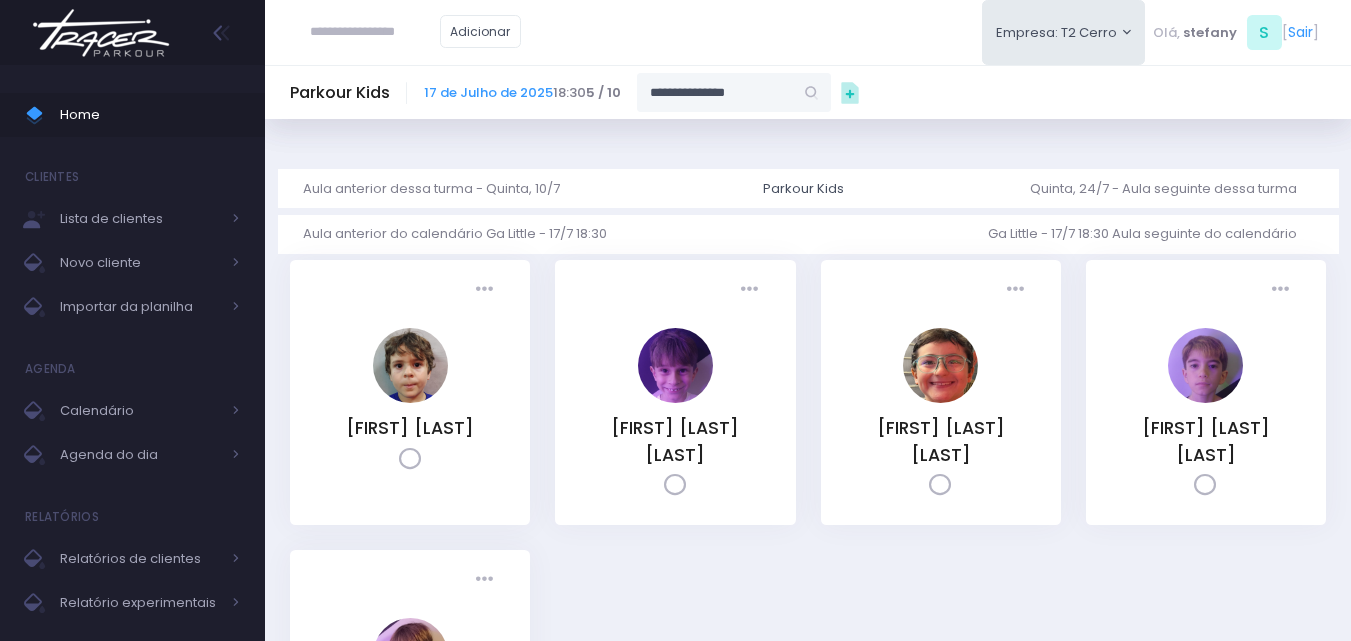 type on "**********" 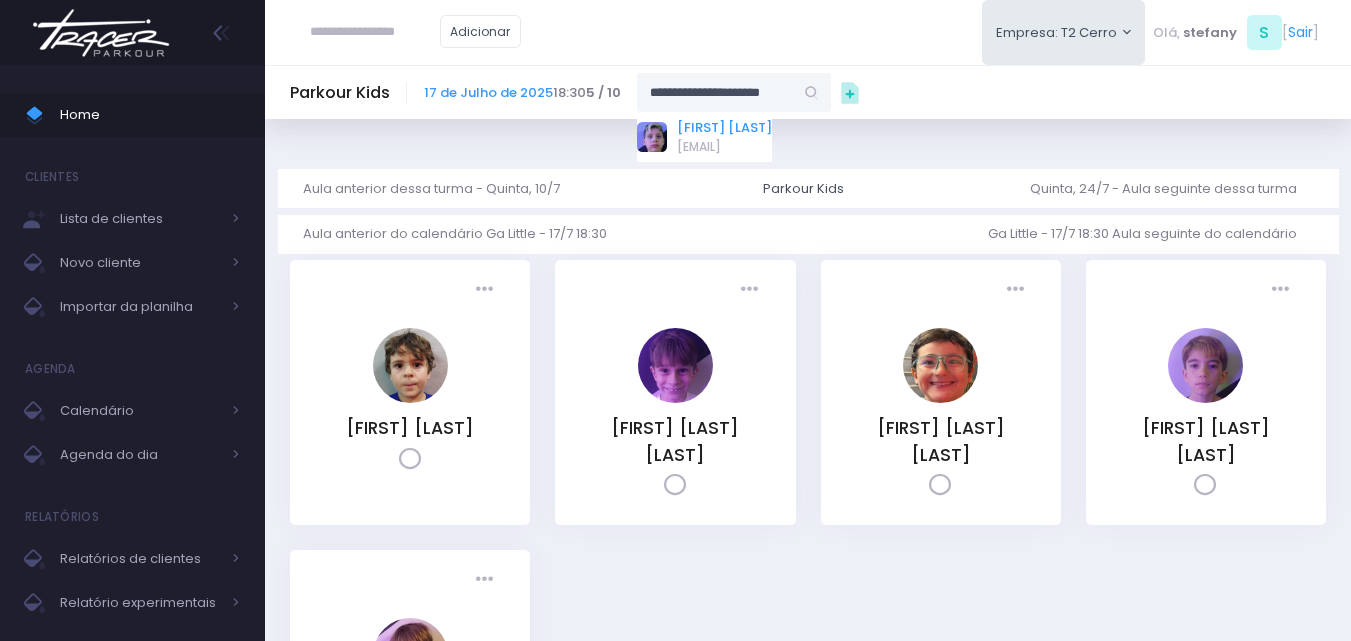 click on "Joaquim Beraldo Amorim" at bounding box center (724, 128) 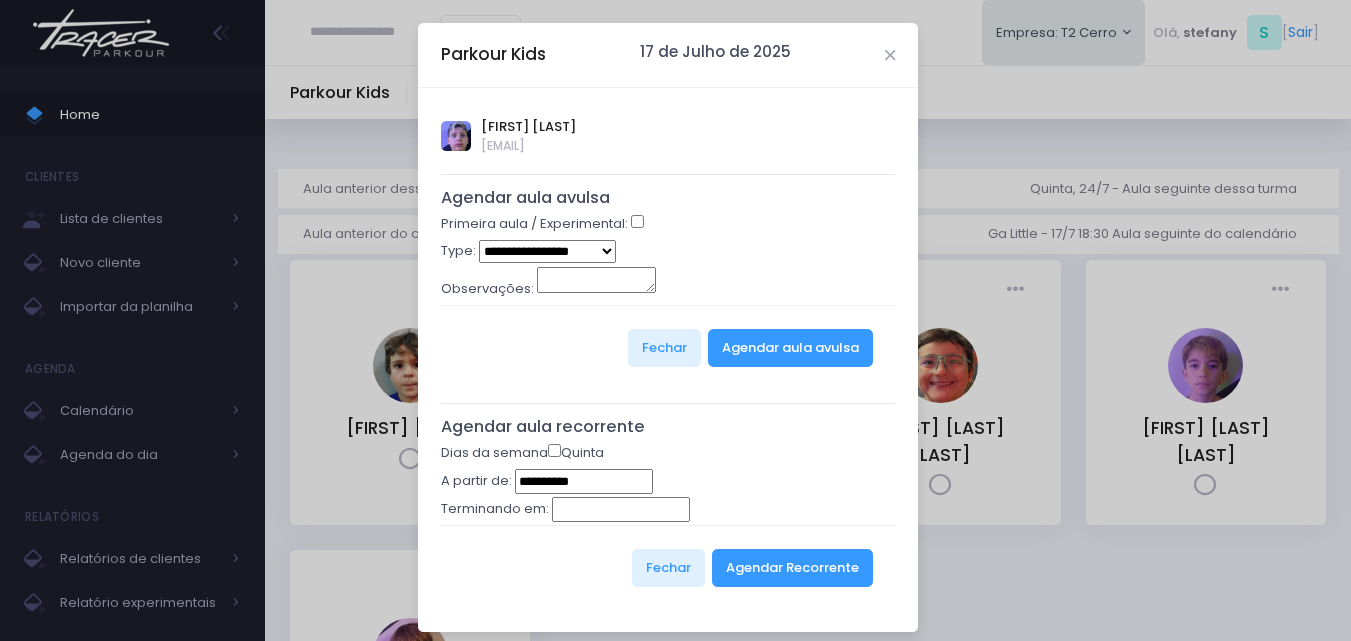 type on "**********" 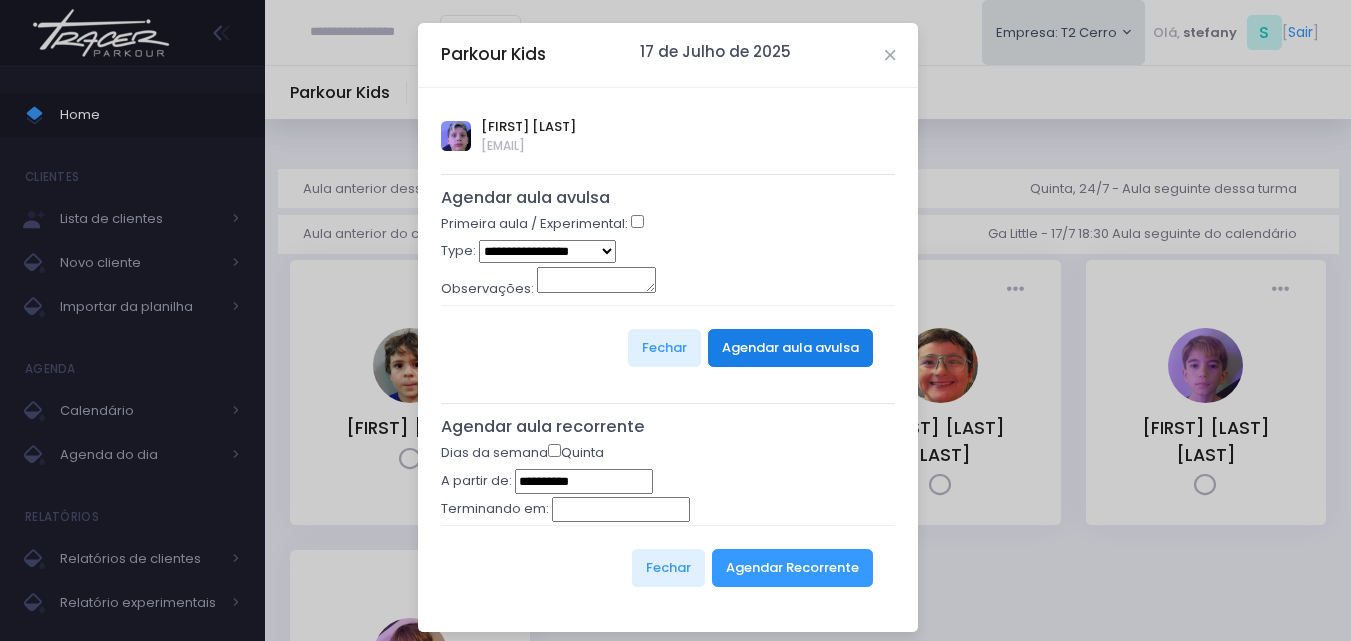 click on "Agendar aula avulsa" at bounding box center (790, 348) 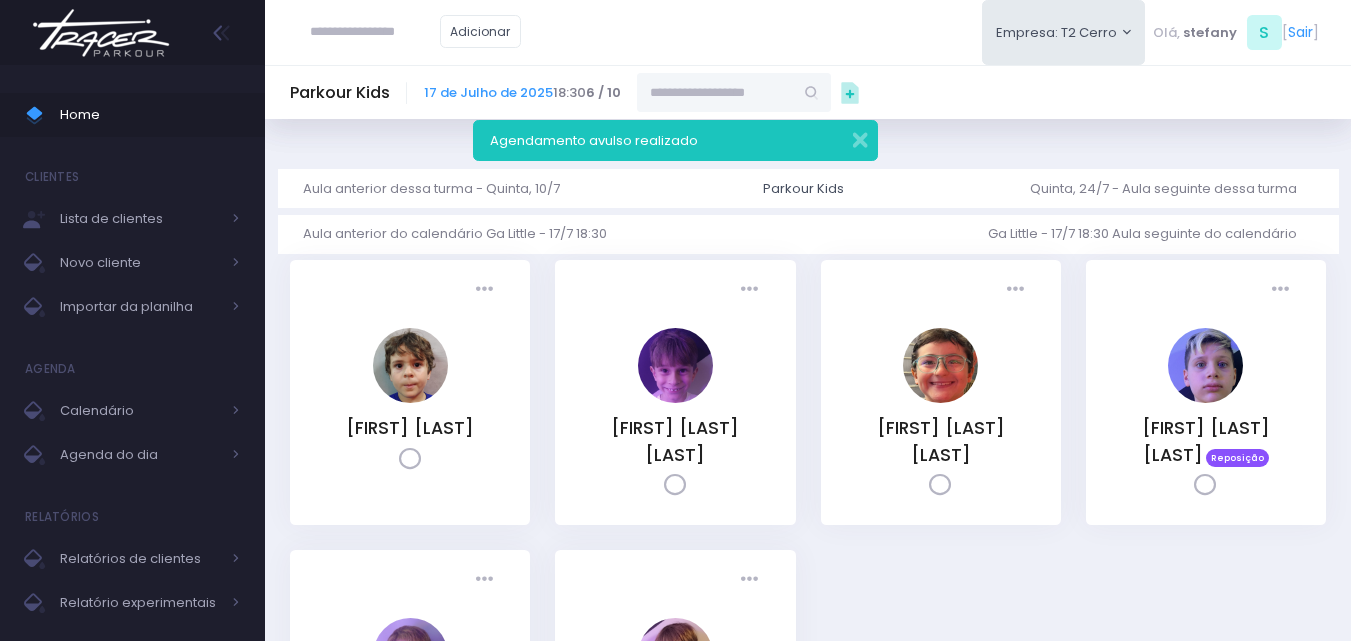 scroll, scrollTop: 0, scrollLeft: 0, axis: both 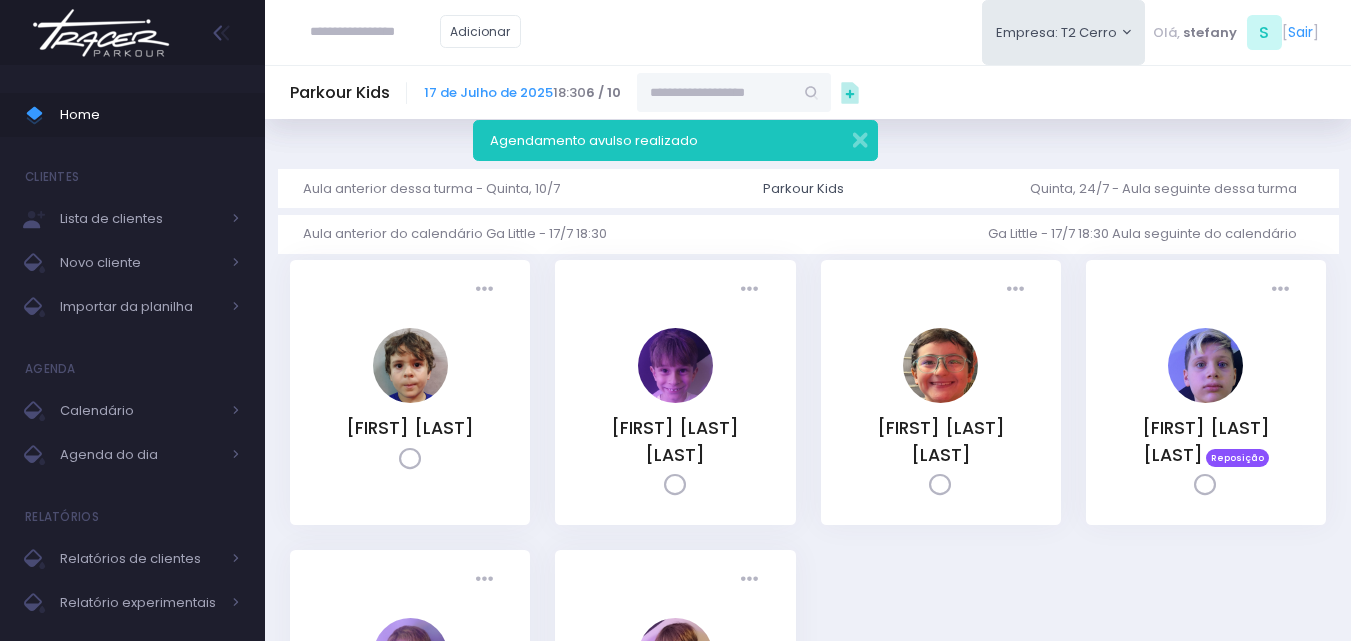 click at bounding box center (101, 33) 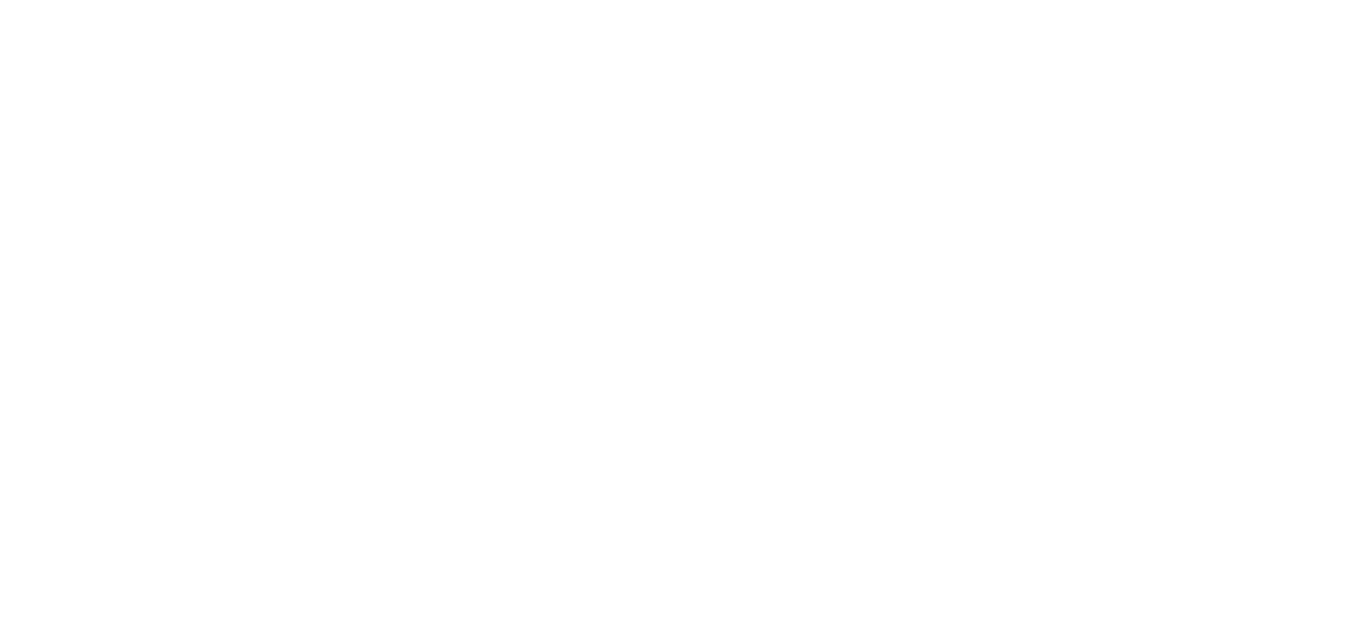 scroll, scrollTop: 0, scrollLeft: 0, axis: both 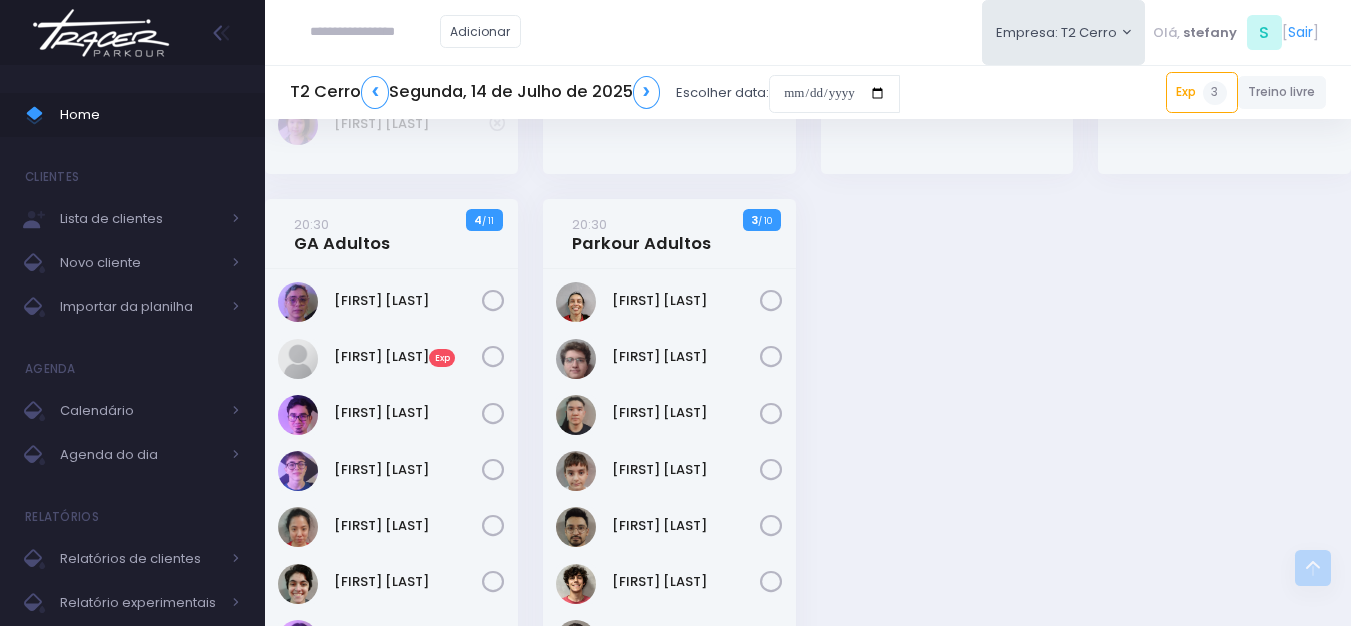 click at bounding box center [101, 33] 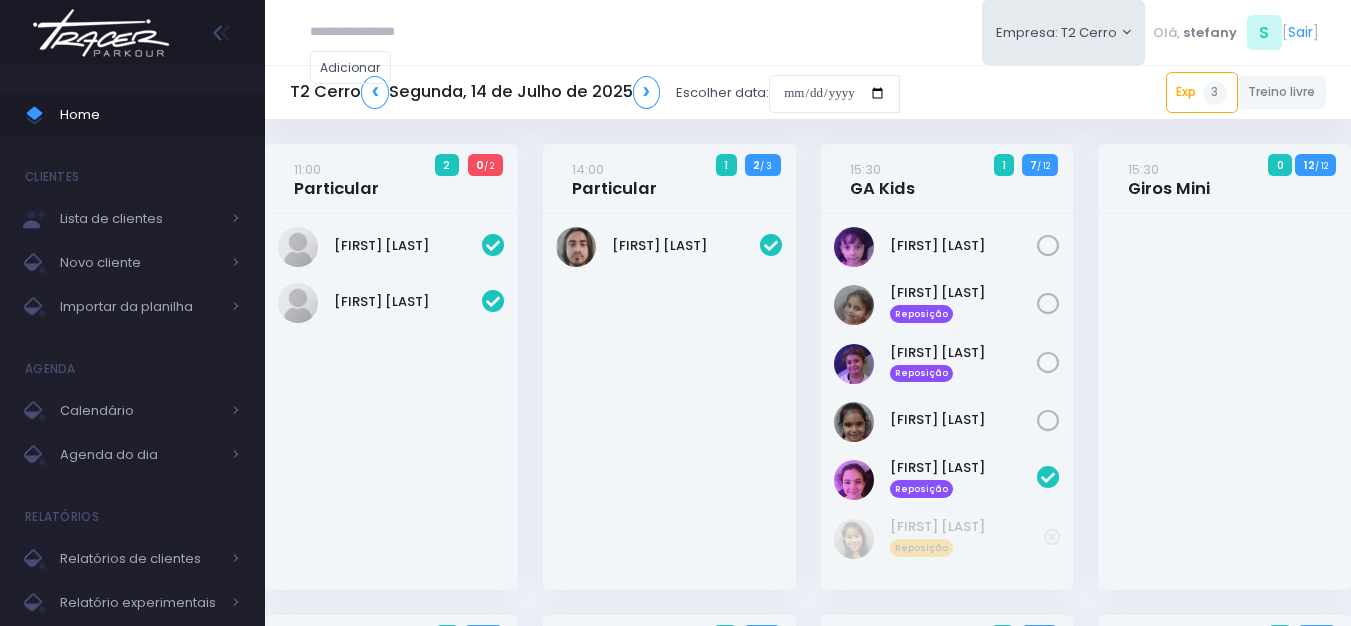 scroll, scrollTop: 0, scrollLeft: 0, axis: both 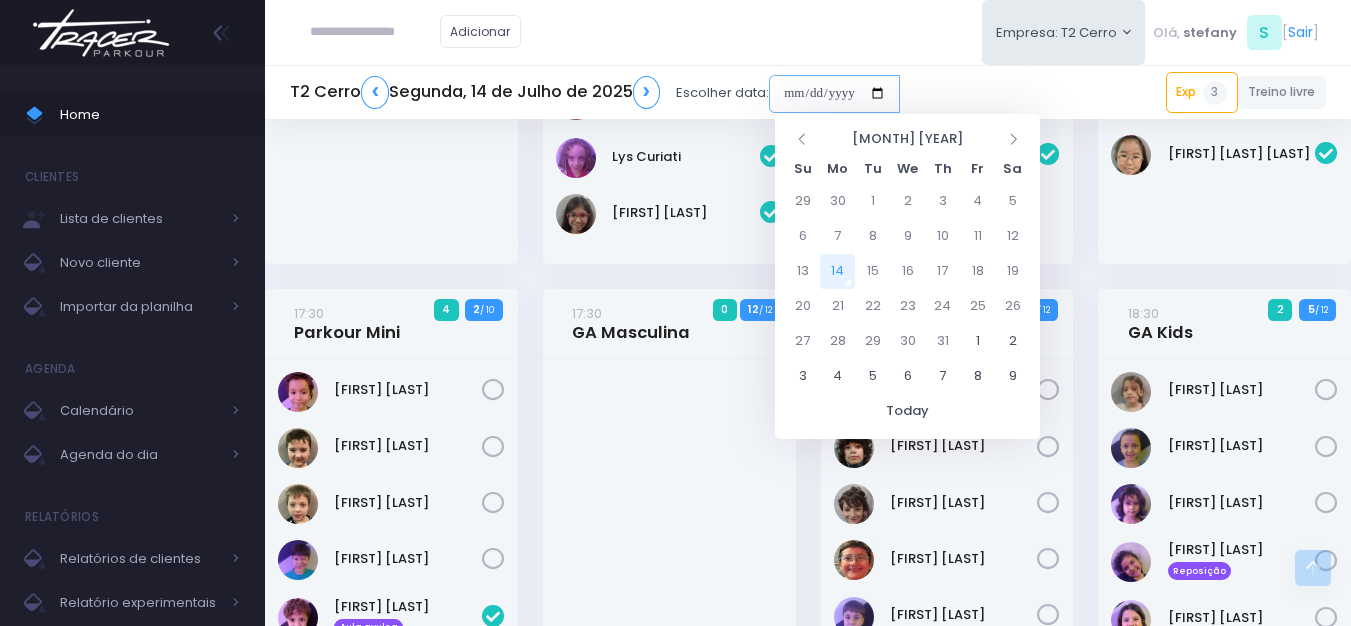 click at bounding box center [834, 94] 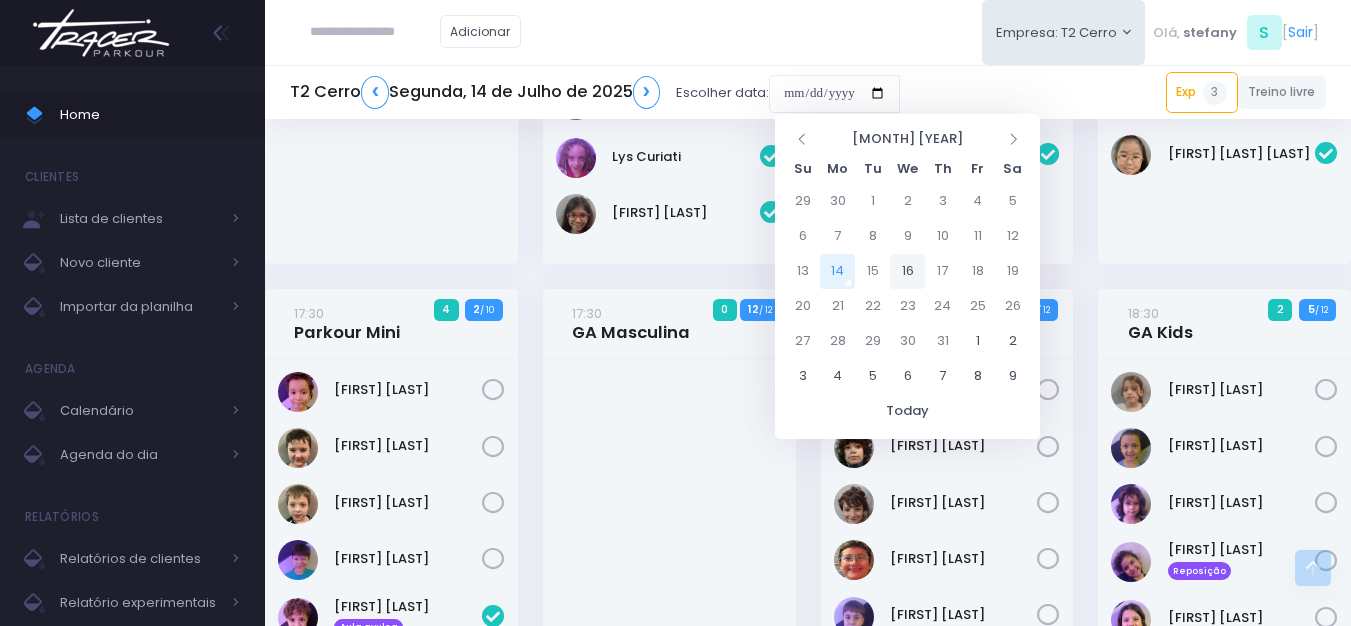 click on "16" at bounding box center [907, 271] 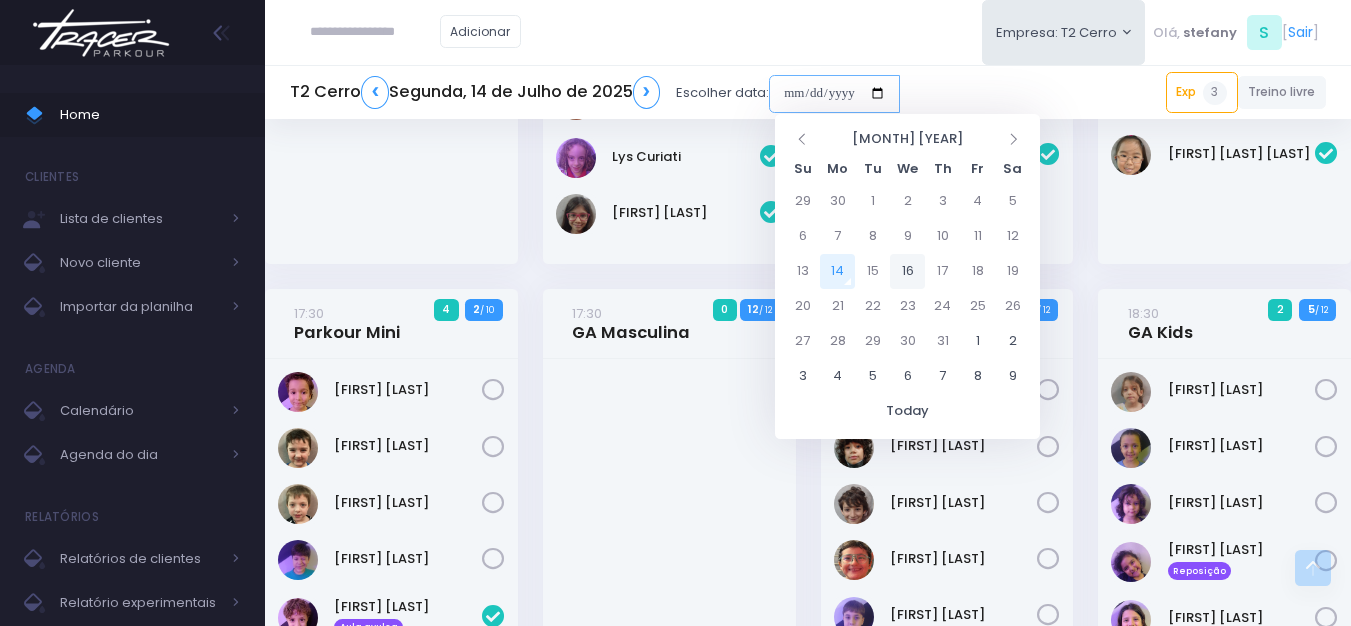 type on "**********" 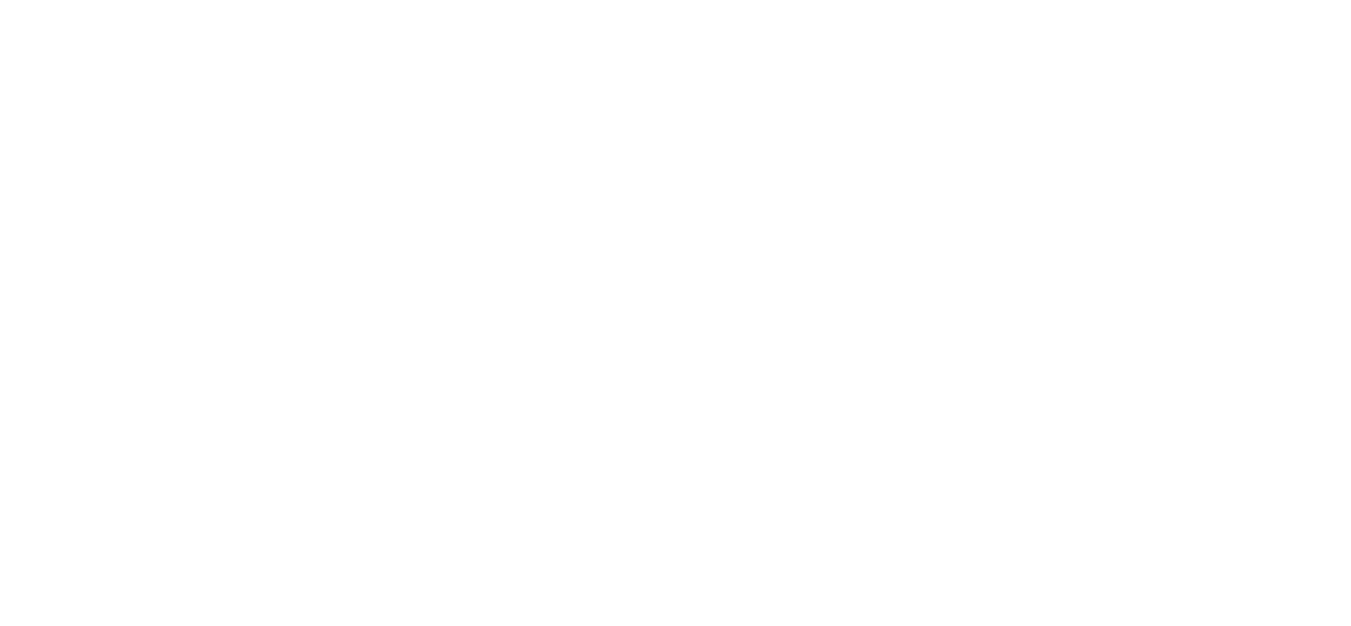 scroll, scrollTop: 0, scrollLeft: 0, axis: both 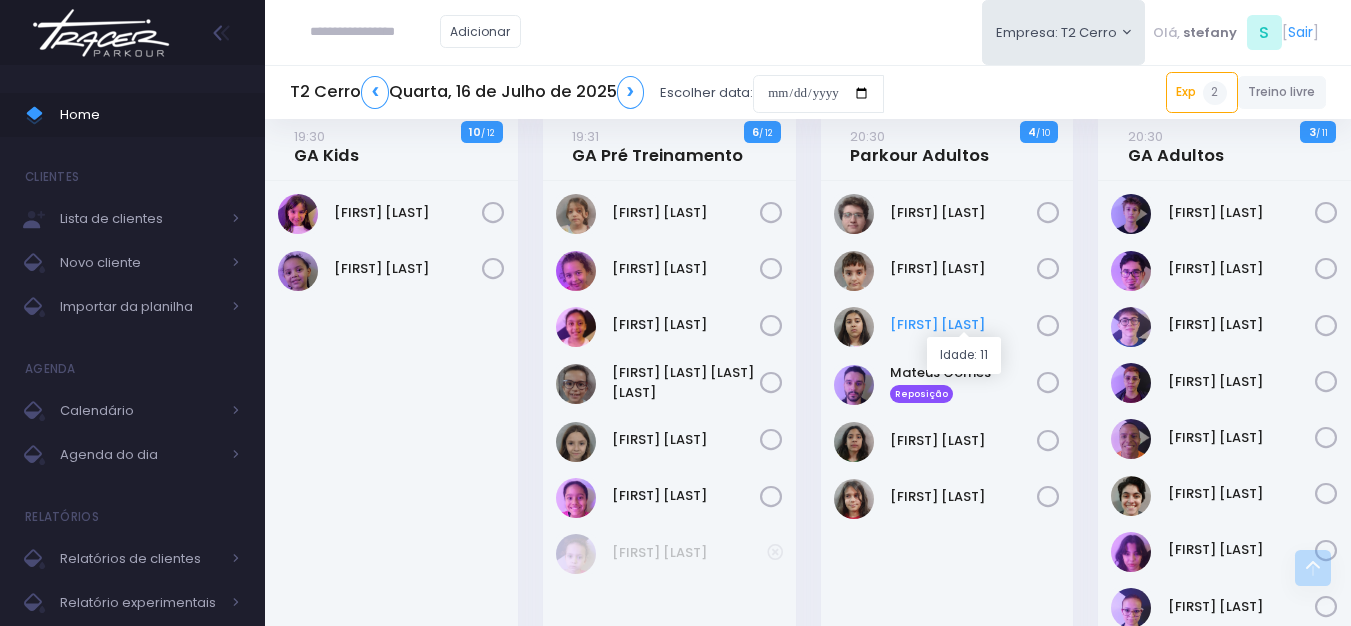 click on "Lia Zanzanelli" at bounding box center [964, 325] 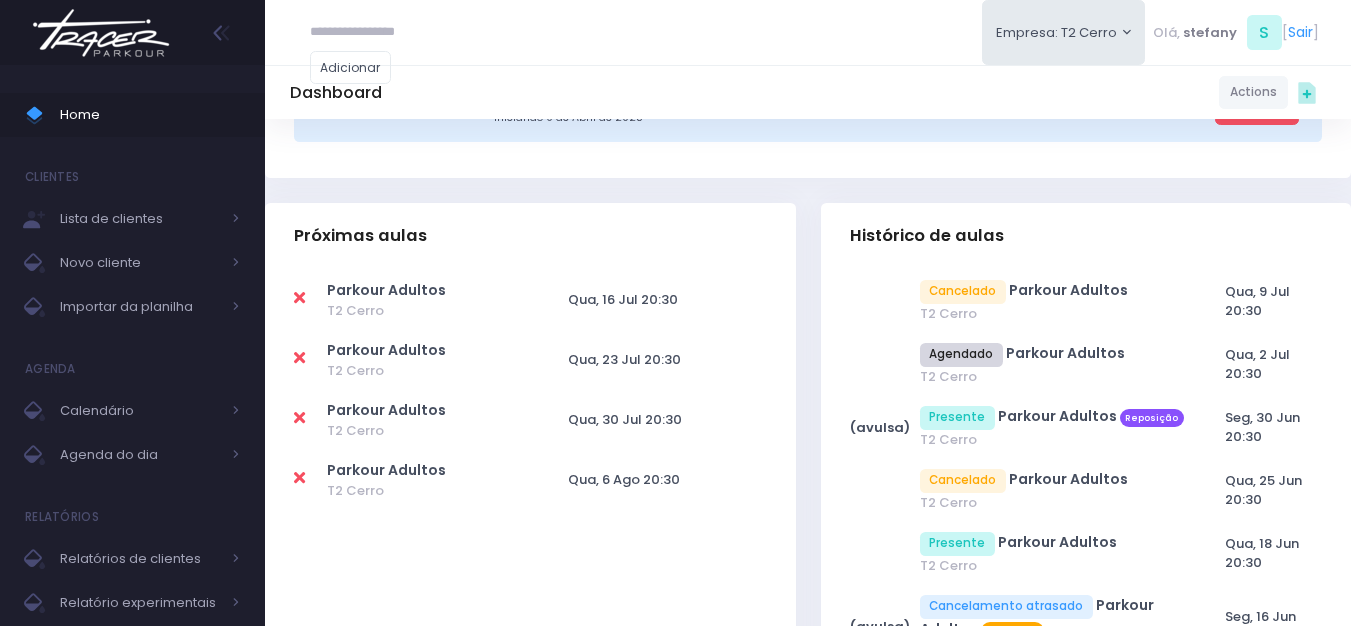 scroll, scrollTop: 600, scrollLeft: 0, axis: vertical 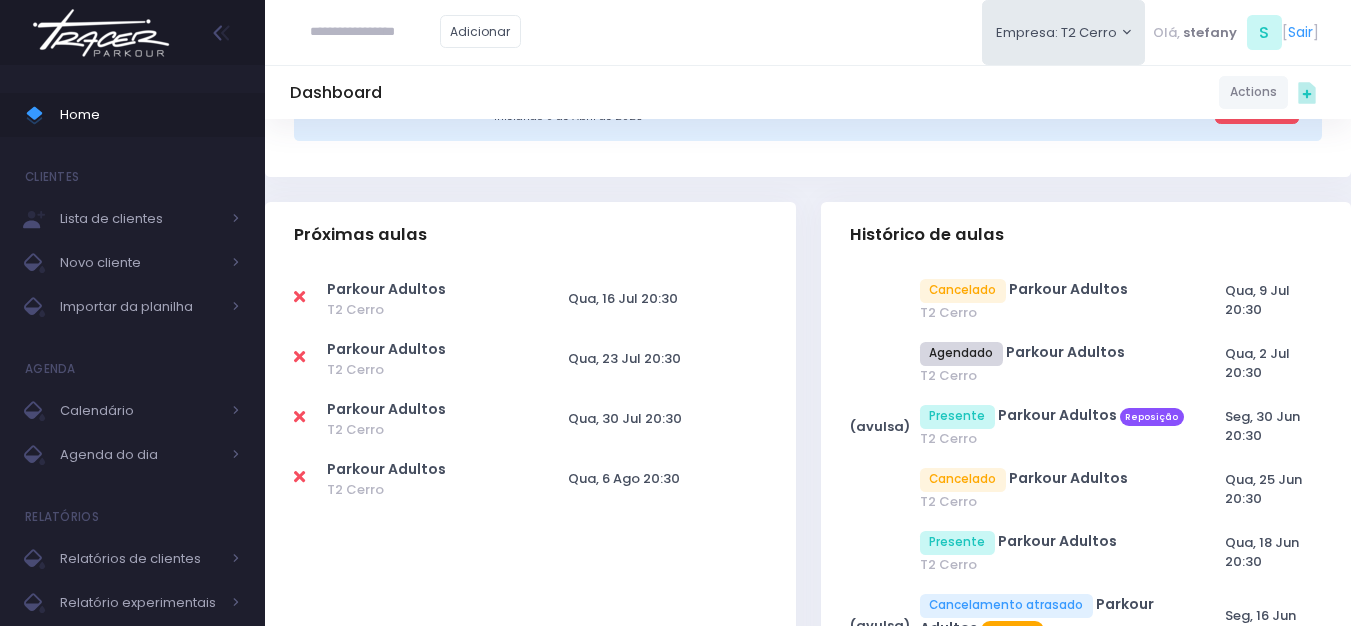 click at bounding box center [299, 297] 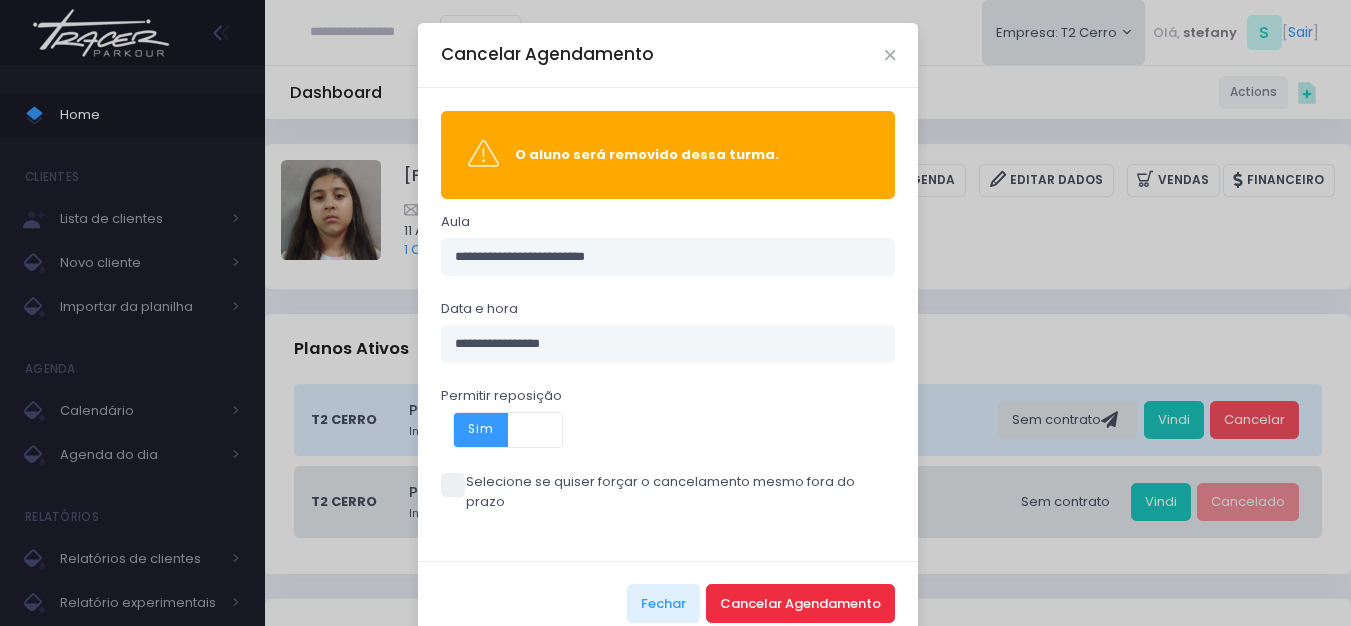 click on "Cancelar Agendamento" at bounding box center [800, 603] 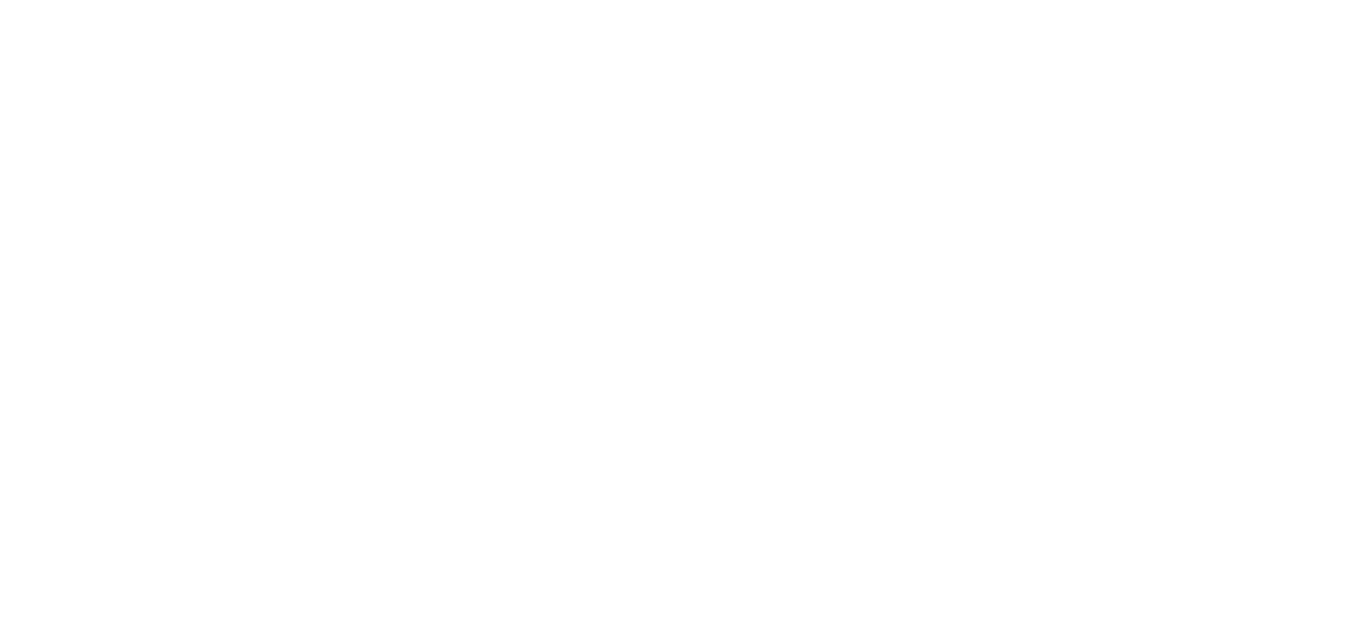 scroll, scrollTop: 0, scrollLeft: 0, axis: both 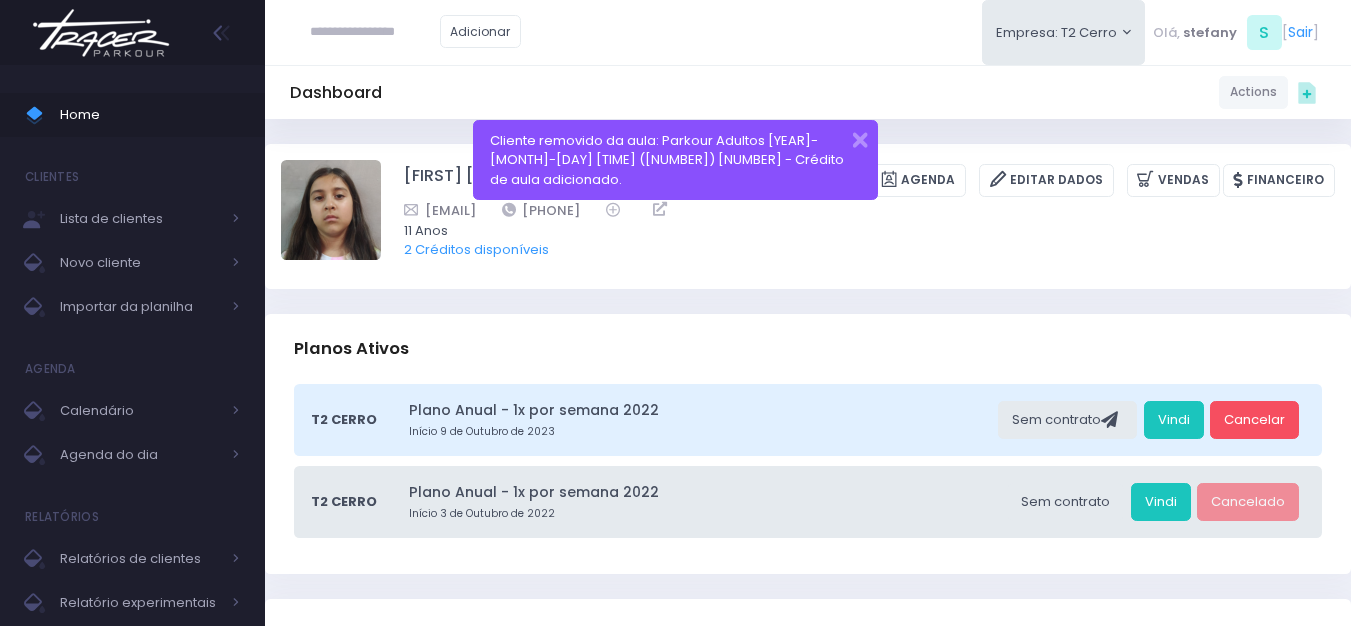 click at bounding box center (101, 33) 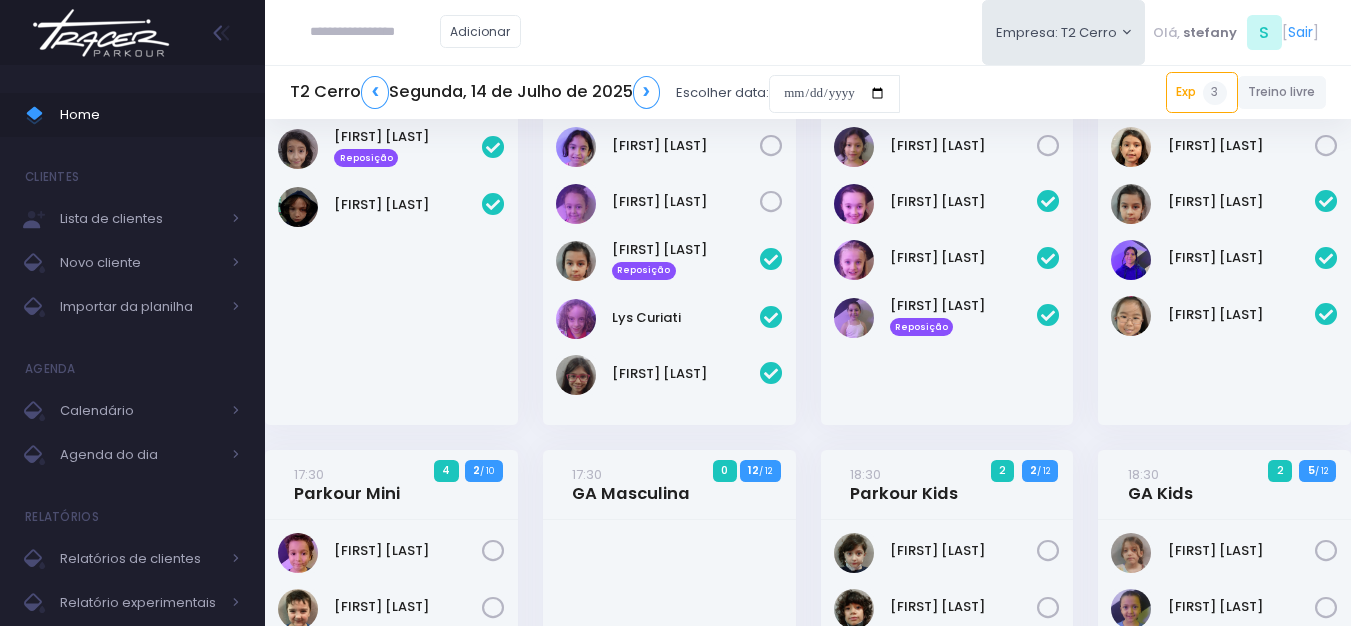 scroll, scrollTop: 2533, scrollLeft: 0, axis: vertical 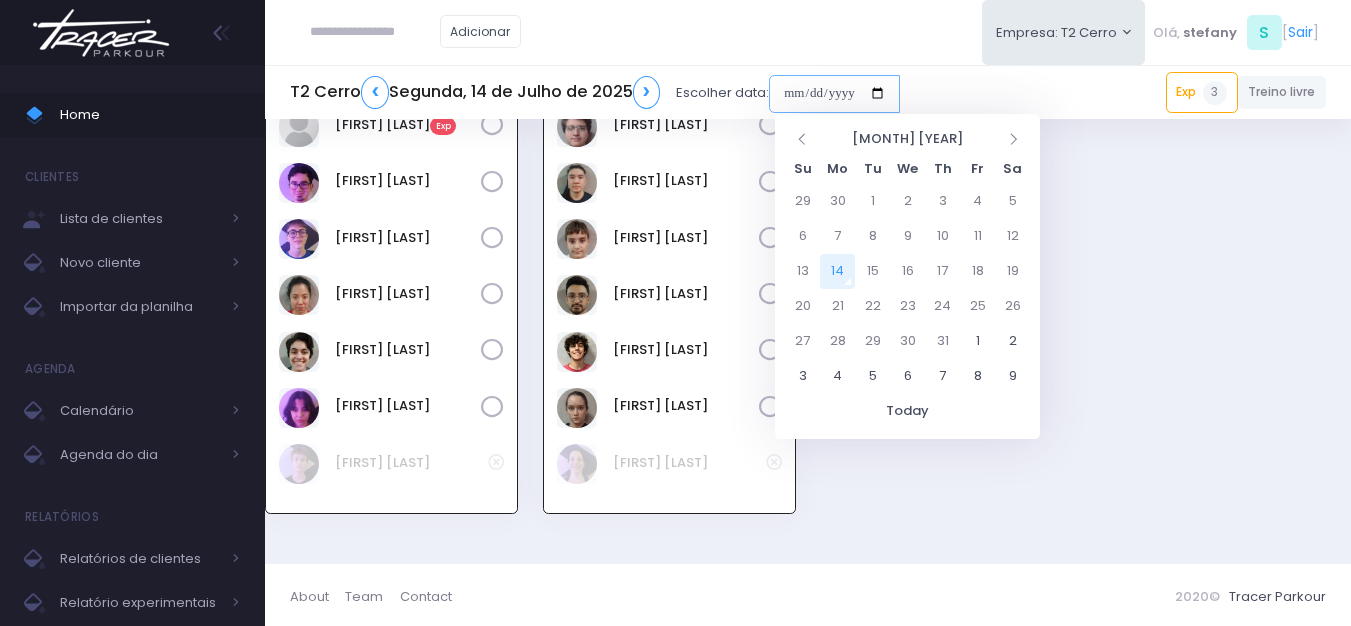 click at bounding box center [834, 94] 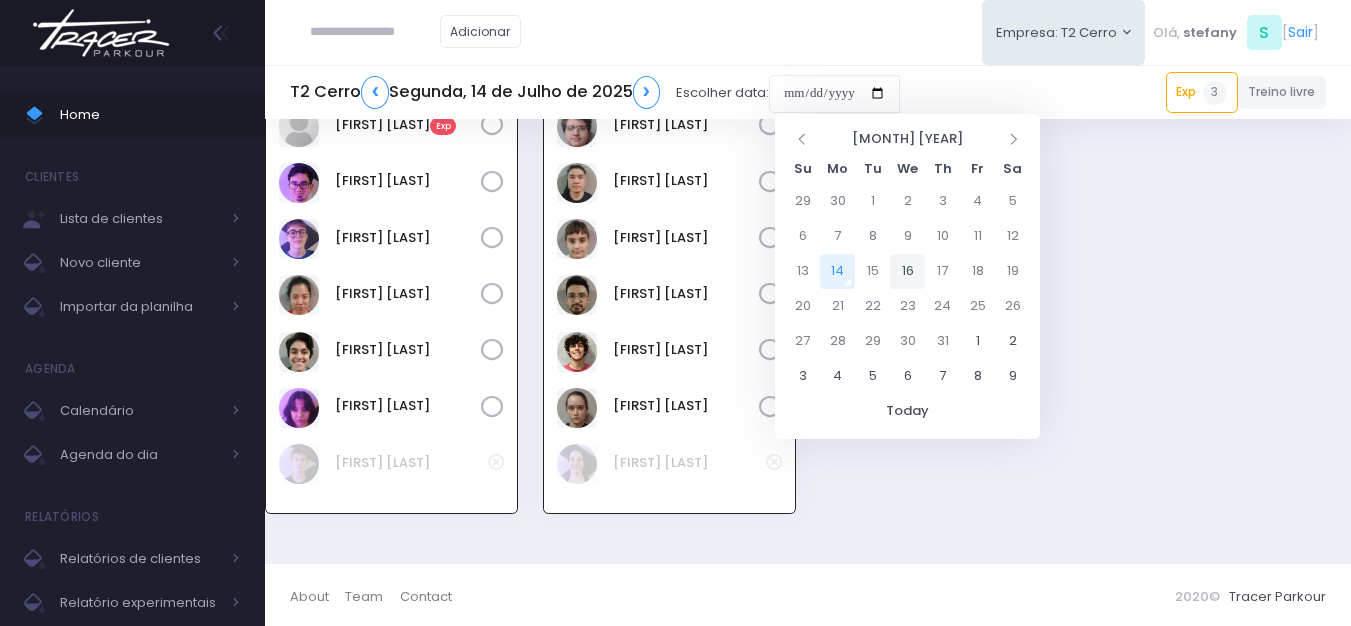 click on "16" at bounding box center (907, 271) 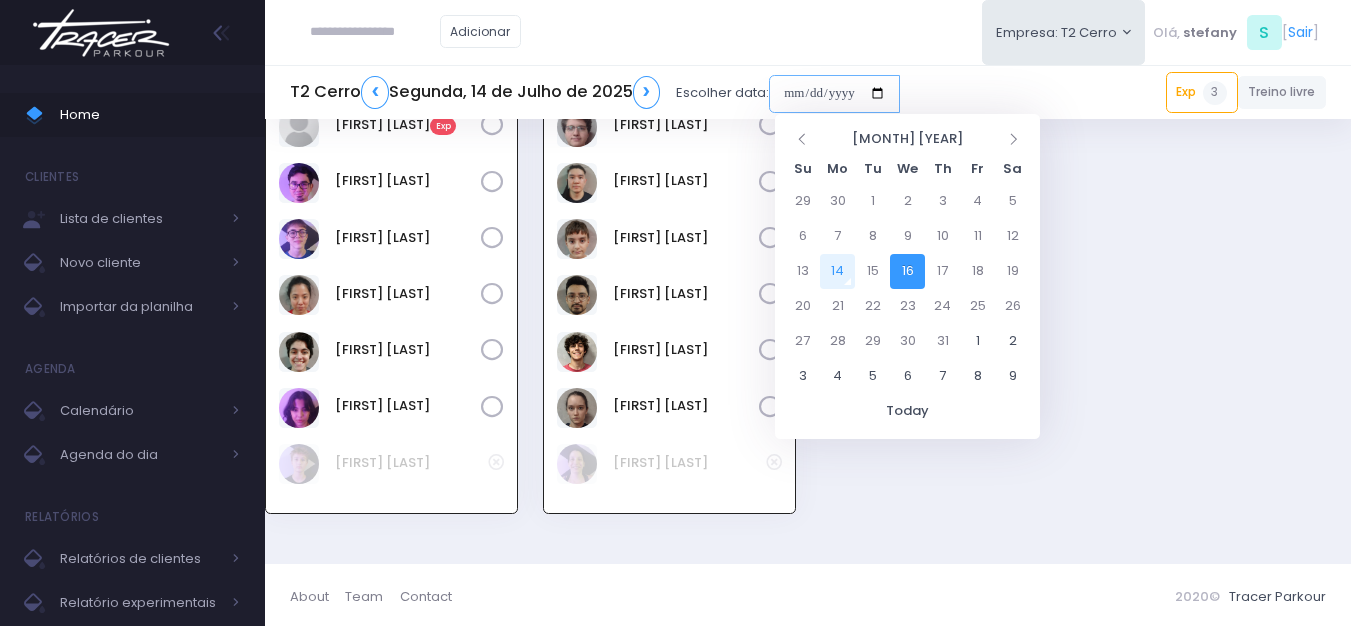 type on "**********" 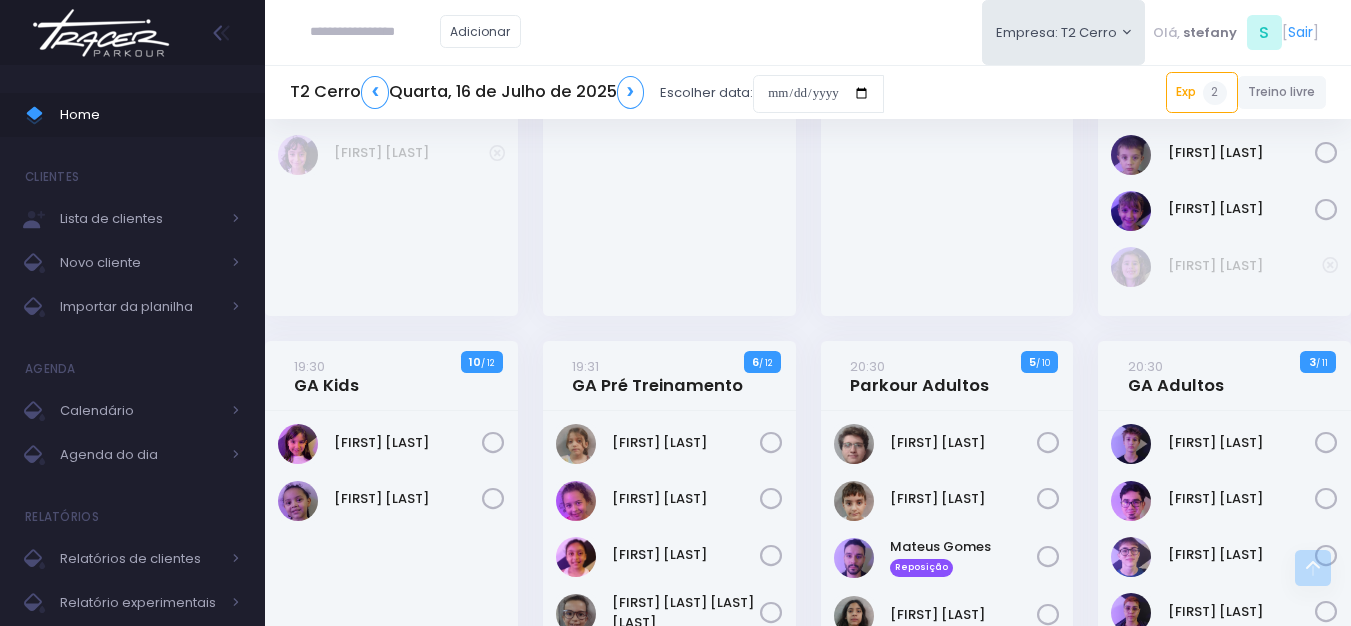 scroll, scrollTop: 2230, scrollLeft: 0, axis: vertical 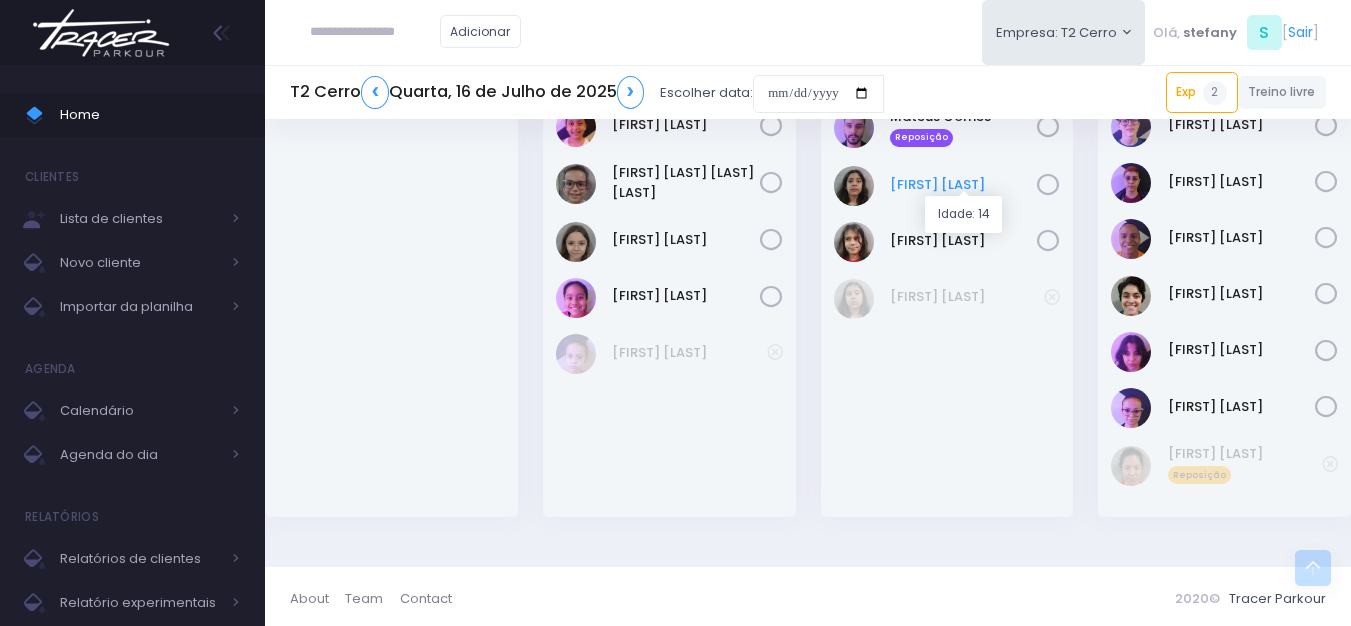 click on "[FIRST] [LAST]" at bounding box center (964, 185) 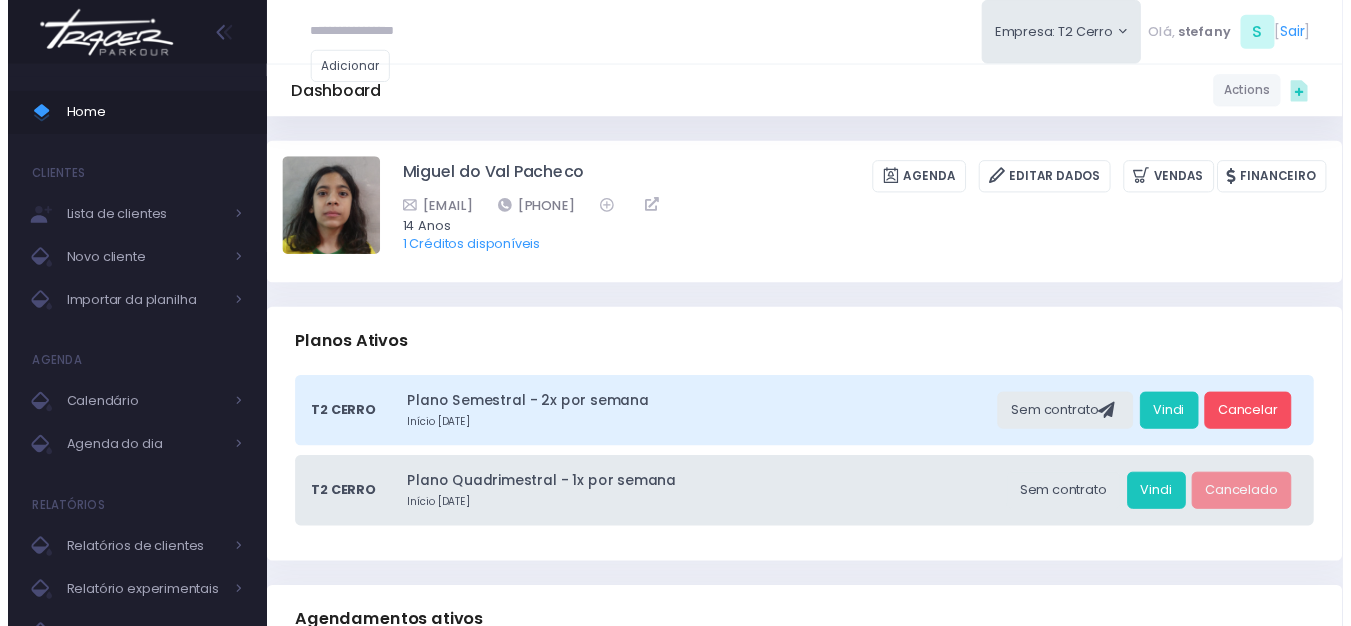 scroll, scrollTop: 0, scrollLeft: 0, axis: both 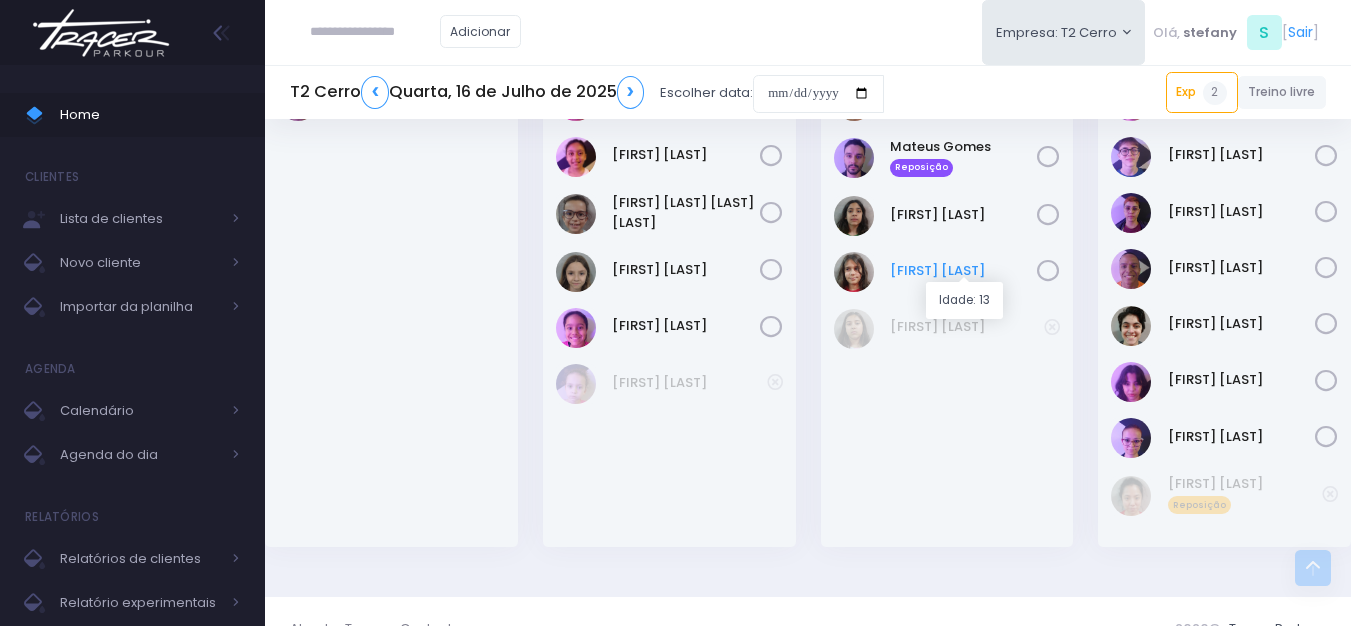 click on "Rafael Zanzanelli" at bounding box center [964, 271] 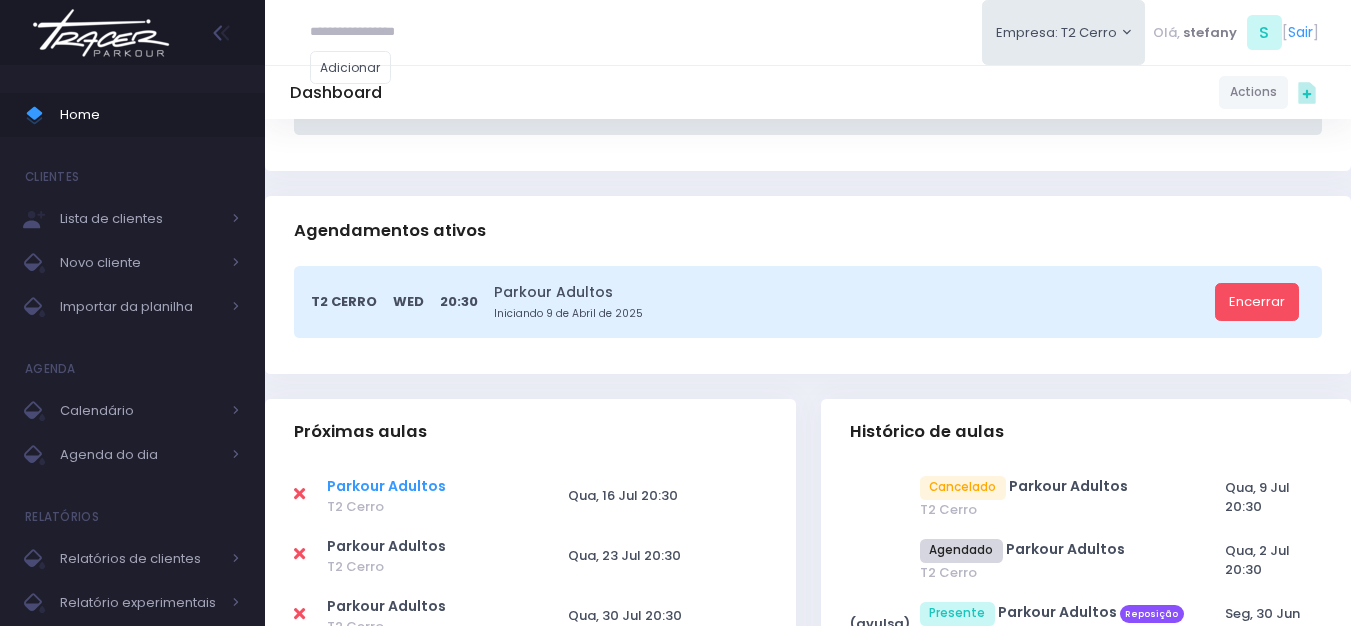 scroll, scrollTop: 500, scrollLeft: 0, axis: vertical 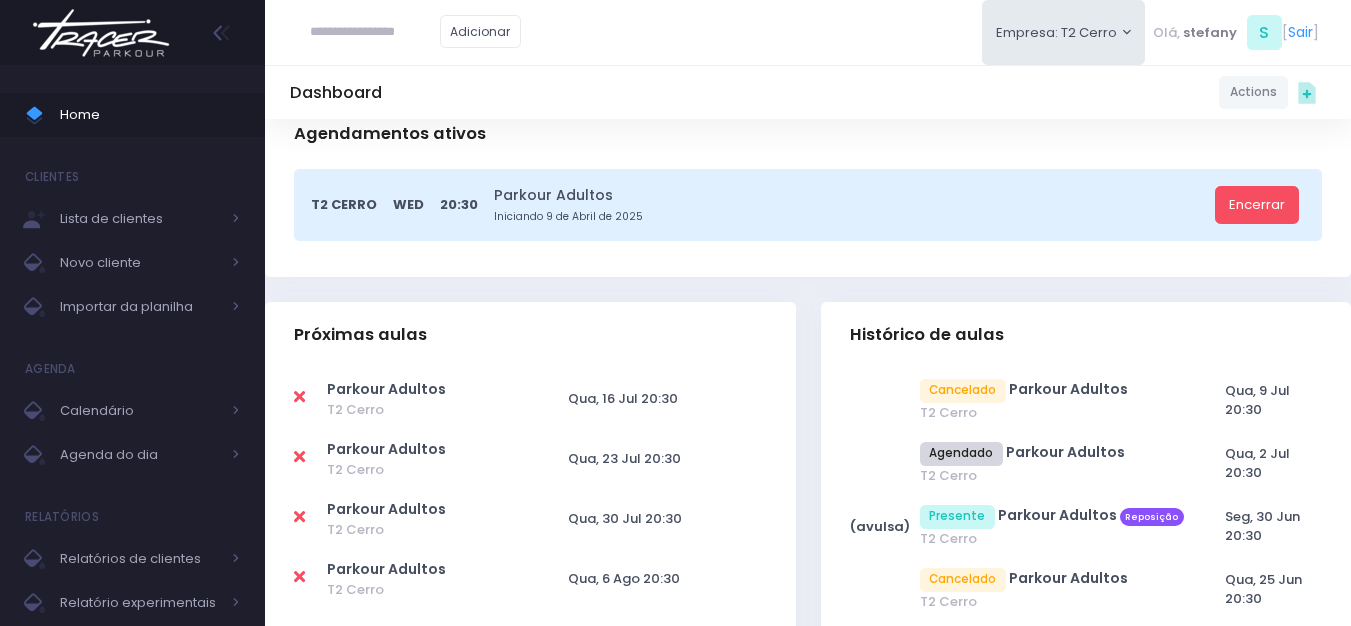 click at bounding box center [299, 397] 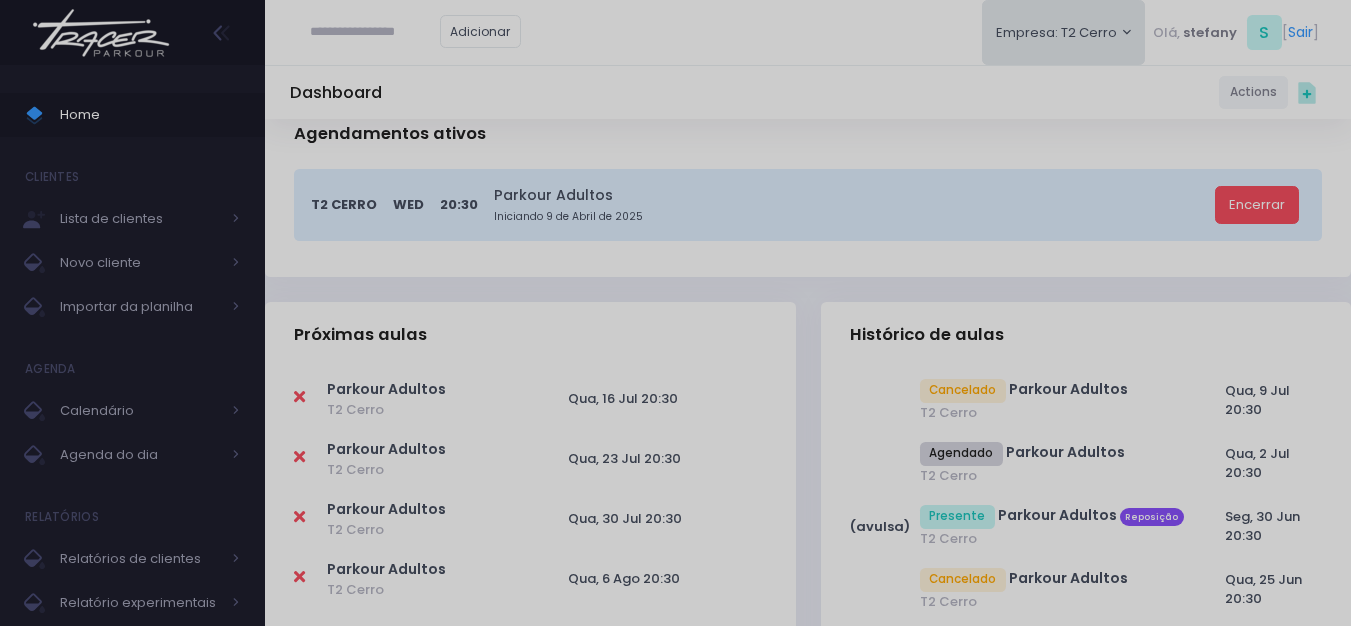 scroll, scrollTop: 0, scrollLeft: 0, axis: both 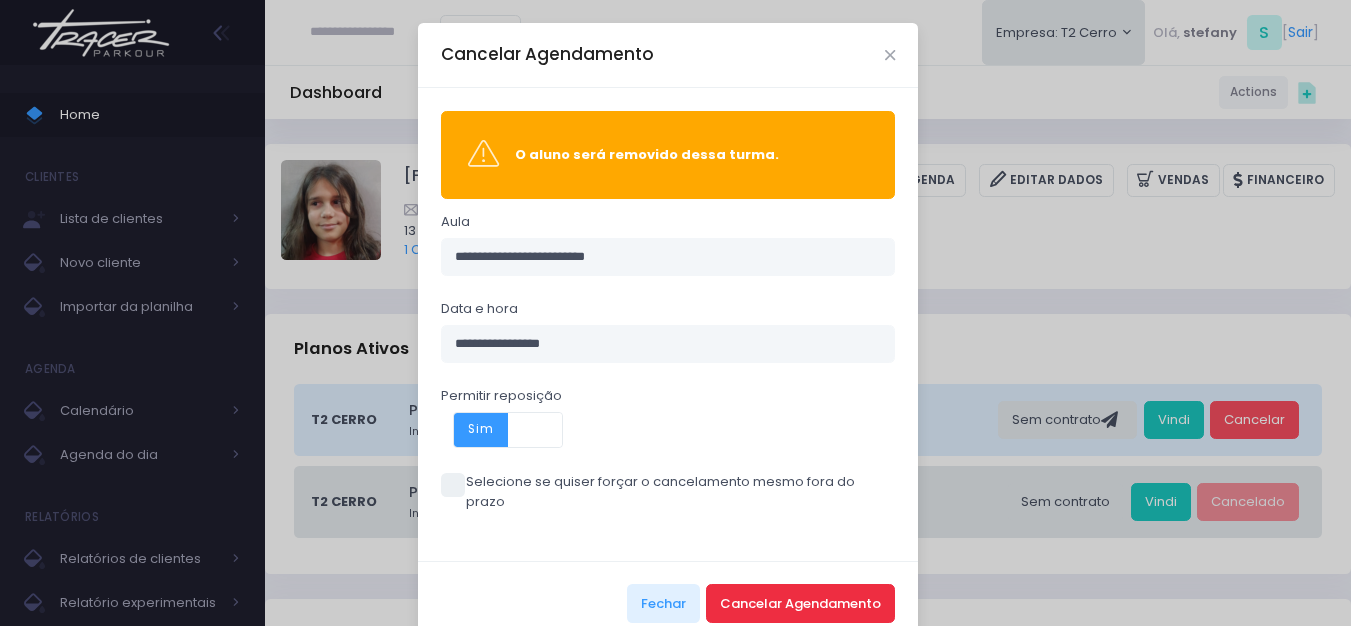 click on "Cancelar Agendamento" at bounding box center (800, 603) 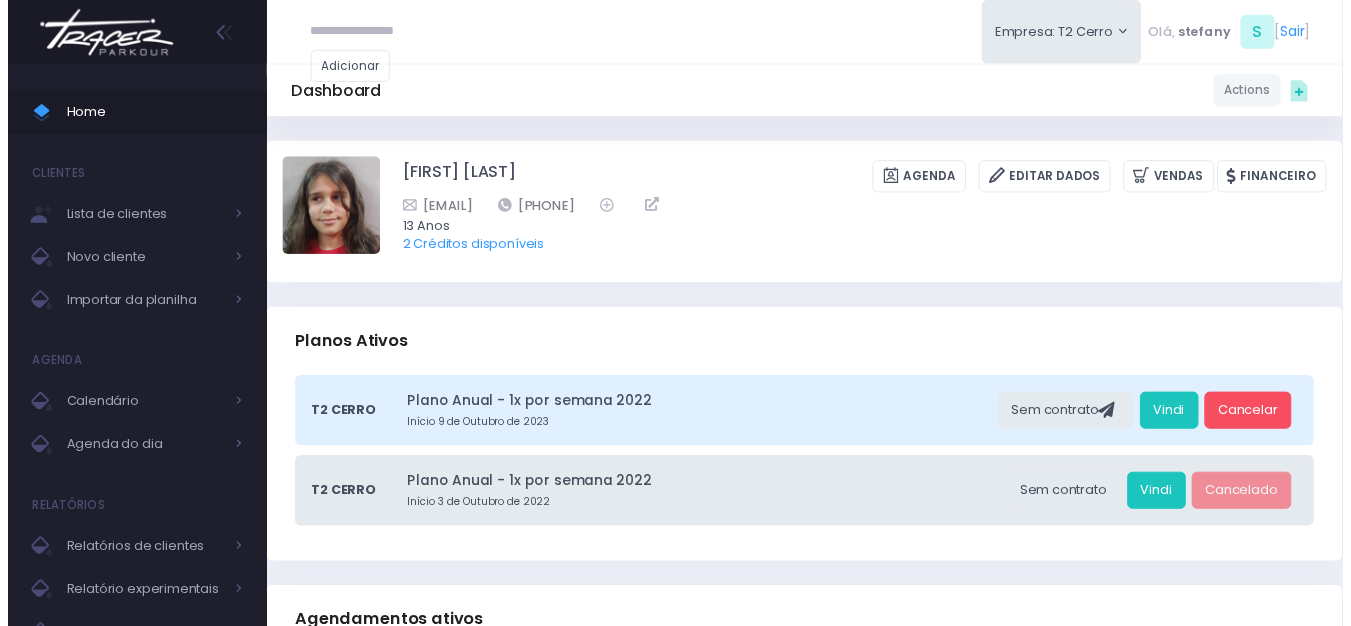 scroll, scrollTop: 0, scrollLeft: 0, axis: both 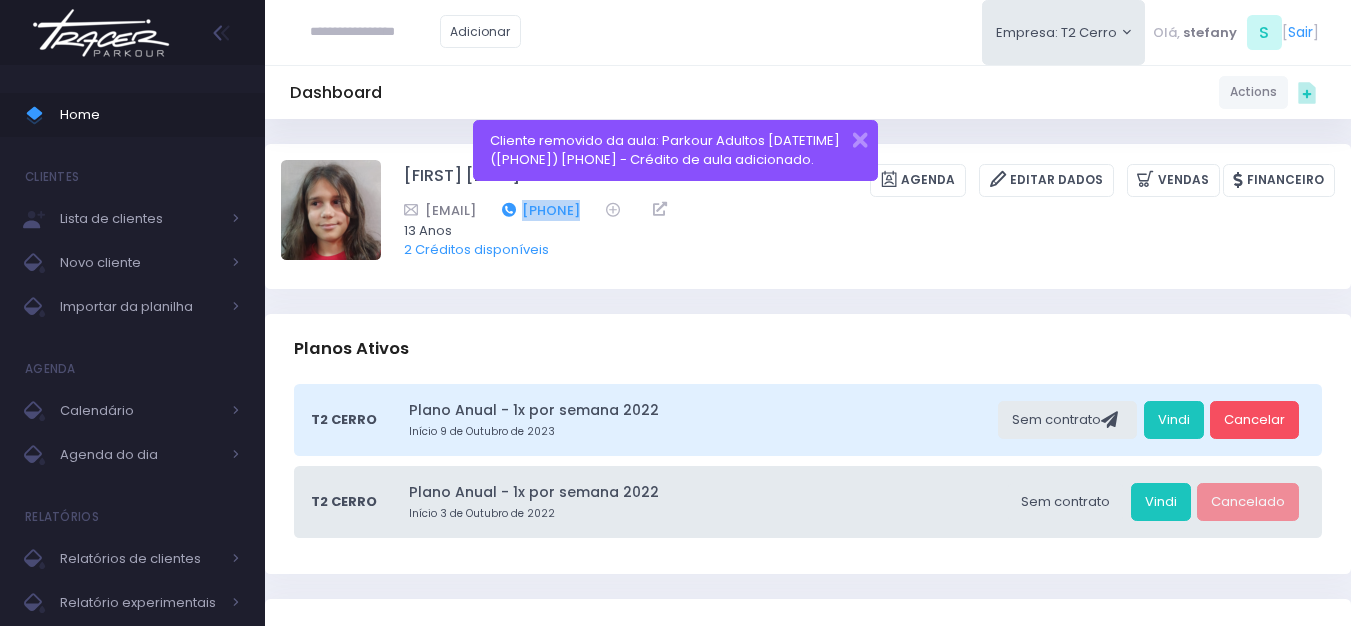 drag, startPoint x: 708, startPoint y: 207, endPoint x: 658, endPoint y: 215, distance: 50.635956 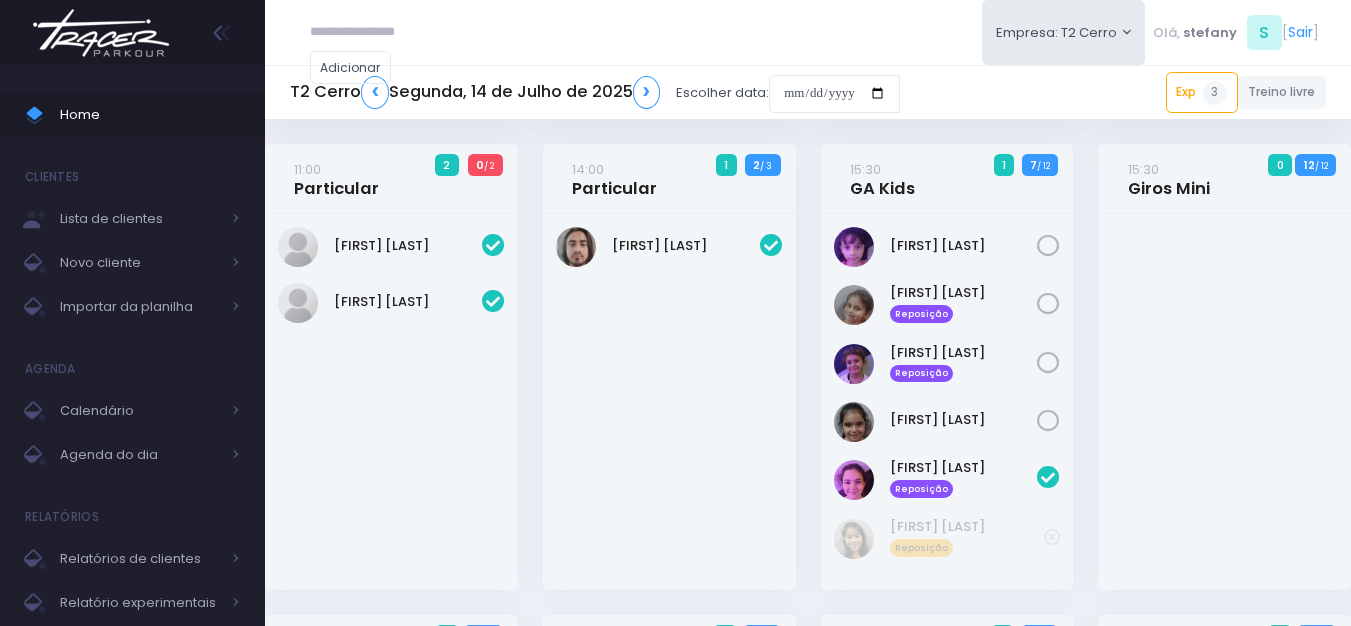 scroll, scrollTop: 0, scrollLeft: 0, axis: both 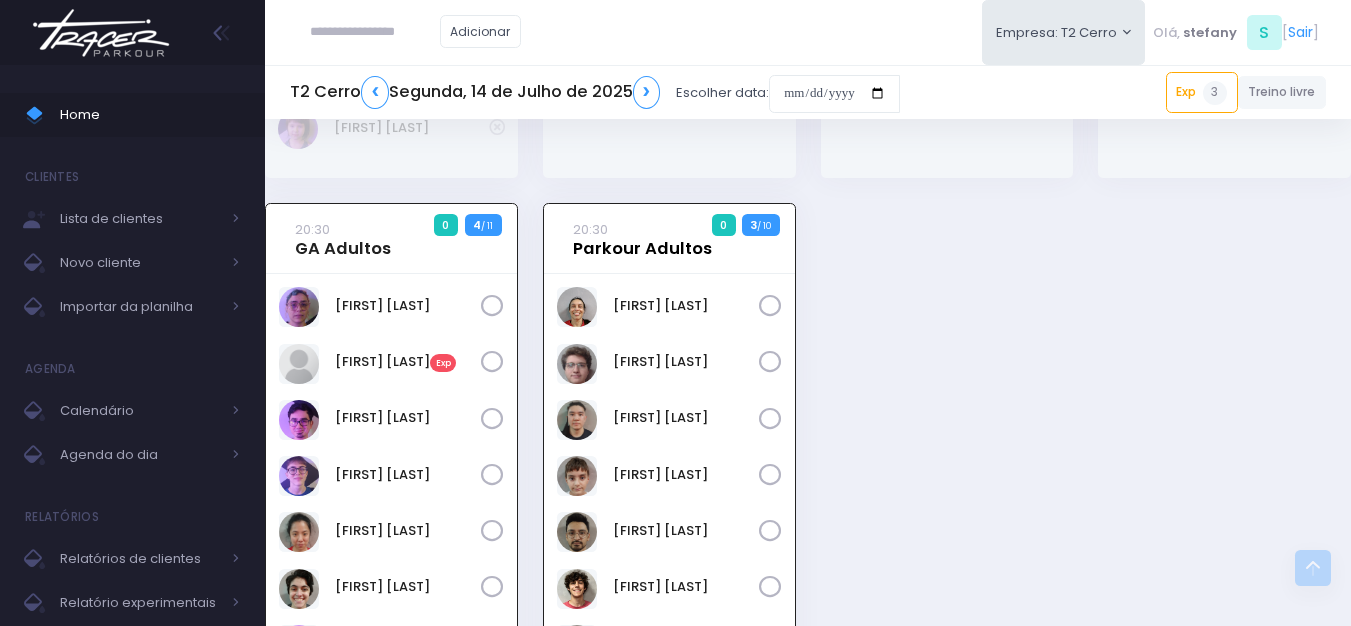 click on "20:30 Parkour Adultos" at bounding box center [642, 239] 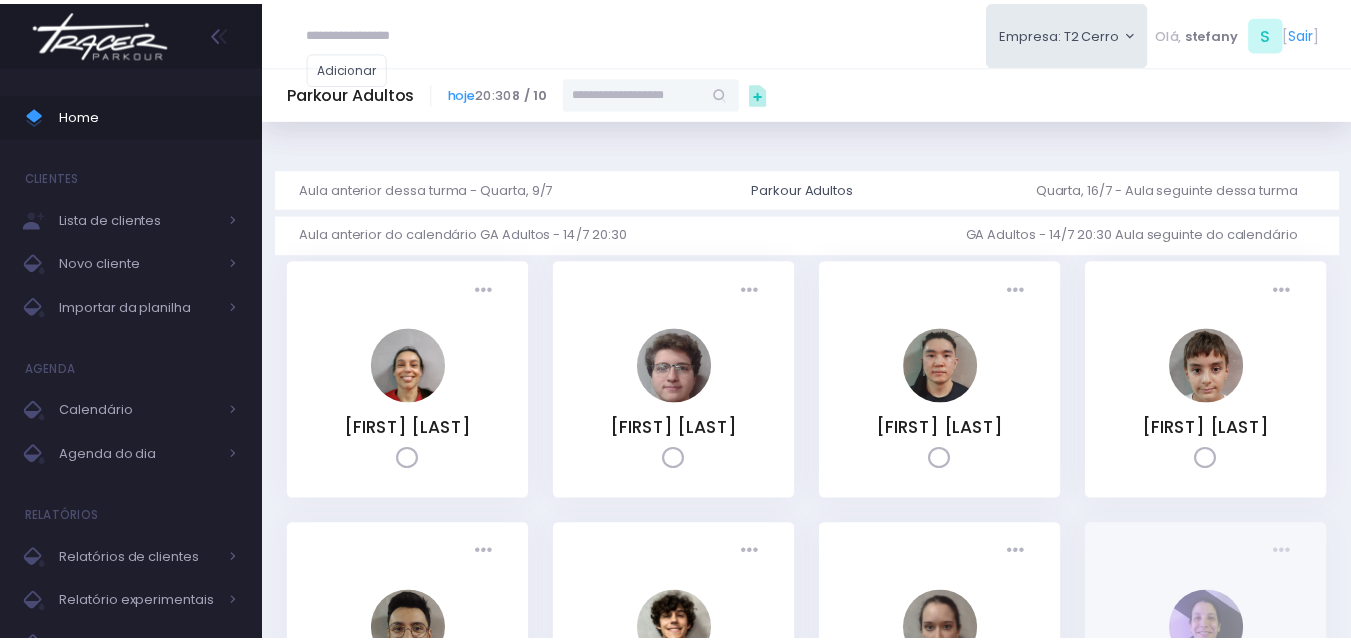 scroll, scrollTop: 0, scrollLeft: 0, axis: both 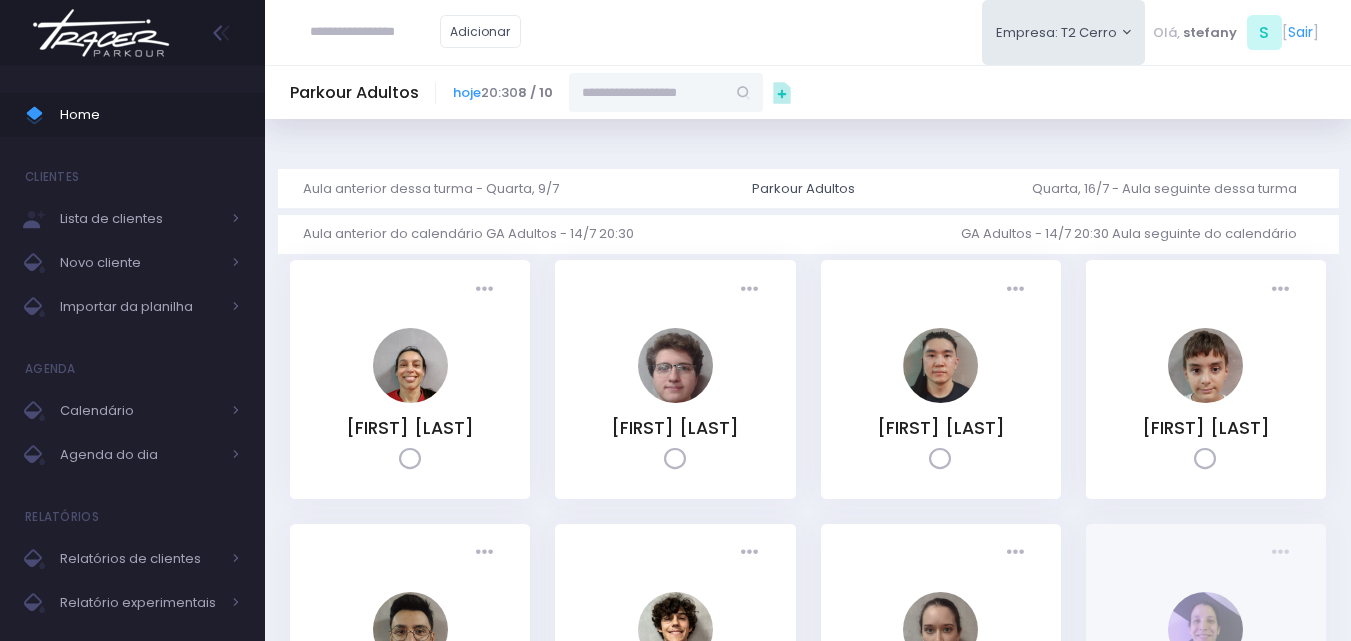 click at bounding box center [647, 92] 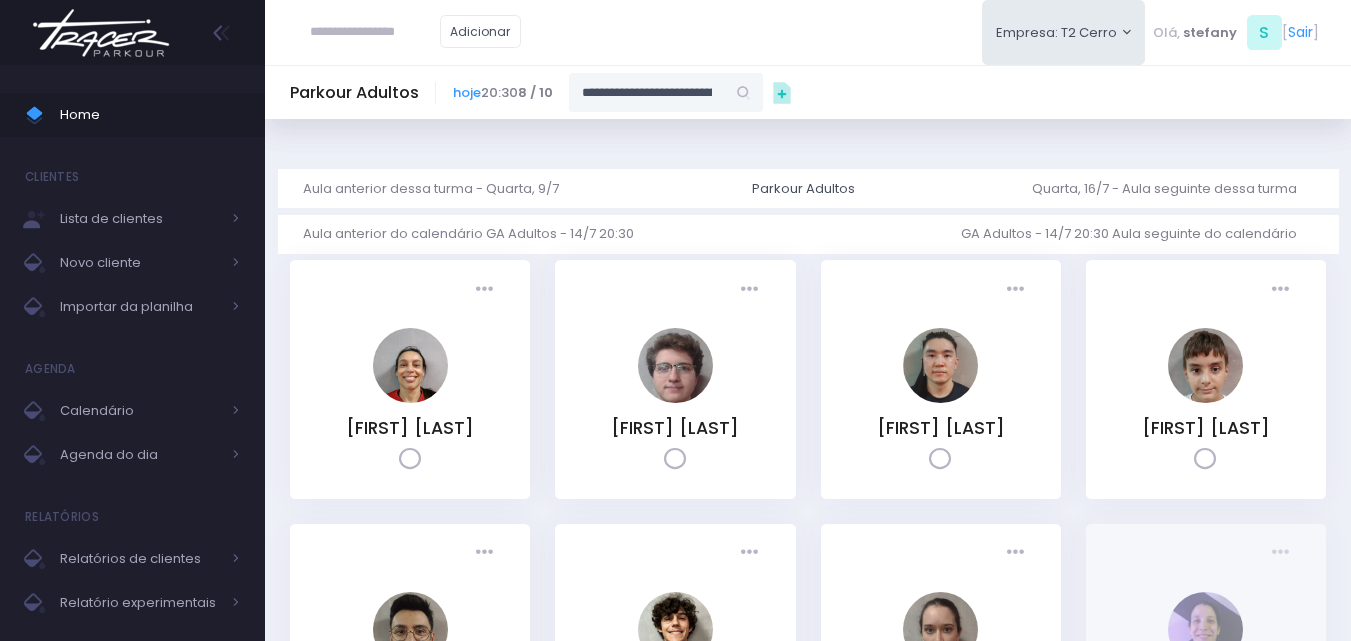 scroll, scrollTop: 0, scrollLeft: 569, axis: horizontal 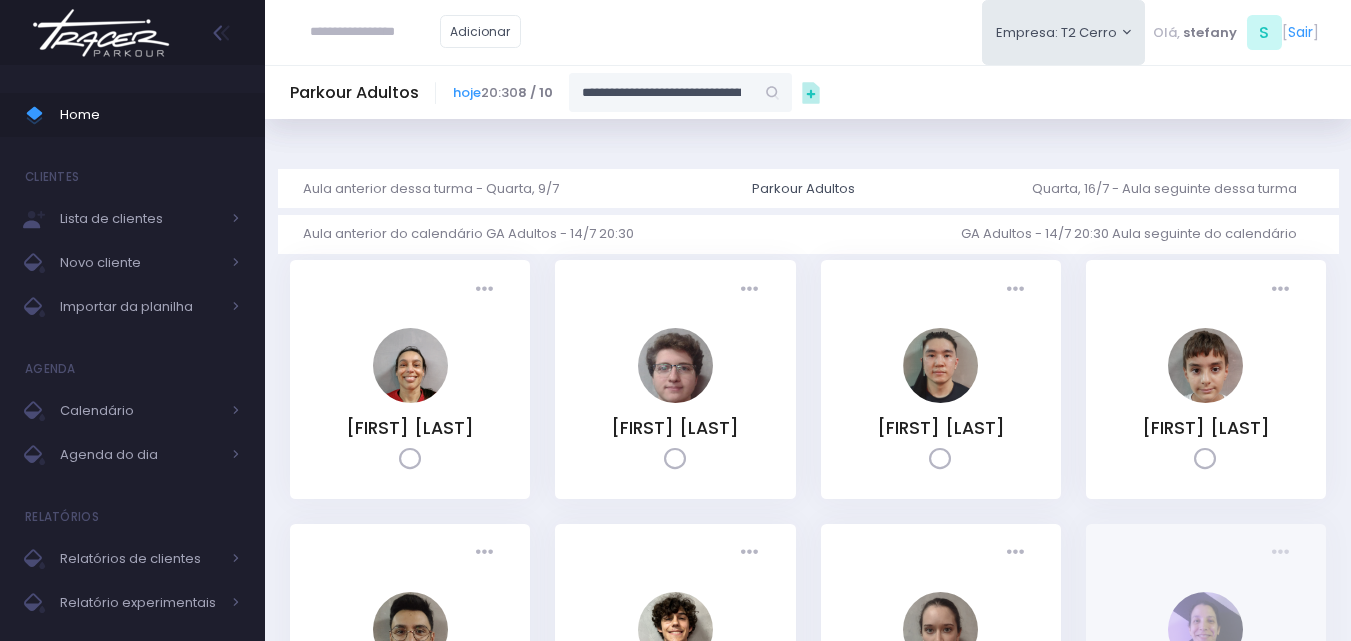 drag, startPoint x: 752, startPoint y: 91, endPoint x: 521, endPoint y: 110, distance: 231.78008 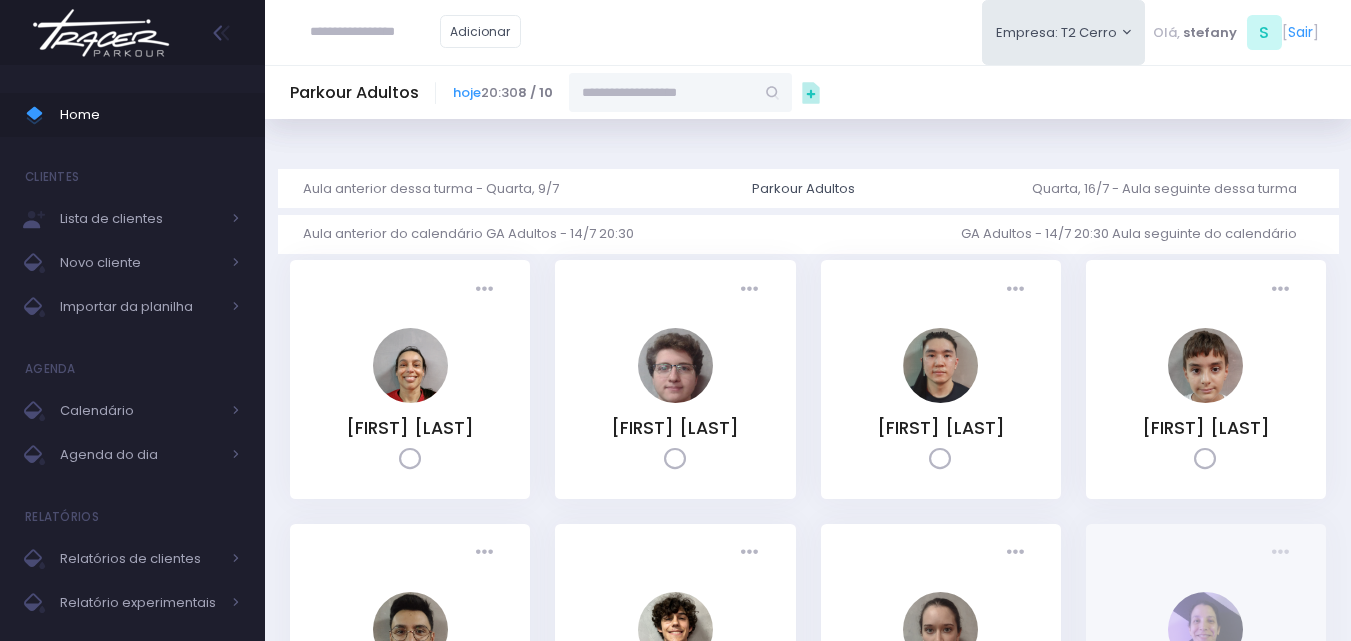 click at bounding box center [661, 92] 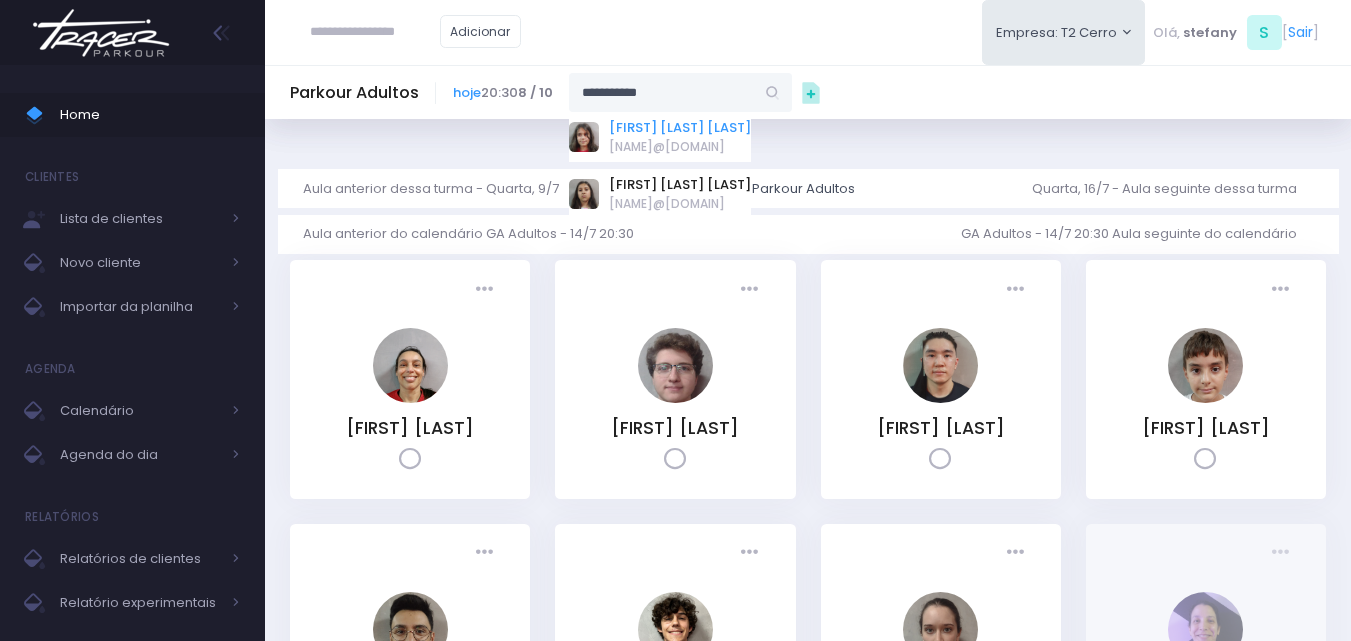 click on "[FIRST] [LAST] [LAST]" at bounding box center (680, 128) 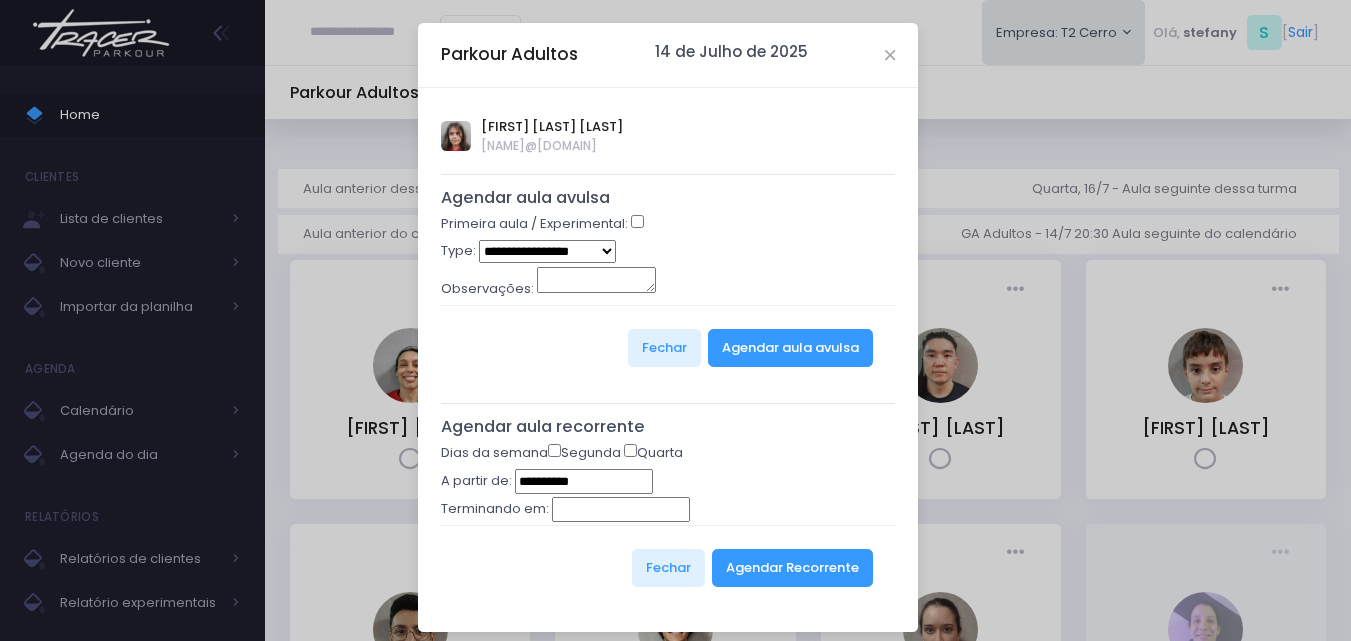 type on "**********" 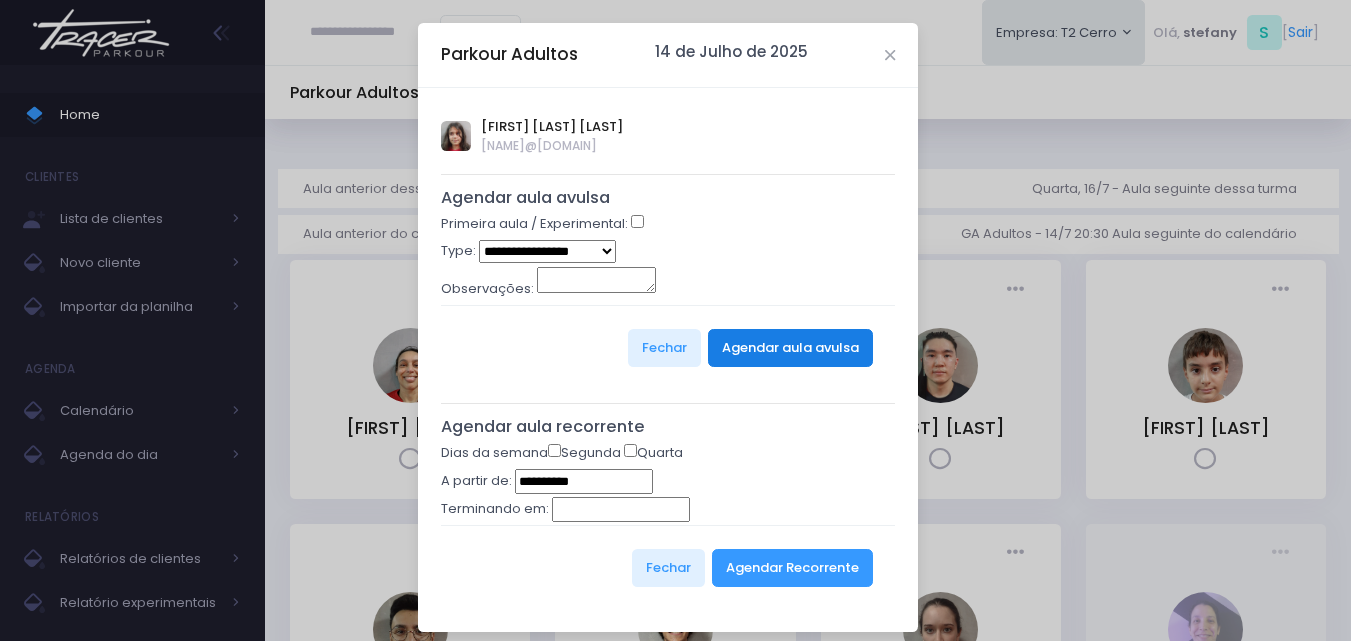 click on "Agendar aula avulsa" at bounding box center [790, 348] 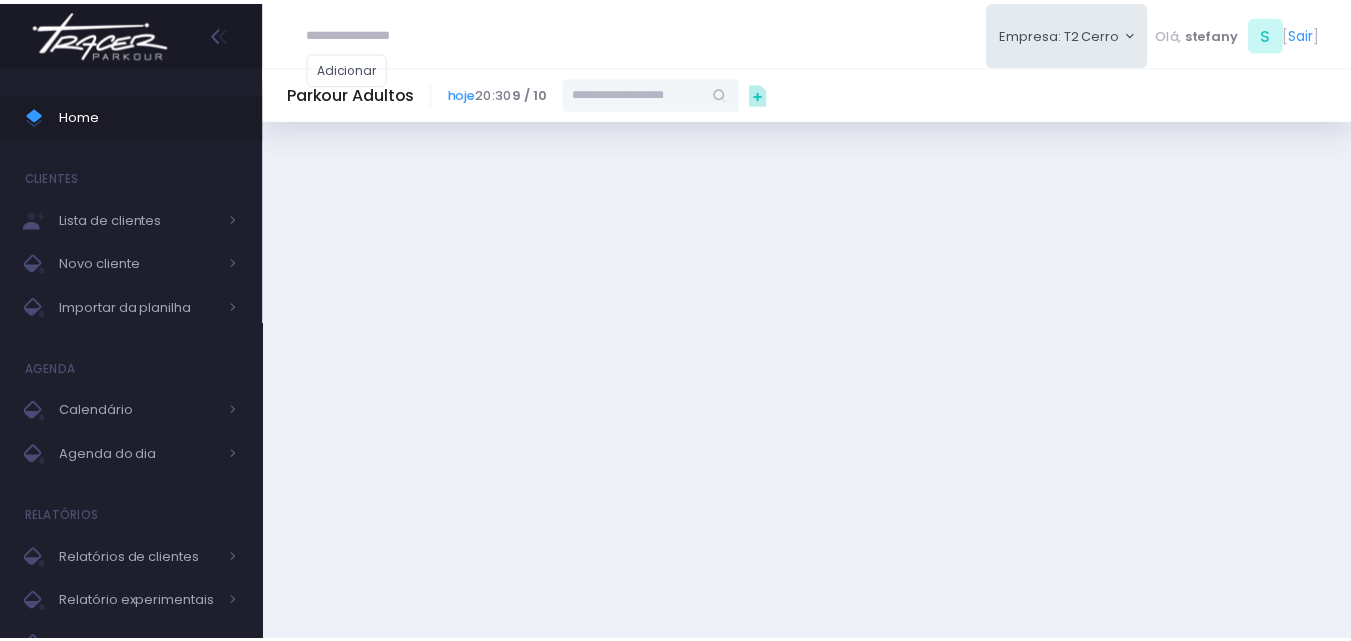 scroll, scrollTop: 0, scrollLeft: 0, axis: both 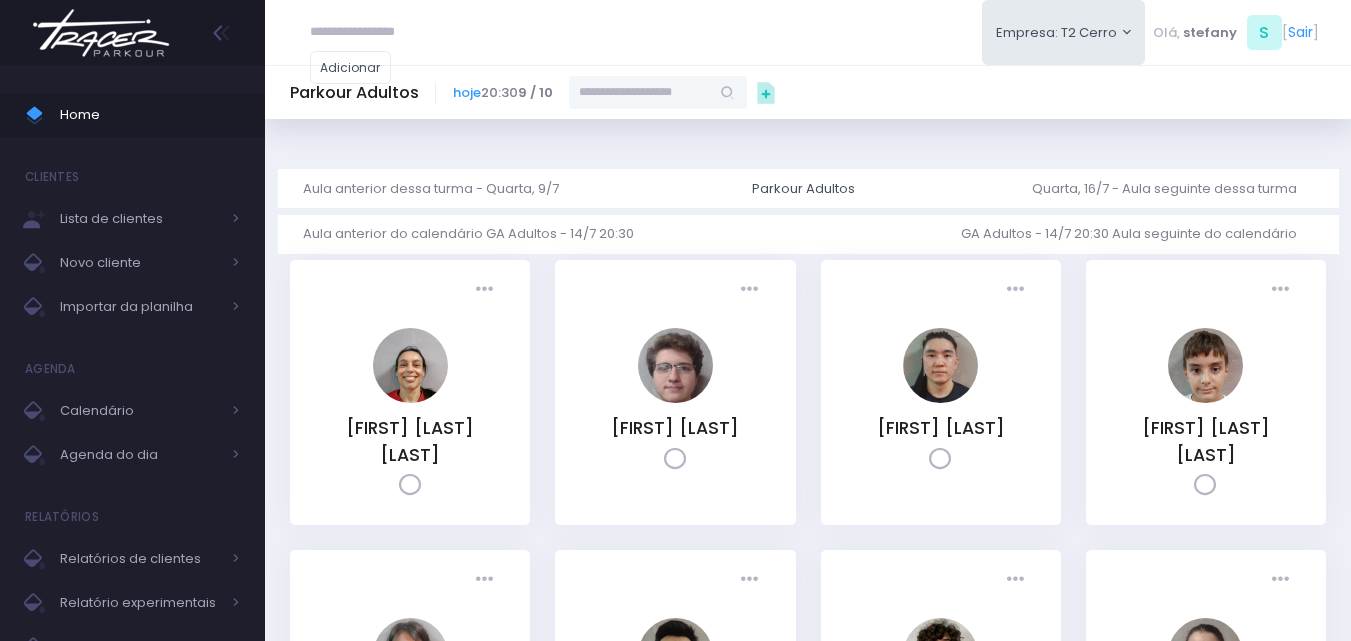 click at bounding box center (639, 92) 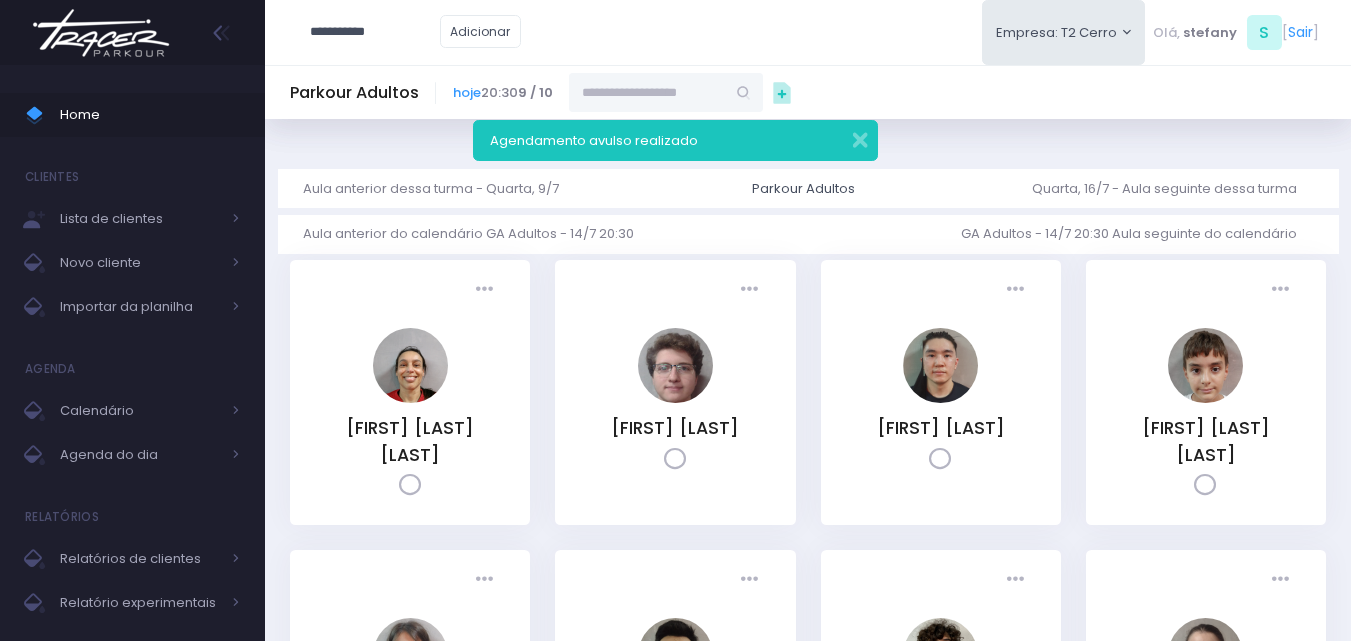 type on "**********" 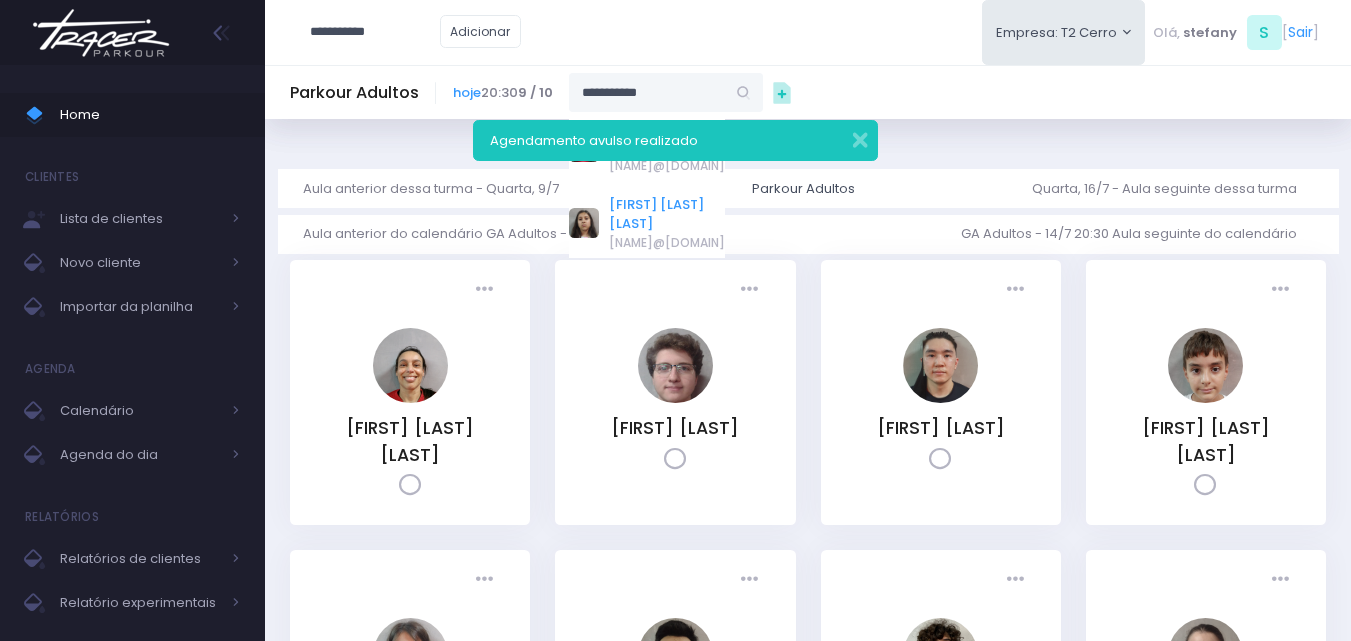 click on "Lia Zanzanelli Levada" at bounding box center [667, 214] 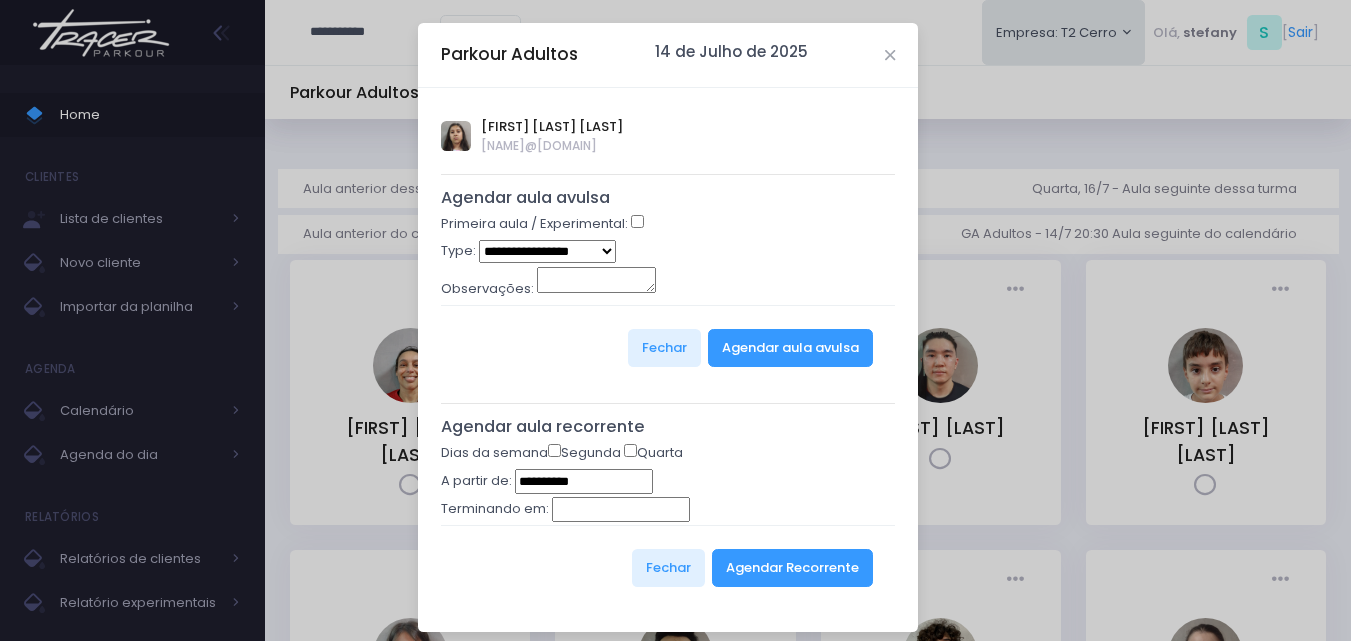 type on "**********" 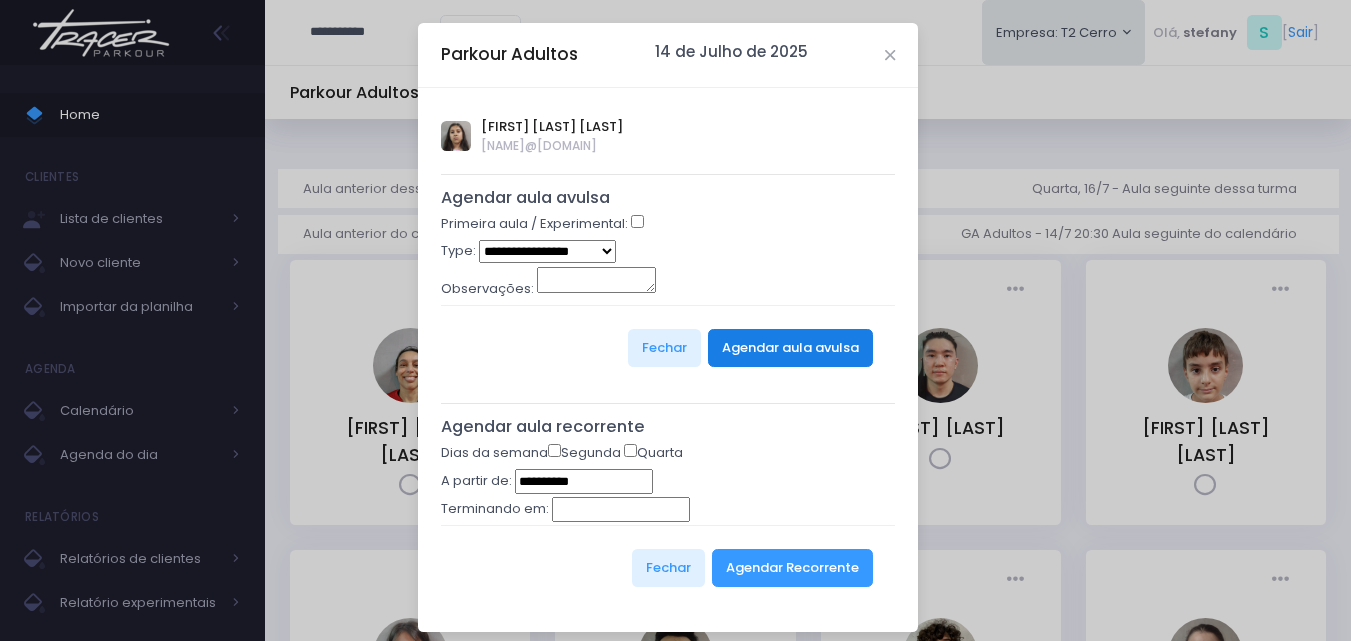 click on "Agendar aula avulsa" at bounding box center (790, 348) 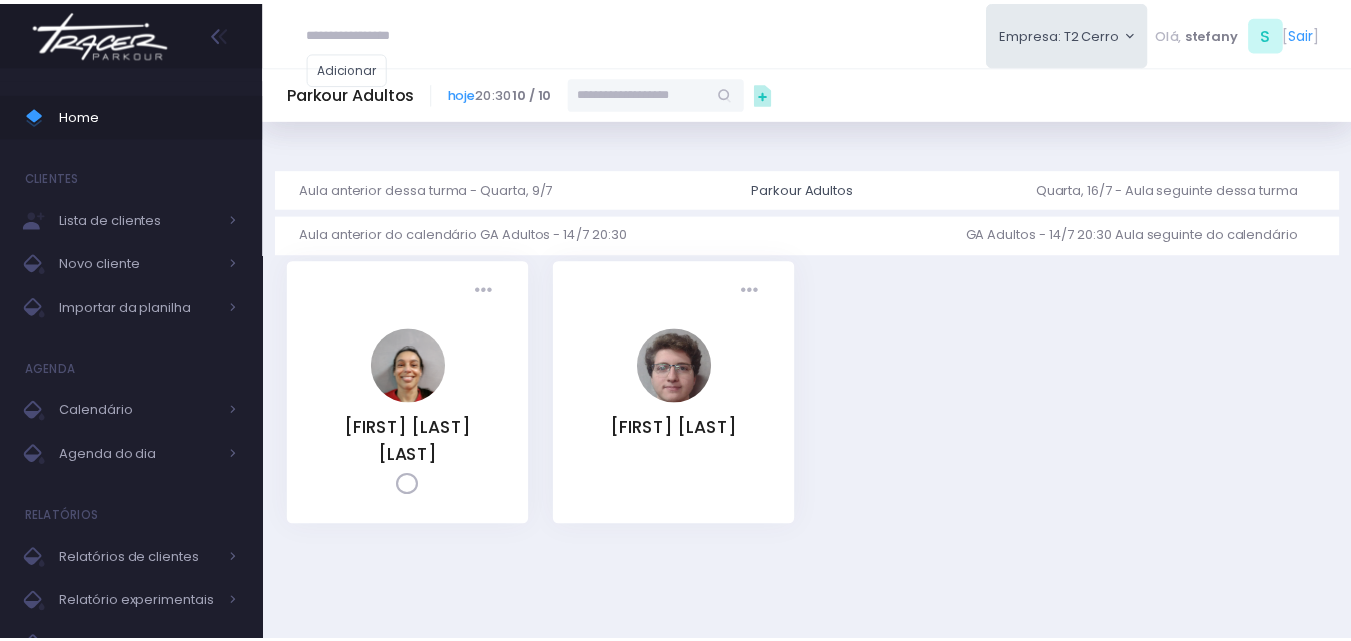 scroll, scrollTop: 0, scrollLeft: 0, axis: both 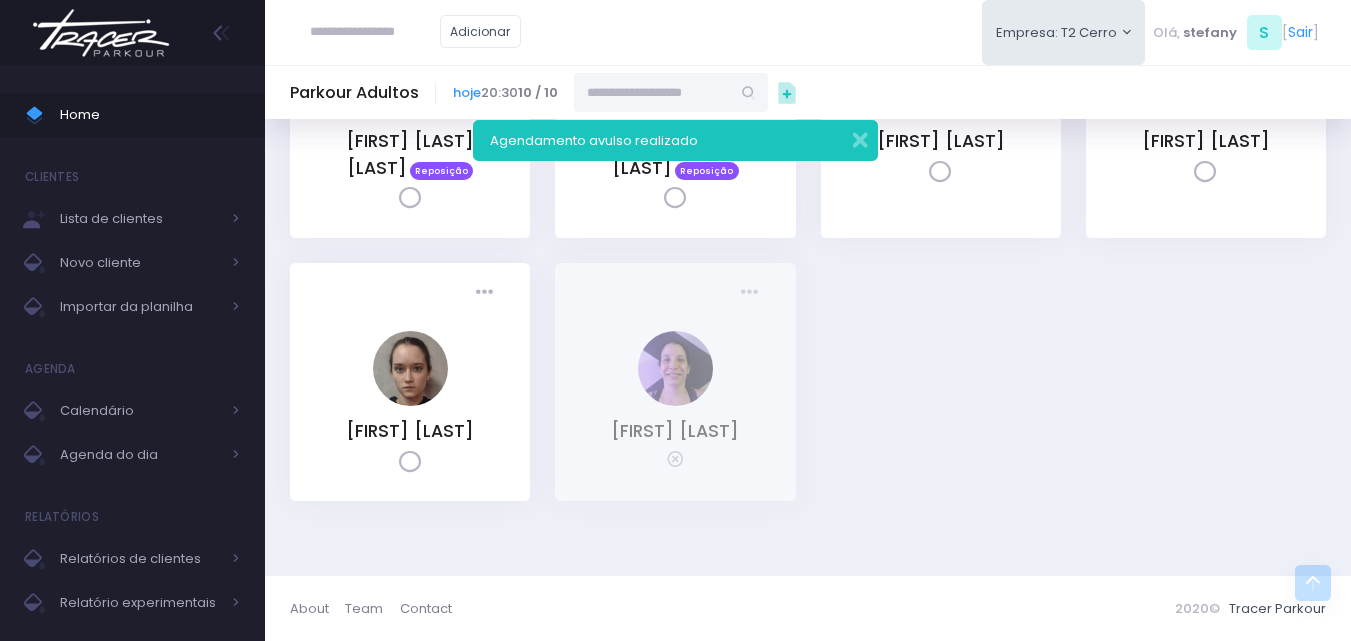 click at bounding box center [101, 33] 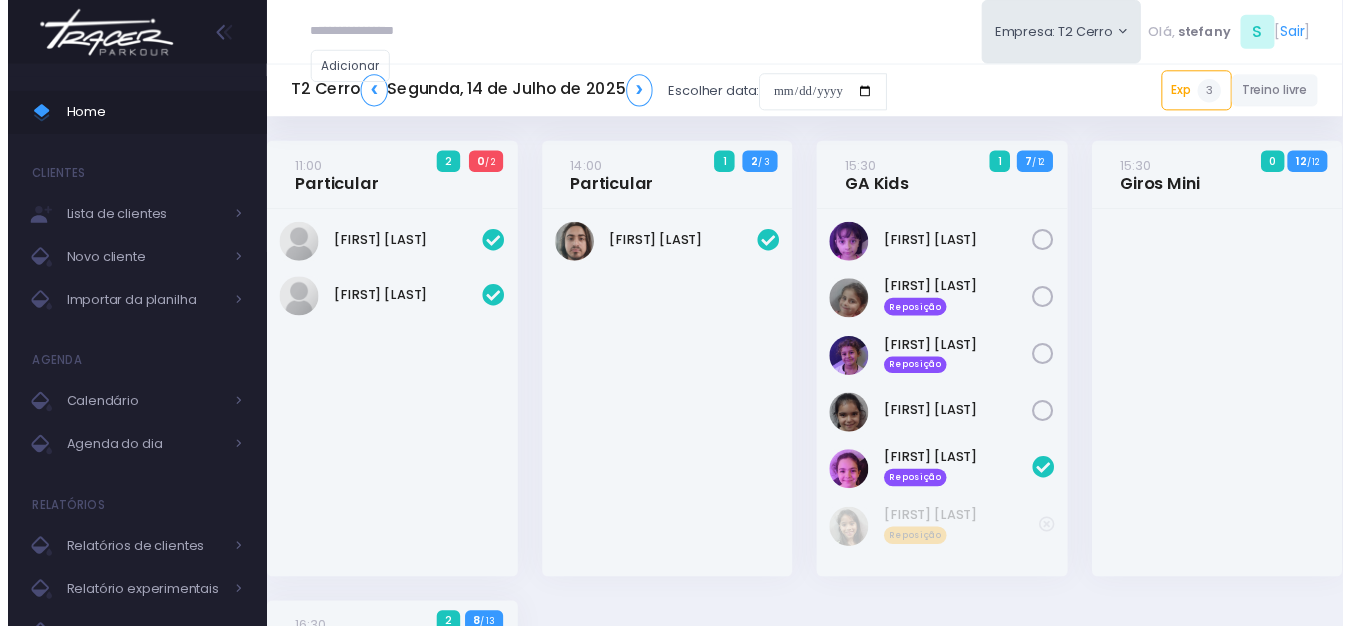 scroll, scrollTop: 0, scrollLeft: 0, axis: both 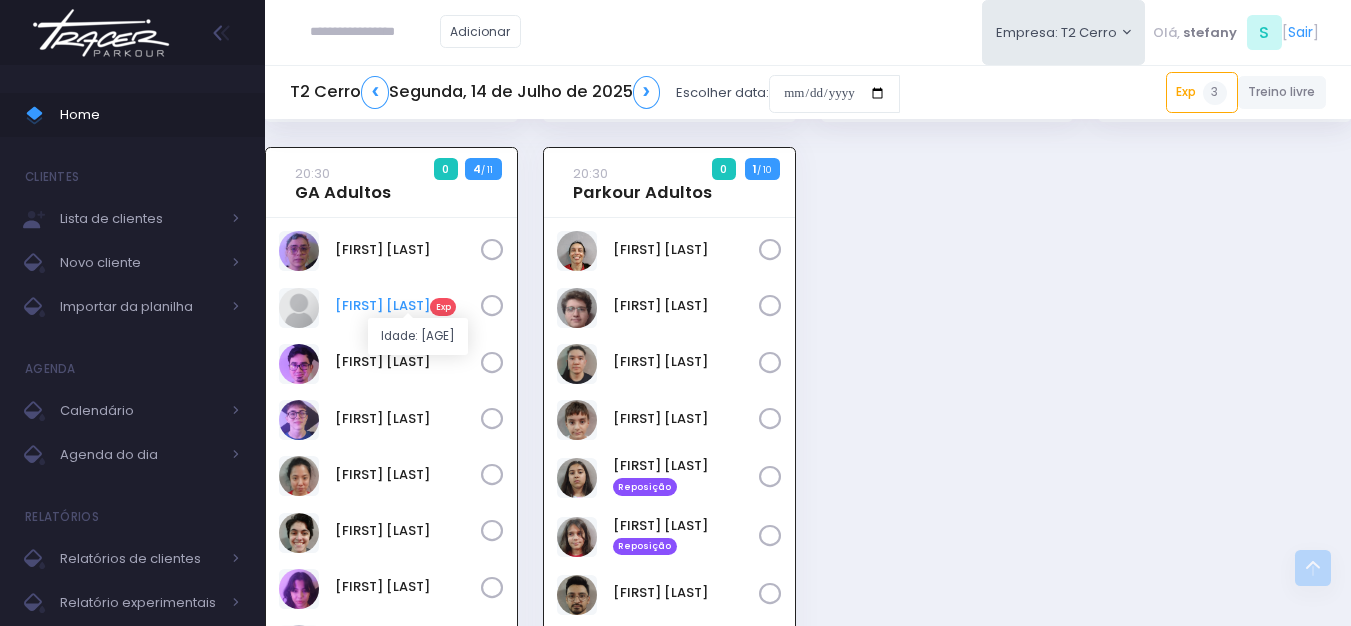 click on "Fernanda Dantas
Exp" at bounding box center [408, 306] 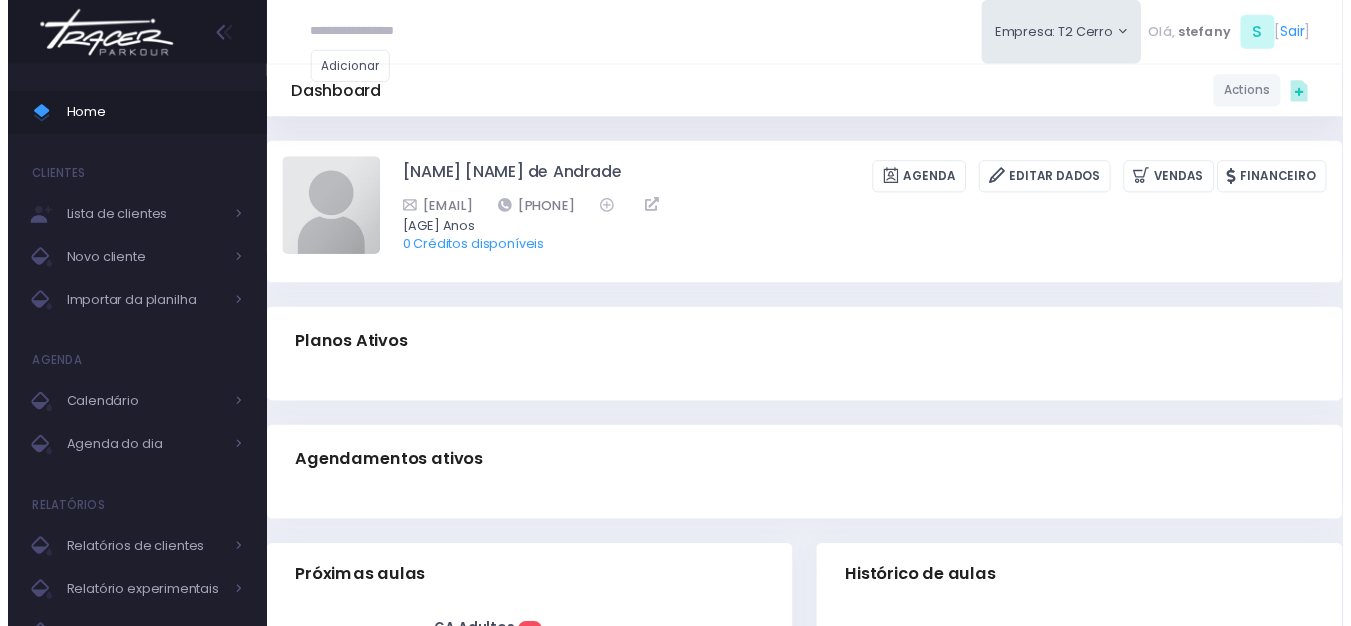 scroll, scrollTop: 0, scrollLeft: 0, axis: both 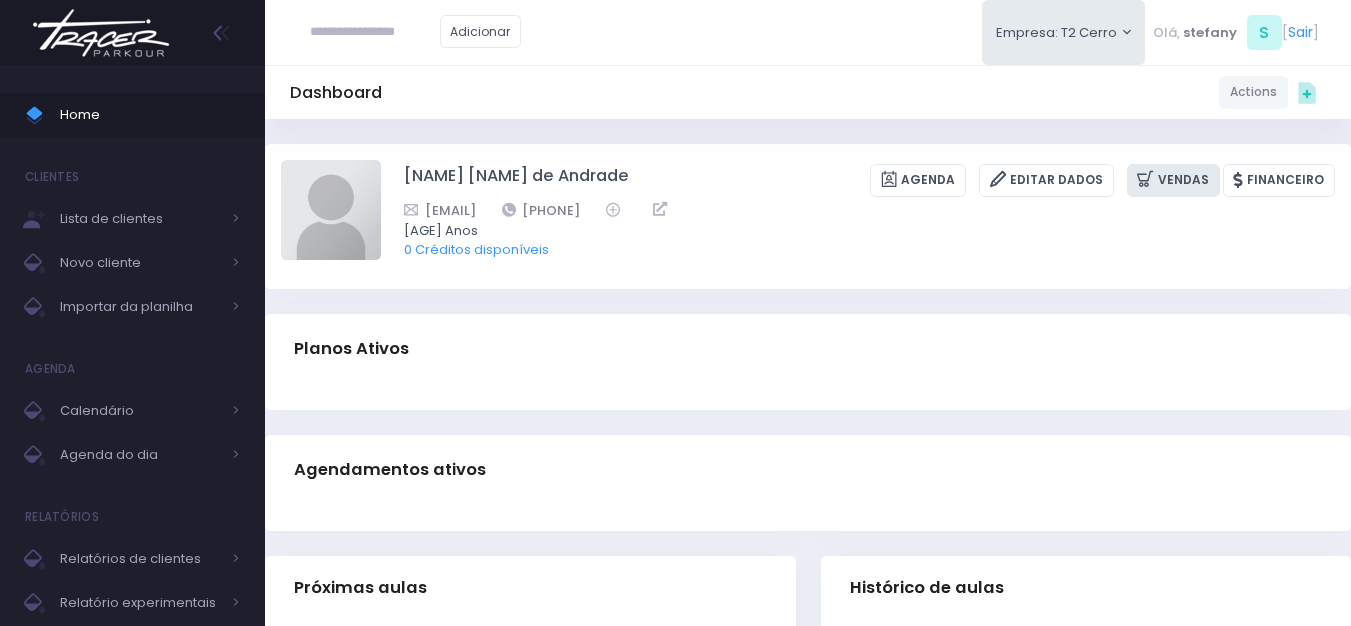 click at bounding box center [1147, 179] 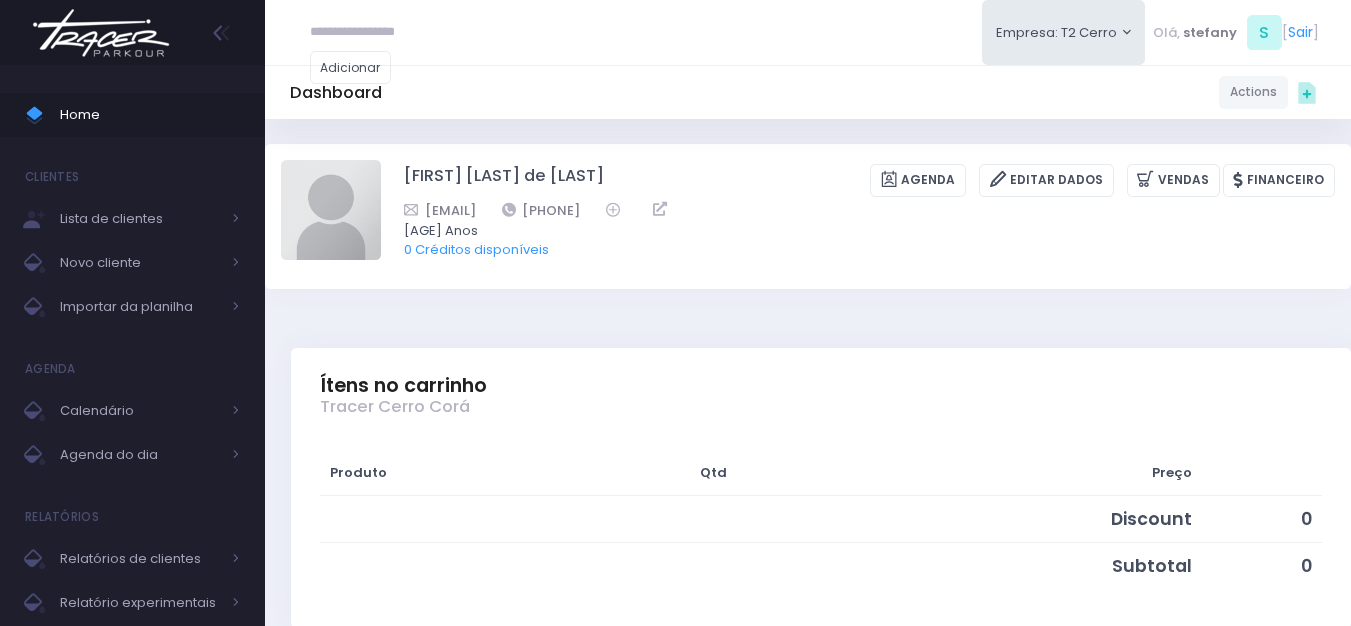 scroll, scrollTop: 0, scrollLeft: 0, axis: both 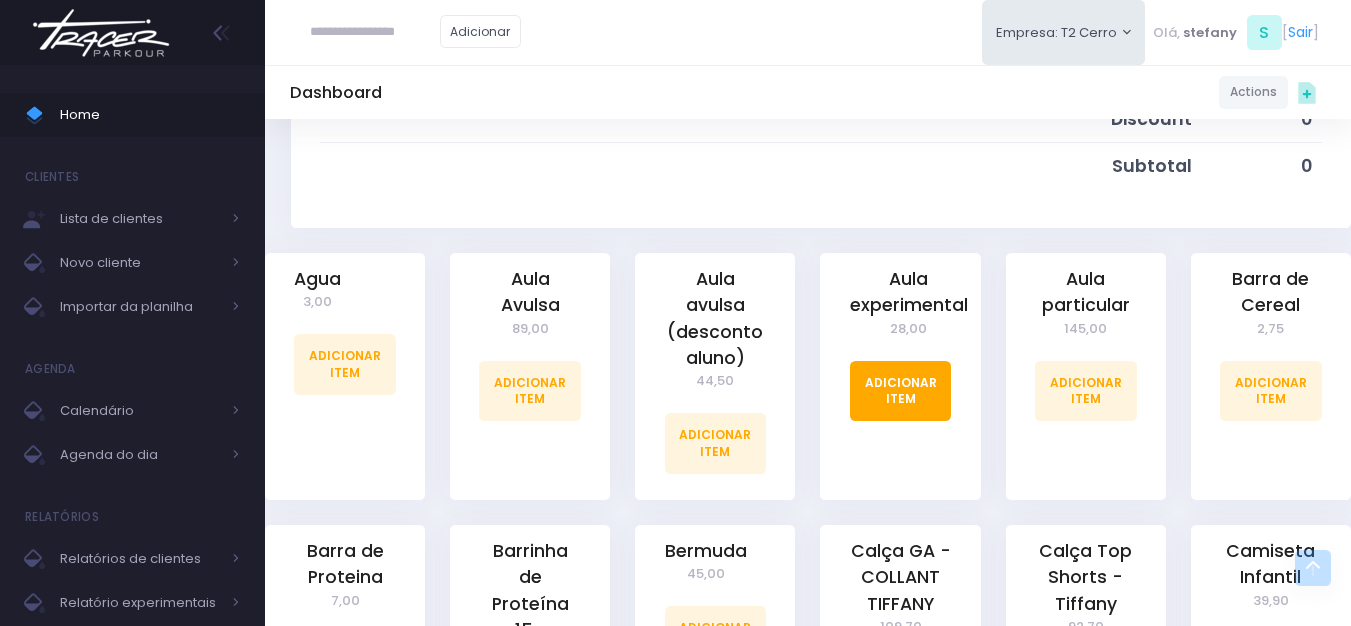 click on "Adicionar Item" at bounding box center [901, 391] 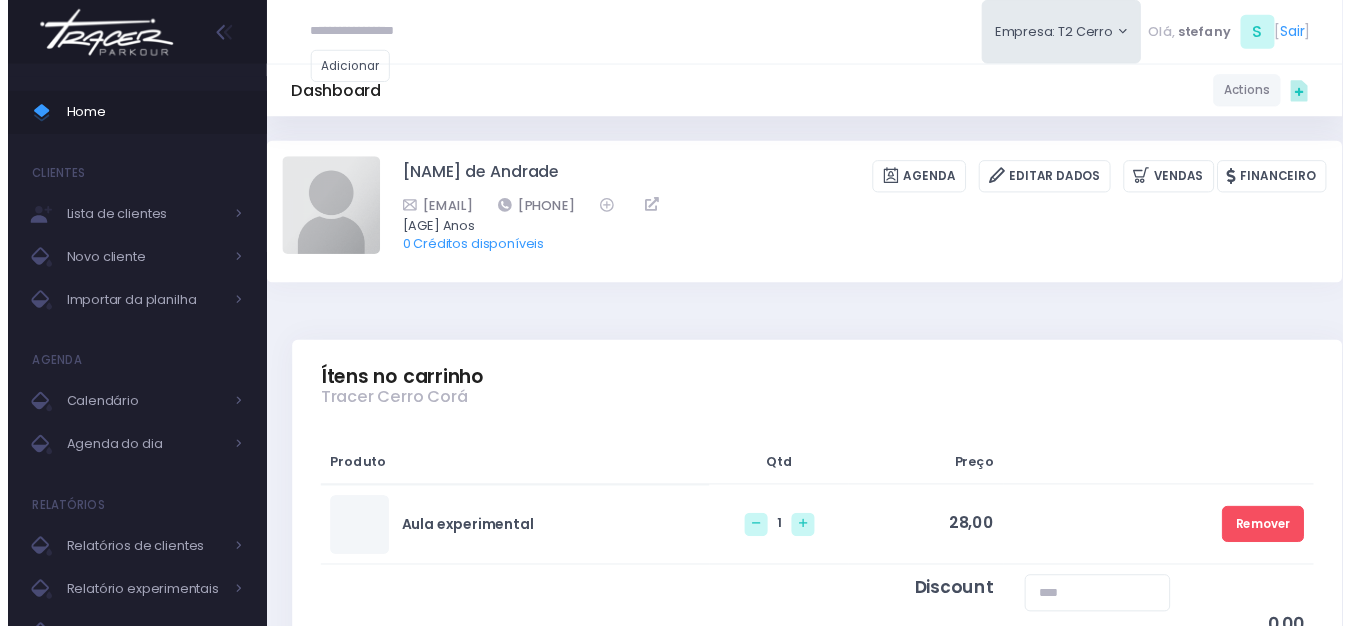 scroll, scrollTop: 0, scrollLeft: 0, axis: both 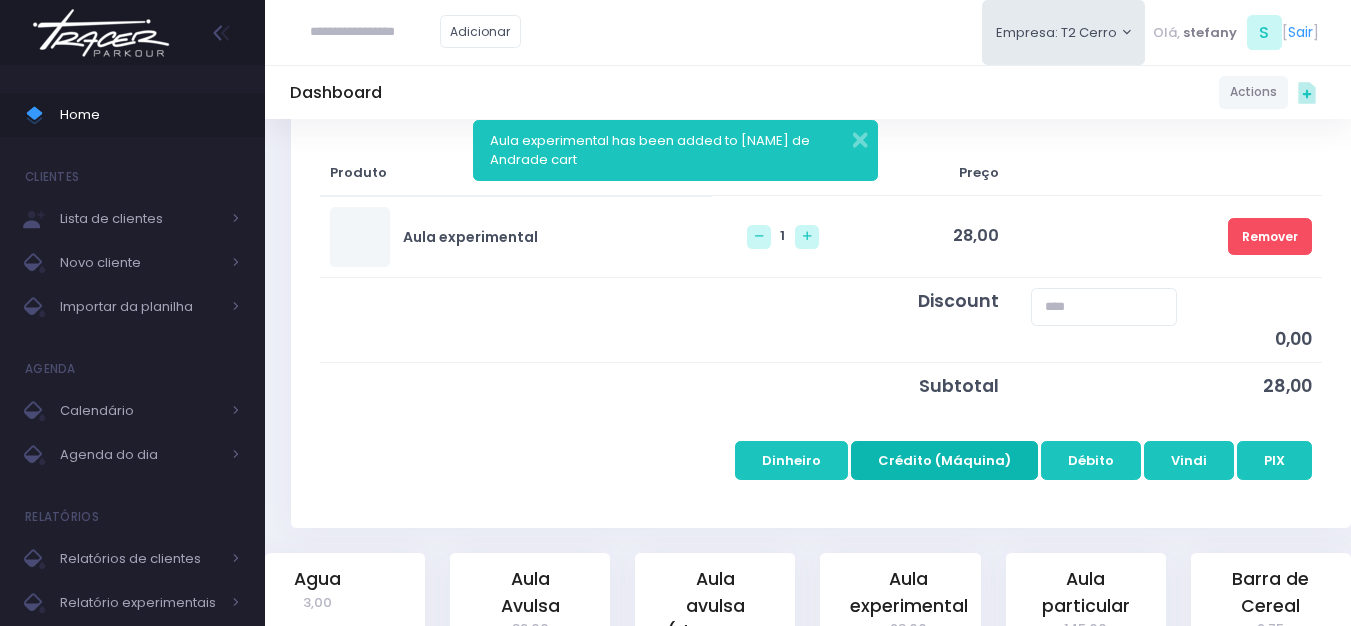 click on "Crédito (Máquina)" at bounding box center (944, 460) 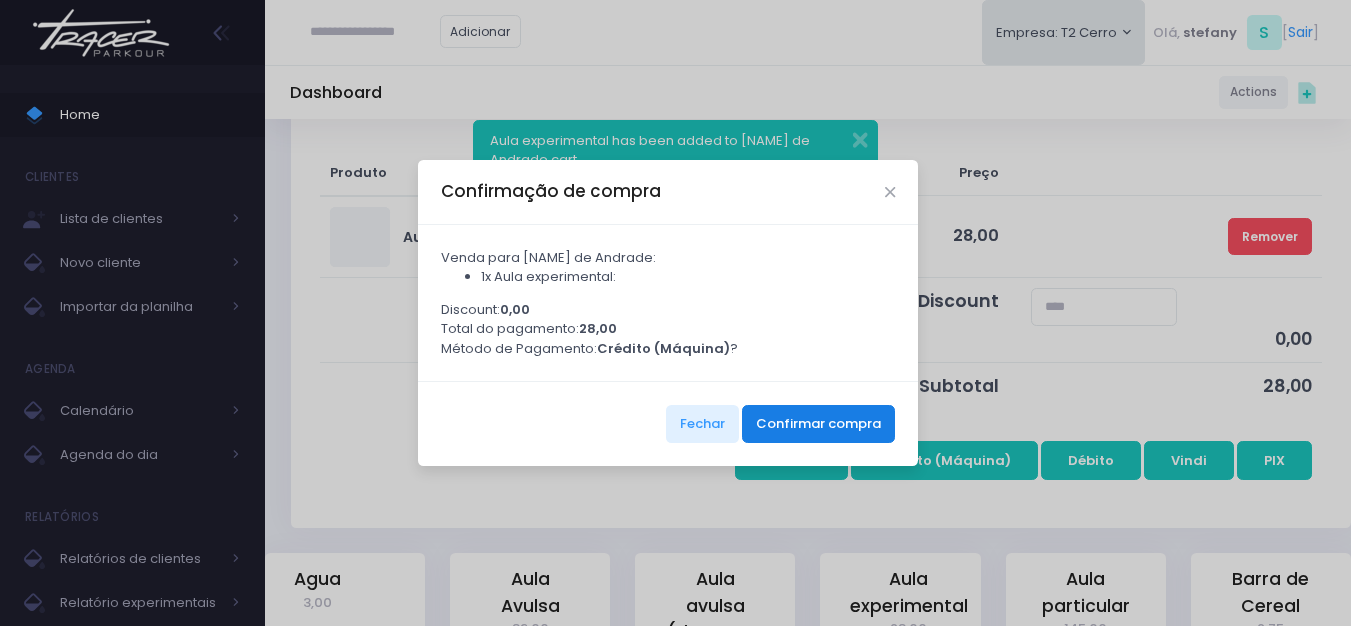 click on "Confirmar compra" at bounding box center (818, 424) 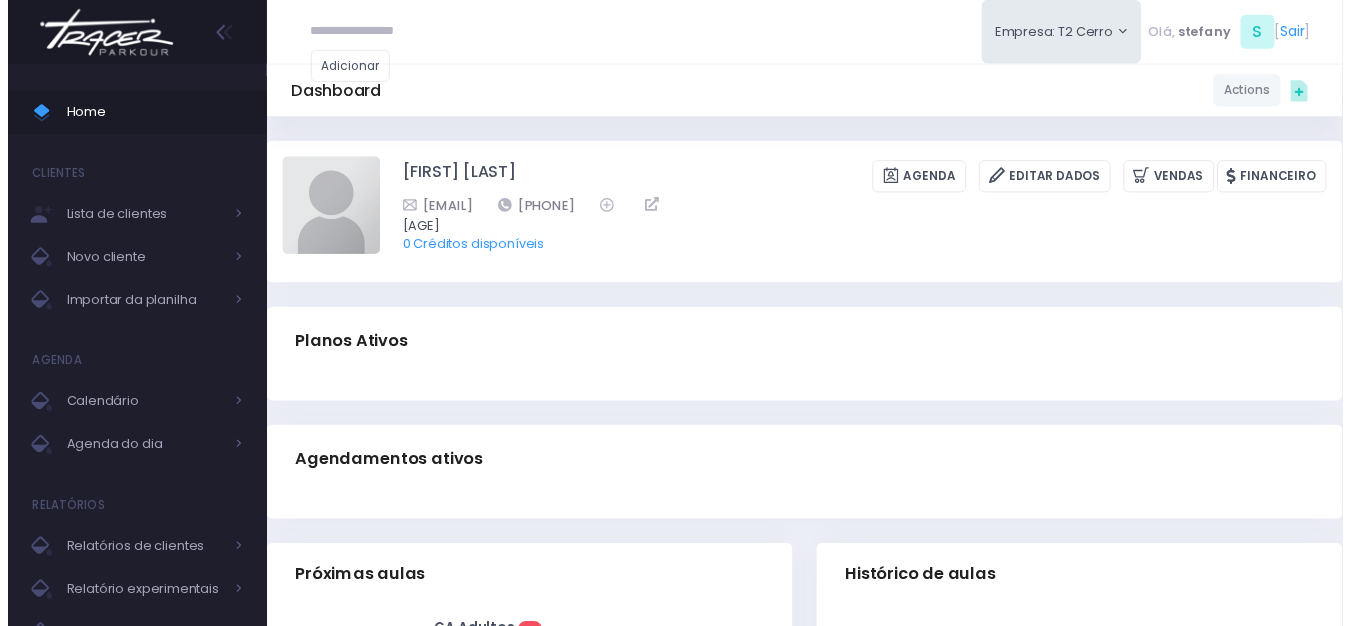 scroll, scrollTop: 0, scrollLeft: 0, axis: both 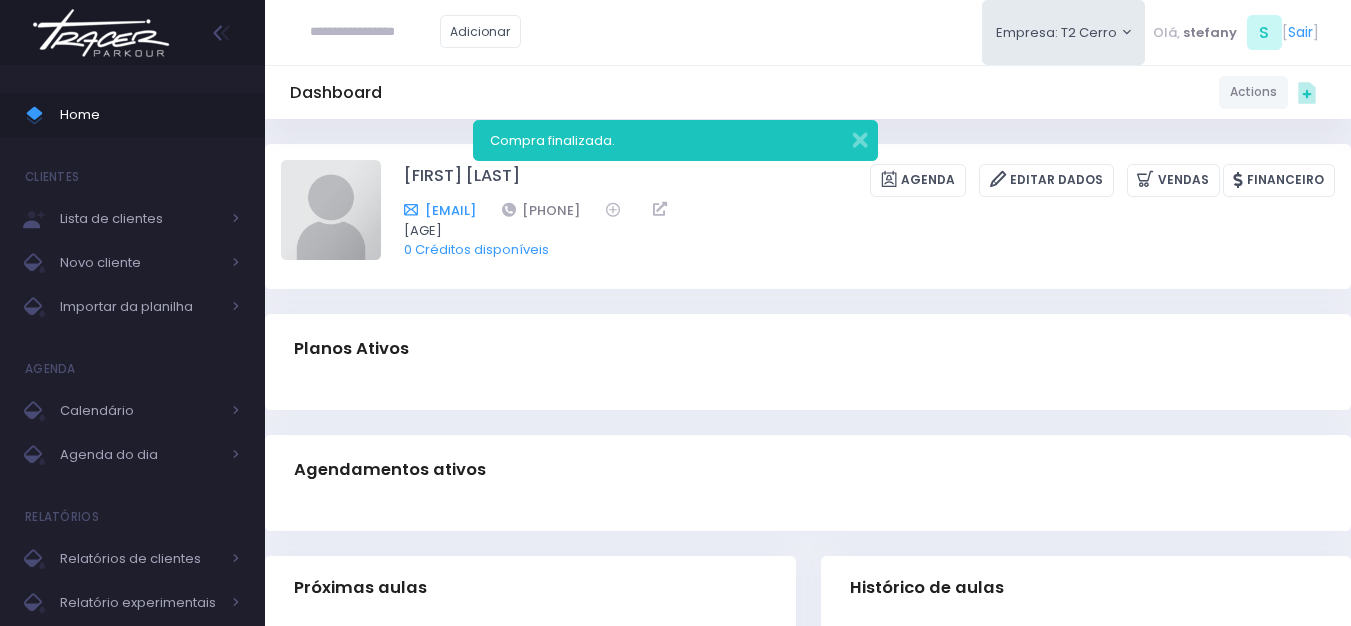 drag, startPoint x: 403, startPoint y: 183, endPoint x: 658, endPoint y: 200, distance: 255.56604 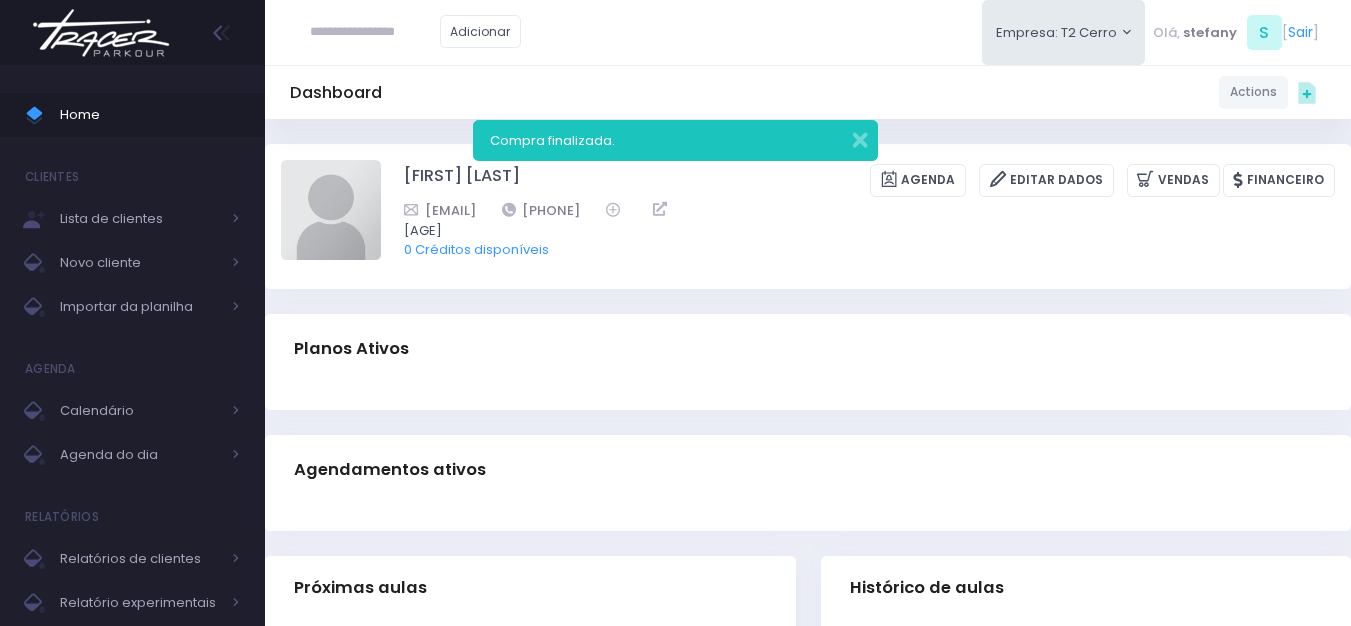 click on "[FIRST] [LAST]
Agenda
Editar Dados
Vendas
Financeiro" at bounding box center (869, 180) 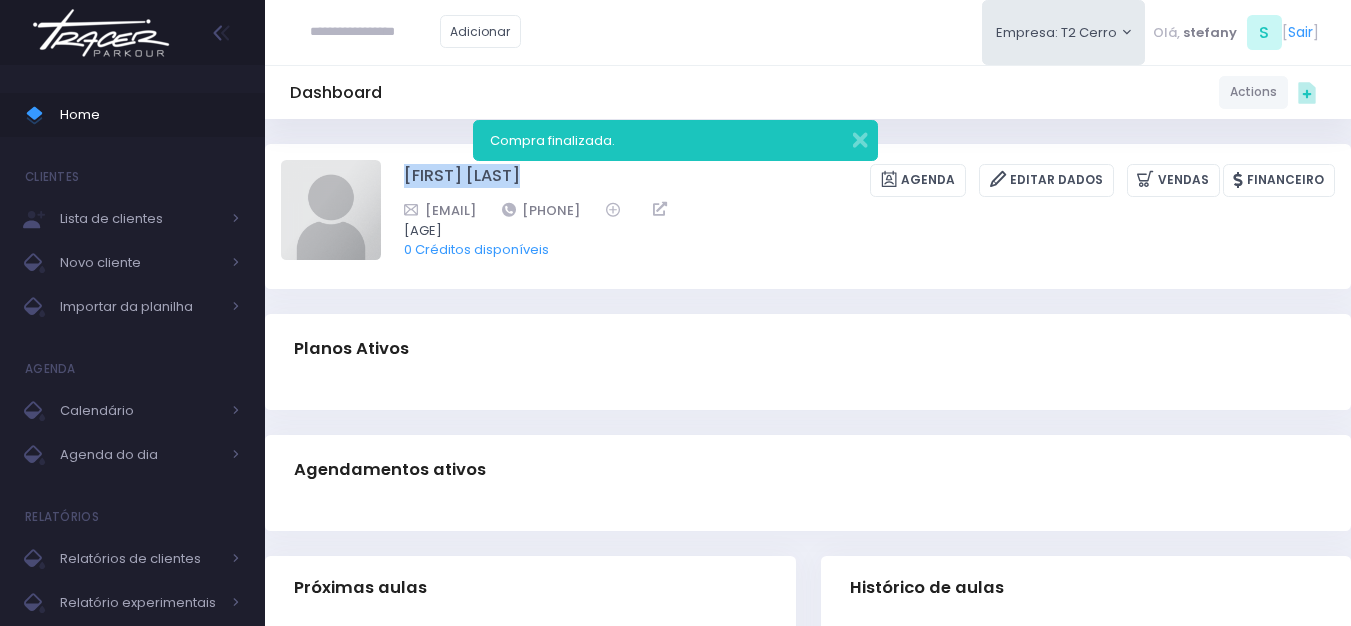 drag, startPoint x: 399, startPoint y: 167, endPoint x: 663, endPoint y: 185, distance: 264.6129 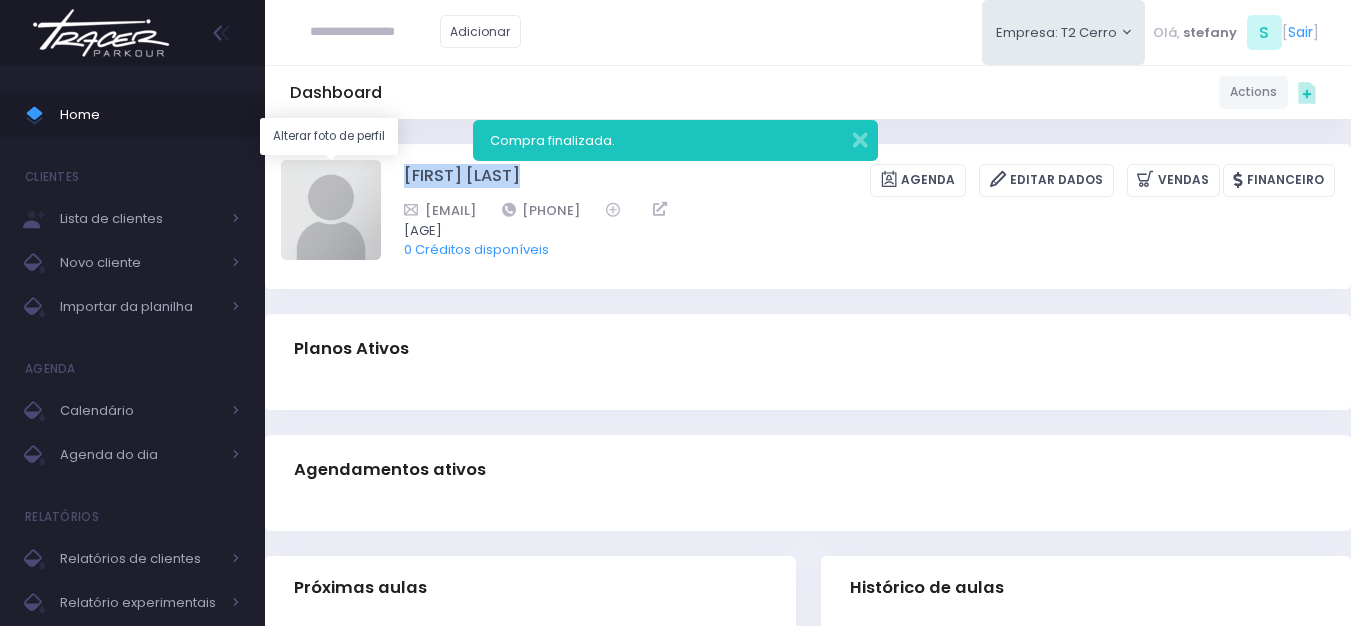 click at bounding box center [331, 210] 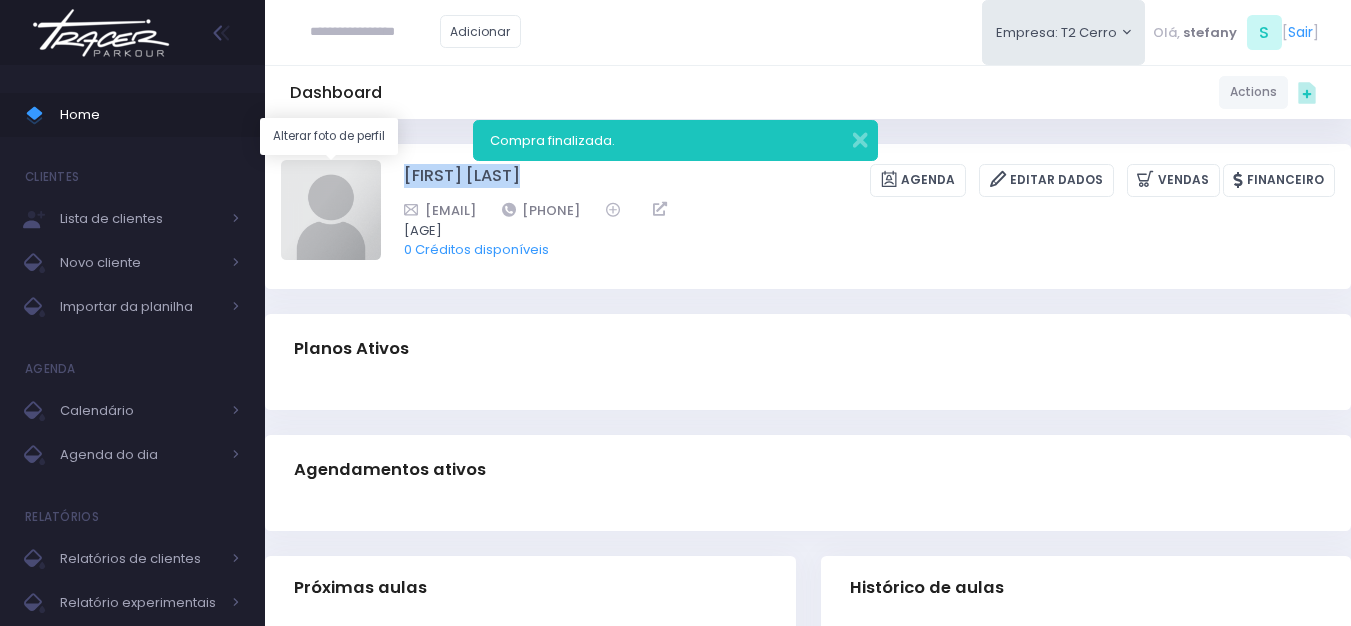 type on "**********" 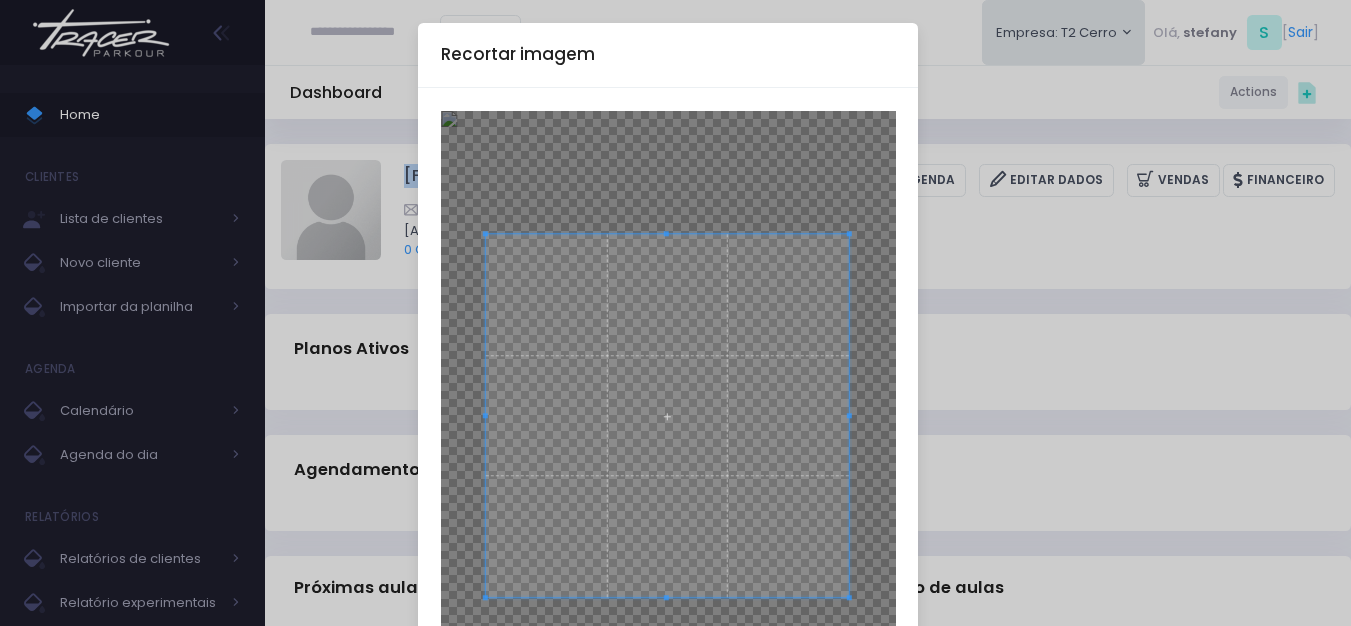 click at bounding box center (667, 415) 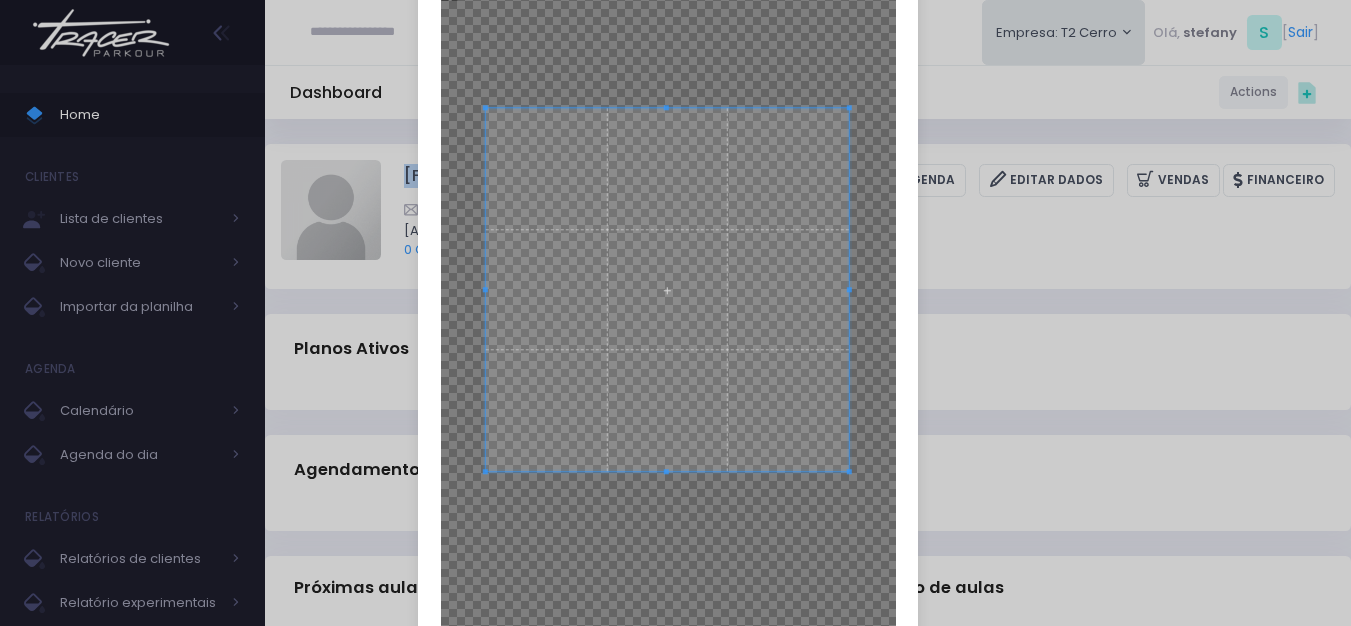 scroll, scrollTop: 423, scrollLeft: 0, axis: vertical 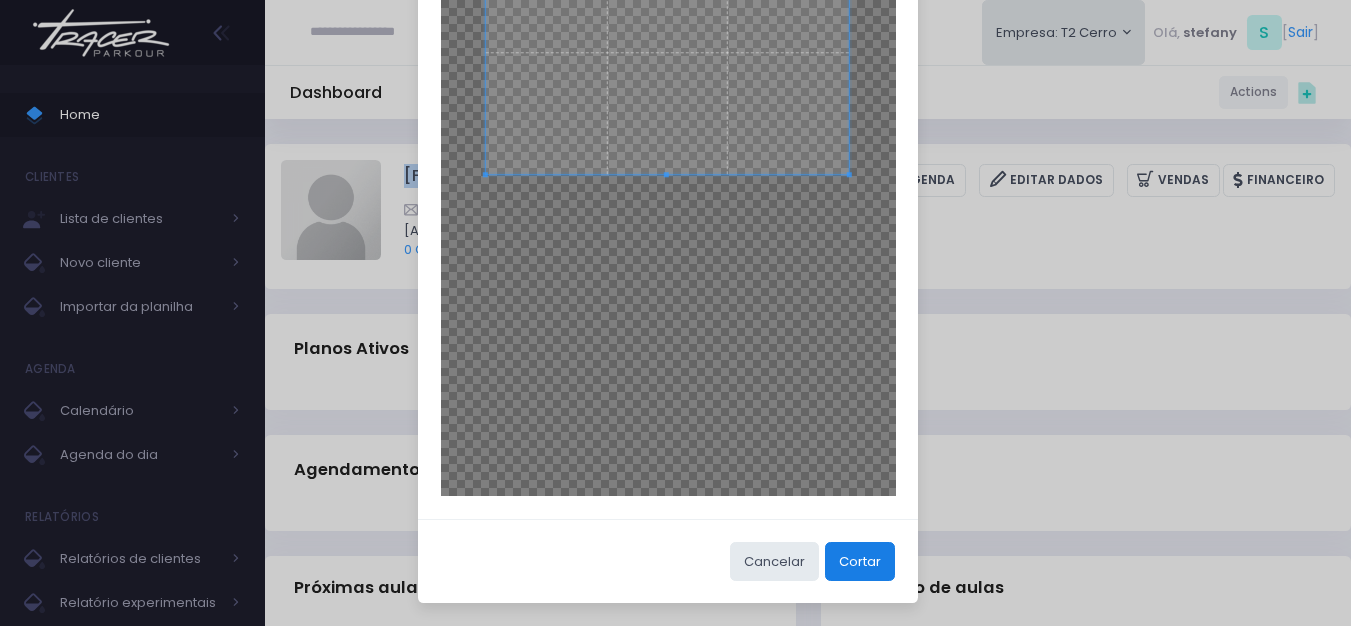 click on "Cortar" at bounding box center [860, 561] 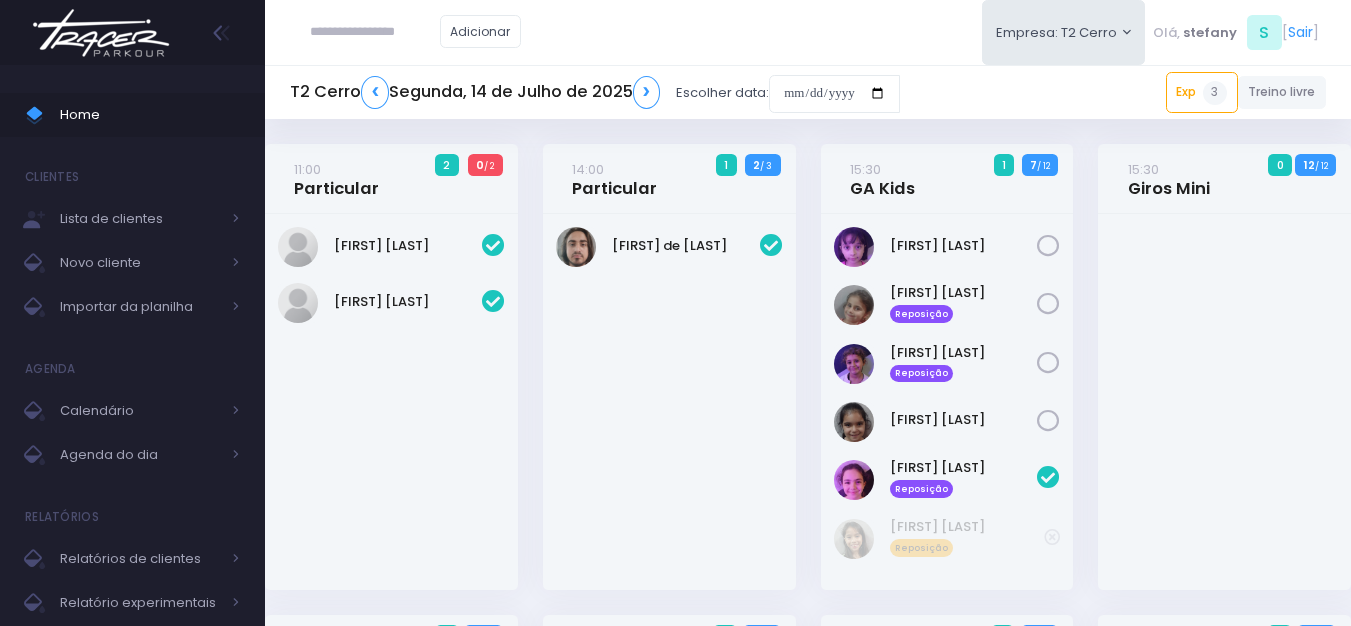 scroll, scrollTop: 1869, scrollLeft: 0, axis: vertical 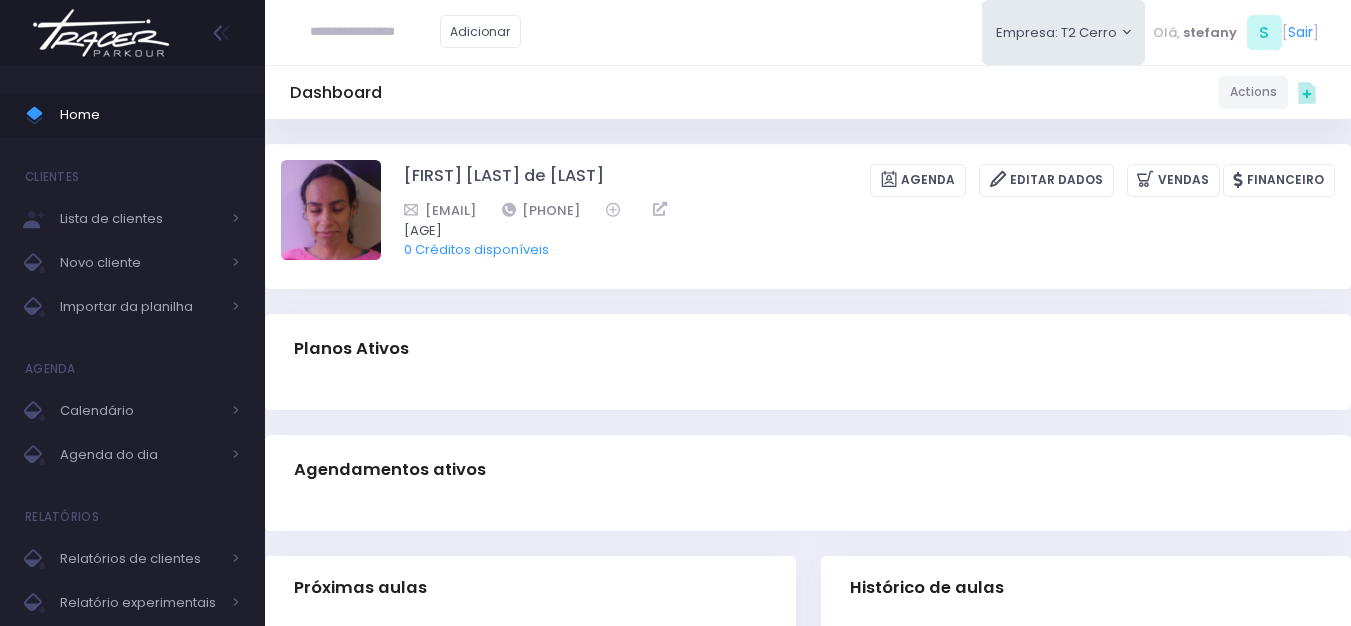 drag, startPoint x: 809, startPoint y: 204, endPoint x: 685, endPoint y: 210, distance: 124.14507 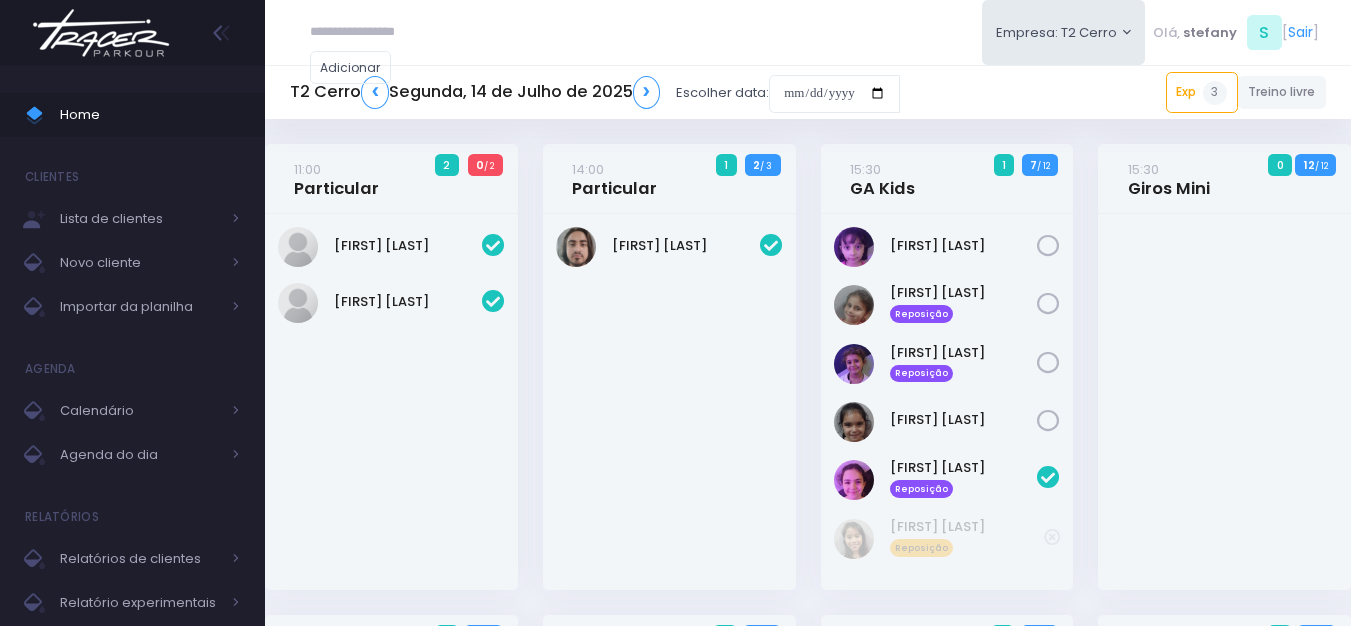 scroll, scrollTop: 0, scrollLeft: 0, axis: both 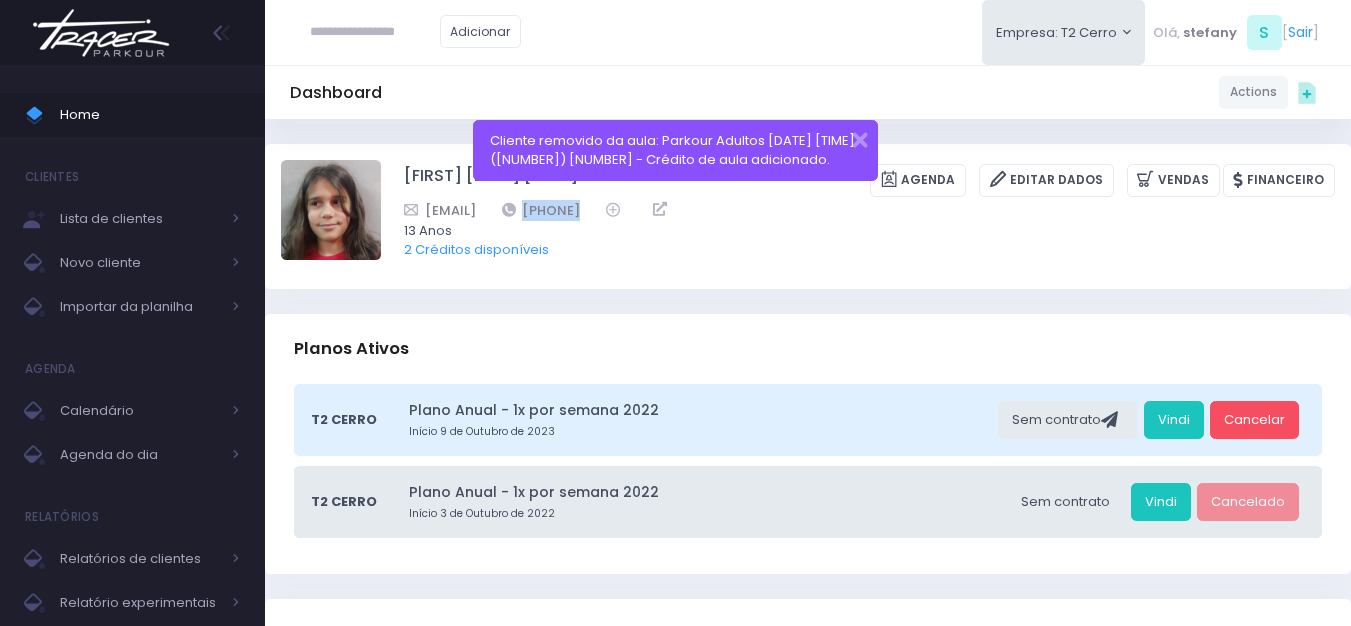 click at bounding box center [101, 33] 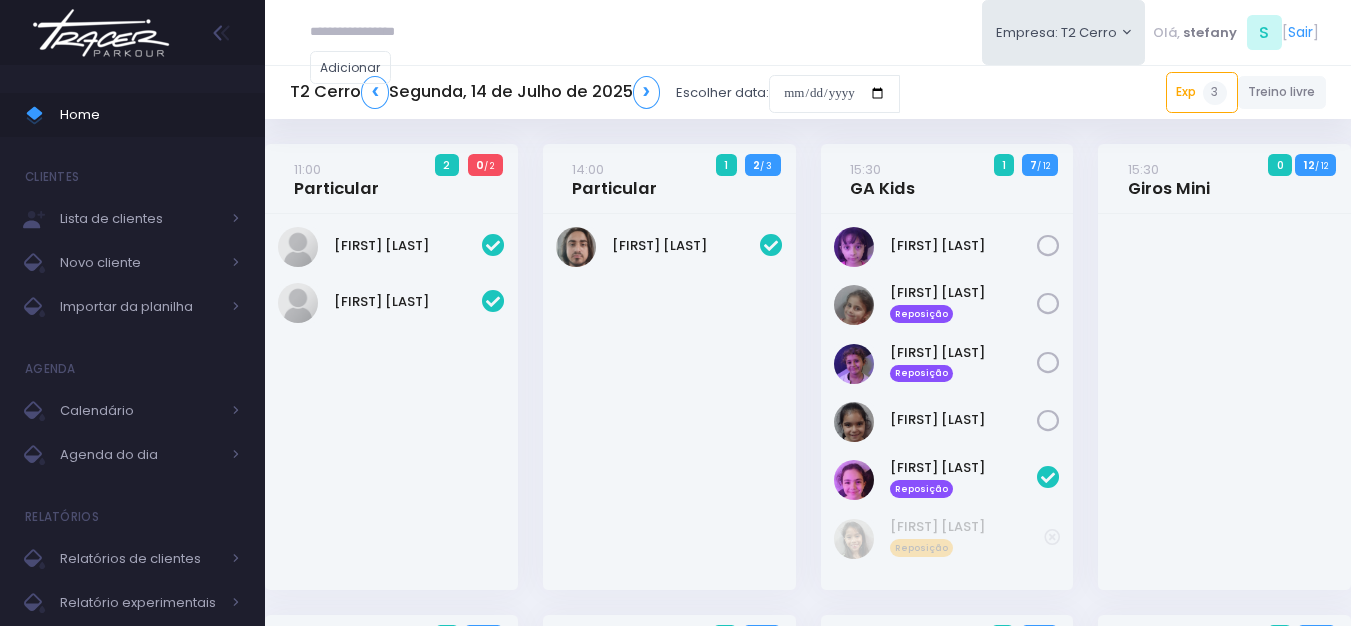scroll, scrollTop: 0, scrollLeft: 0, axis: both 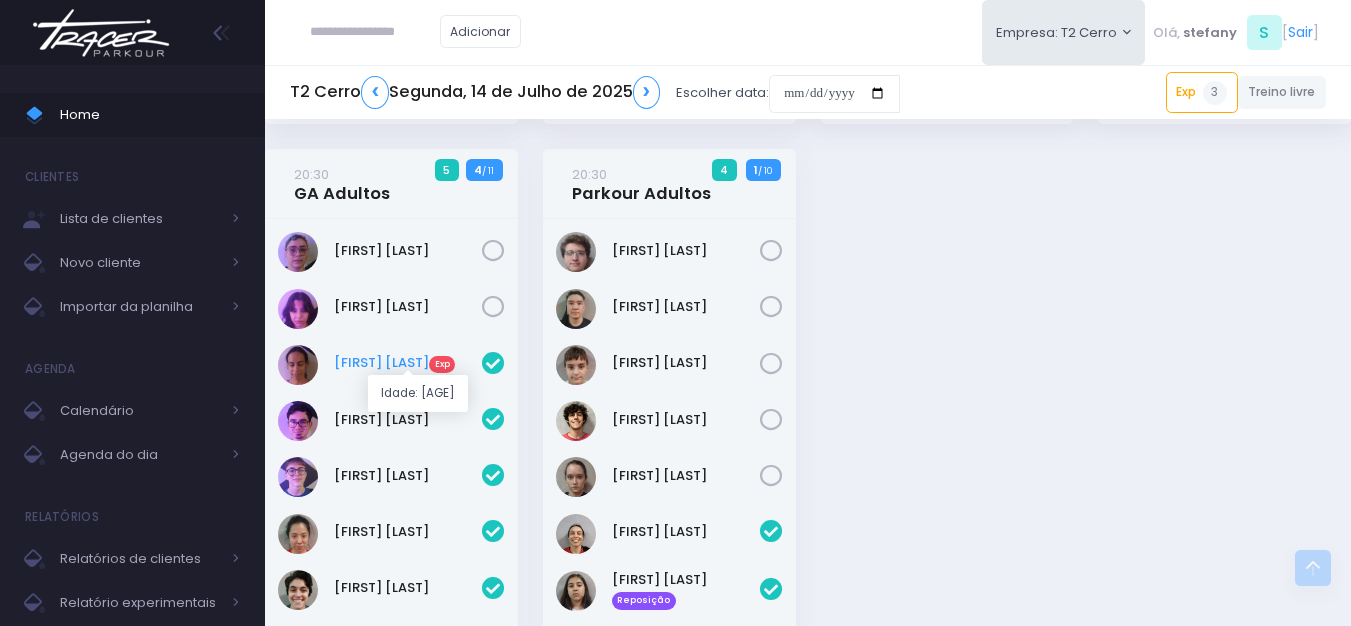 click on "Fernanda Dantas
Exp" at bounding box center (408, 363) 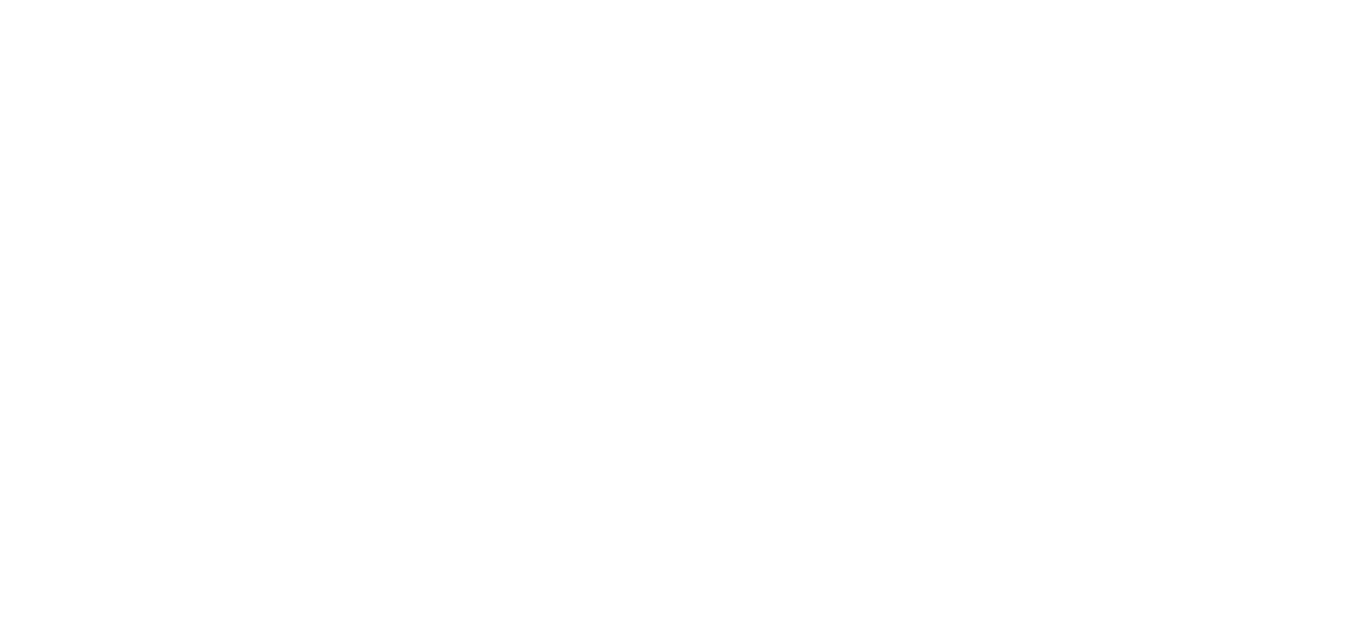 scroll, scrollTop: 0, scrollLeft: 0, axis: both 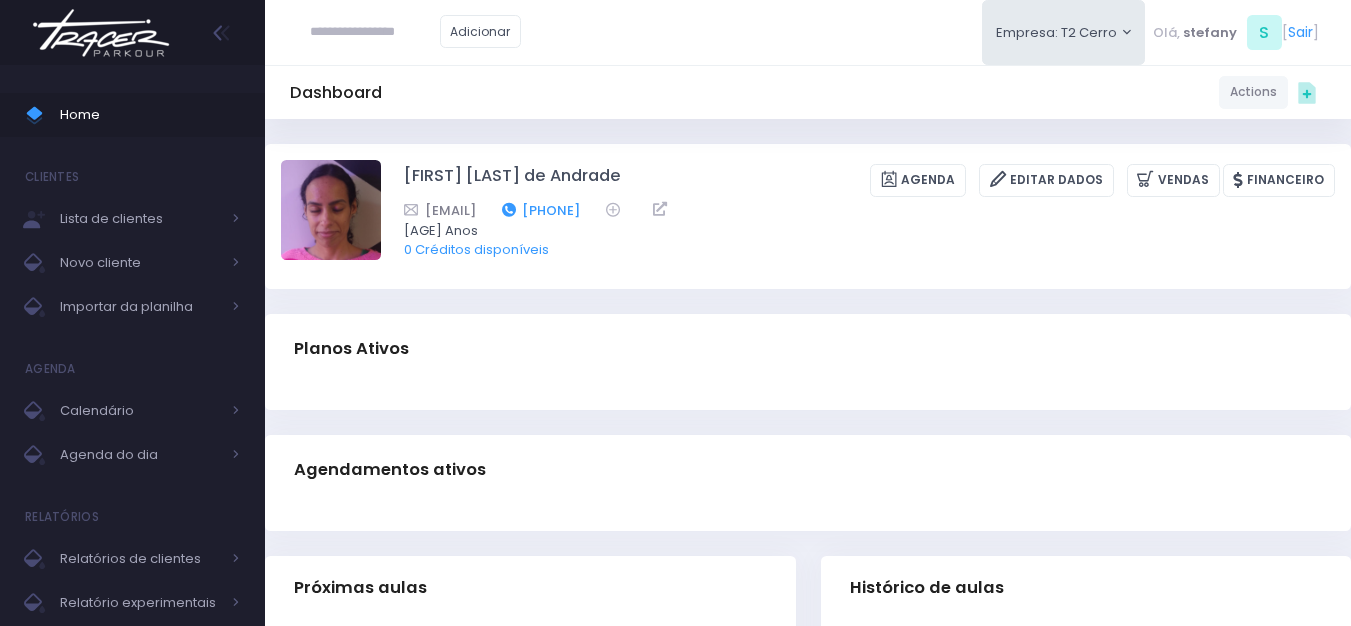 drag, startPoint x: 808, startPoint y: 210, endPoint x: 704, endPoint y: 219, distance: 104.388695 